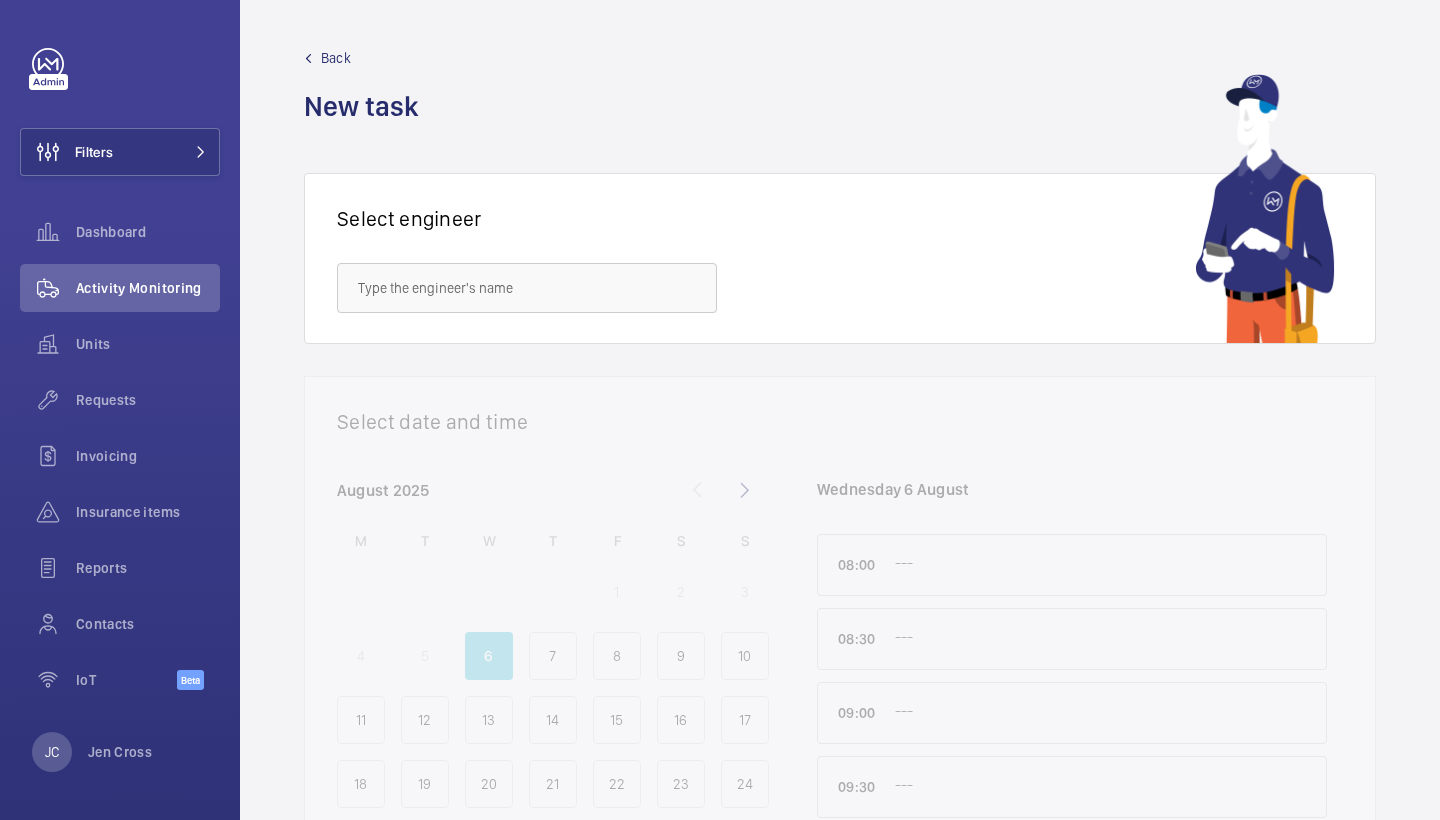 scroll, scrollTop: 0, scrollLeft: 0, axis: both 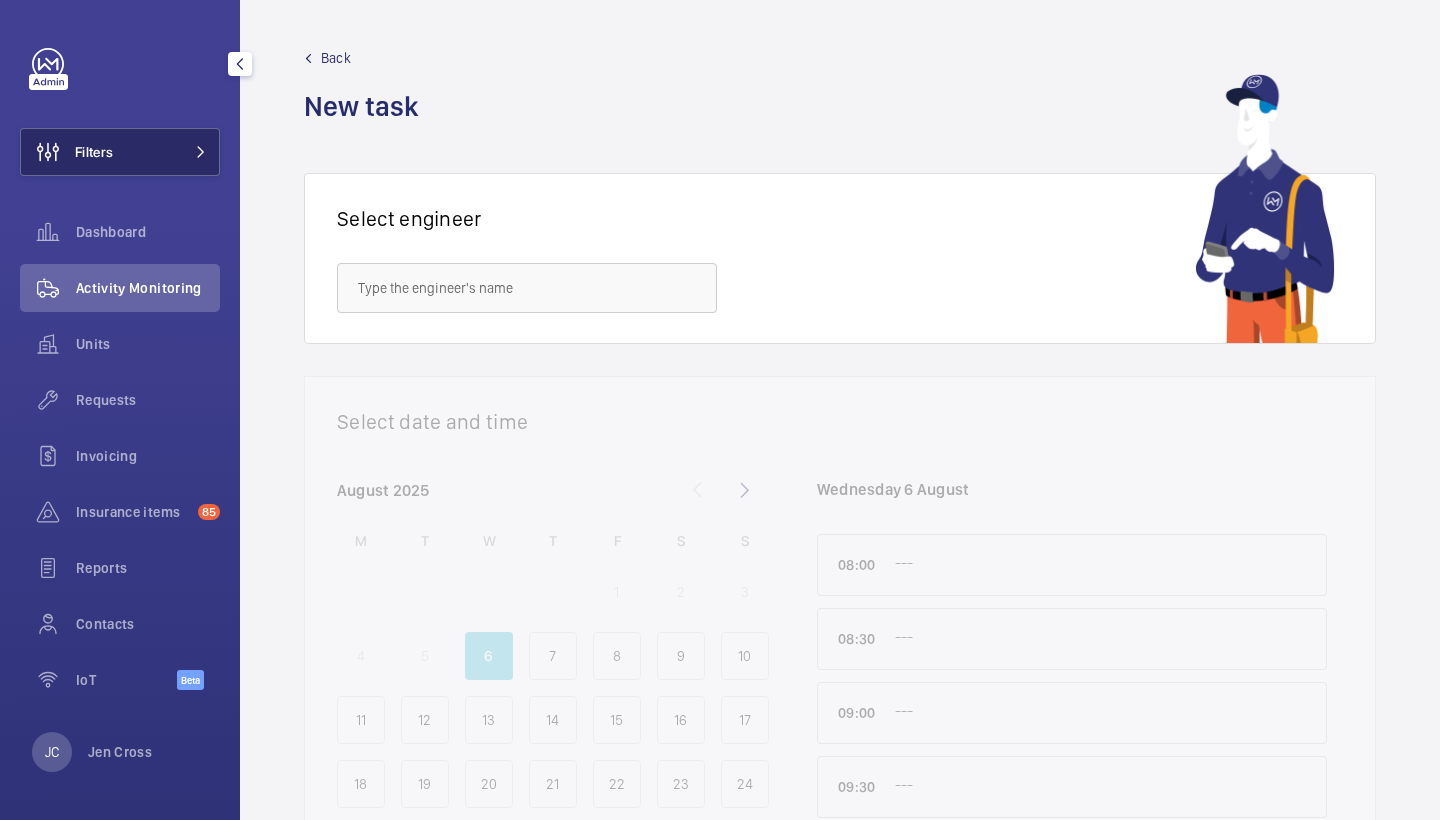 click on "Filters" 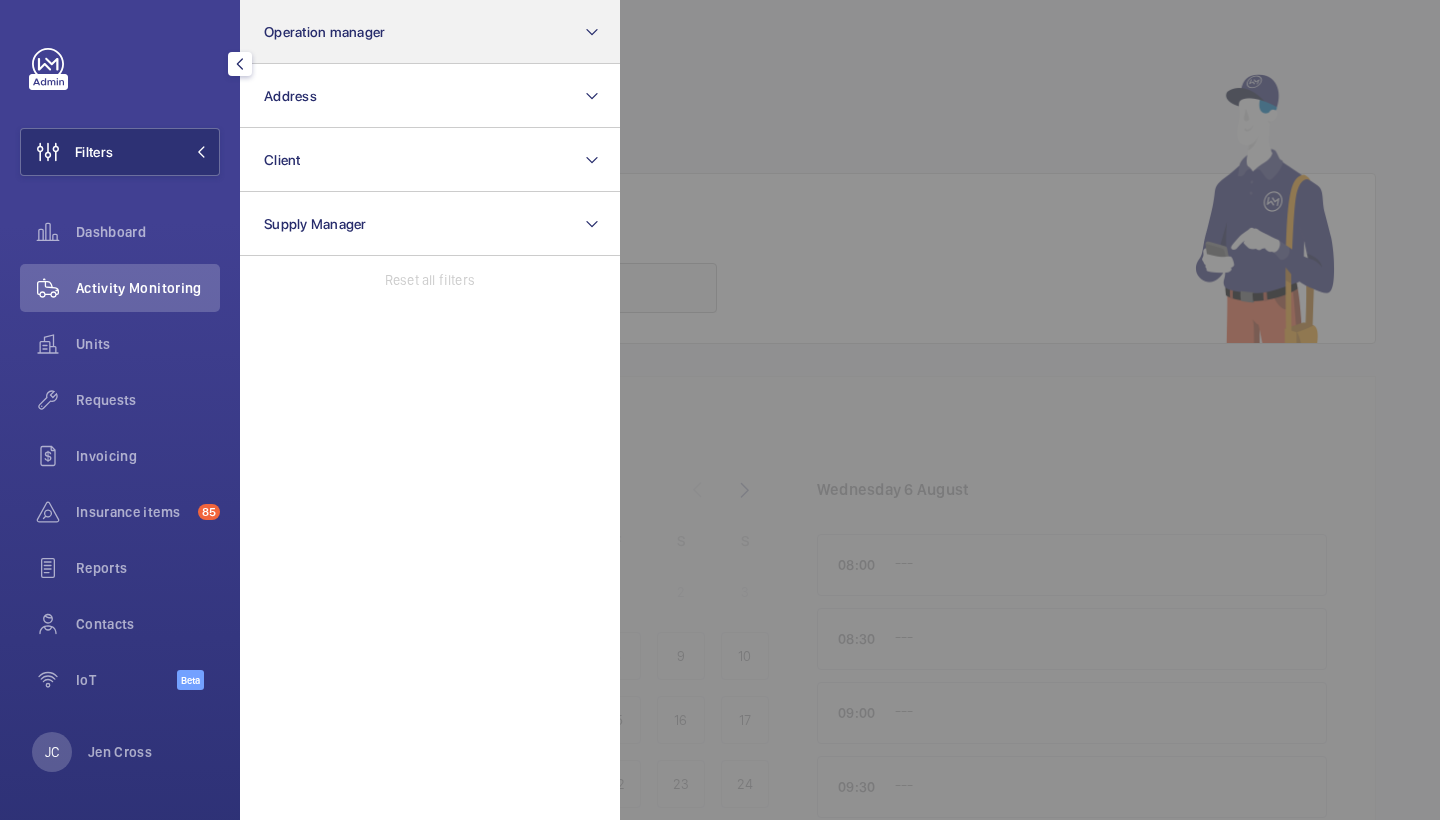 click on "Operation manager" 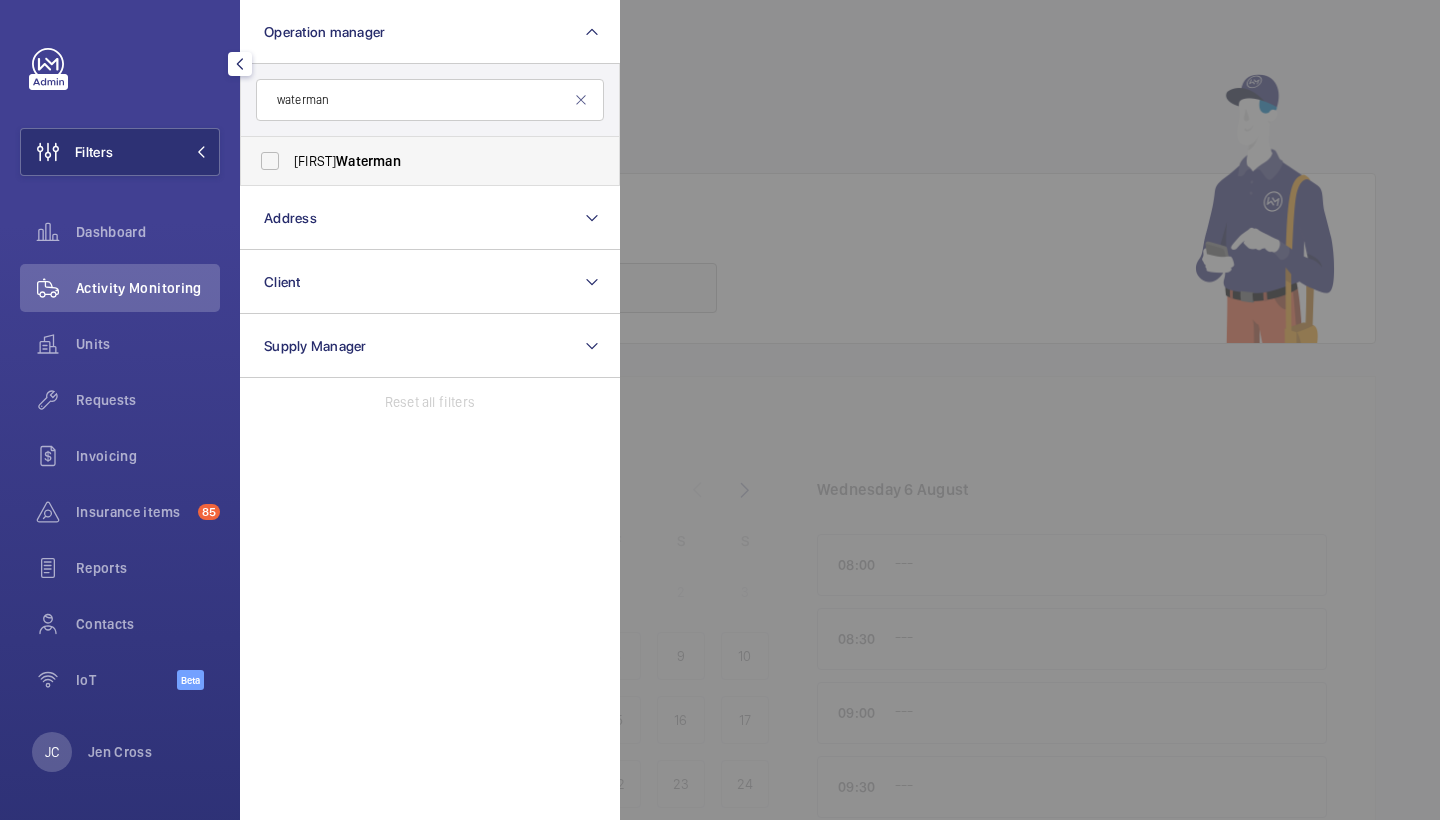 type on "waterman" 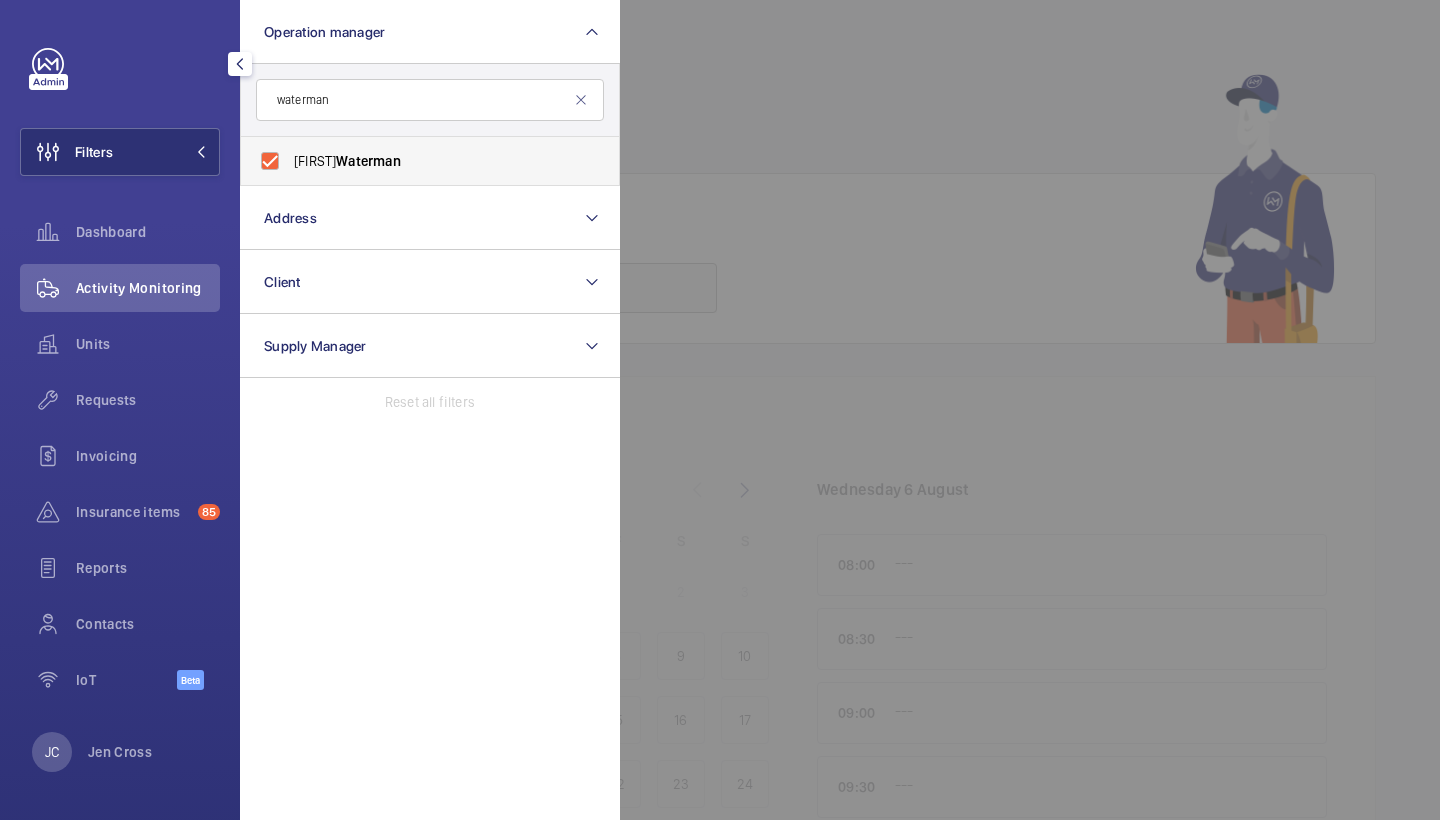 checkbox on "true" 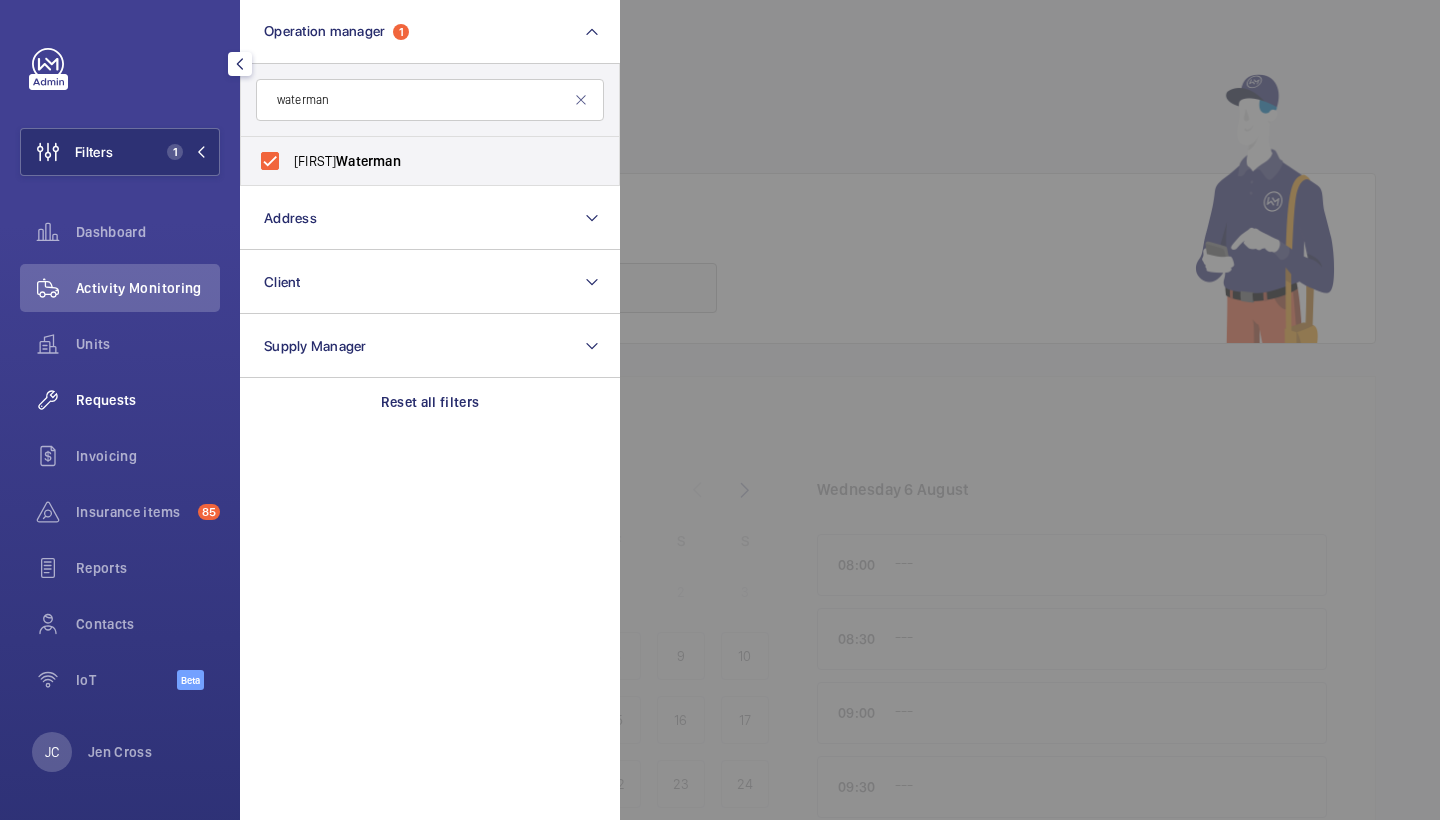 click on "Requests" 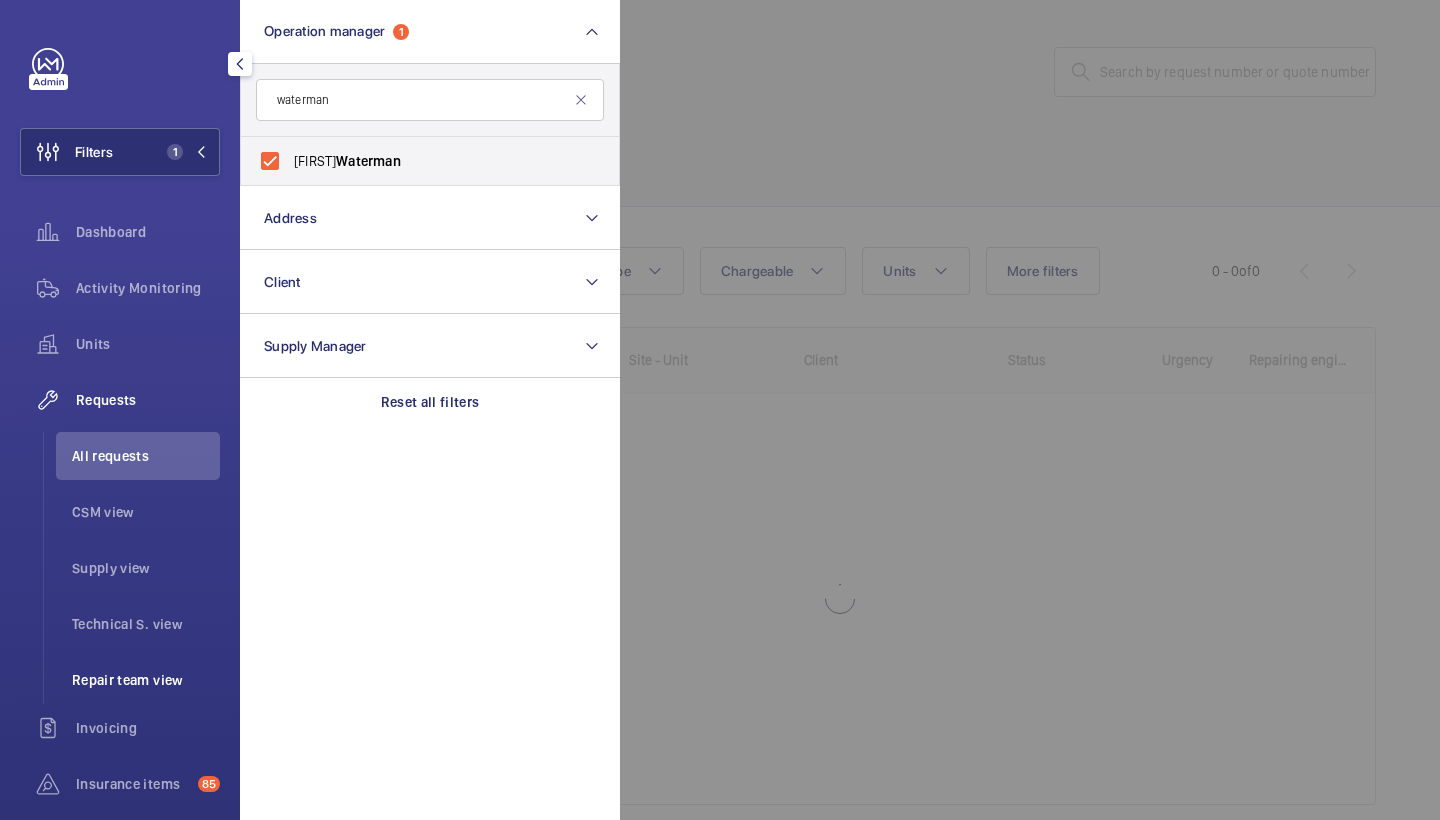 click on "Repair team view" 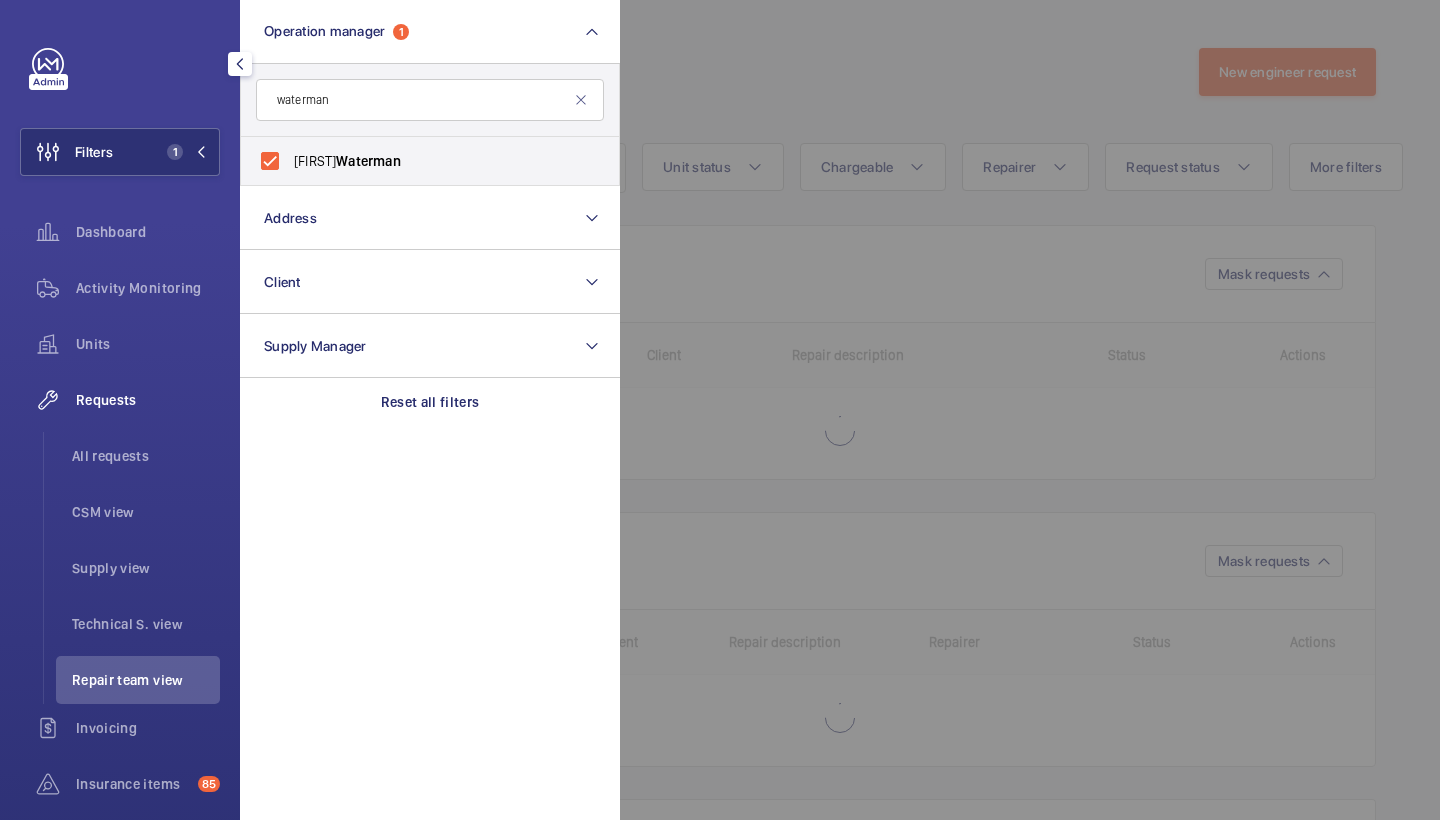 click 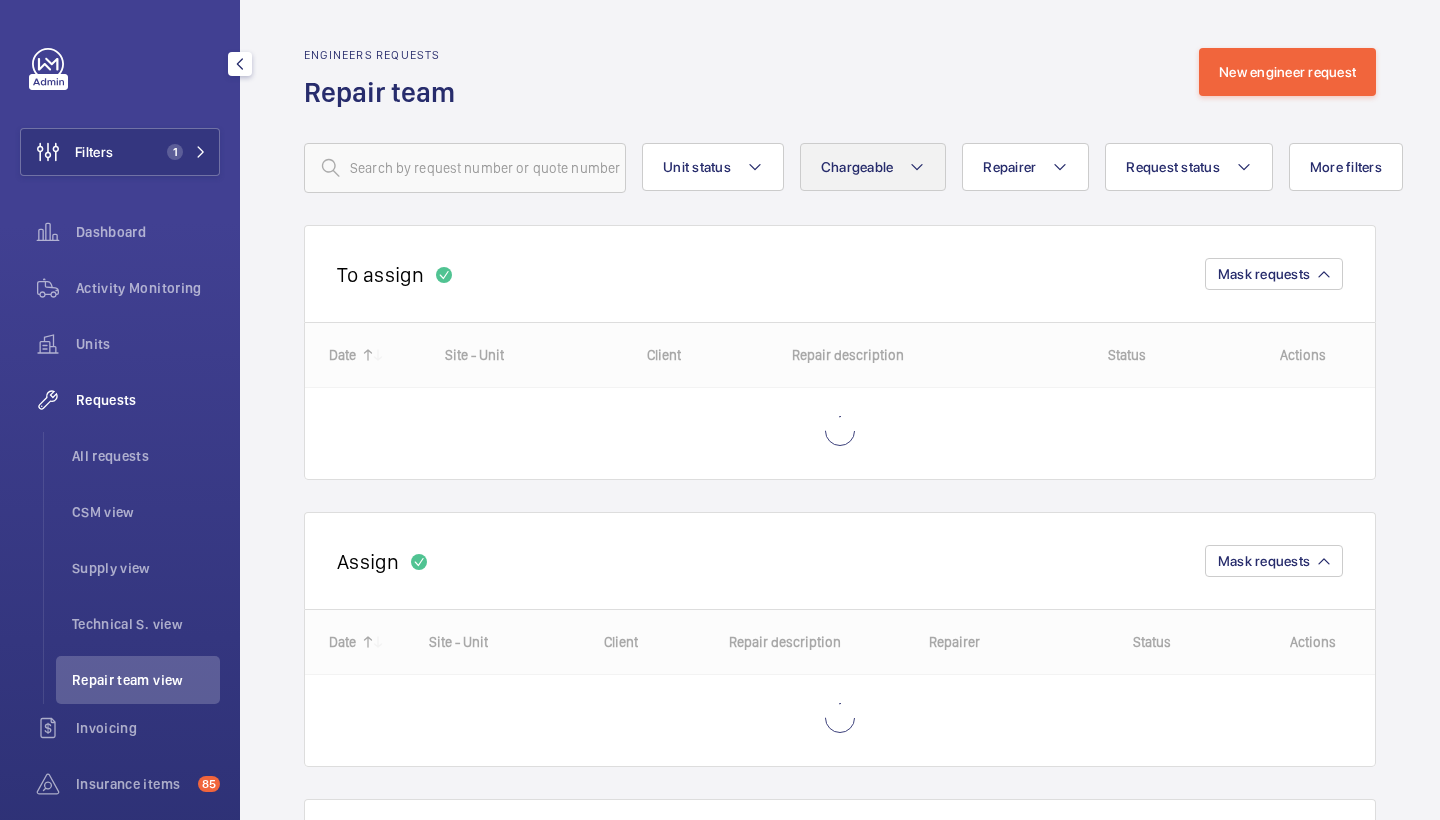 click on "Chargeable" 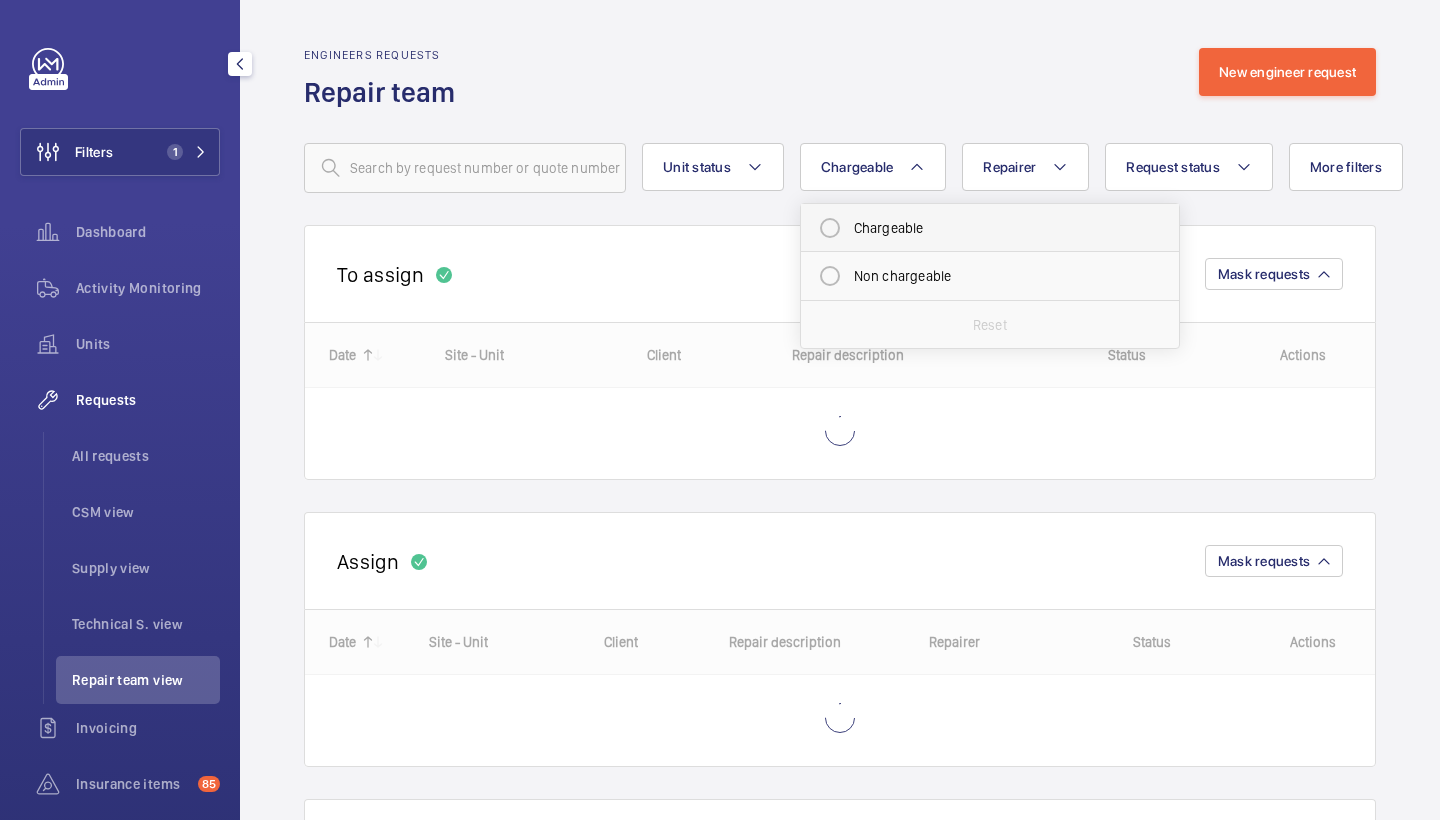 click on "Chargeable" 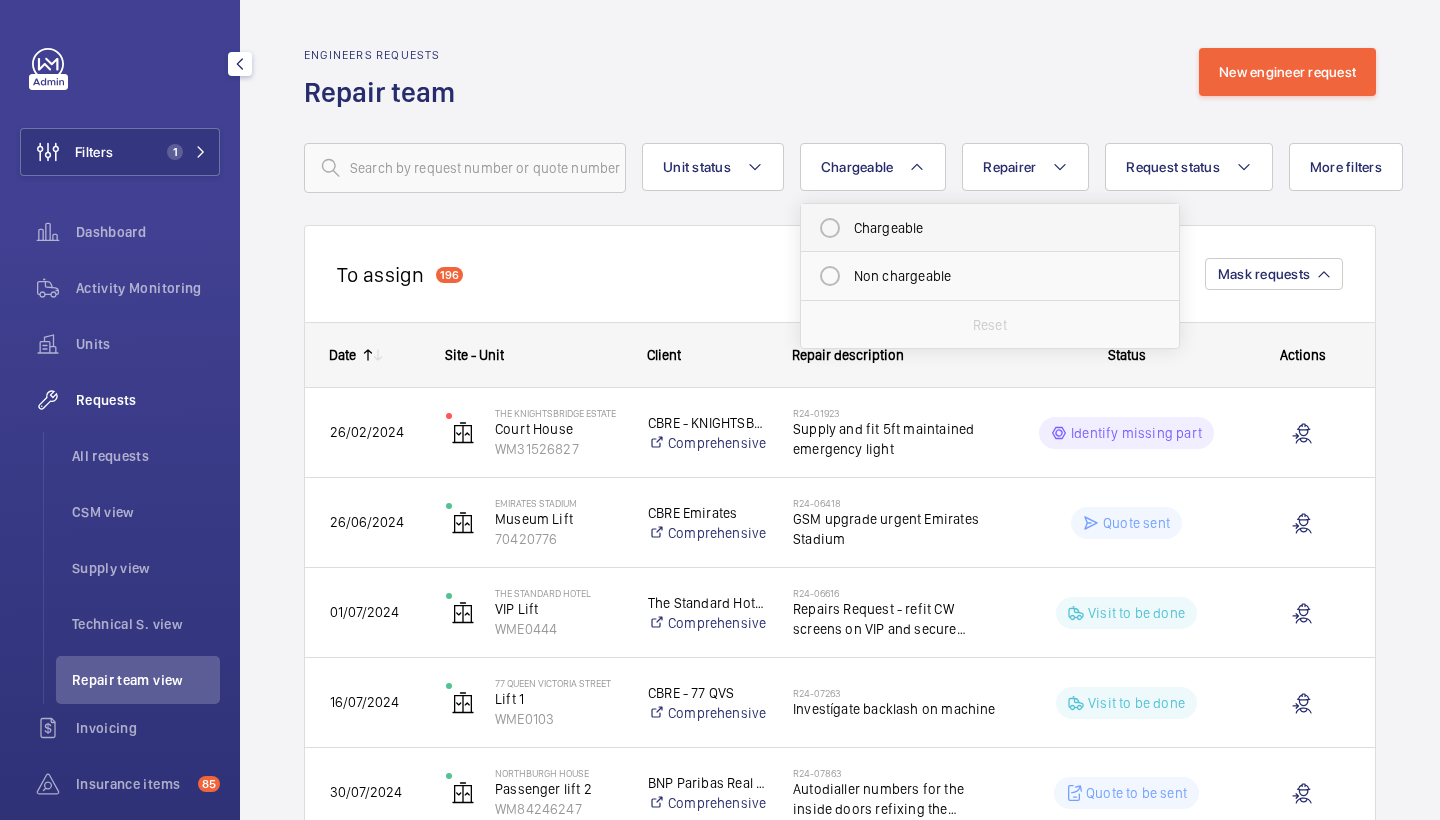 click on "Chargeable" at bounding box center (990, 228) 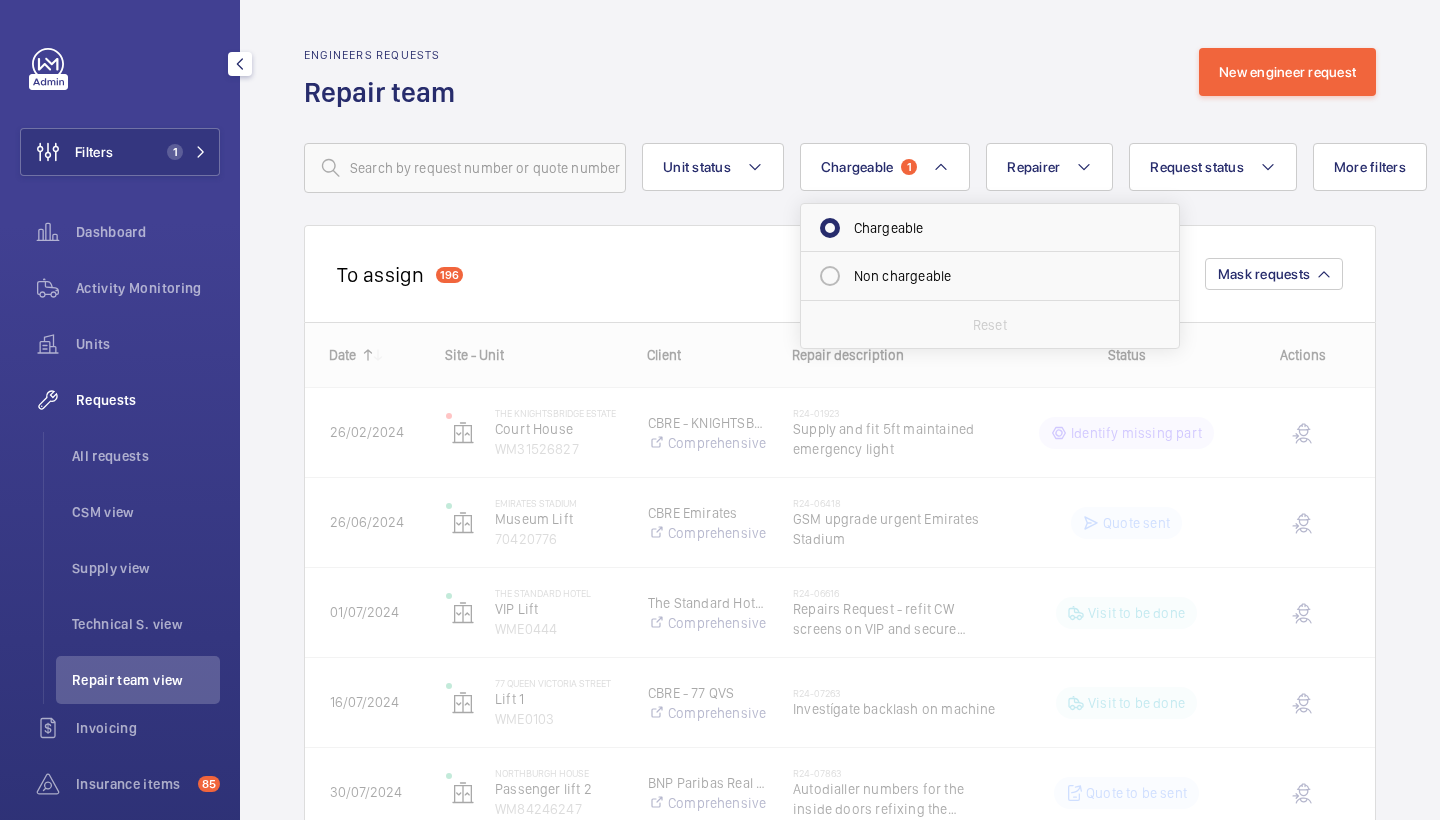 click on "Engineers requests  Repair team  New engineer request  Unit status Chargeable 1 Chargeable Non chargeable Reset Repairer Request status More filters Device type Reset all filters To assign  196  Mask requests
Date
Site - Unit
Client" 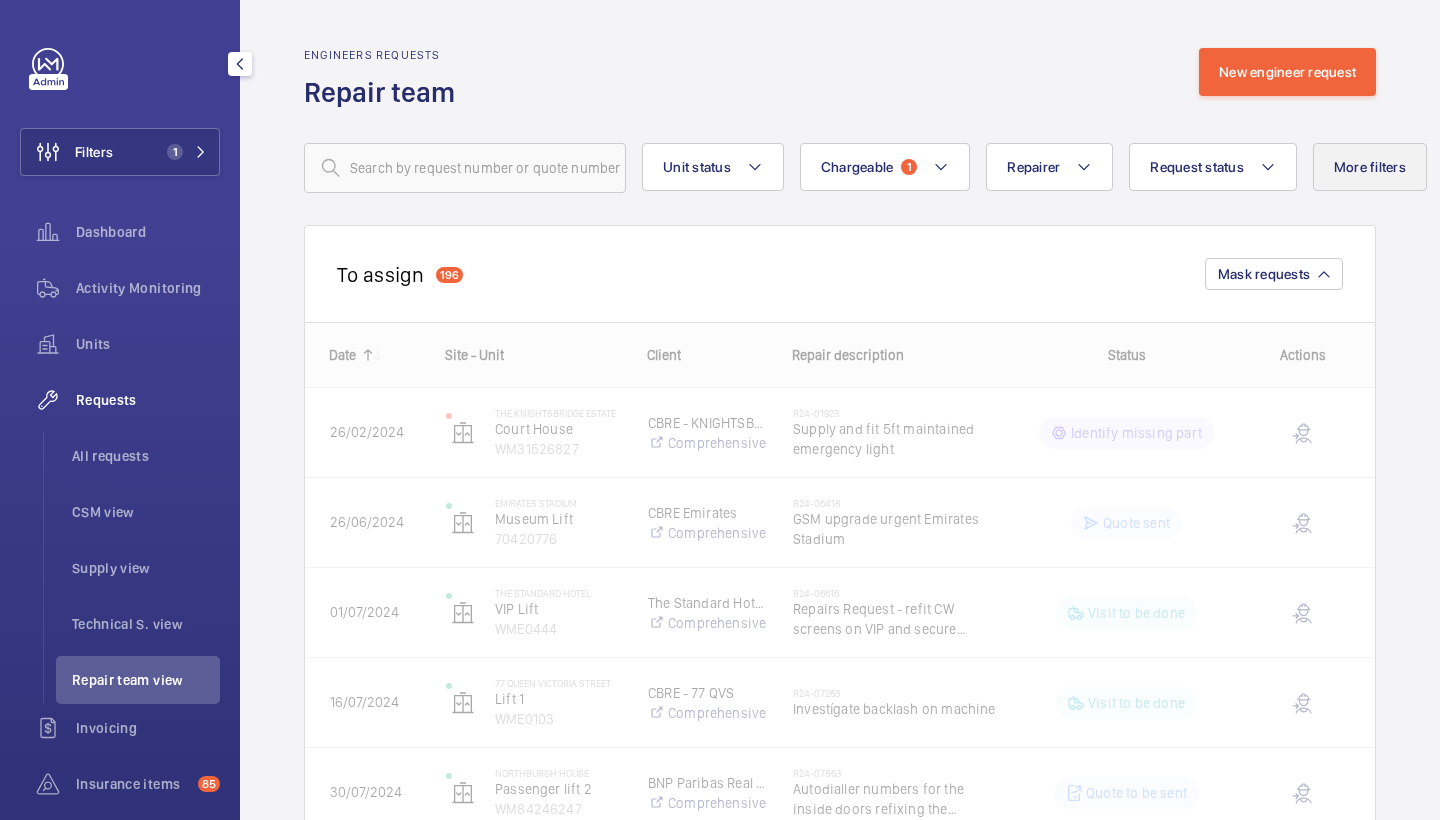 click on "More filters" 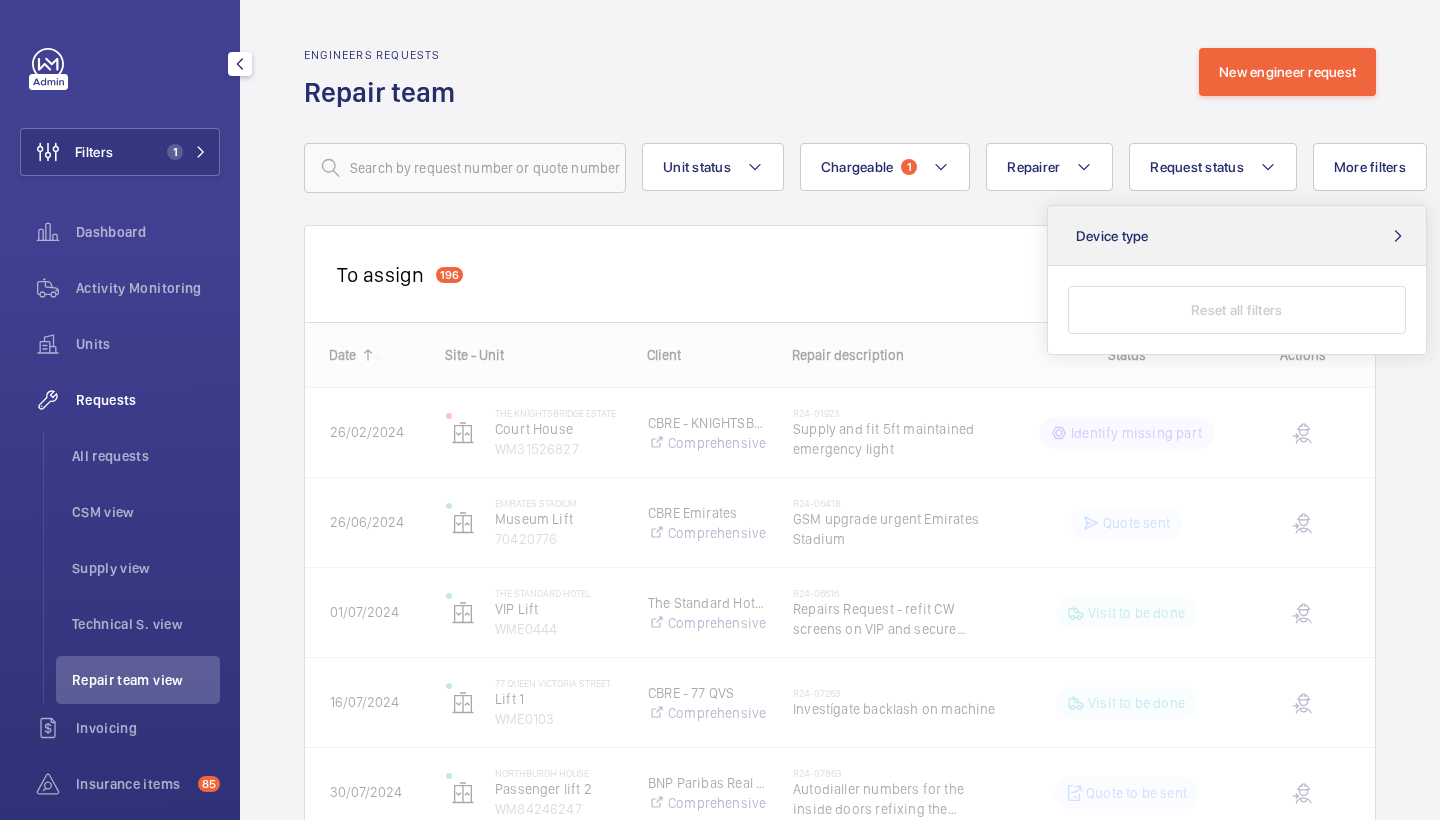 click on "Device type" 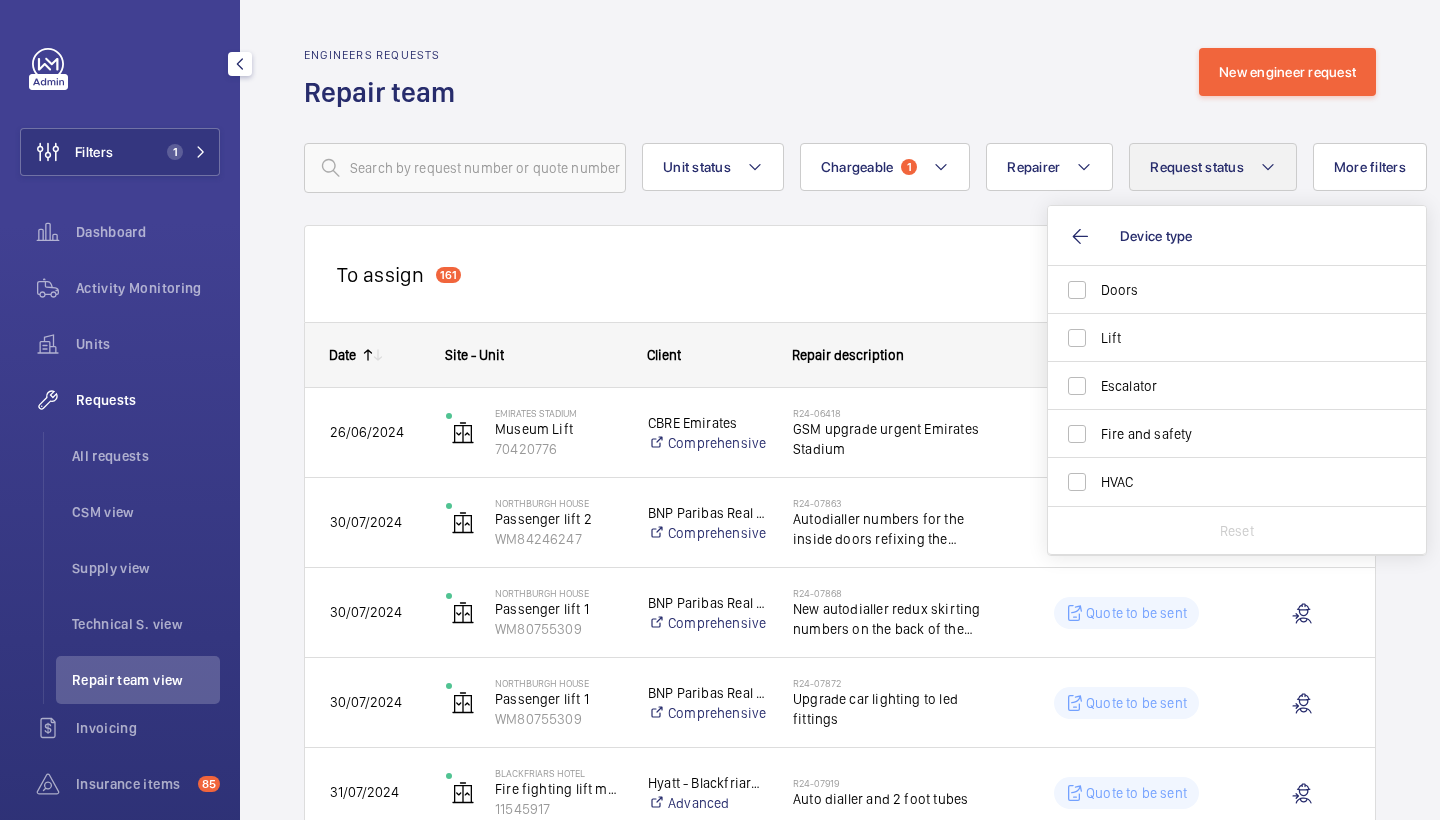 click on "Request status" 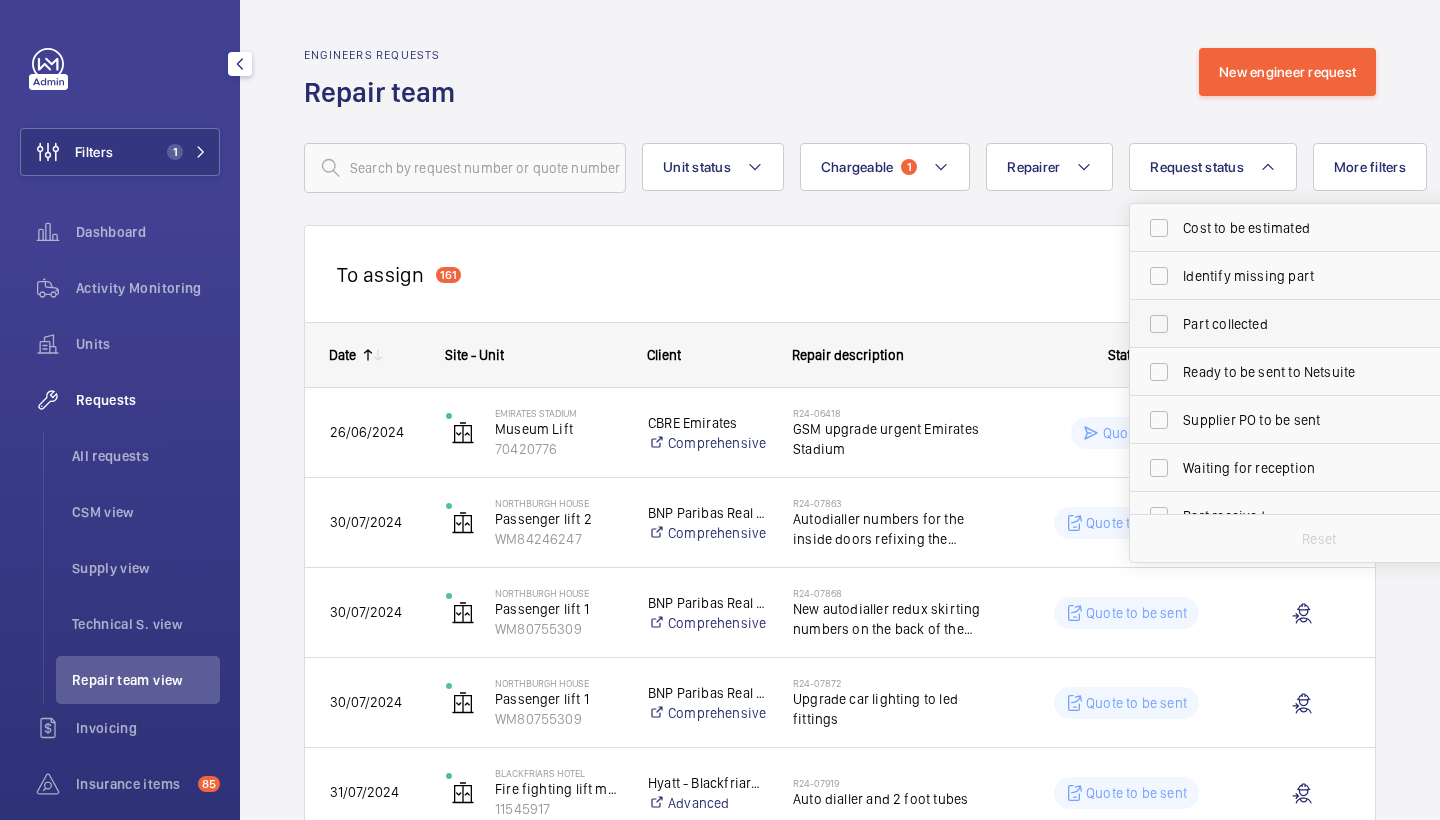 scroll, scrollTop: 29, scrollLeft: 0, axis: vertical 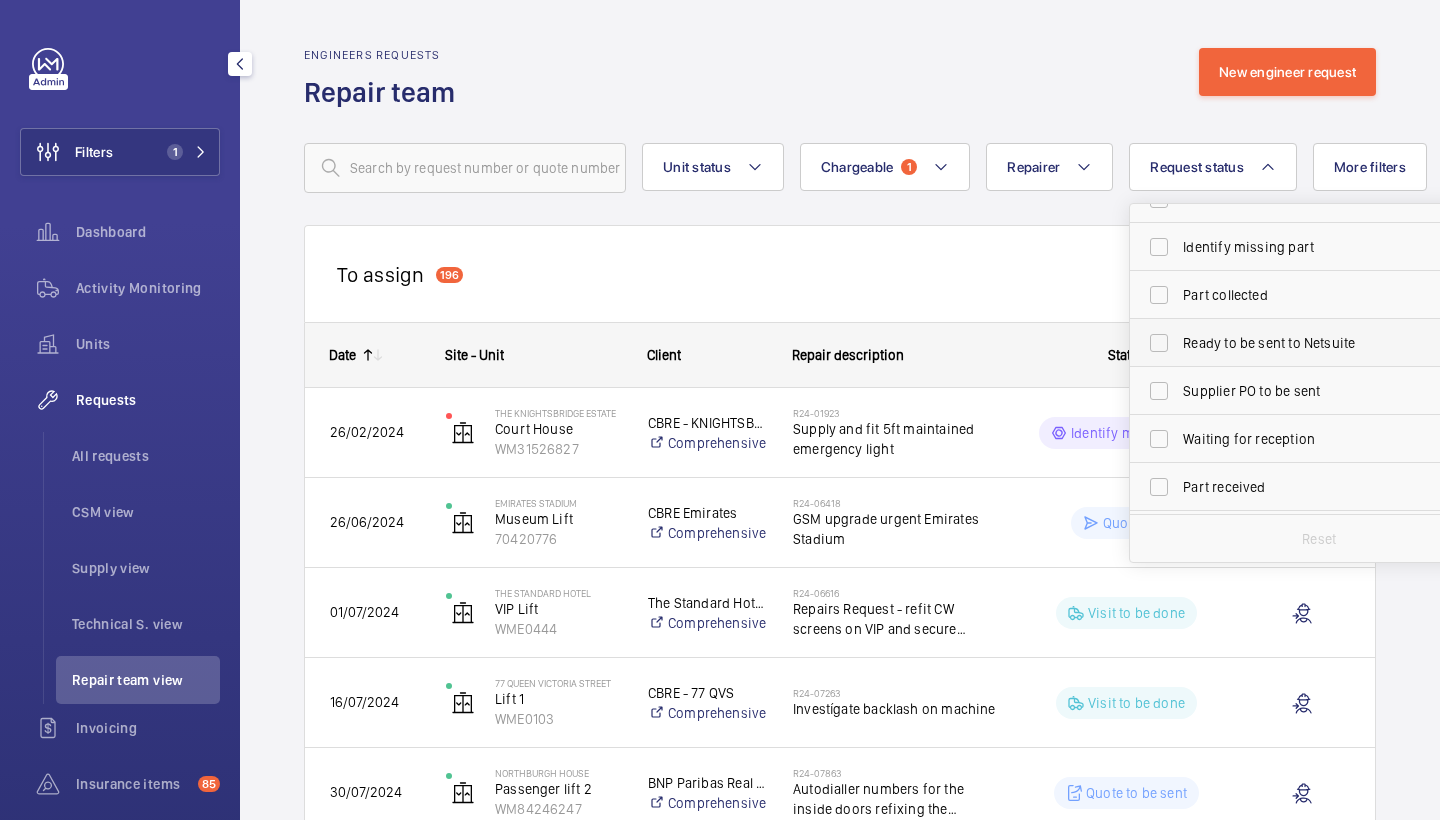 click on "Ready to be sent to Netsuite" at bounding box center [1320, 343] 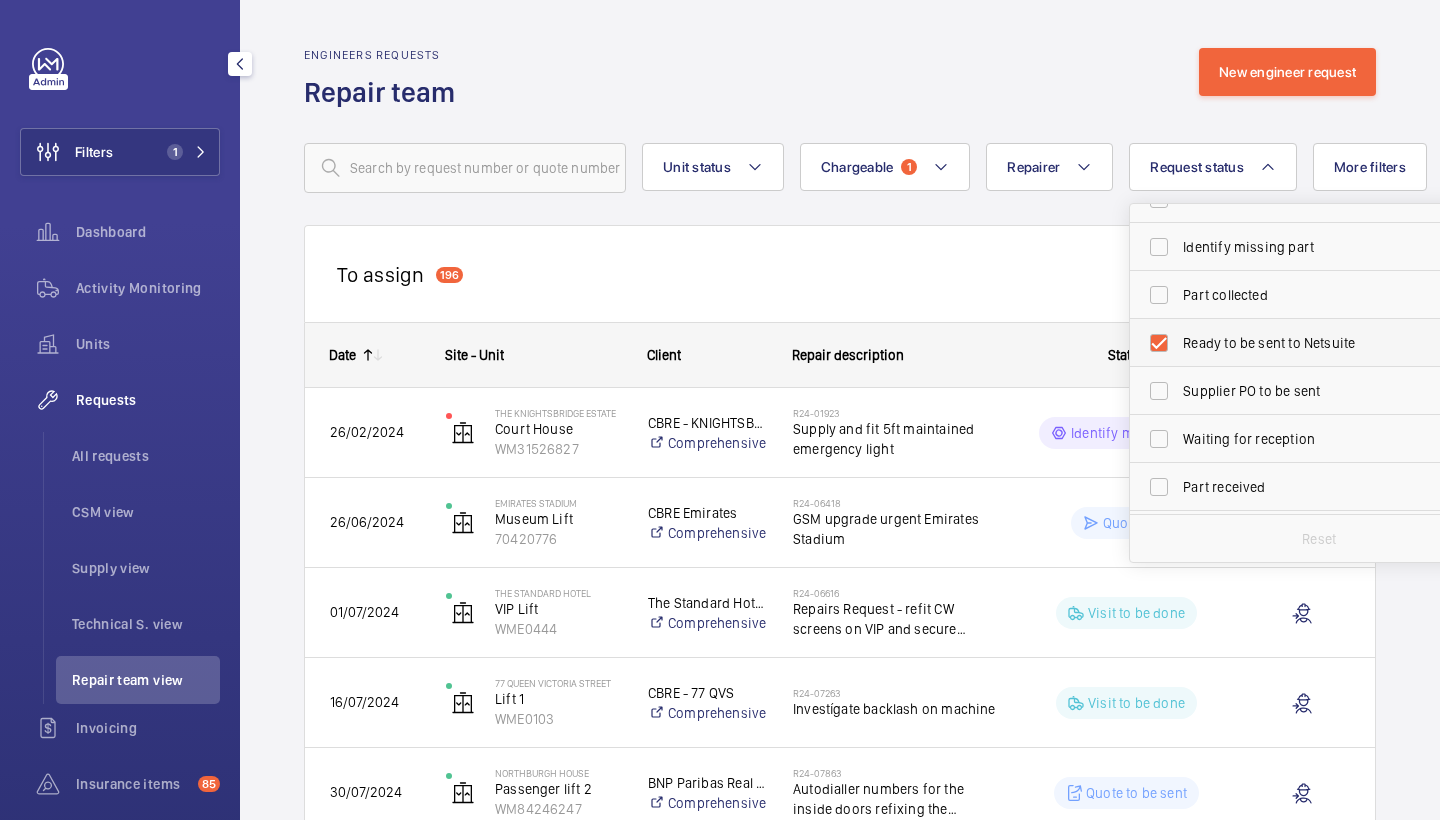 checkbox on "true" 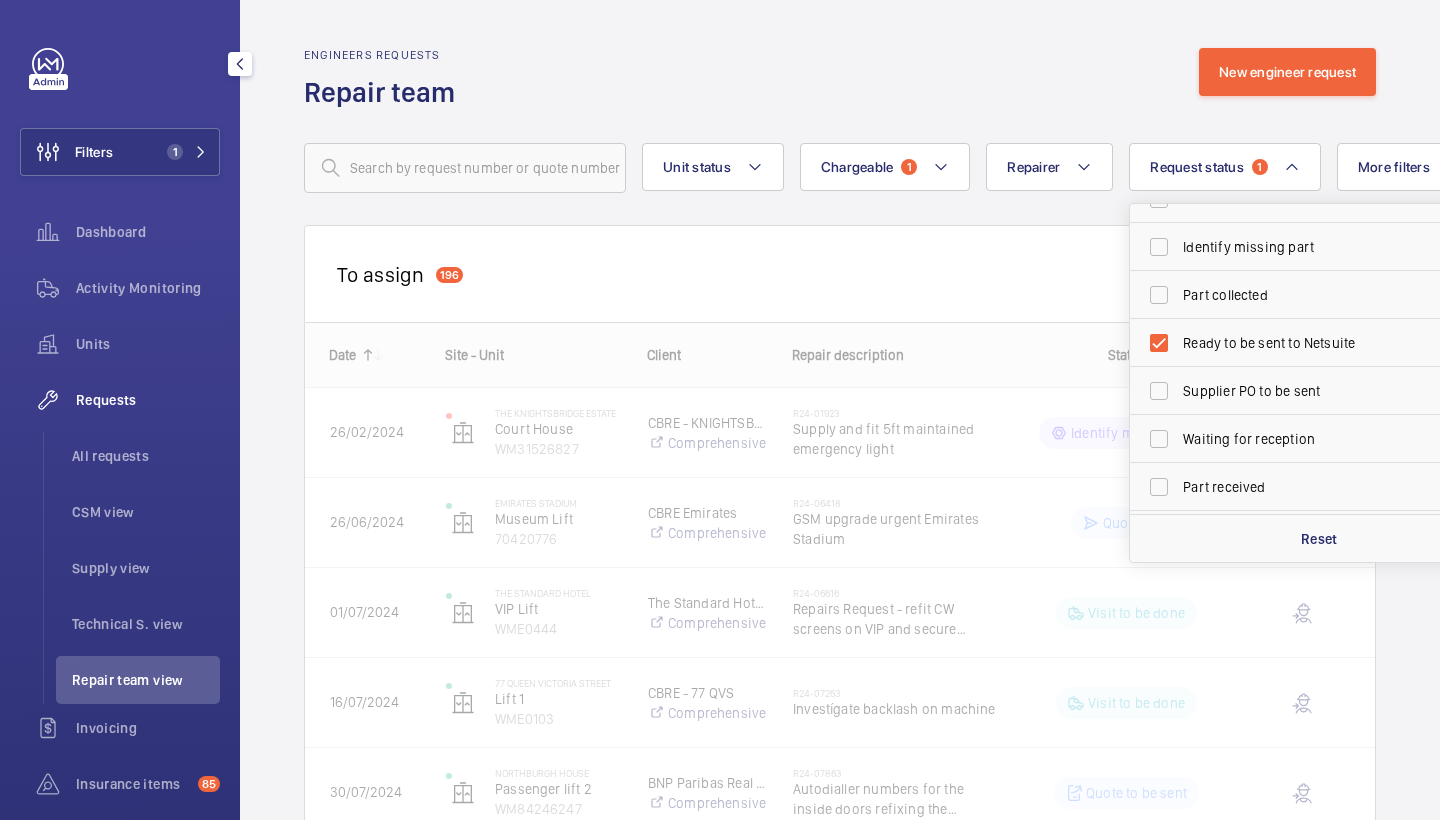 click on "Engineers requests  Repair team  New engineer request" 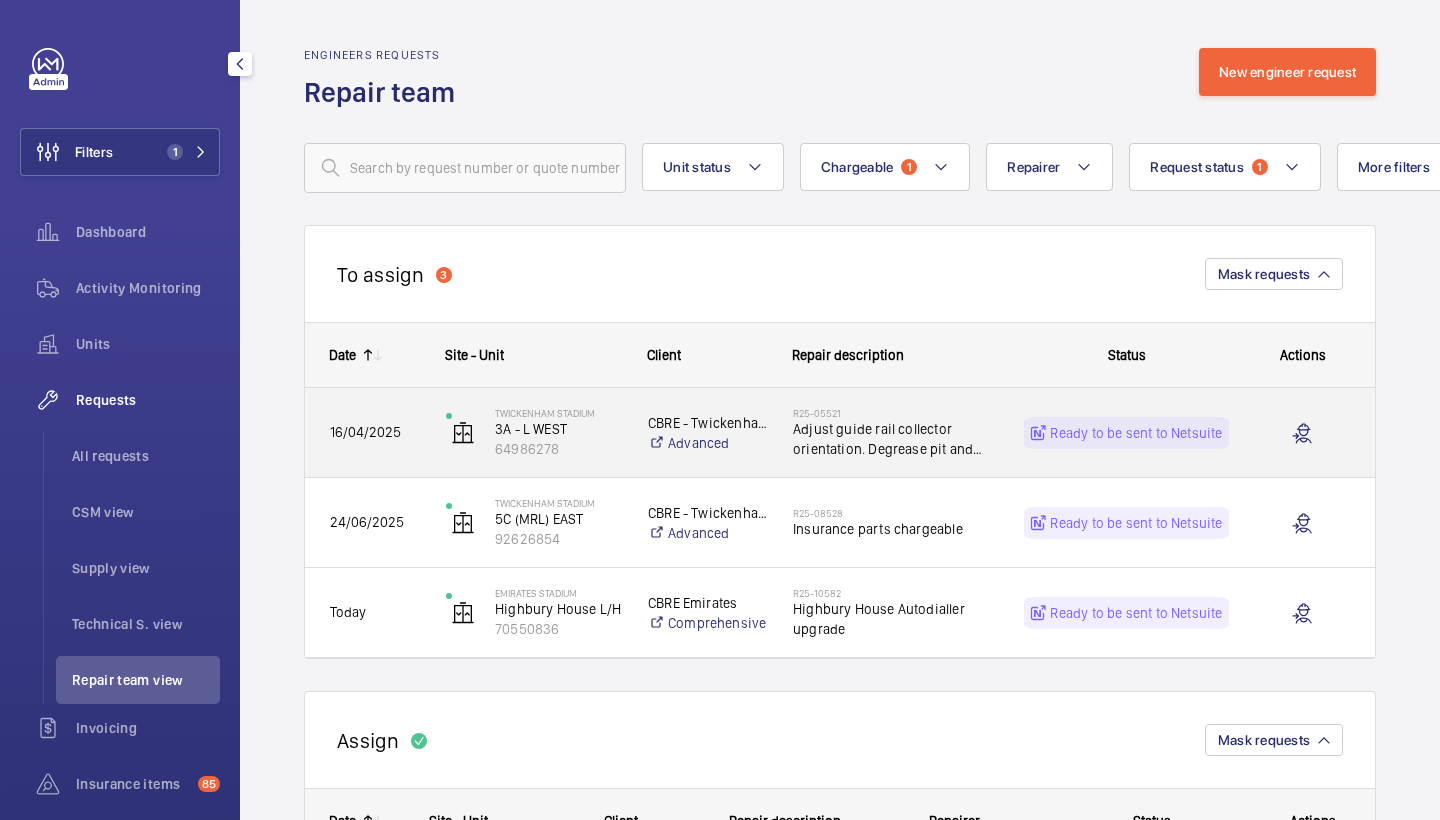 click on "Adjust guide rail collector orientation. Degrease pit and new pit socket" 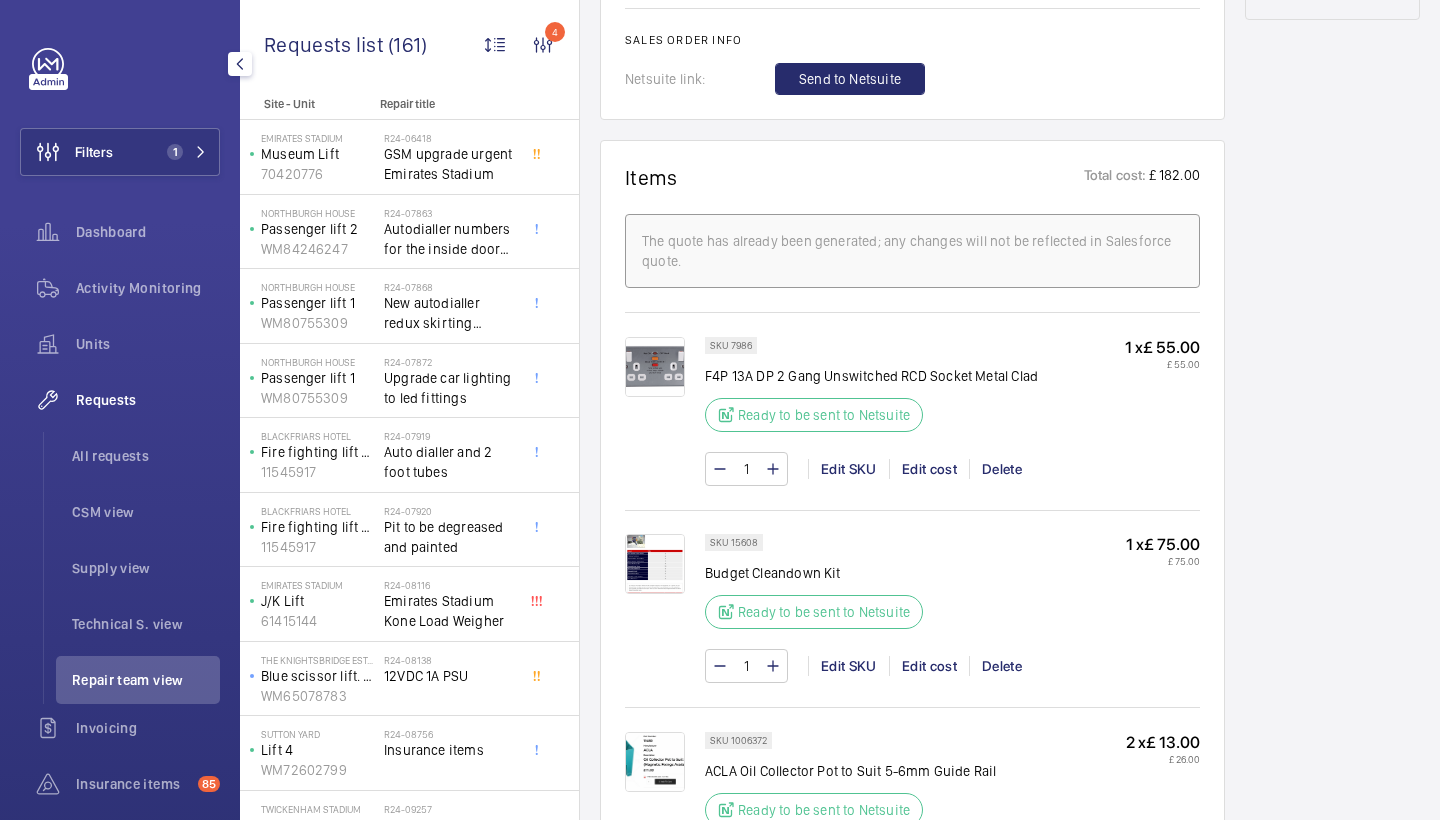scroll, scrollTop: 1188, scrollLeft: 0, axis: vertical 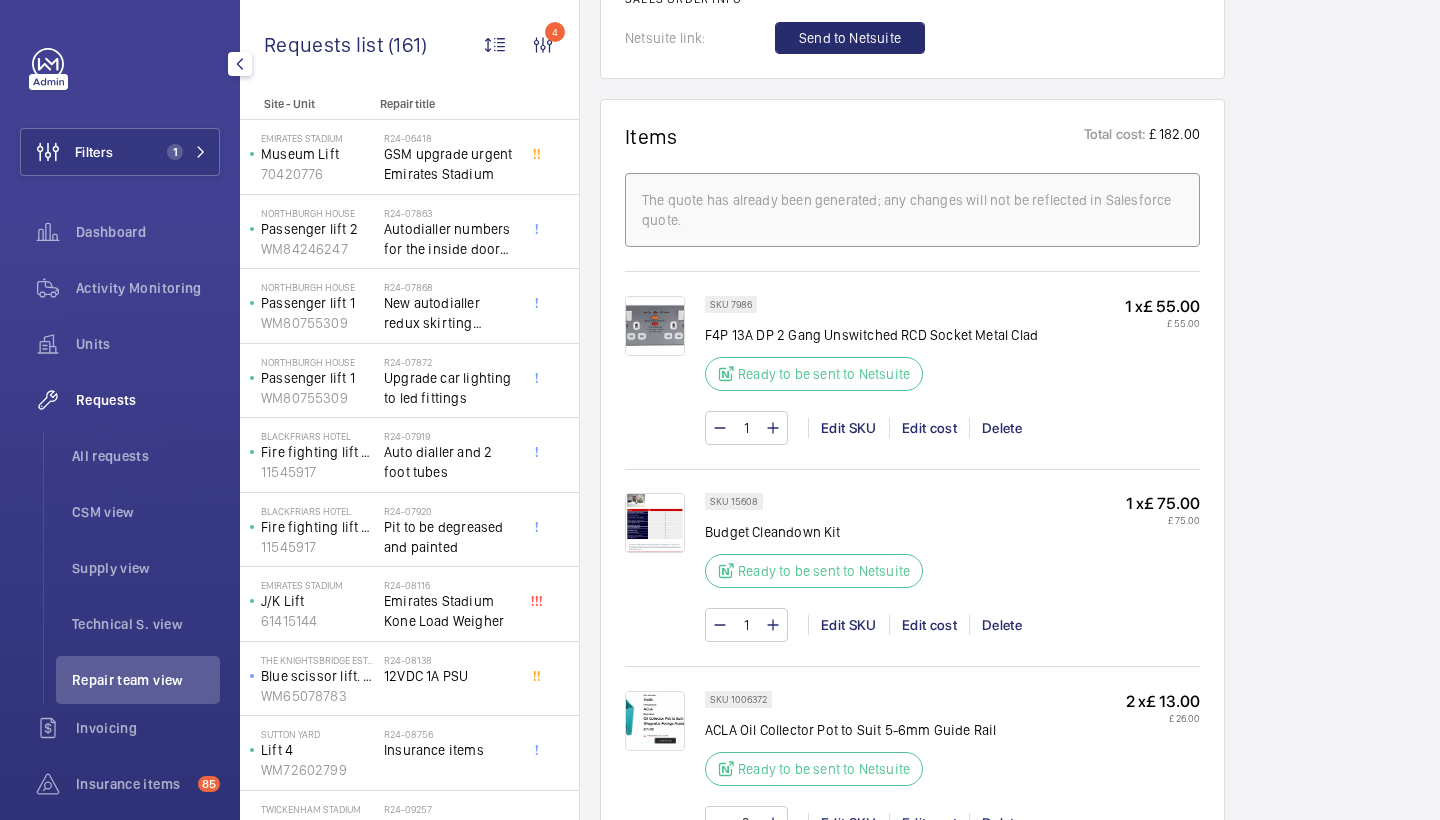 click 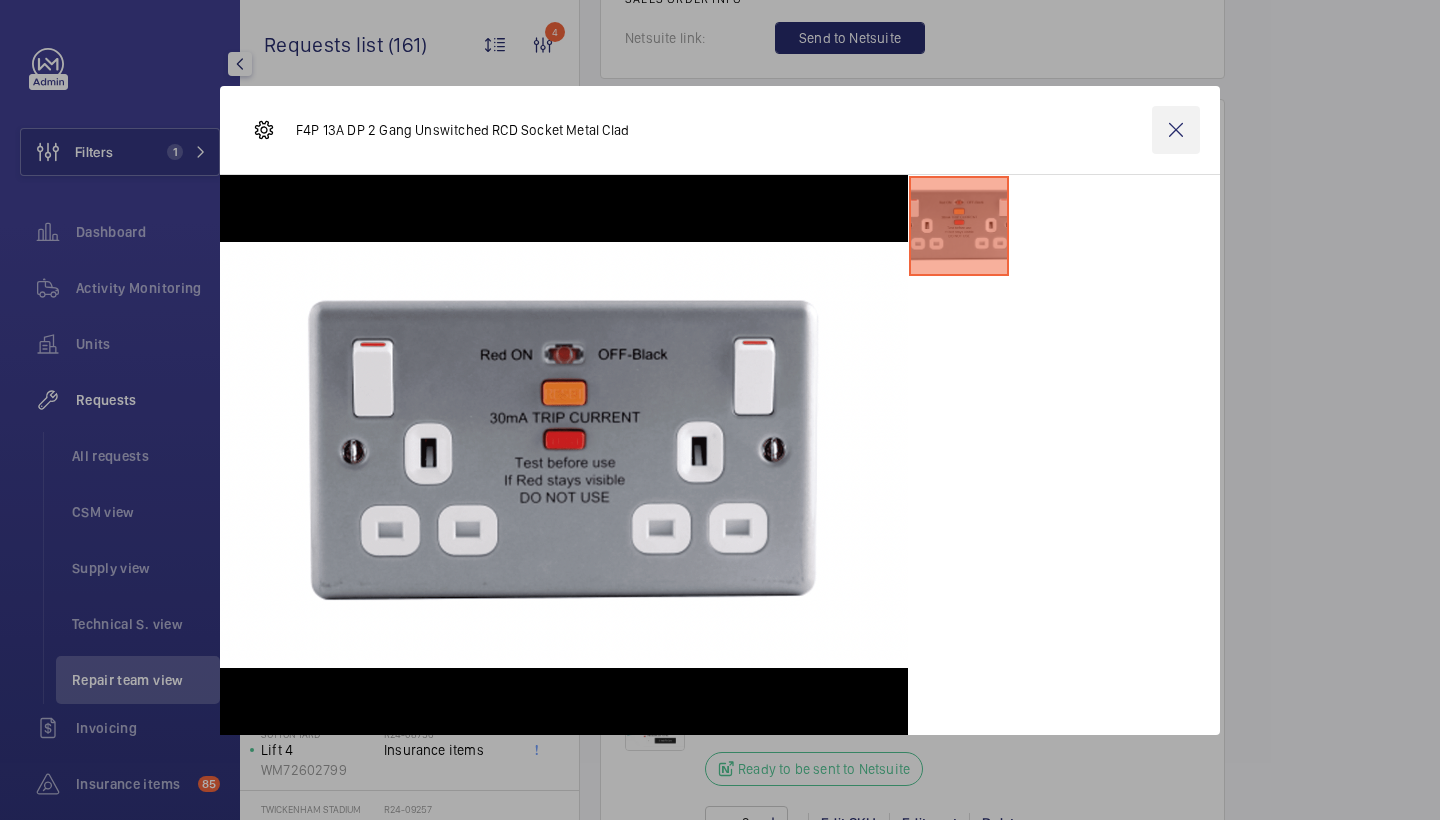 click at bounding box center (1176, 130) 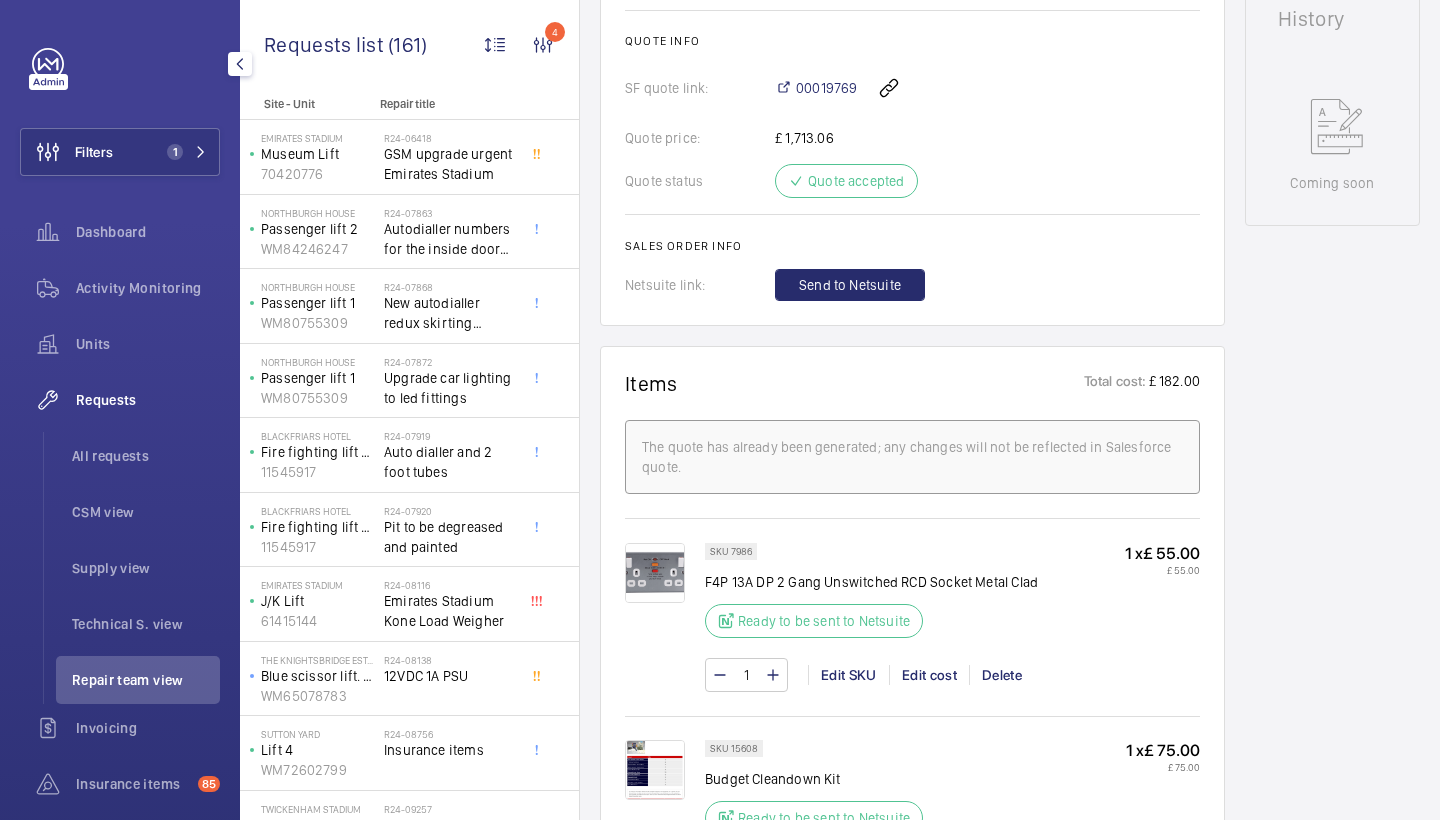 scroll, scrollTop: 1403, scrollLeft: 0, axis: vertical 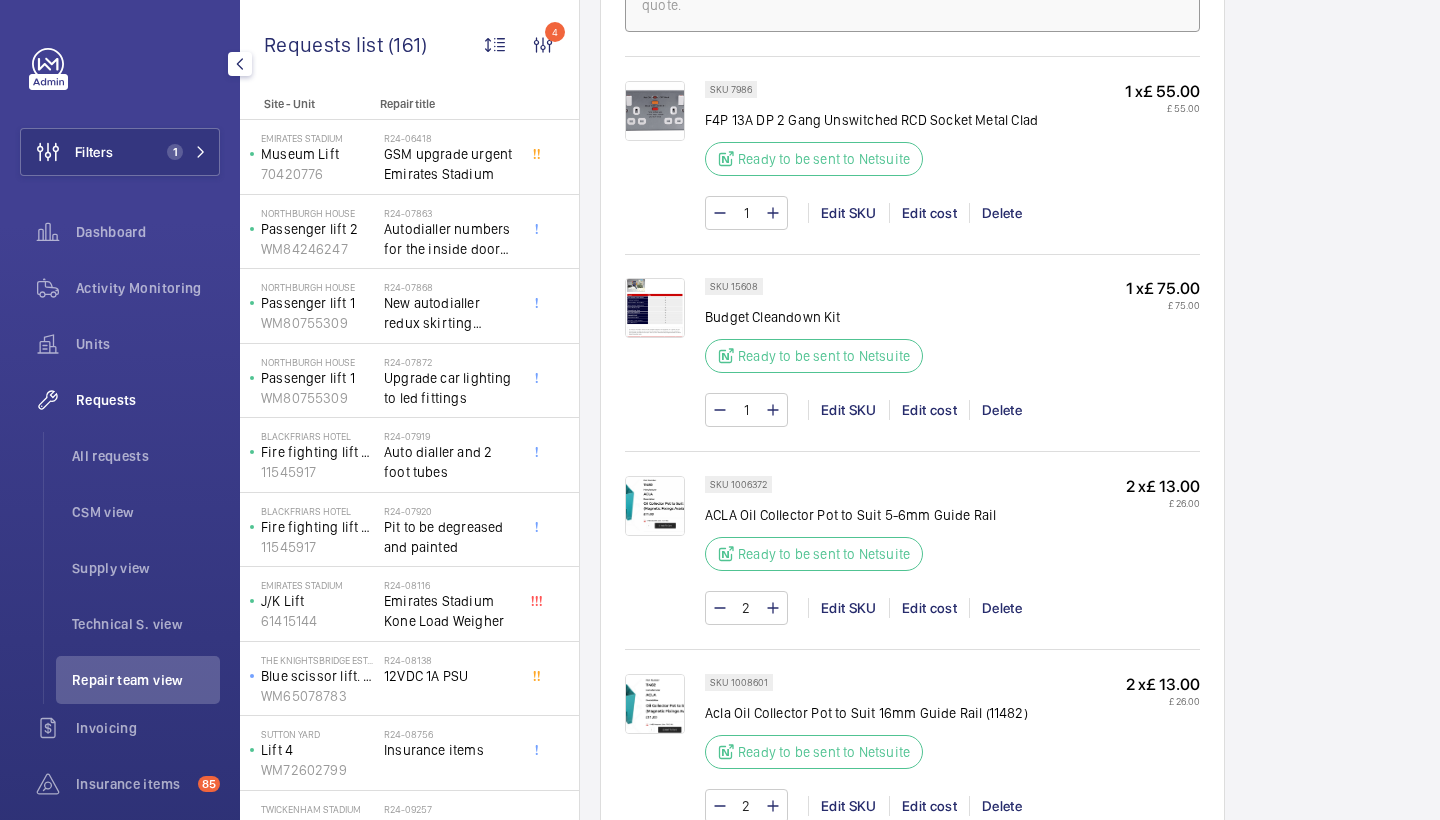 click 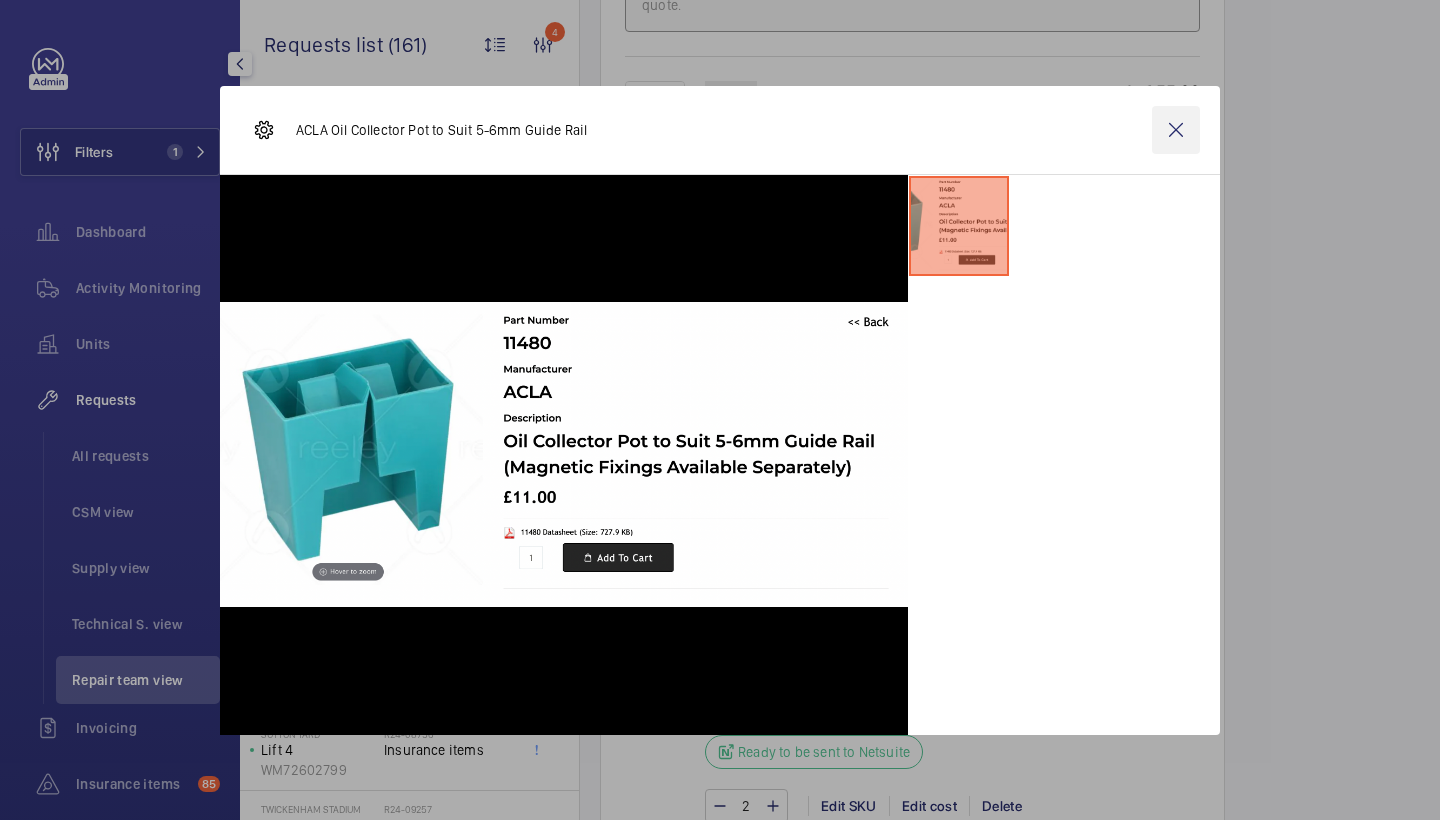 click at bounding box center (1176, 130) 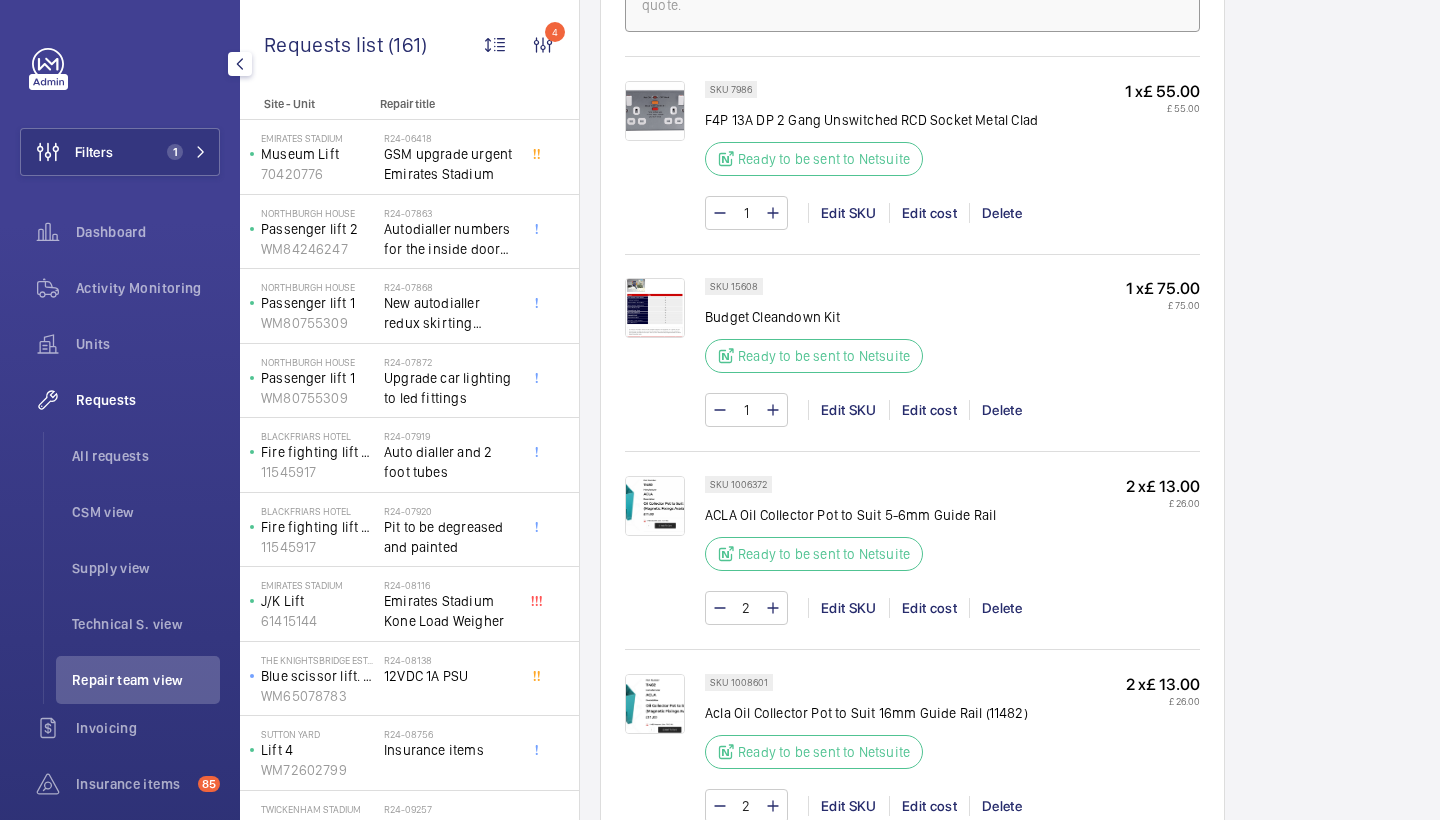 click 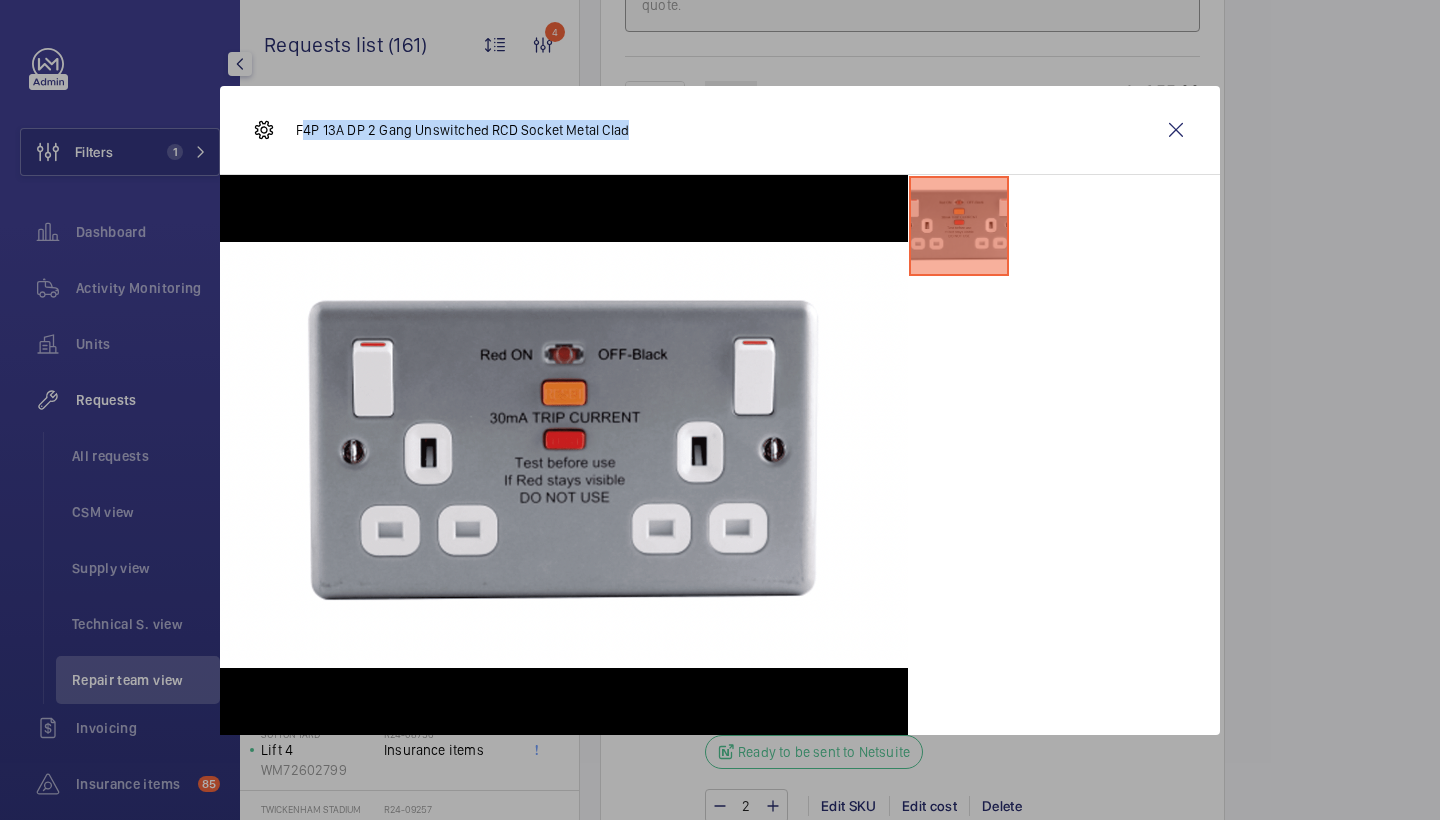 drag, startPoint x: 303, startPoint y: 133, endPoint x: 630, endPoint y: 129, distance: 327.02448 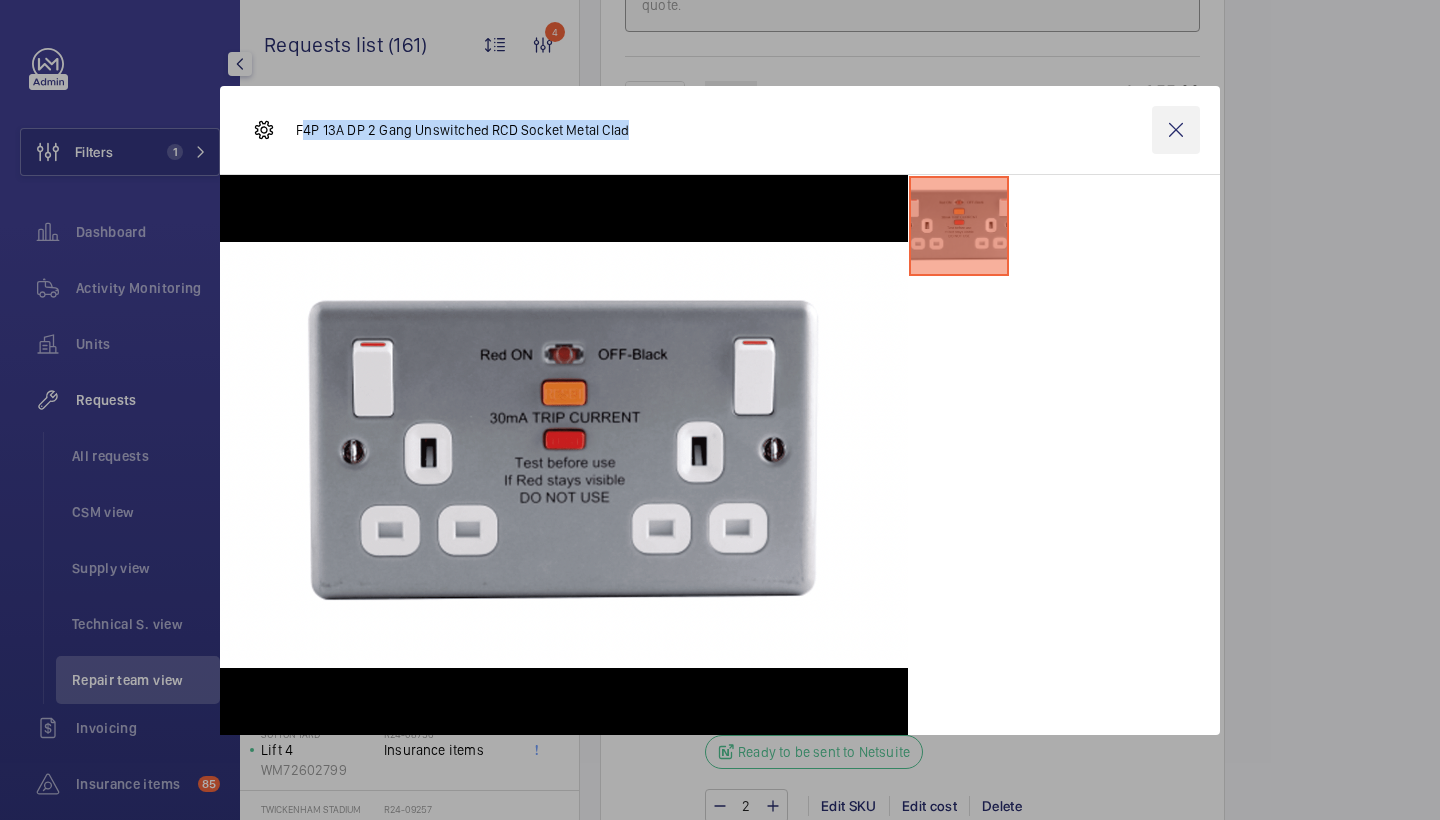 click at bounding box center [1176, 130] 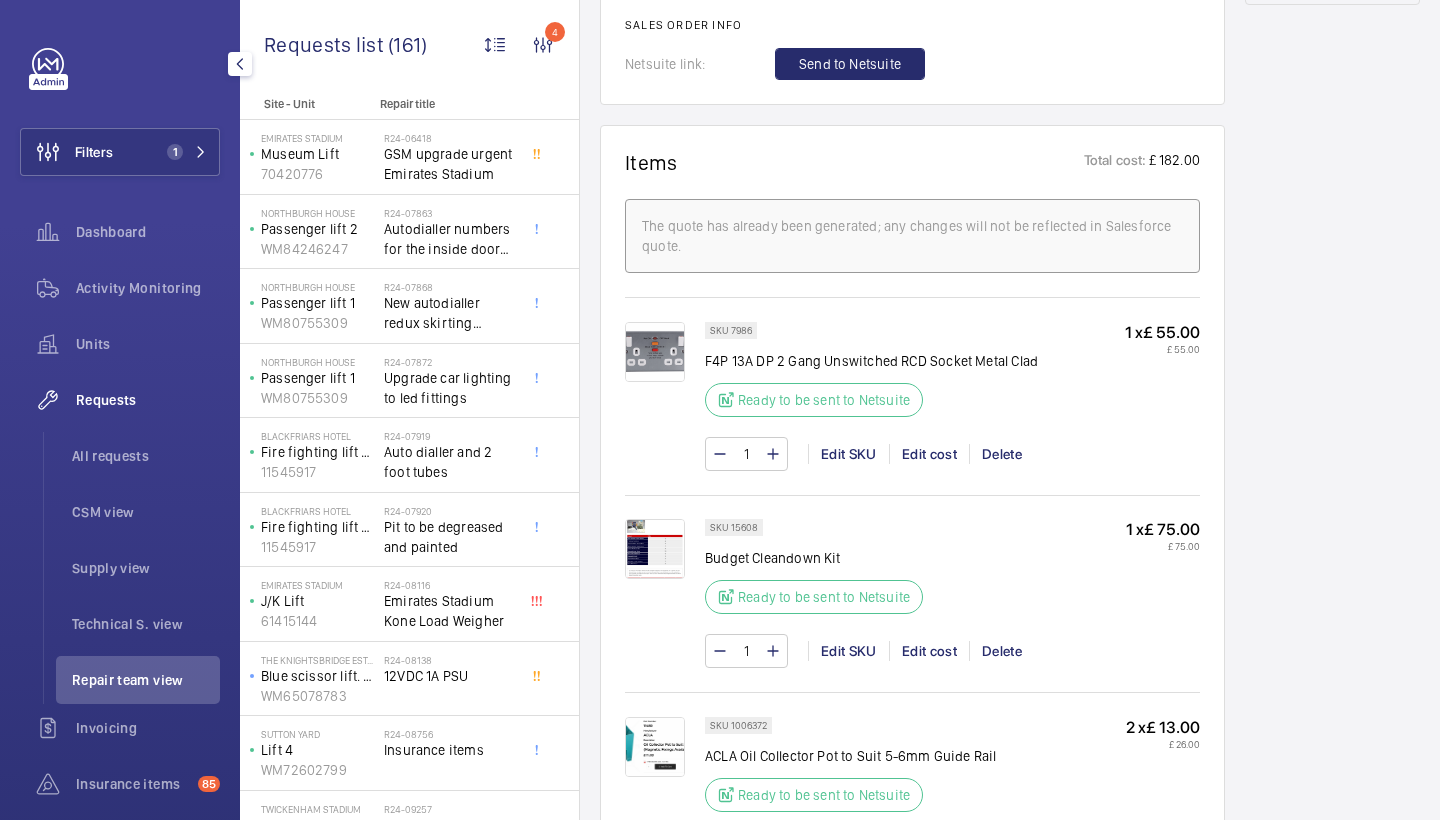 scroll, scrollTop: 1159, scrollLeft: 0, axis: vertical 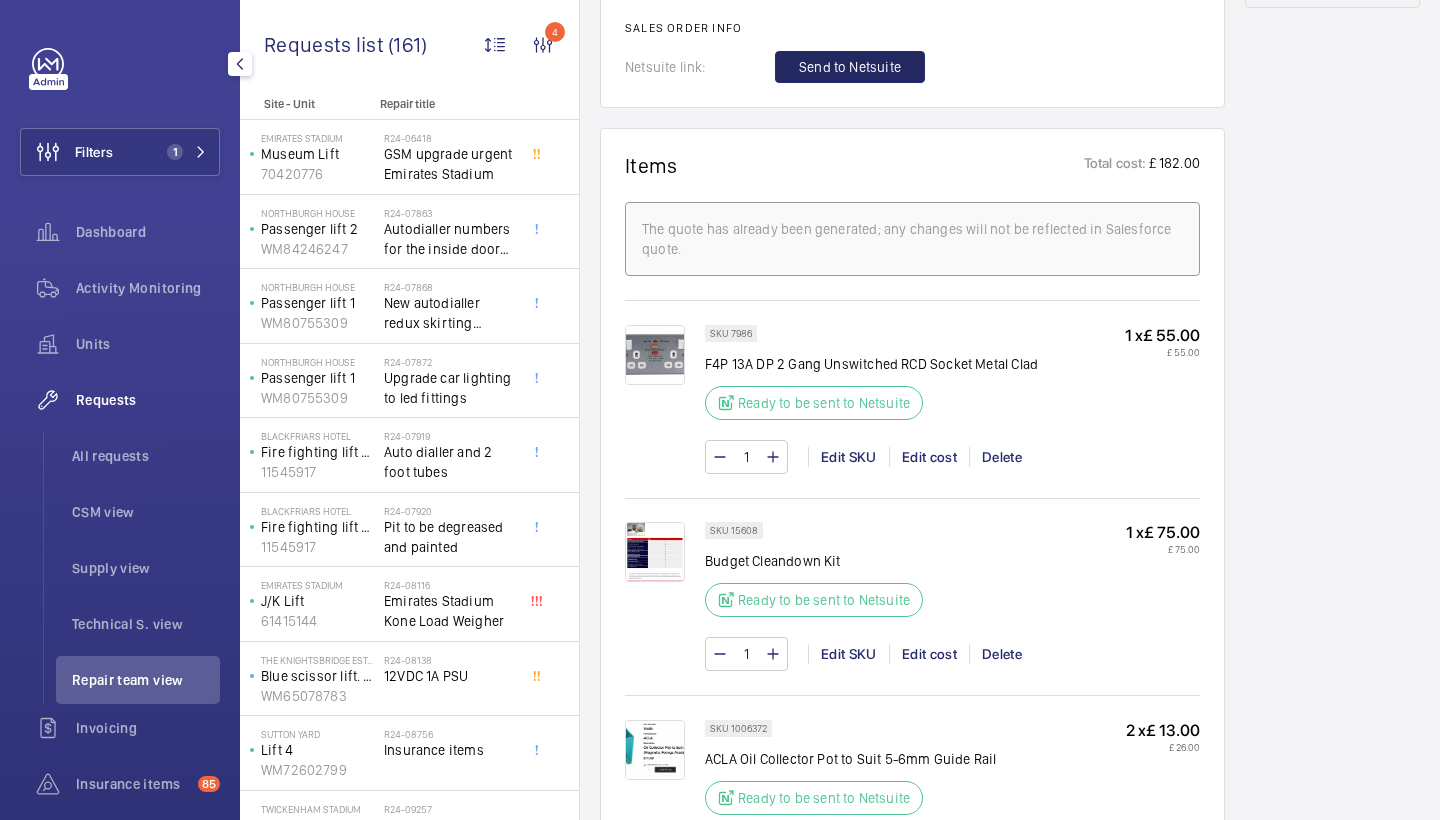 click on "Send to Netsuite" 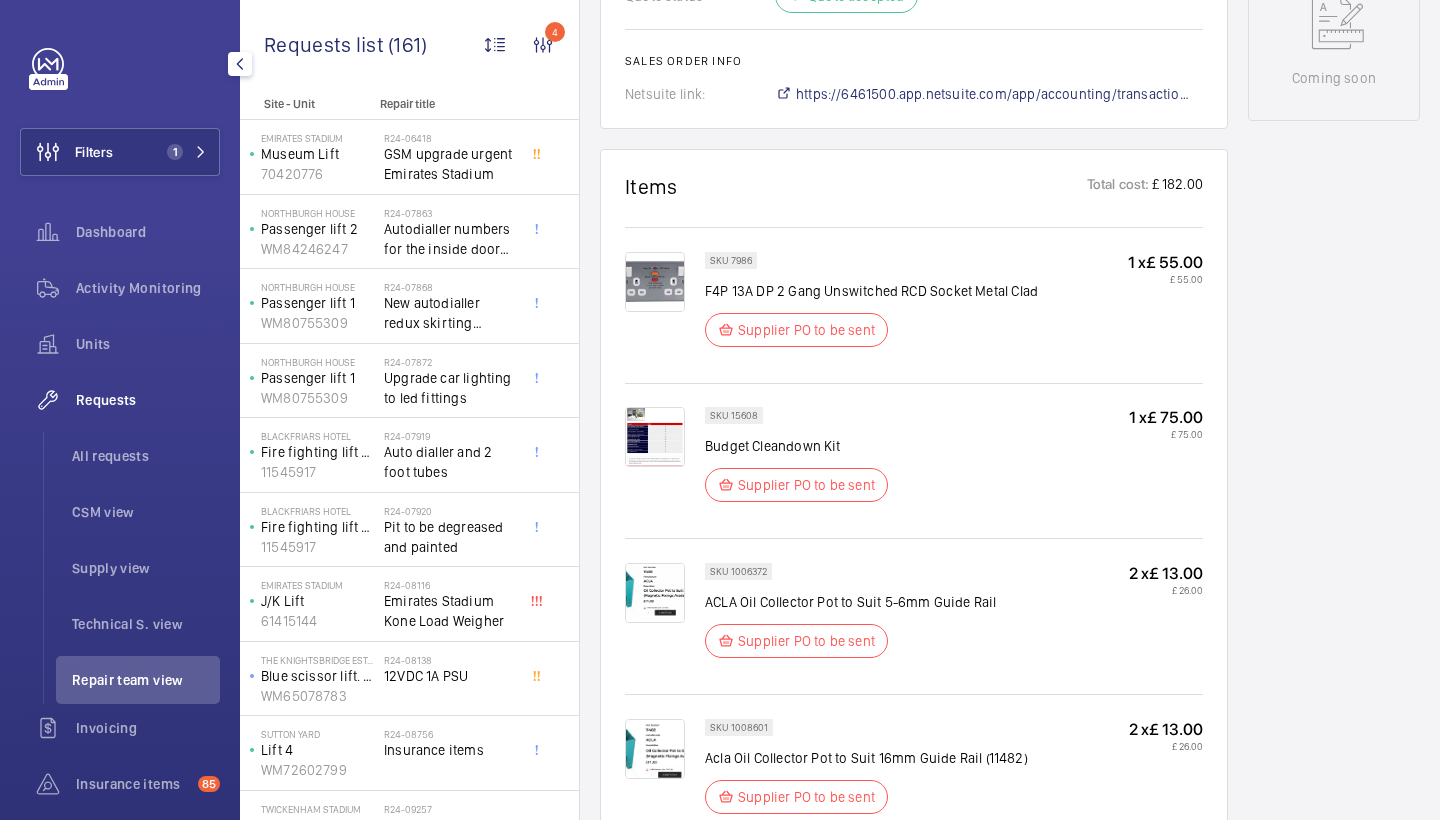 scroll, scrollTop: 1061, scrollLeft: 0, axis: vertical 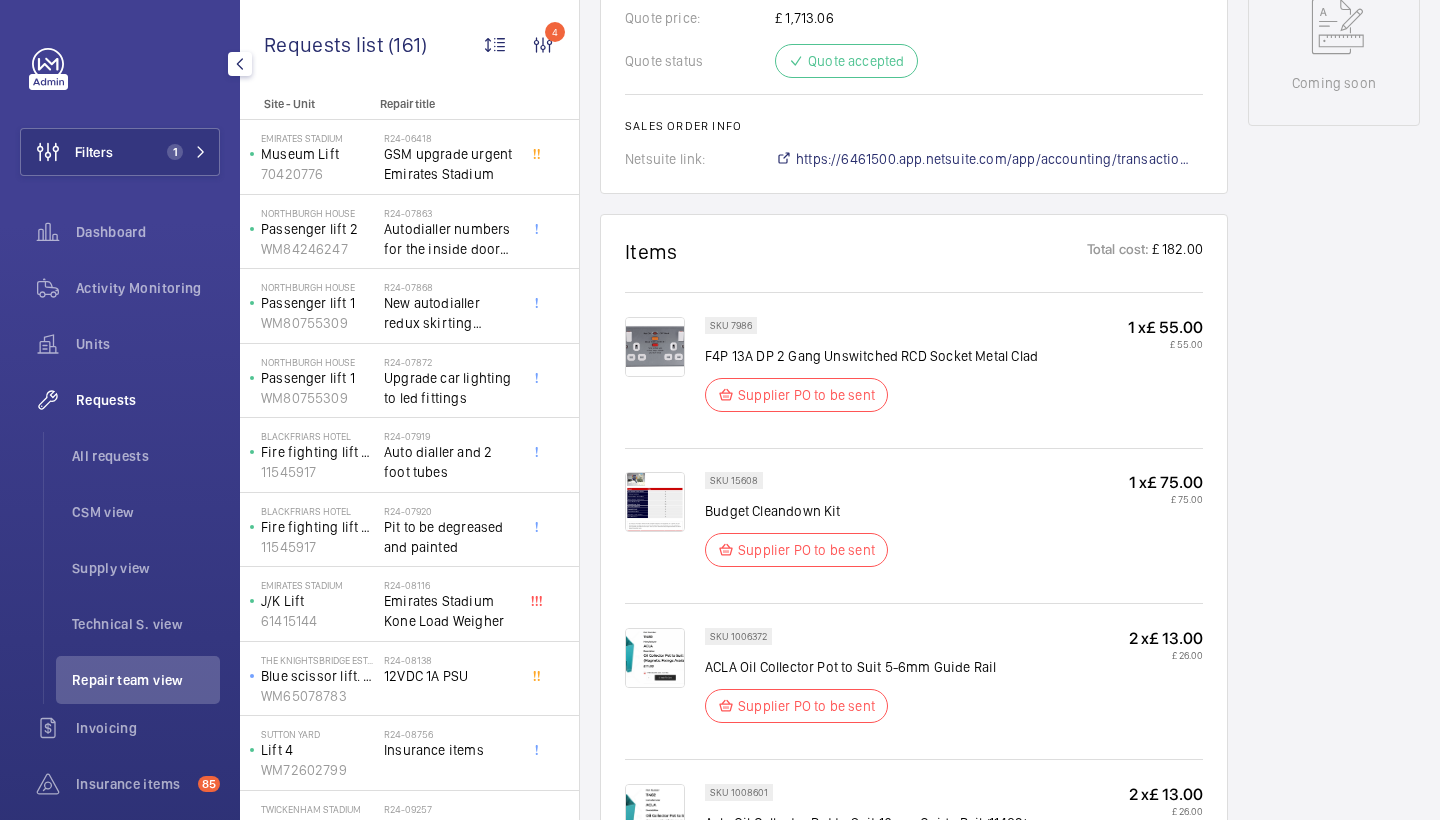 click on "Sales order info" 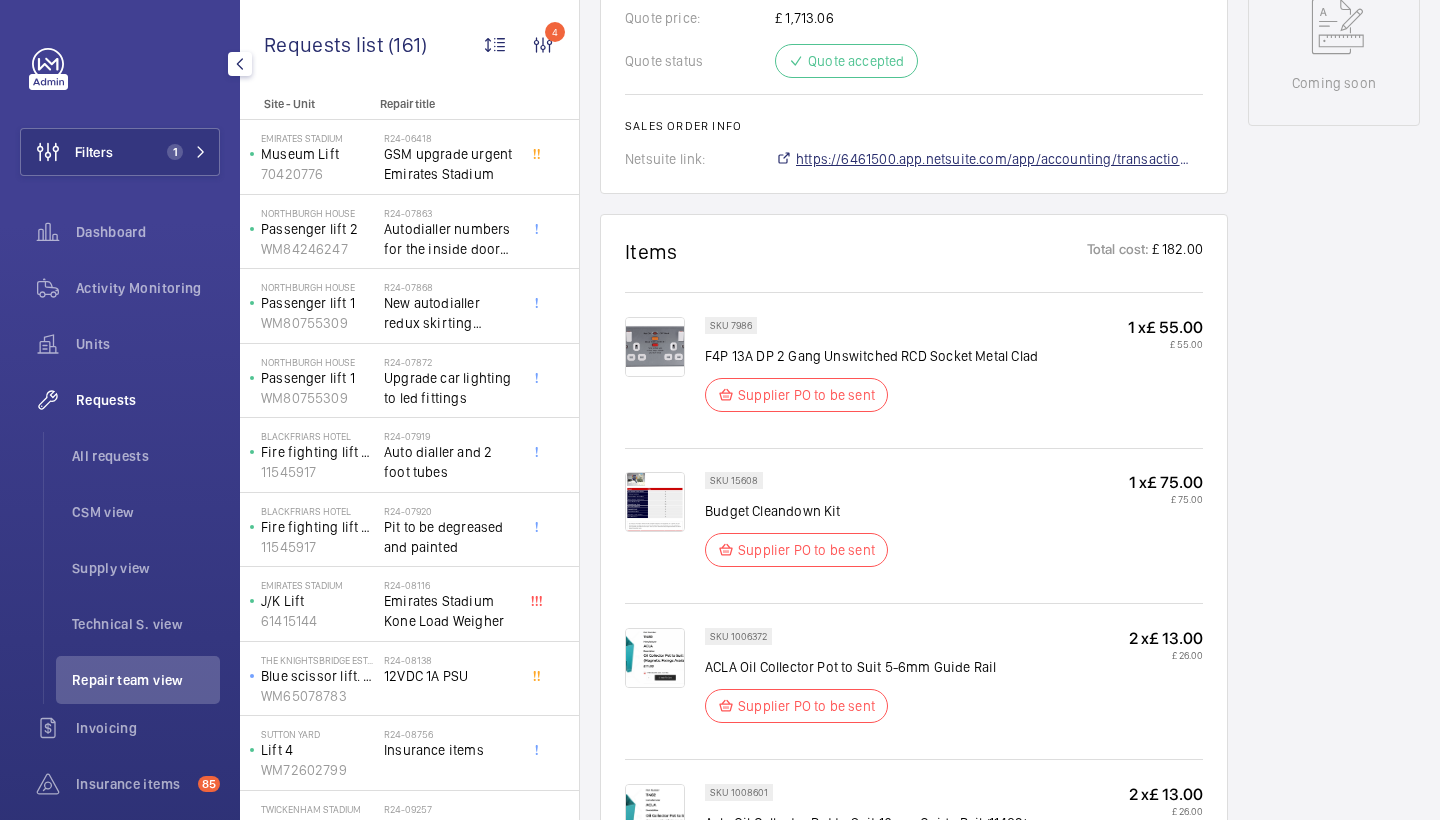 click on "https://6461500.app.netsuite.com/app/accounting/transactions/salesord.nl?id=2882513" 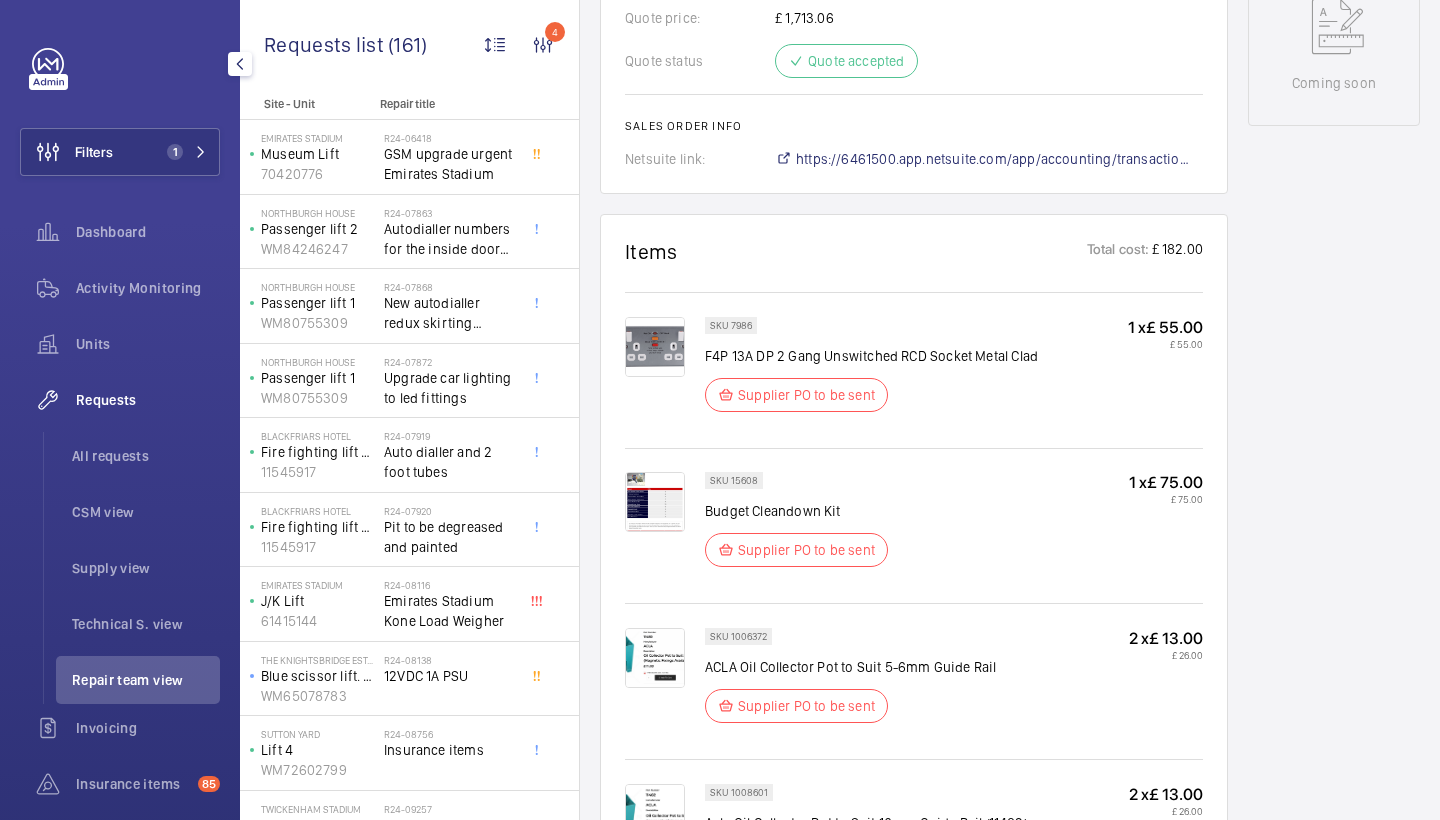 scroll, scrollTop: 1094, scrollLeft: 0, axis: vertical 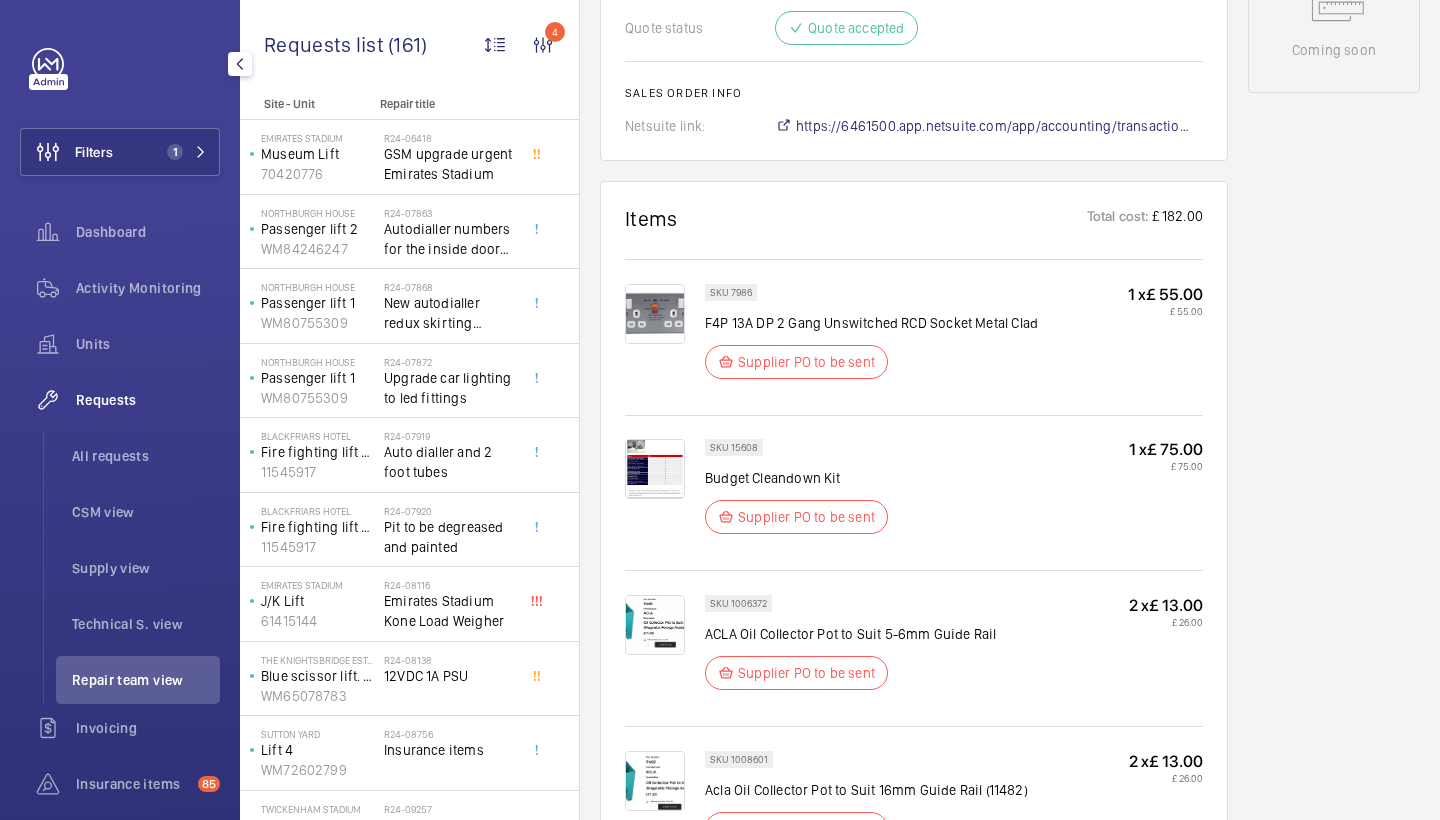 click 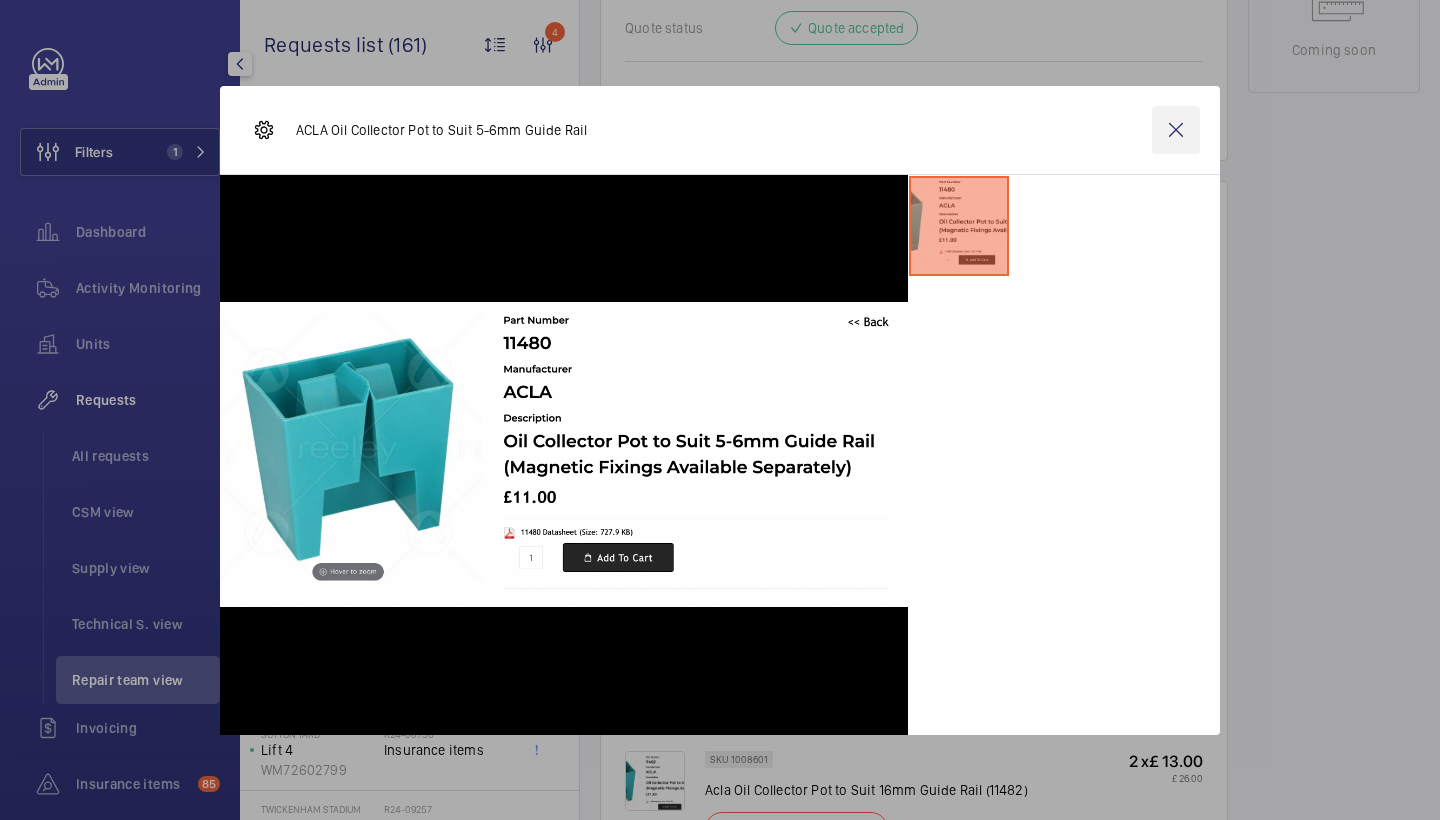 click at bounding box center (1176, 130) 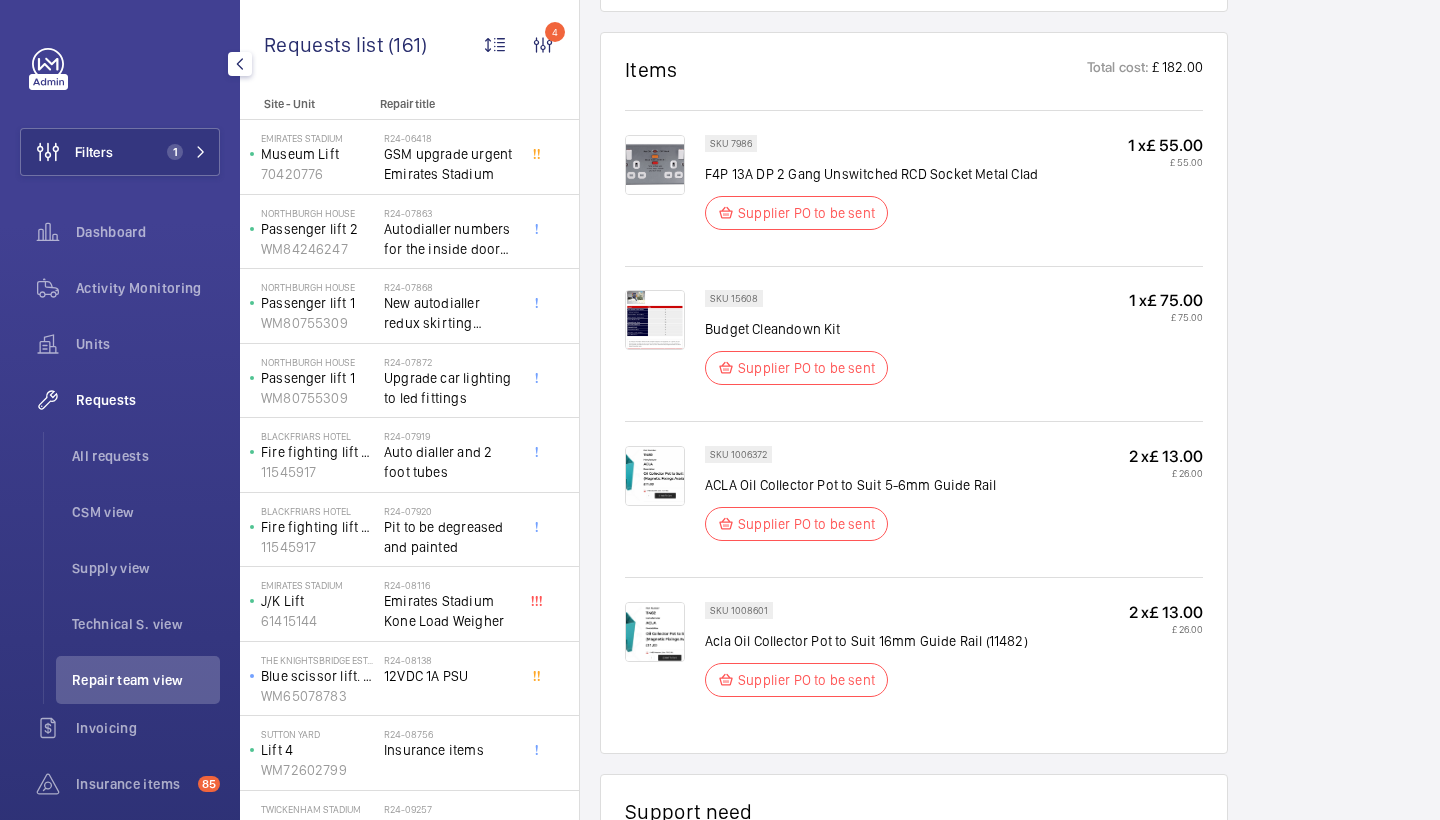 scroll, scrollTop: 1286, scrollLeft: 0, axis: vertical 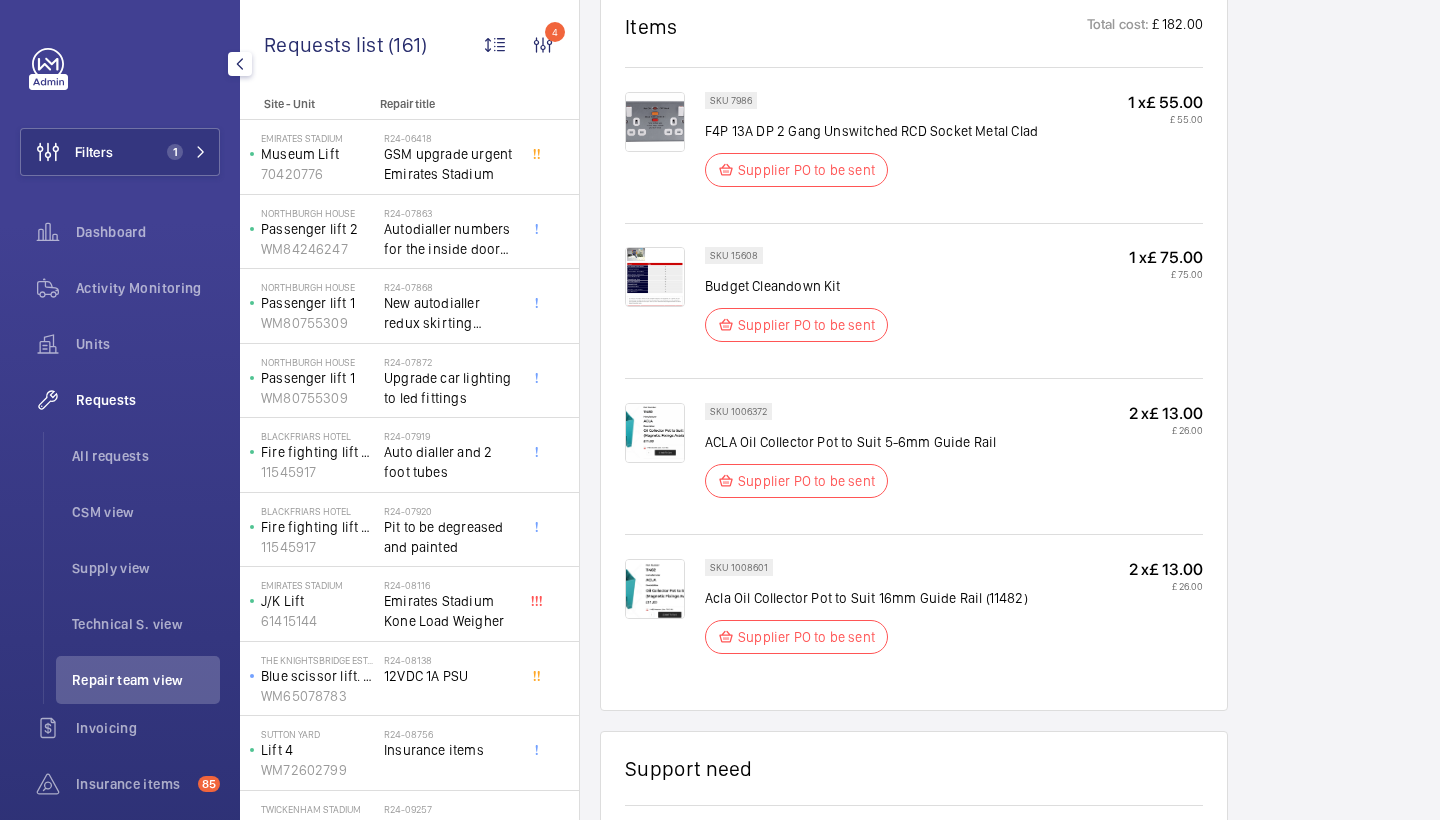 click 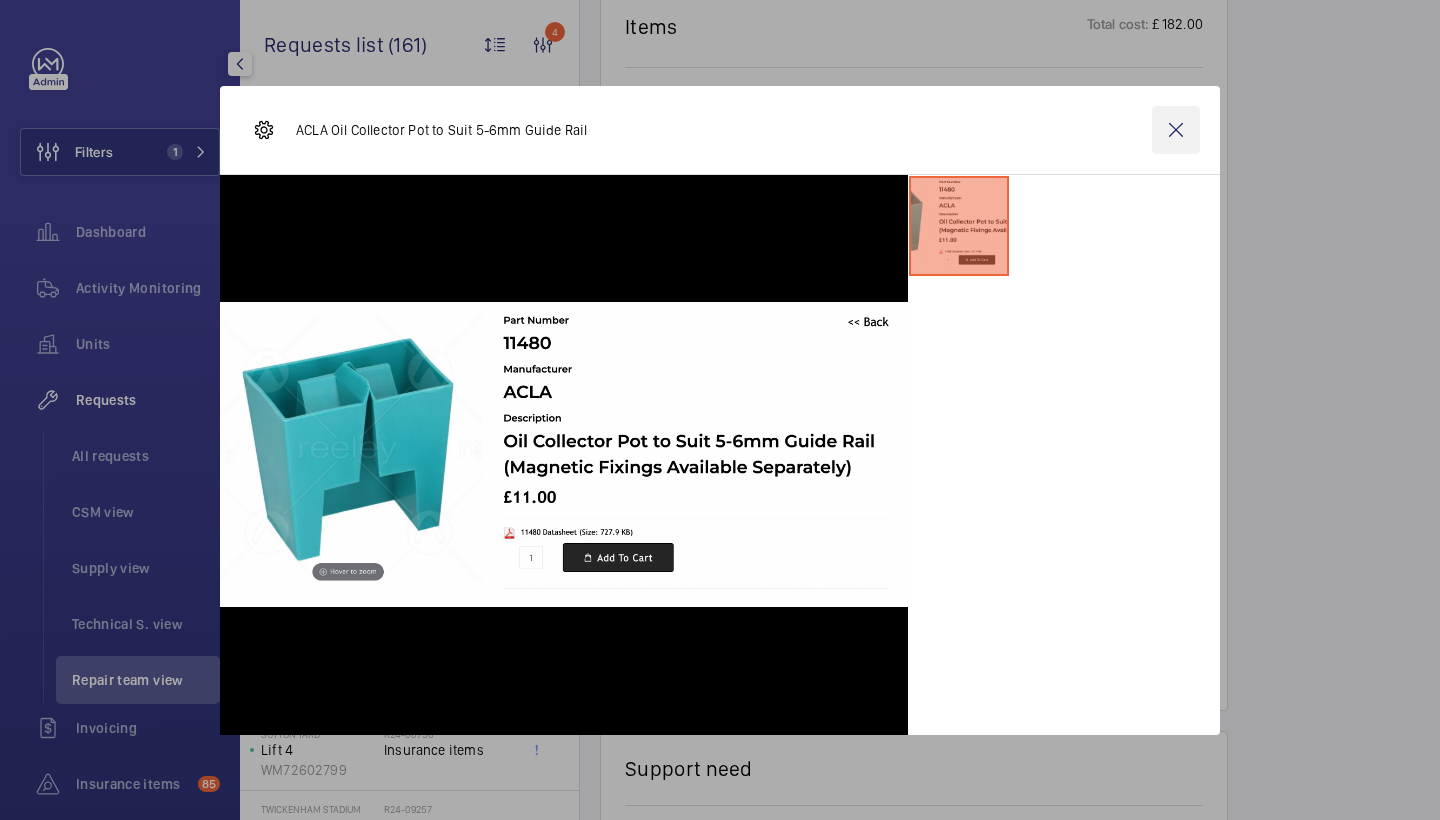 click at bounding box center (1176, 130) 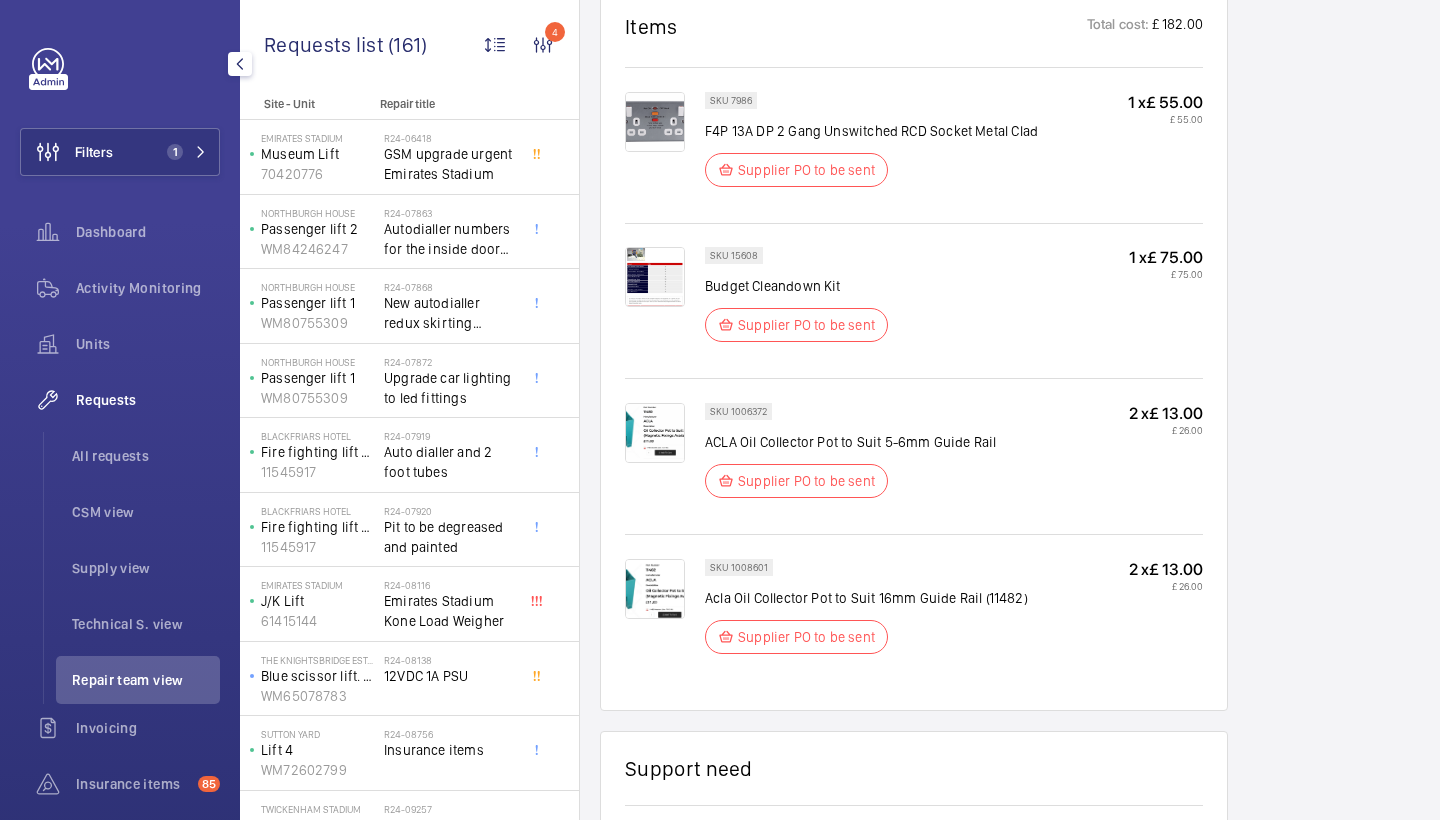 click 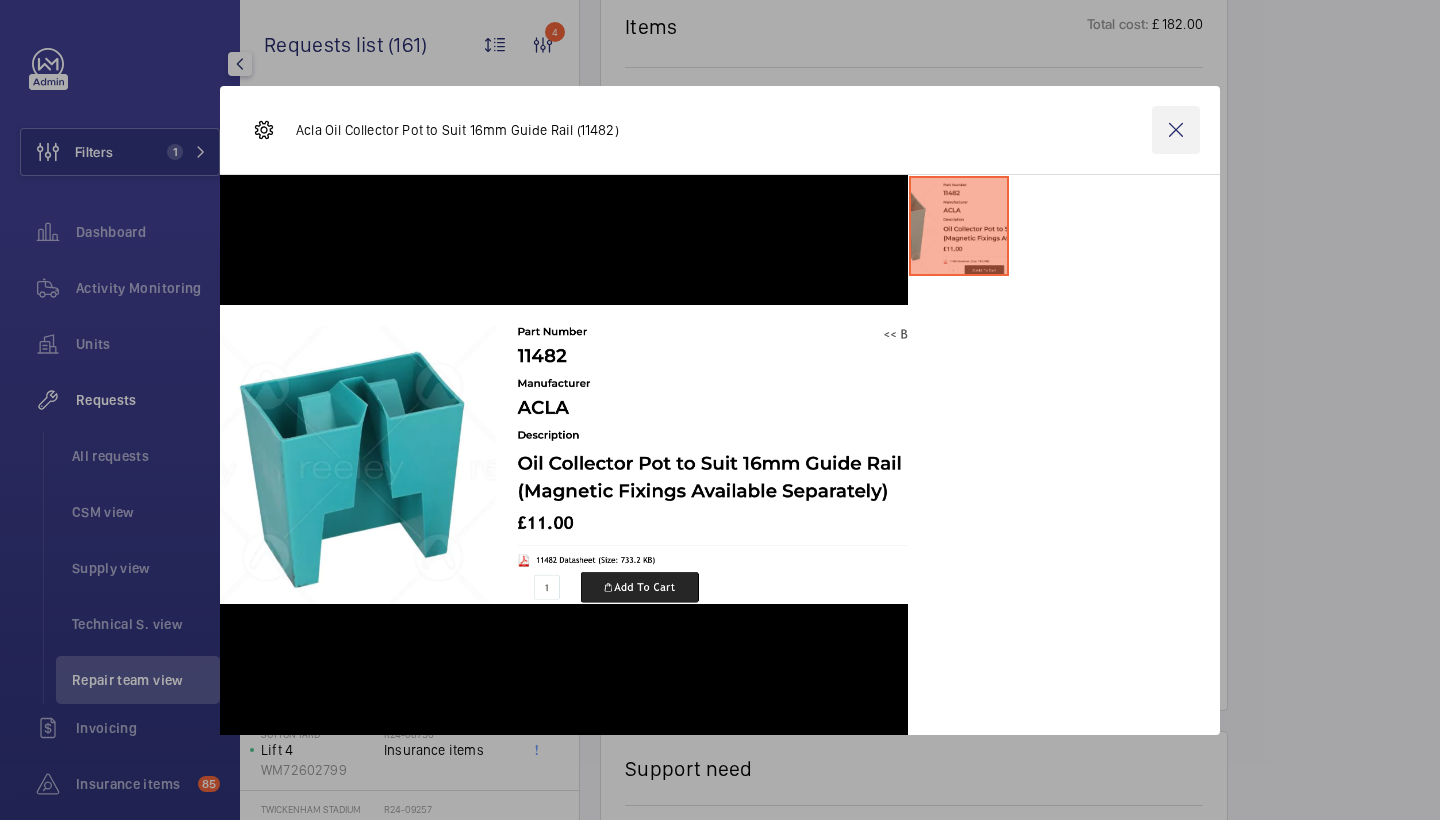 click at bounding box center [1176, 130] 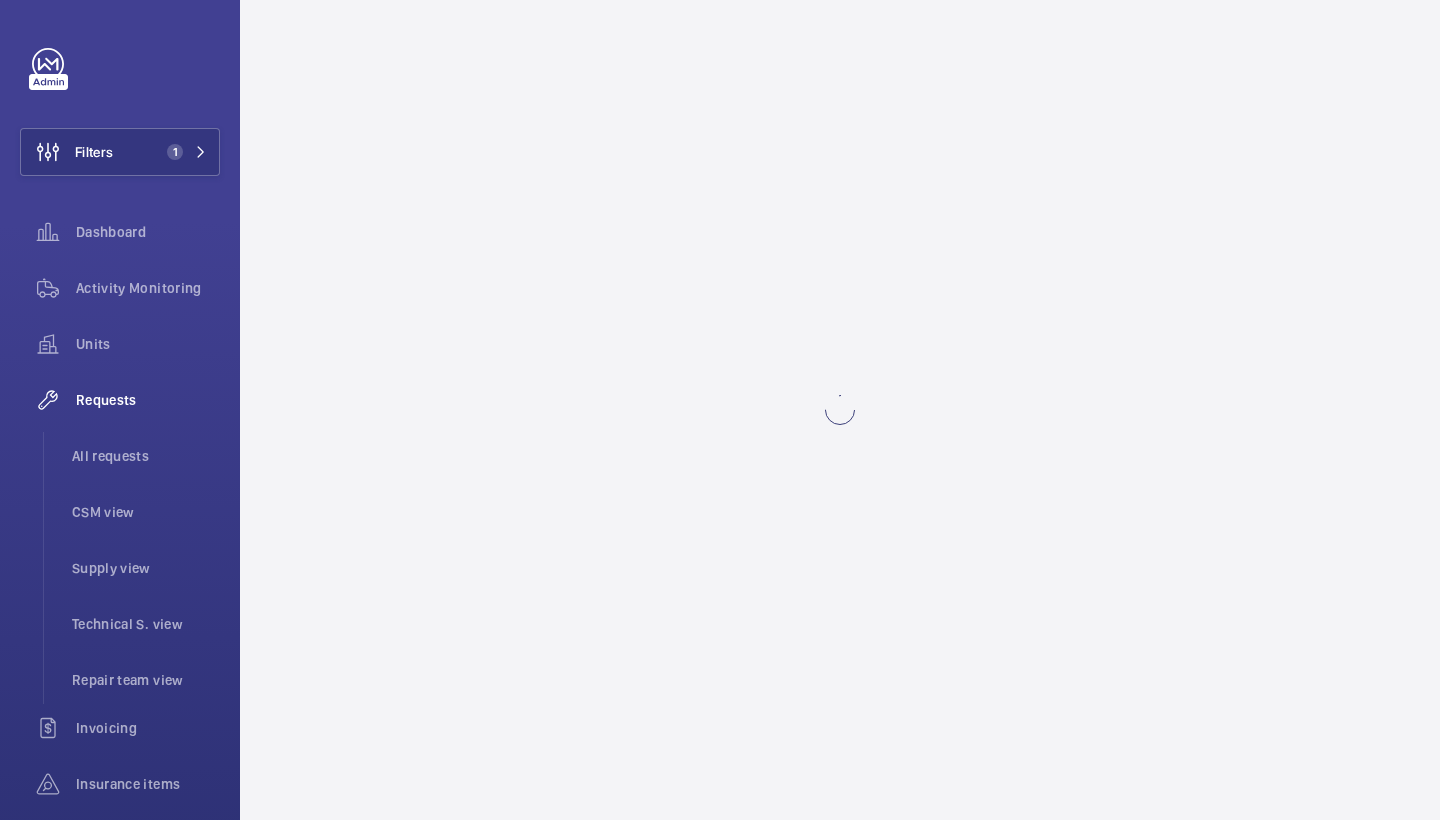 scroll, scrollTop: 0, scrollLeft: 0, axis: both 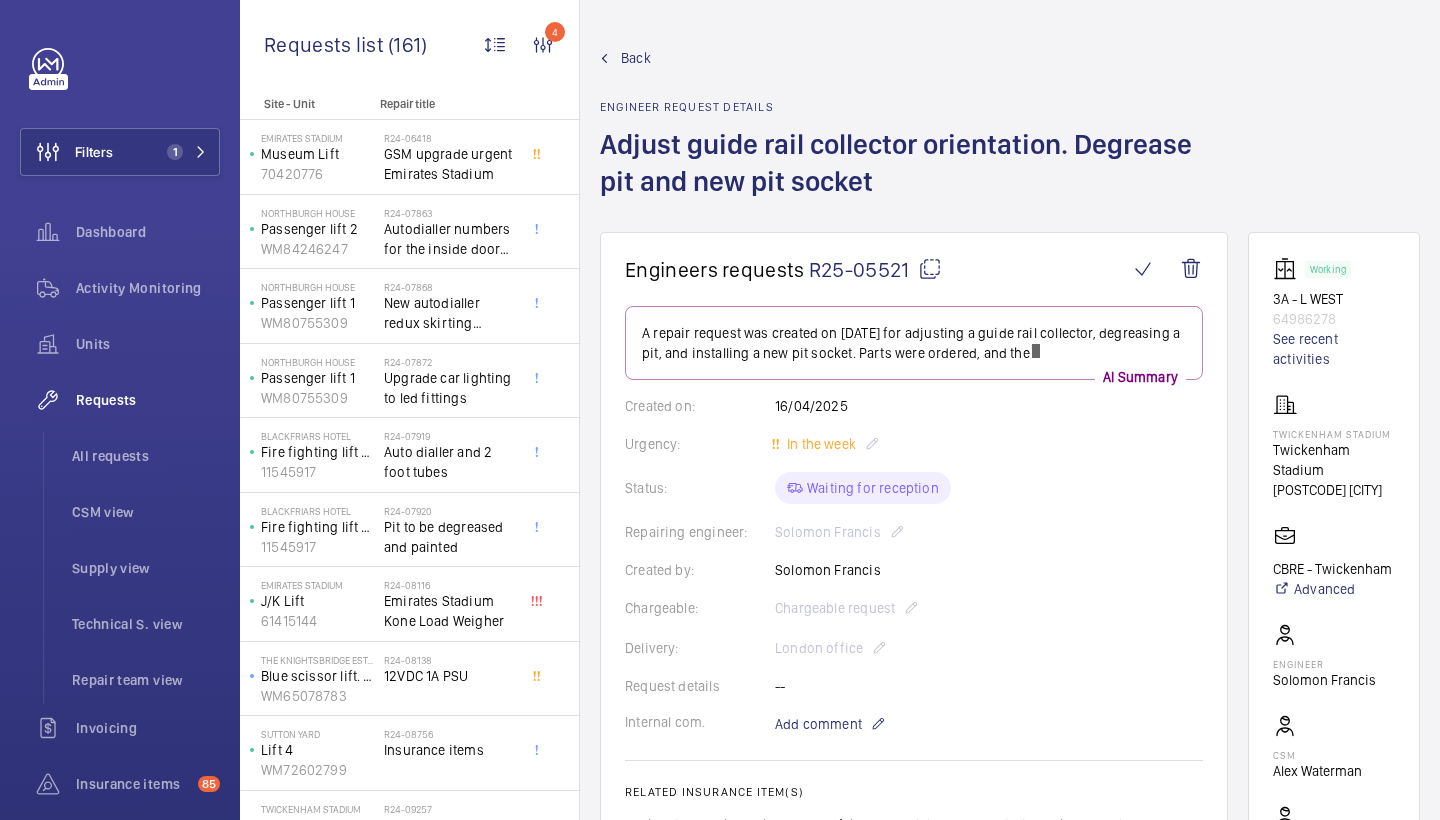 click on "Back" 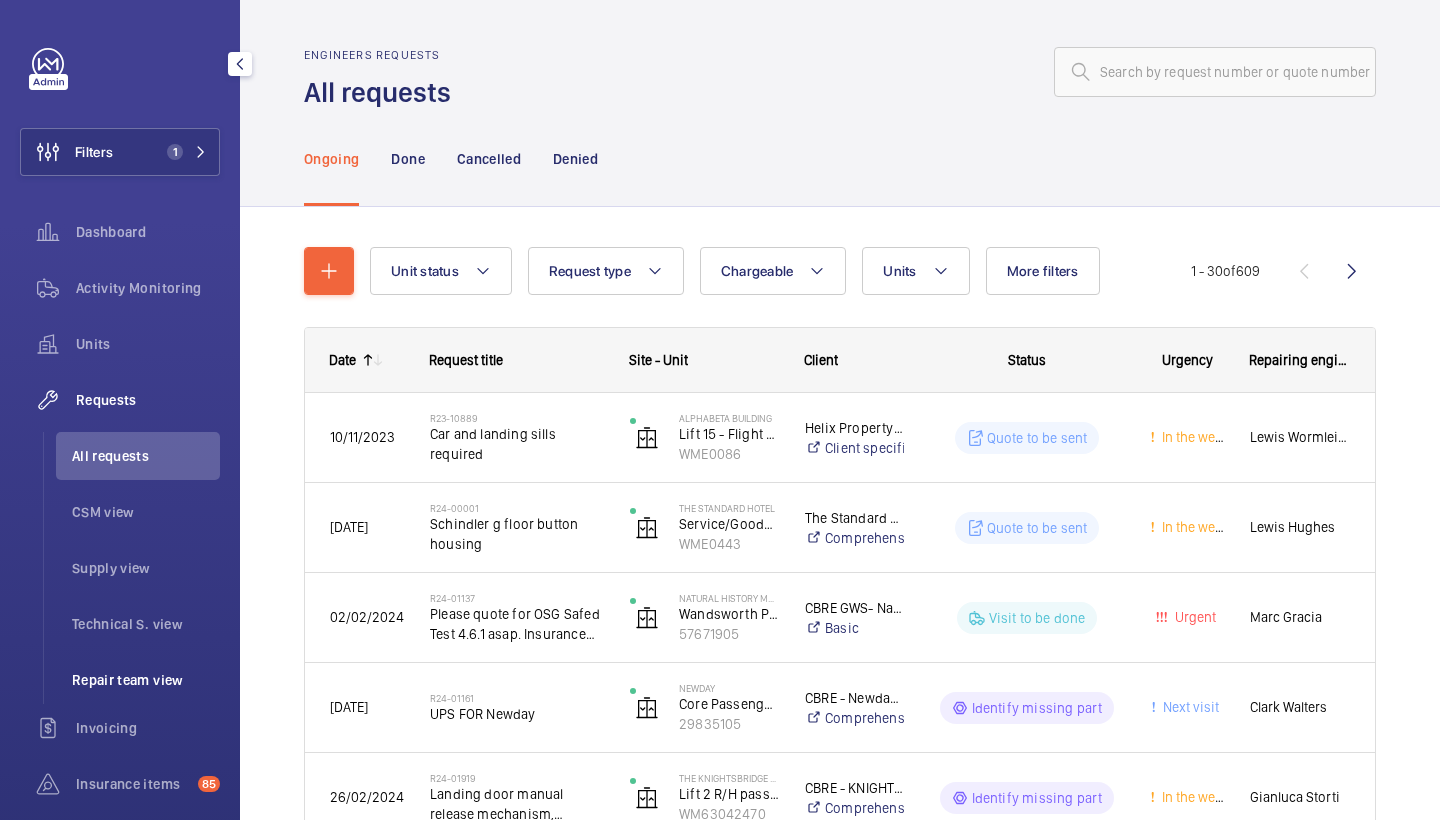 click on "Repair team view" 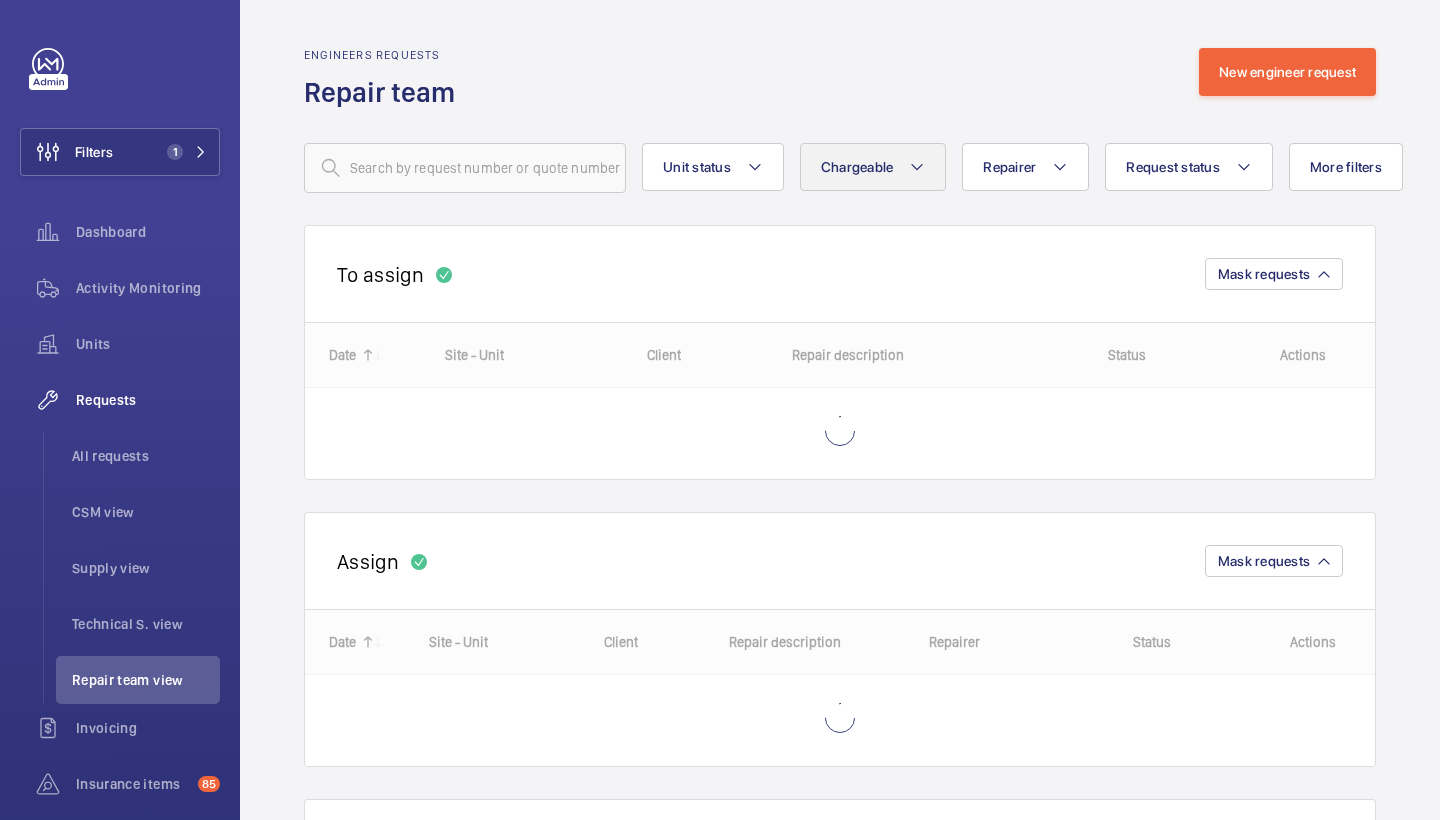 click 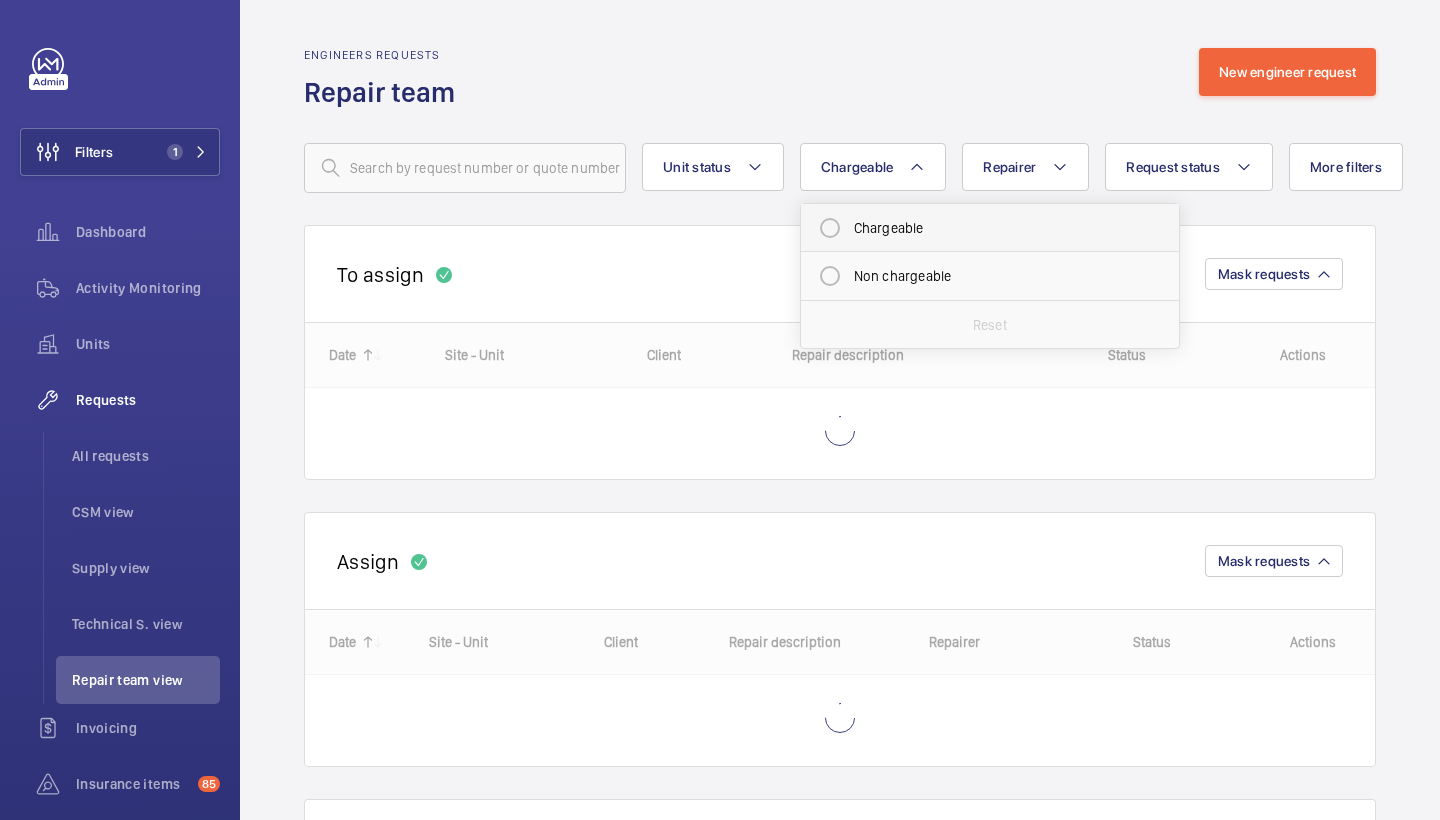 click on "Chargeable" at bounding box center [990, 228] 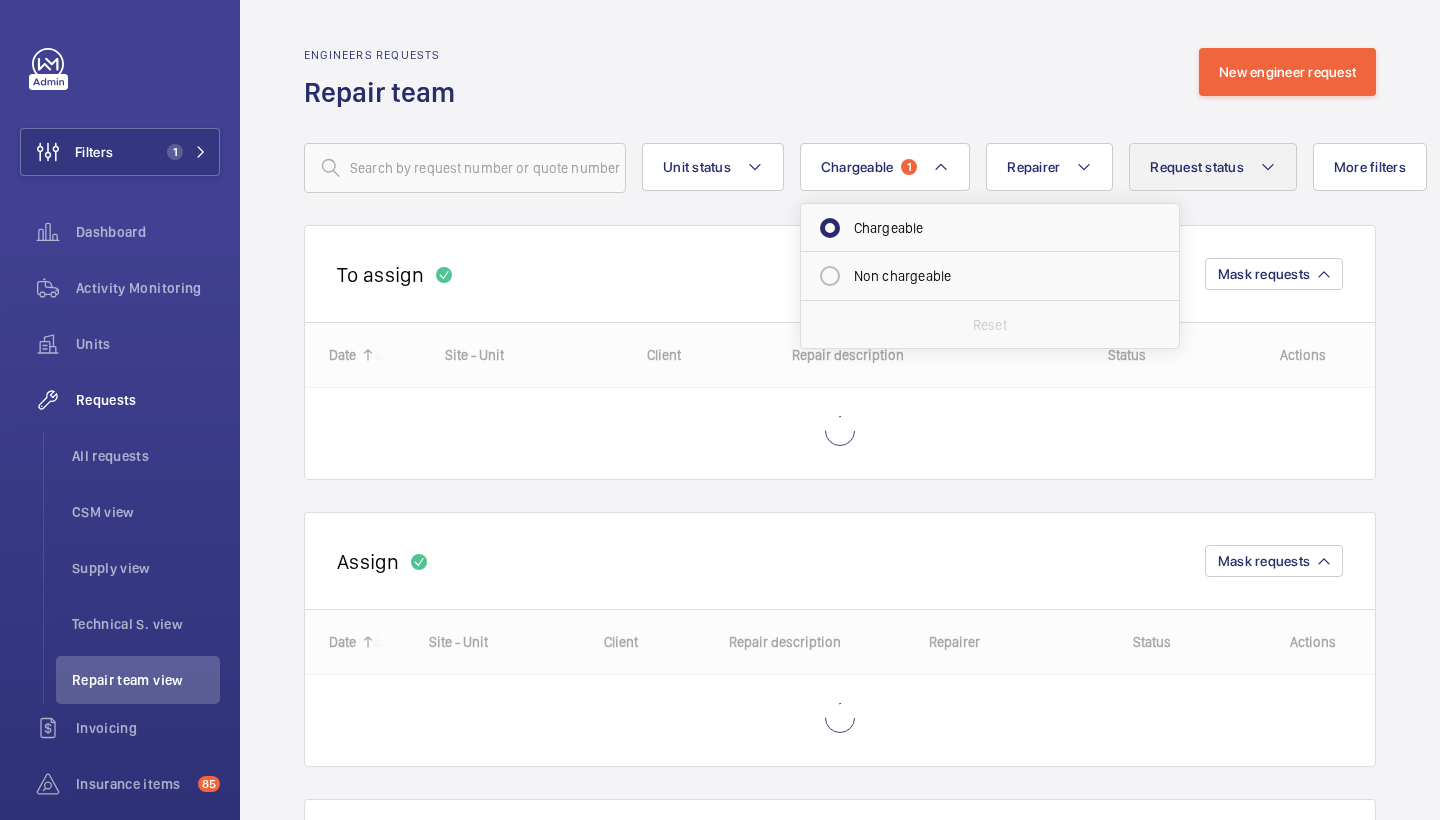 click on "Request status" 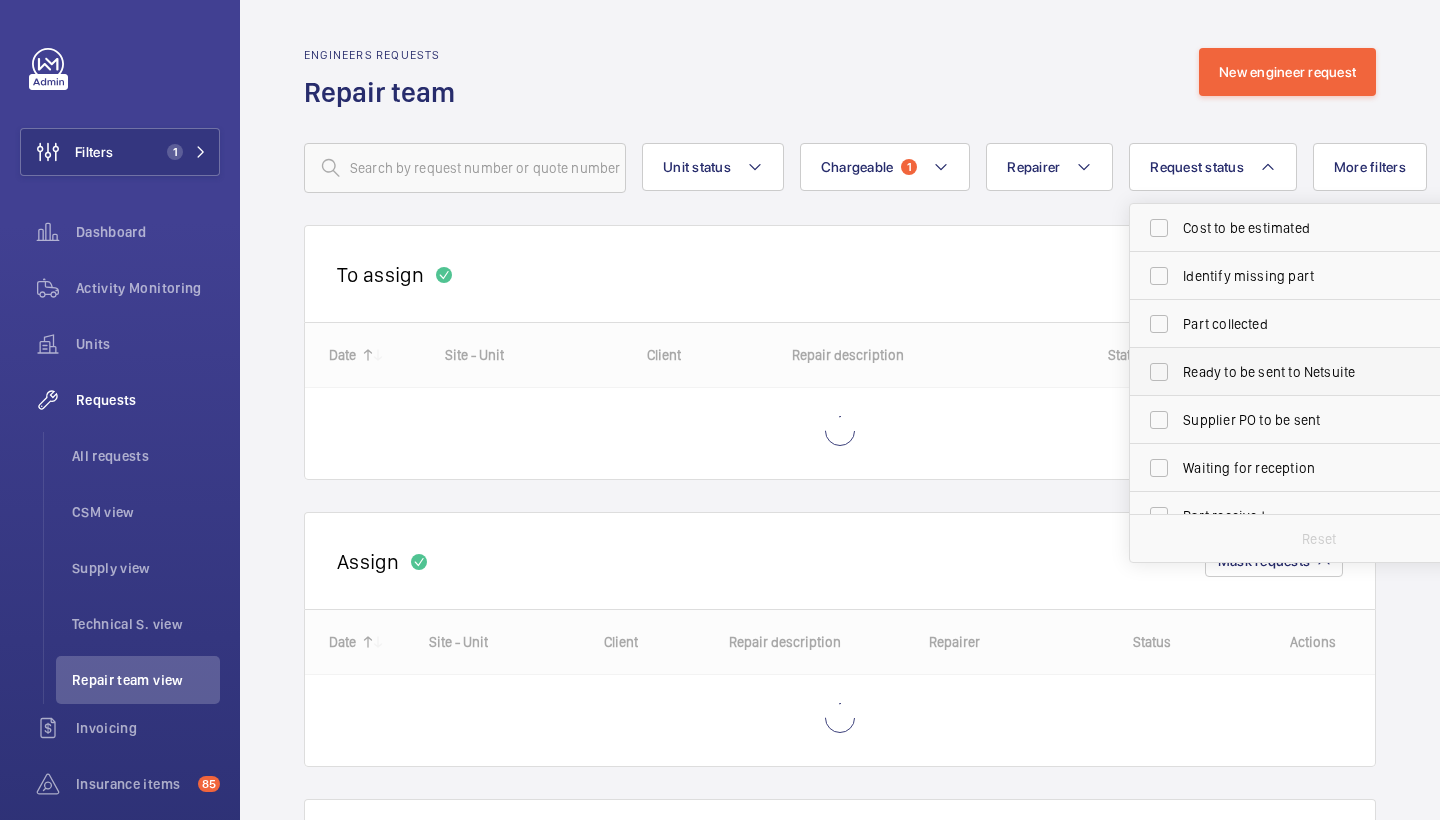 click on "Ready to be sent to Netsuite" at bounding box center [1320, 372] 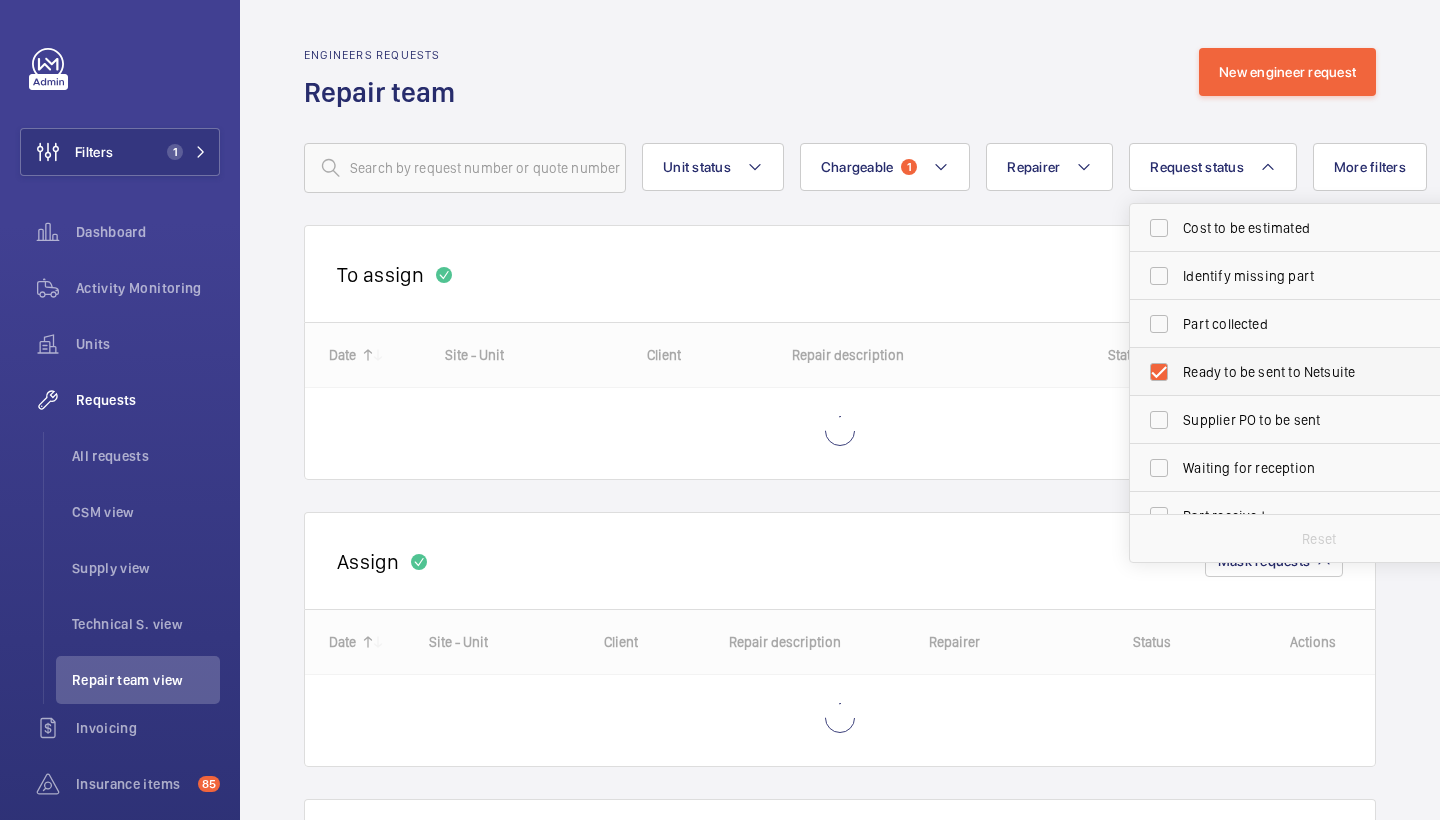 checkbox on "true" 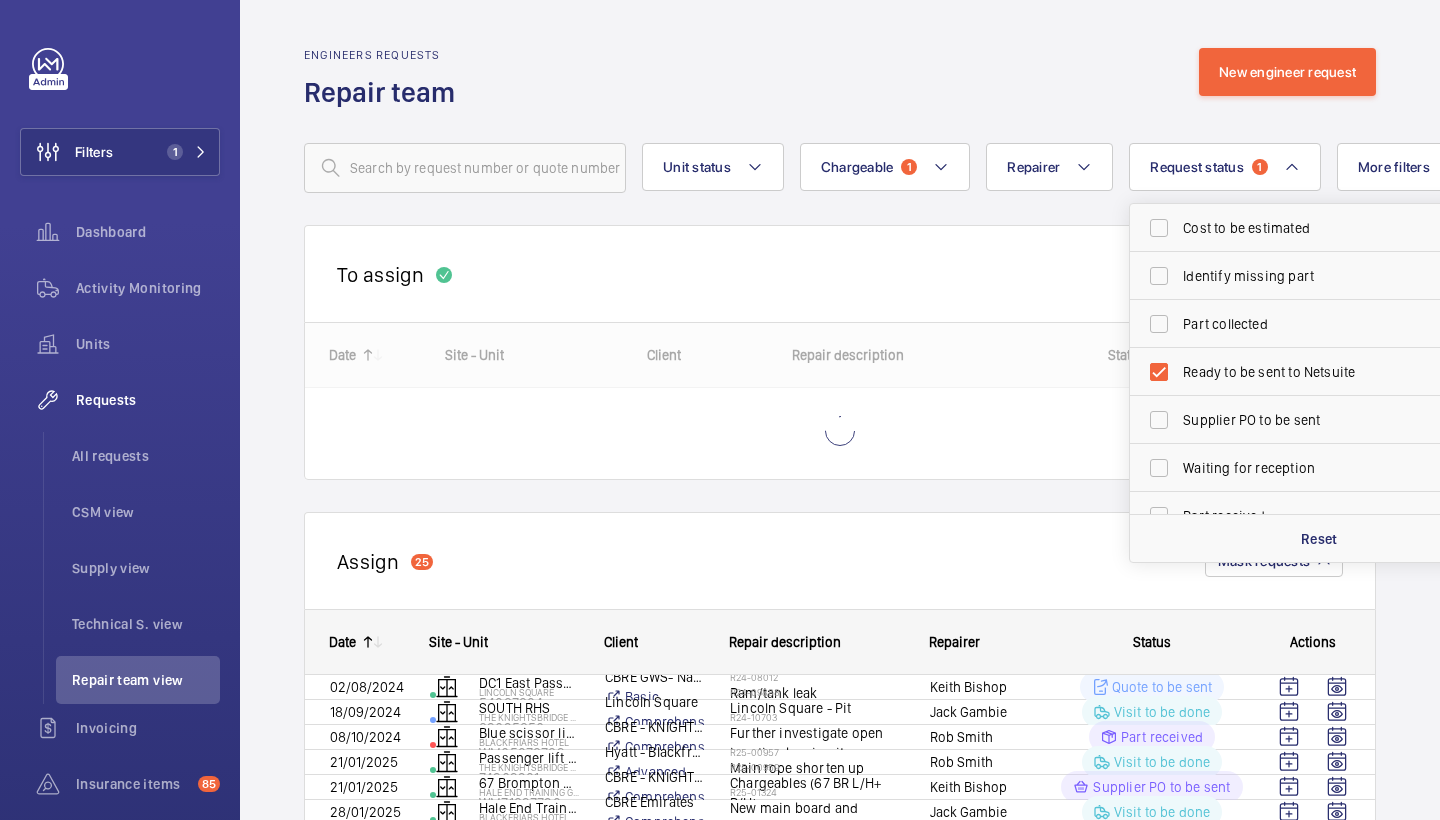 click on "Engineers requests  Repair team  New engineer request" 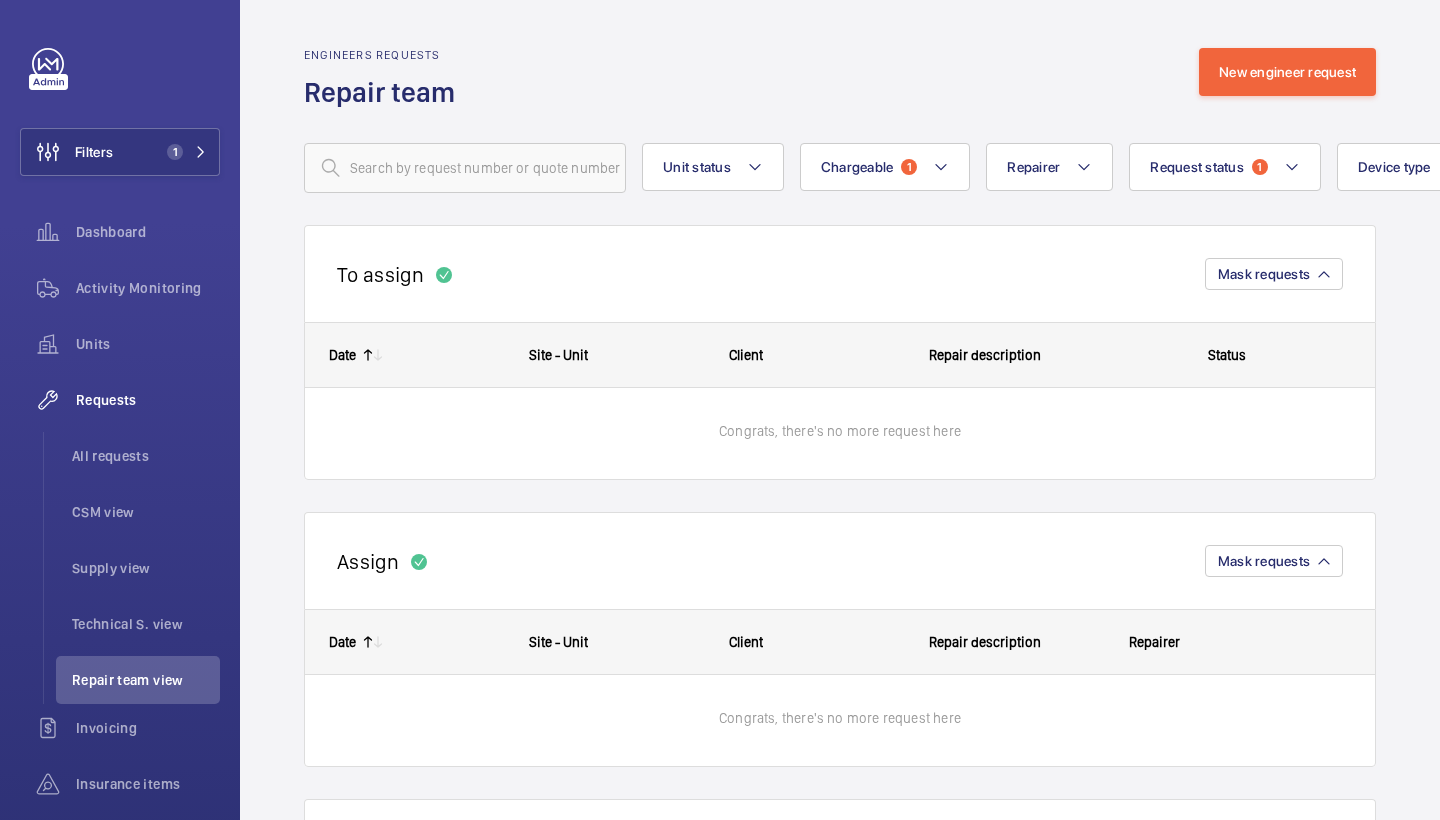 scroll, scrollTop: 0, scrollLeft: 0, axis: both 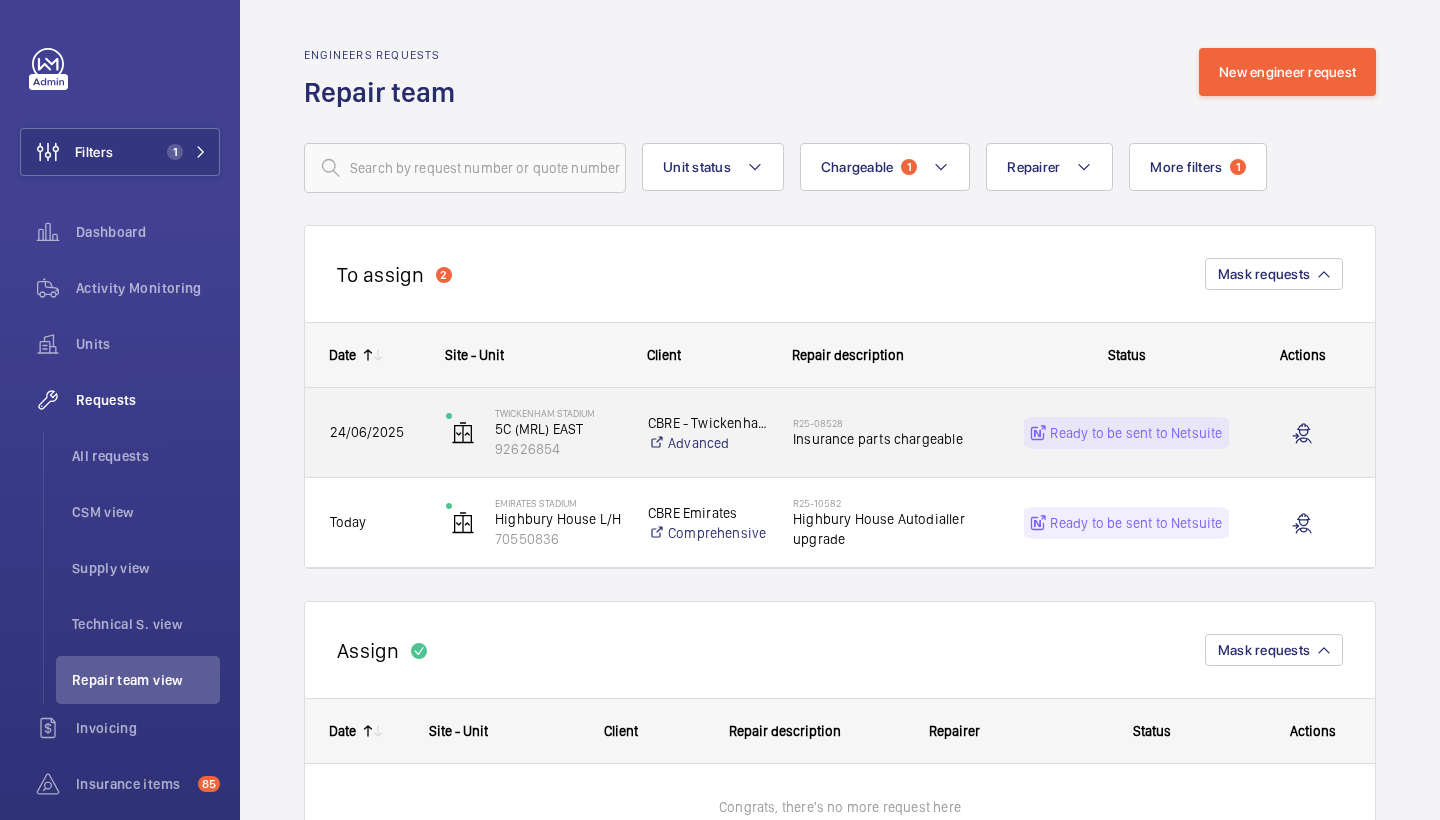 click on "Insurance parts chargeable" 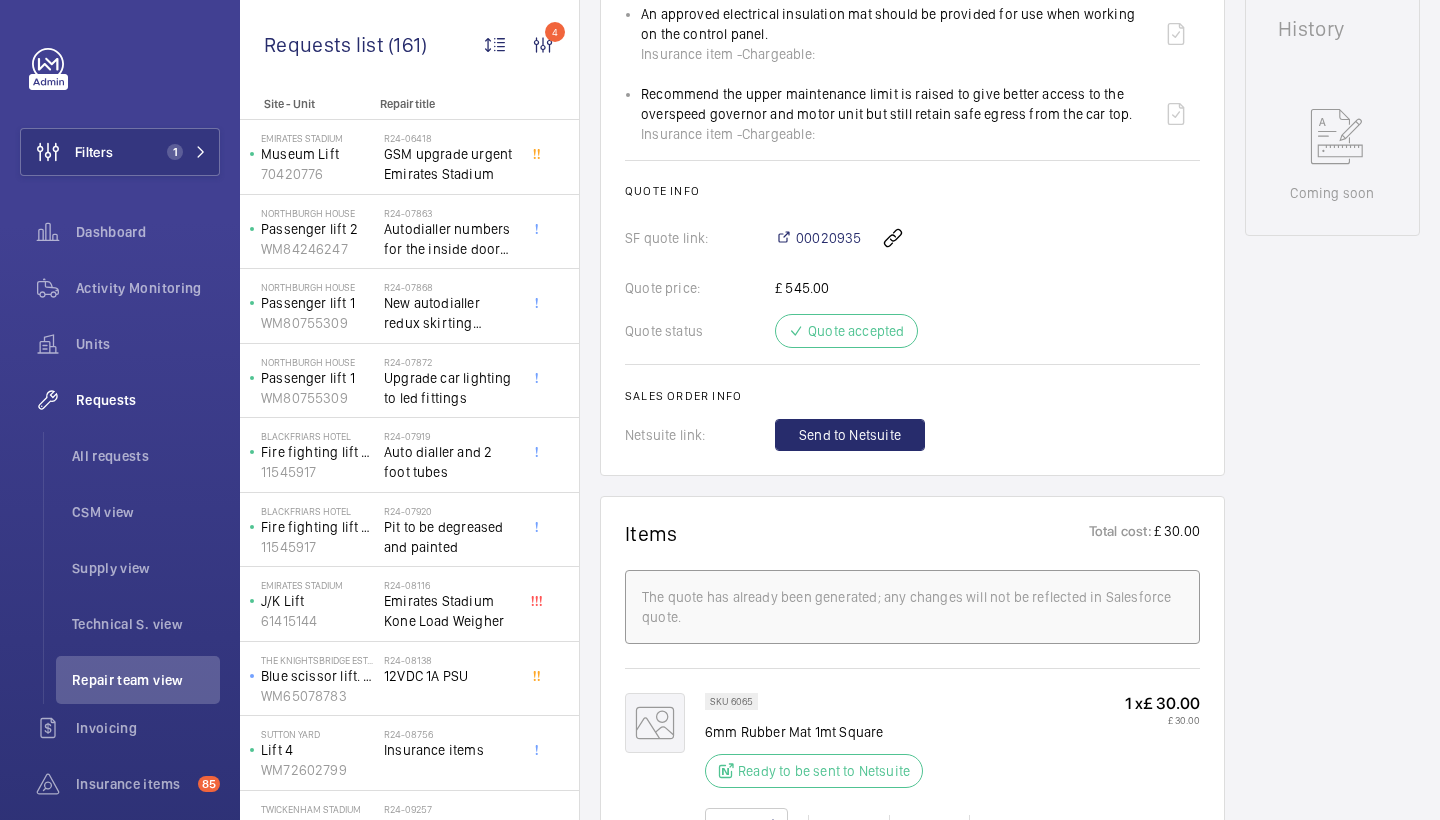 scroll, scrollTop: 893, scrollLeft: 0, axis: vertical 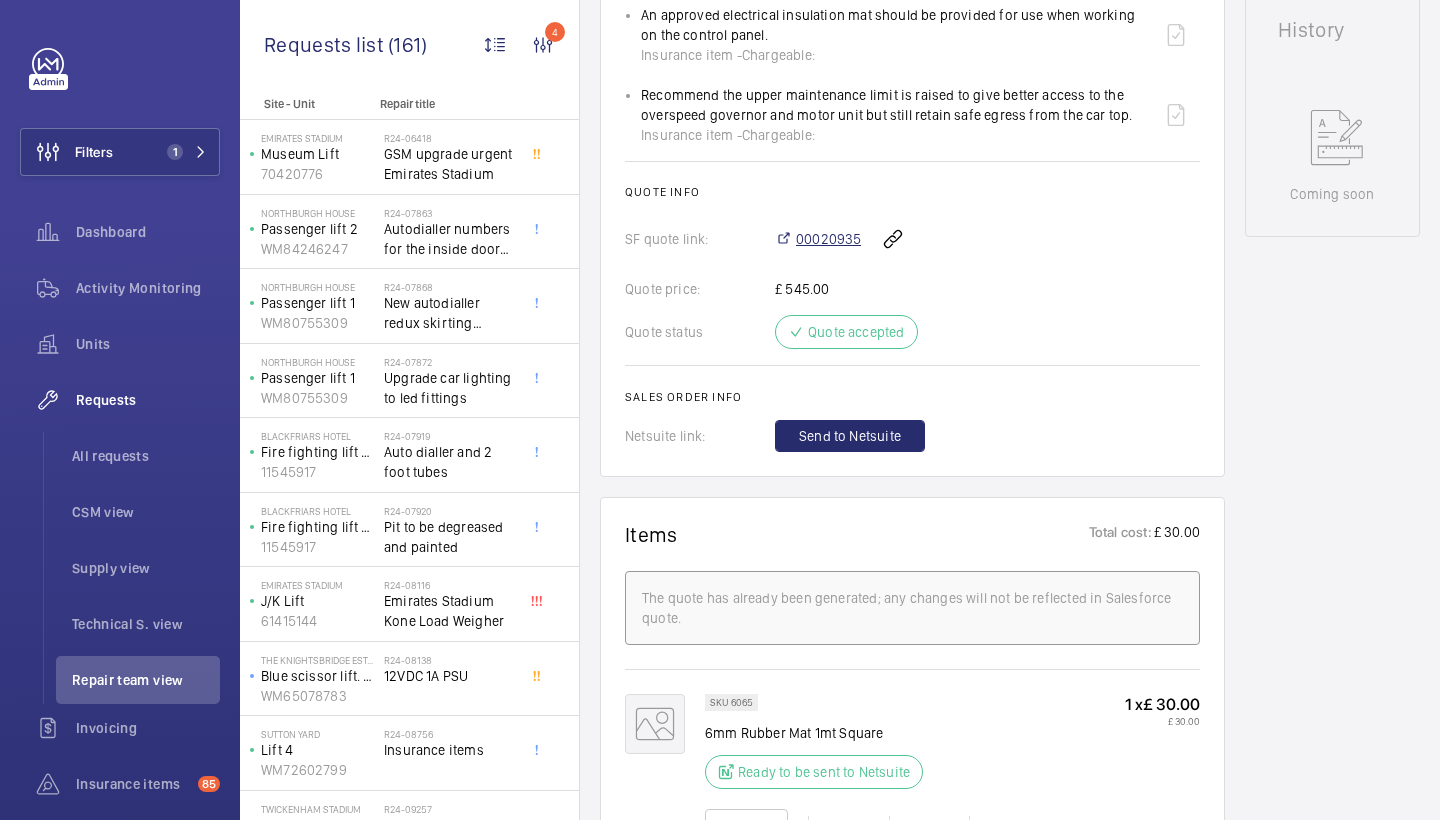 click on "00020935" 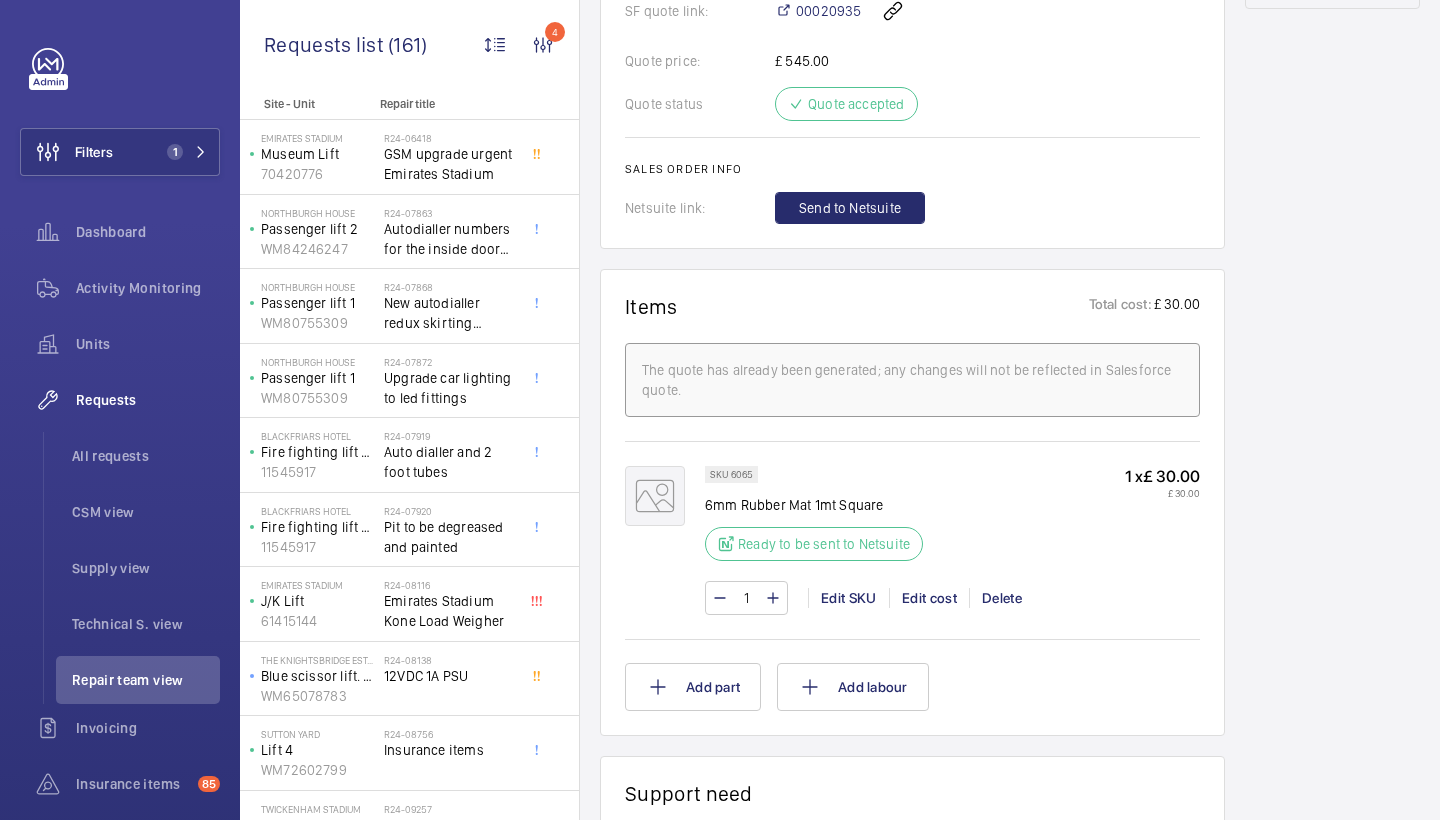 scroll, scrollTop: 1137, scrollLeft: 0, axis: vertical 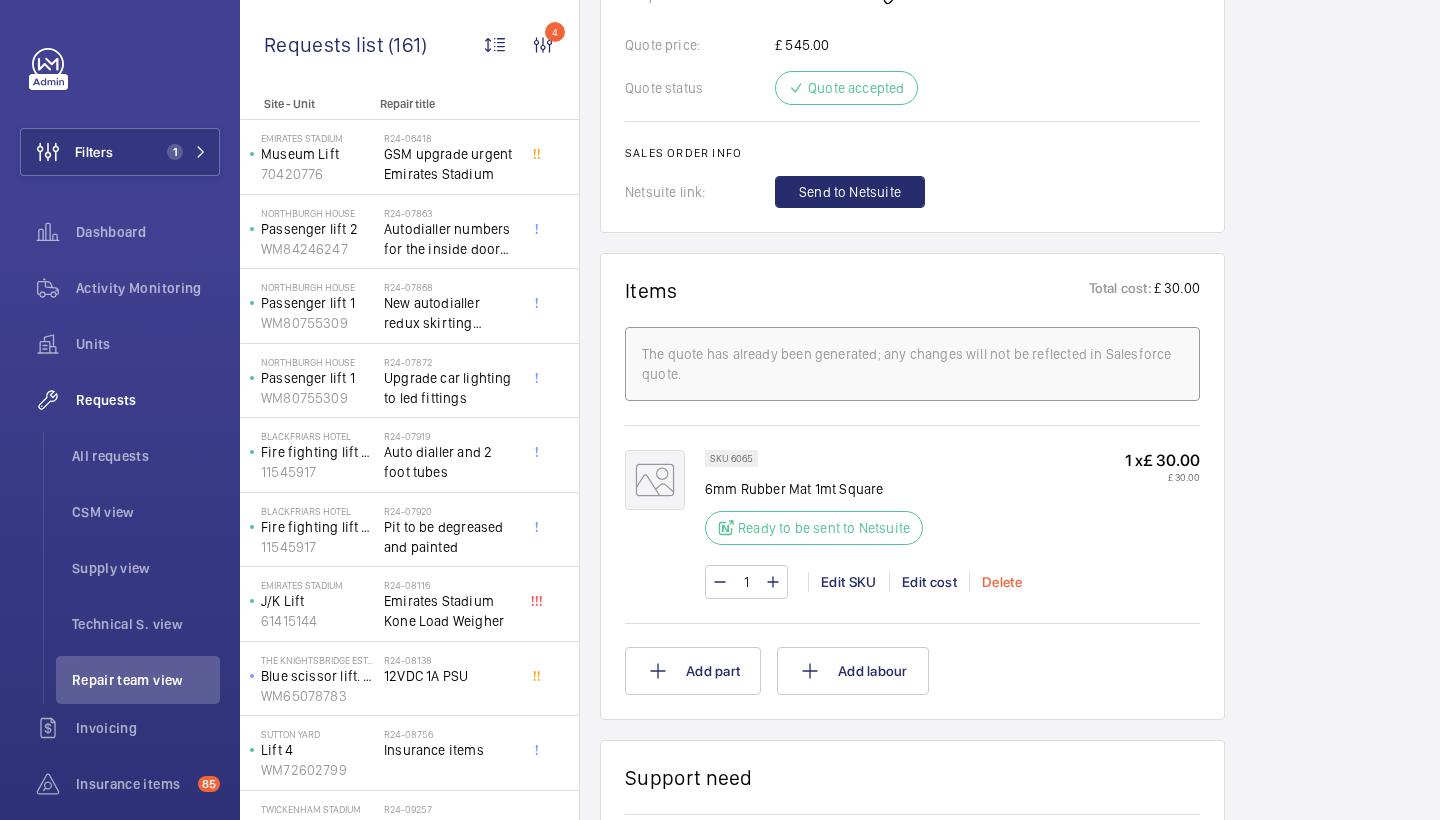 click on "Delete" 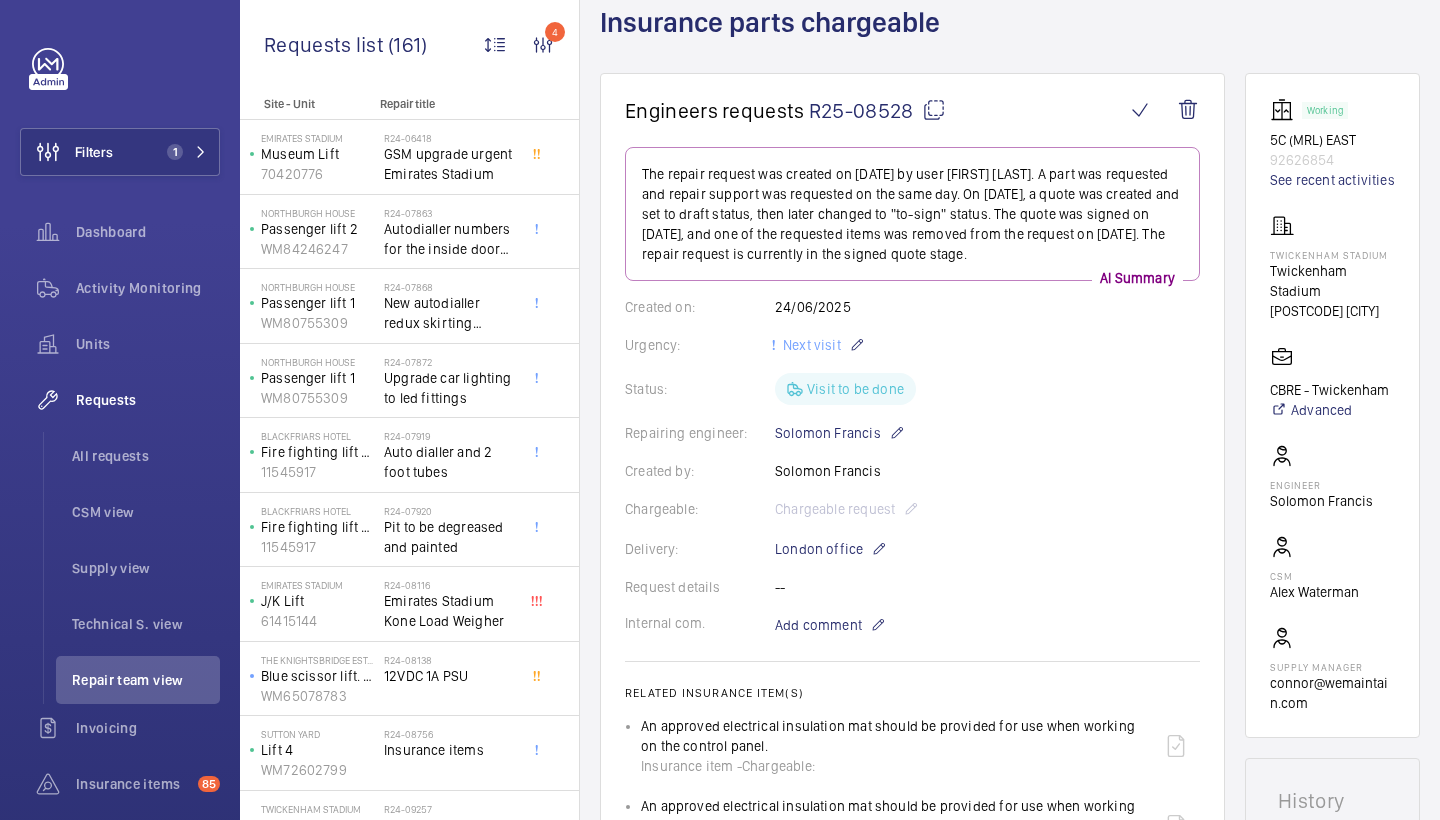scroll, scrollTop: 103, scrollLeft: 0, axis: vertical 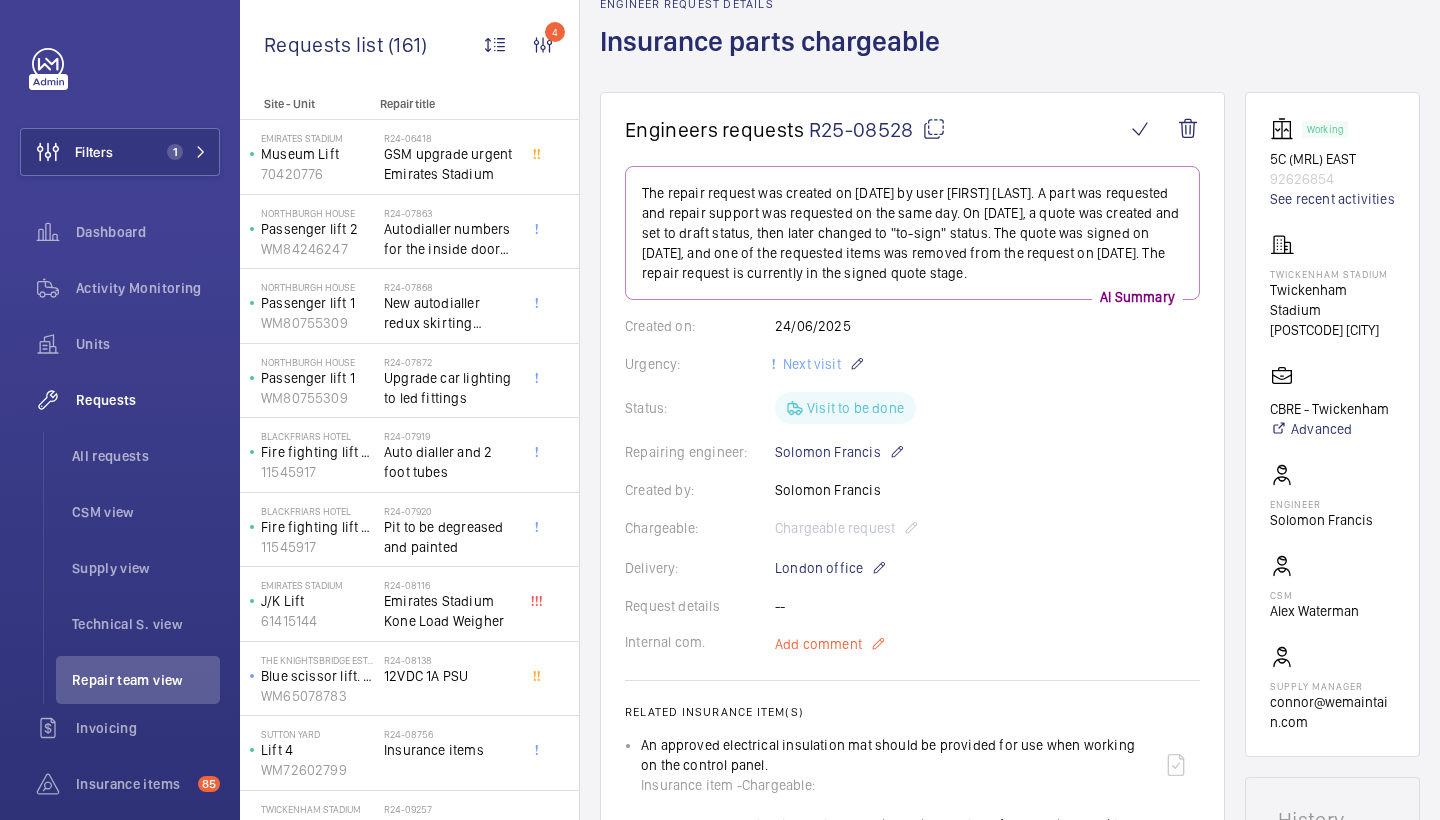 click on "Add comment" 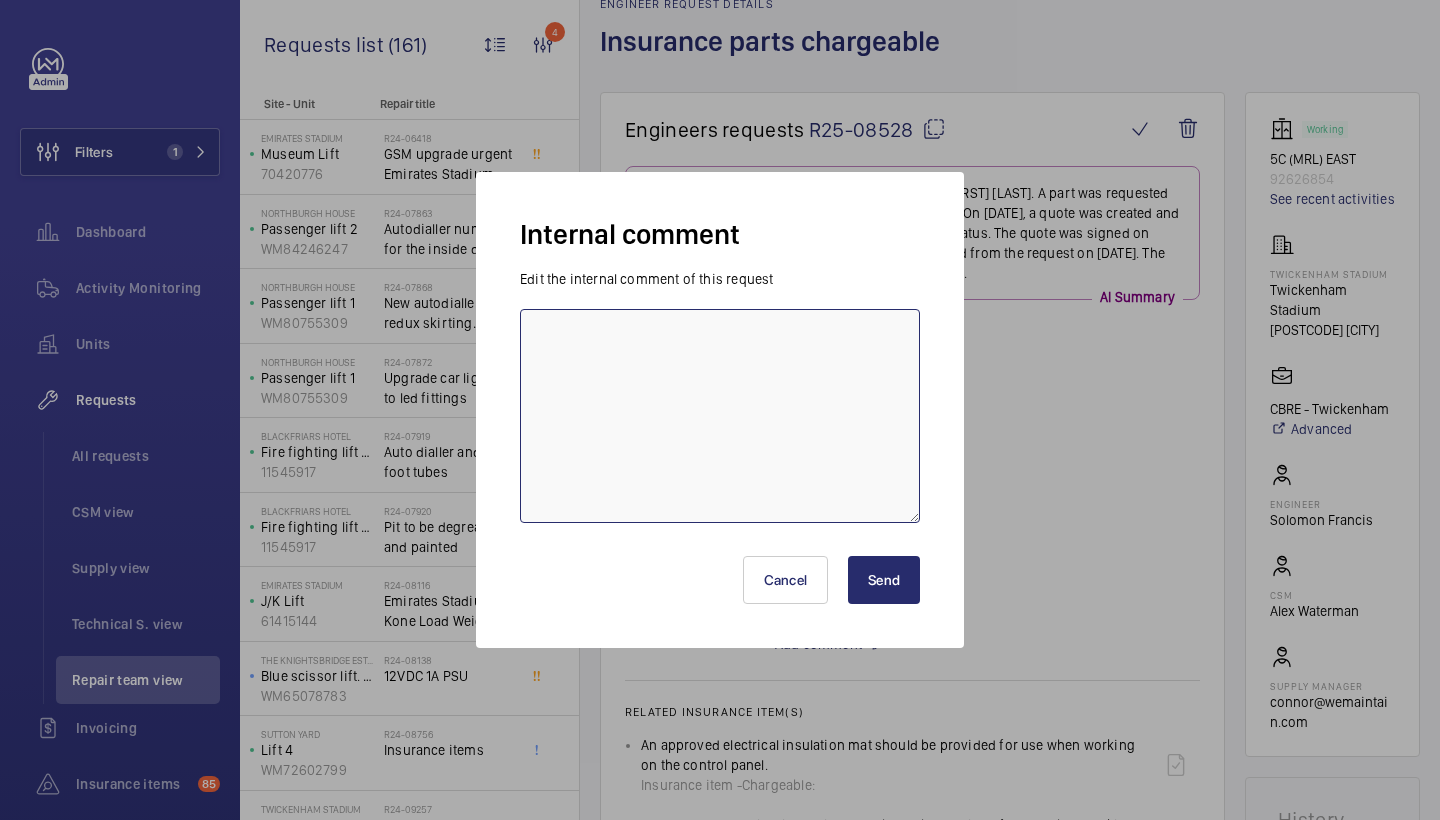 click at bounding box center (720, 416) 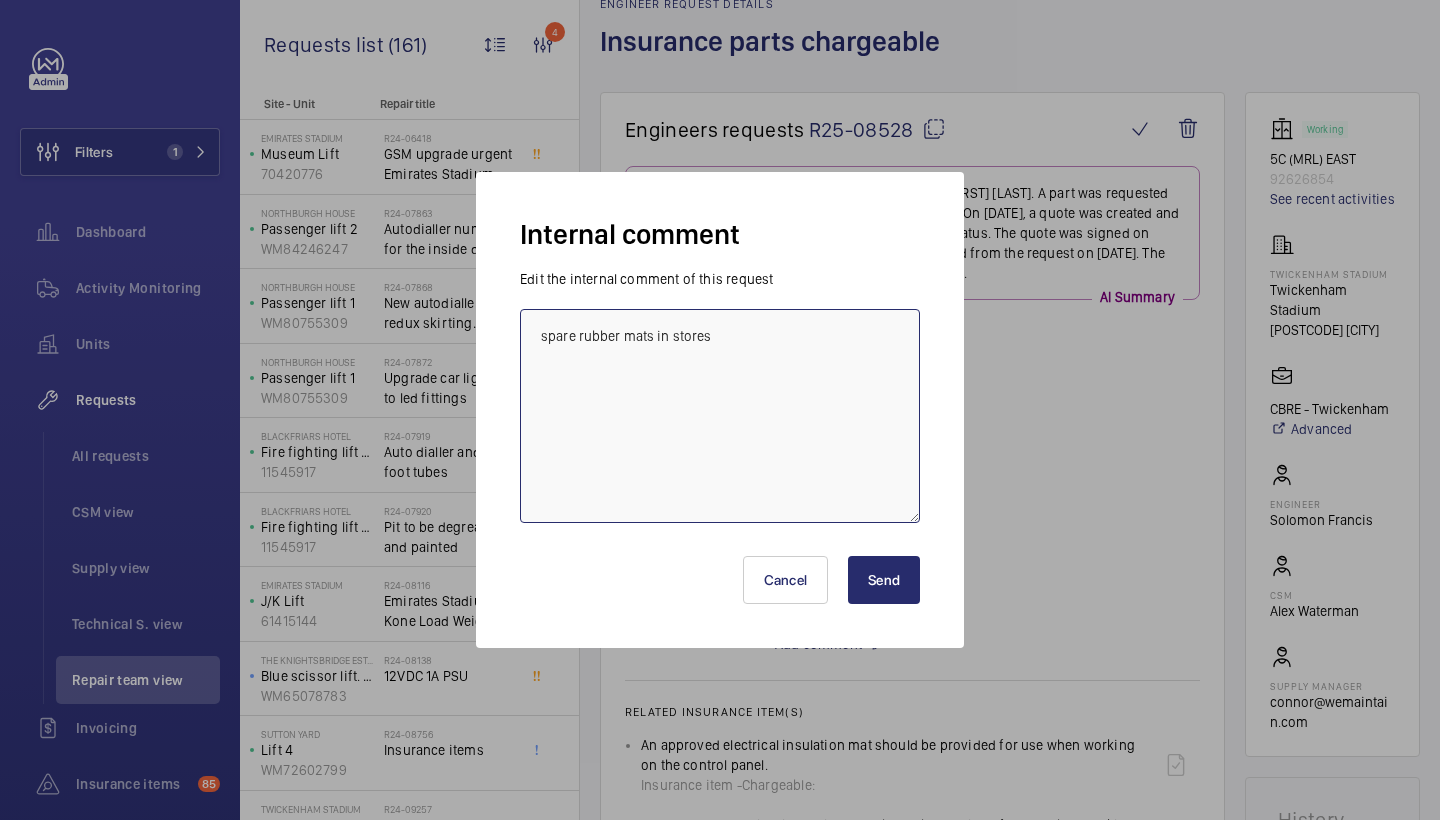 type on "spare rubber mats in stores" 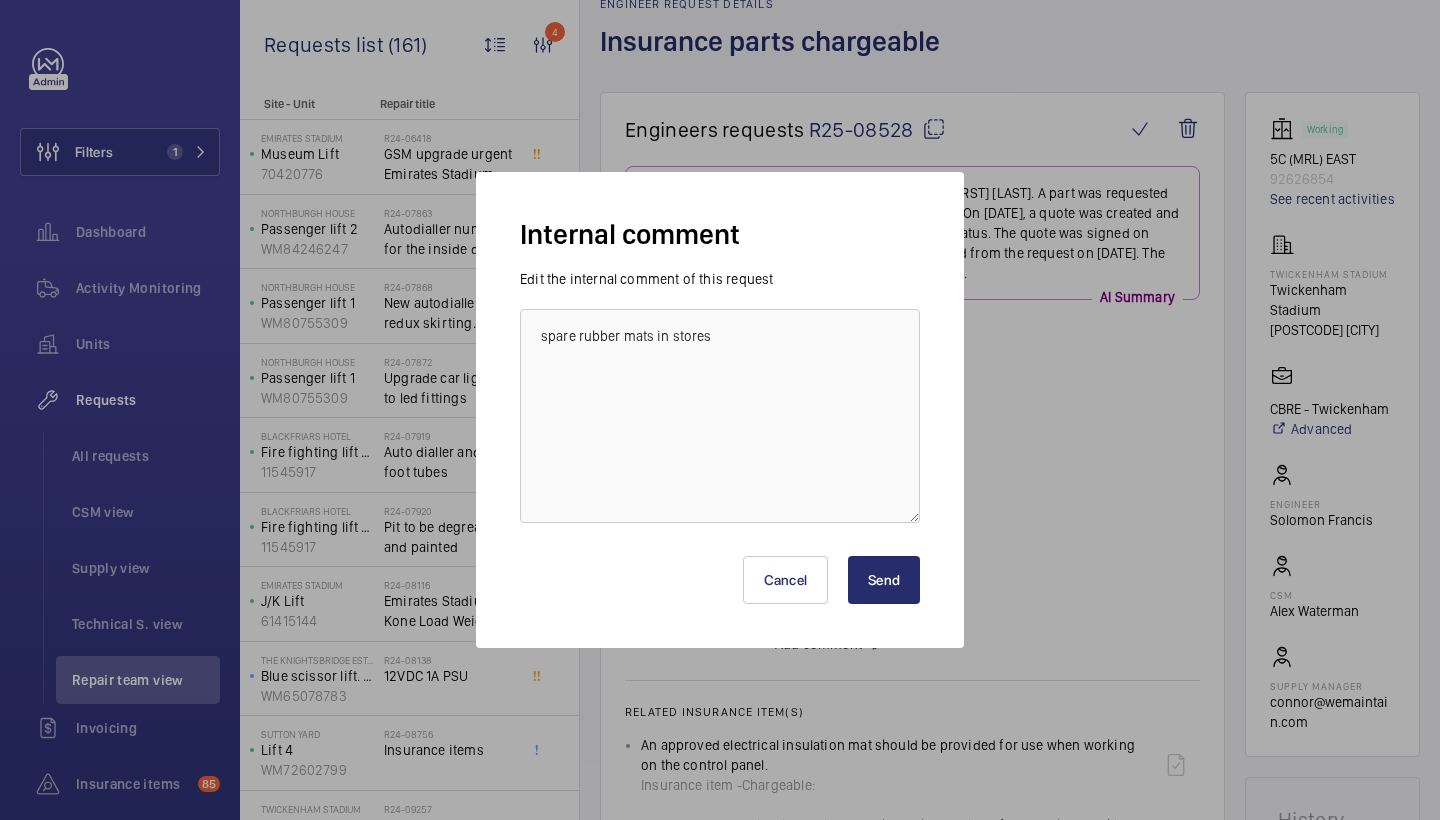 click on "Send" at bounding box center [884, 580] 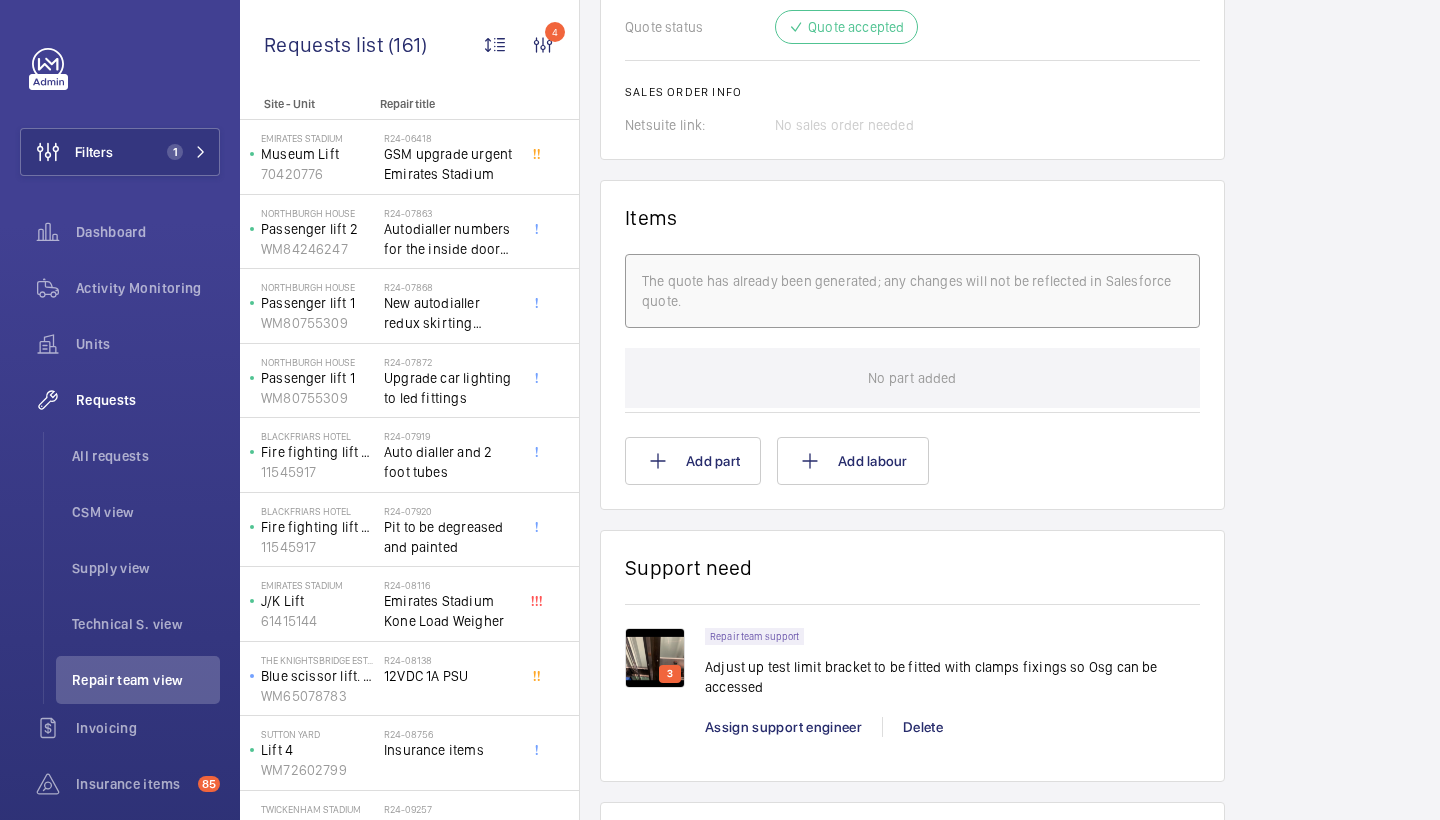 scroll, scrollTop: 1571, scrollLeft: 0, axis: vertical 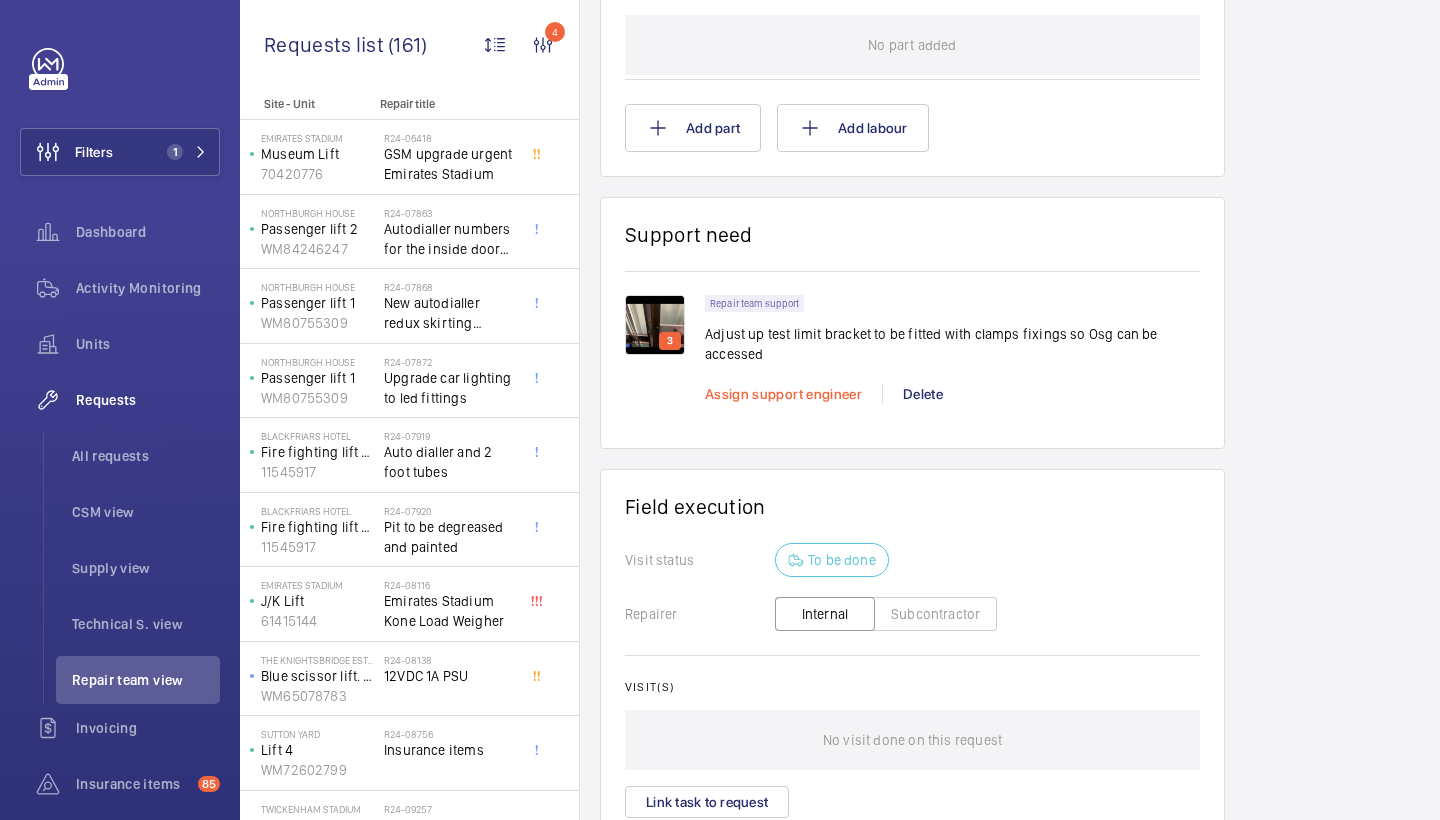 click on "Assign support engineer" 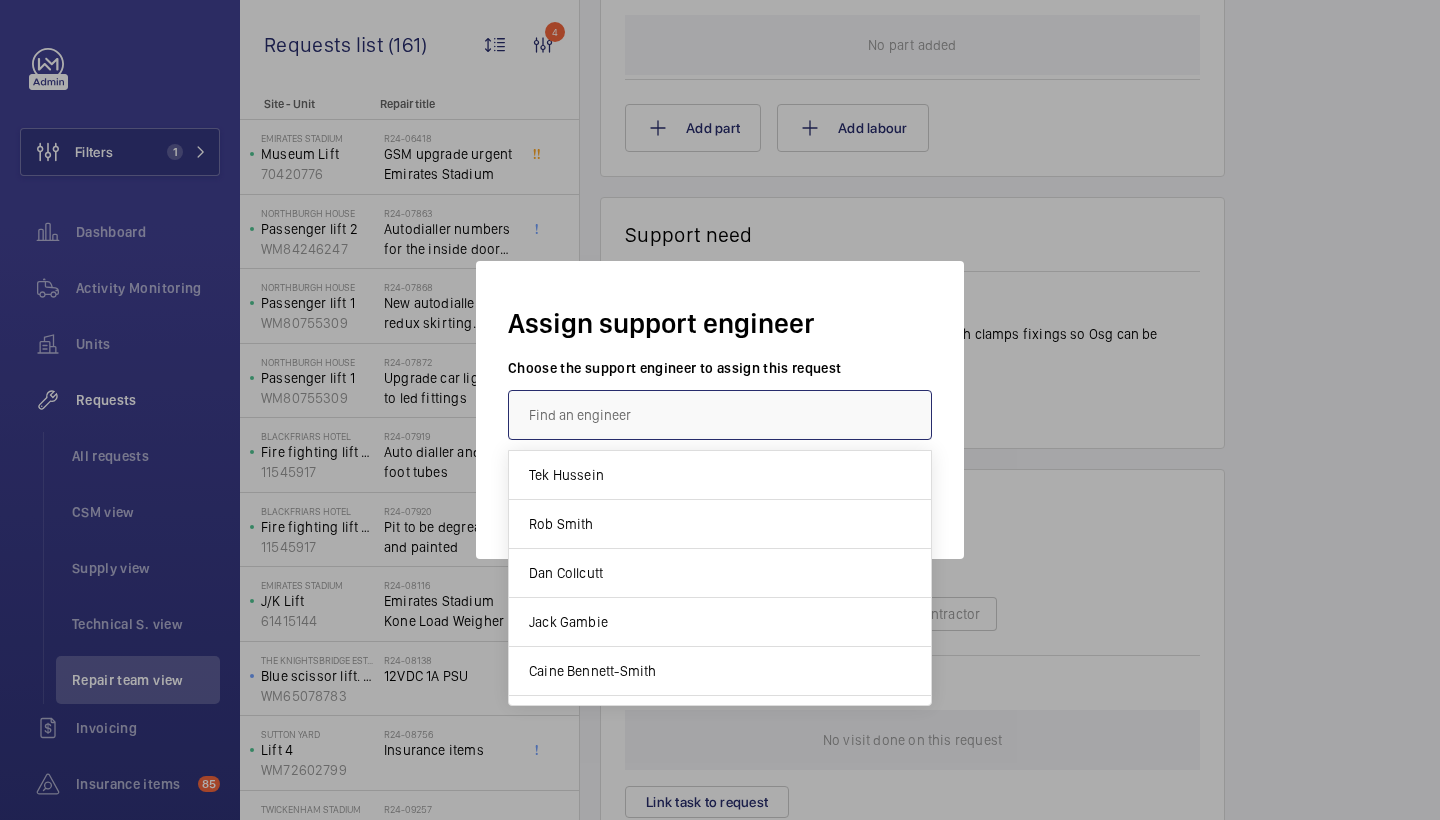 click at bounding box center [720, 415] 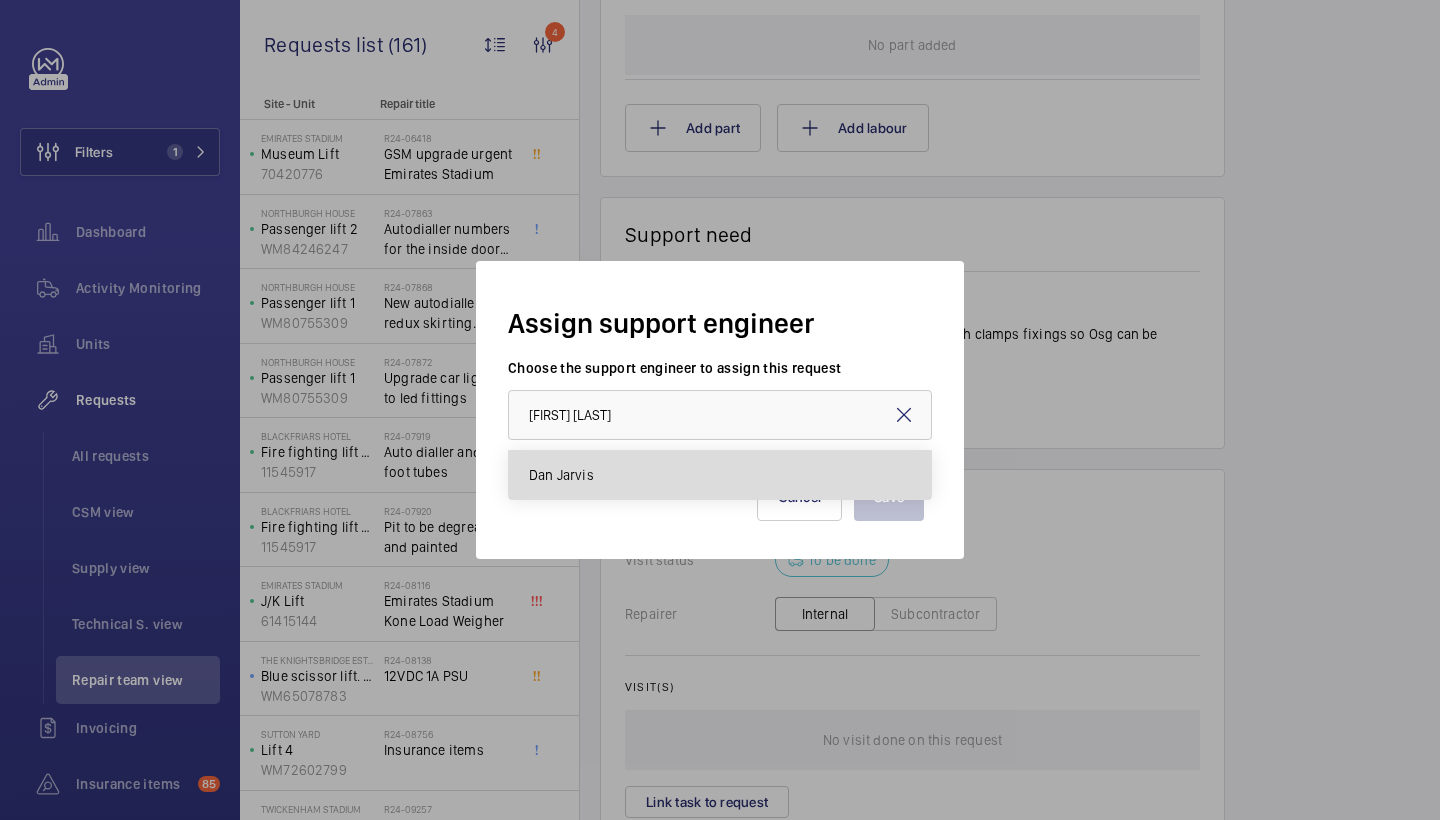click on "Dan Jarvis" at bounding box center [720, 475] 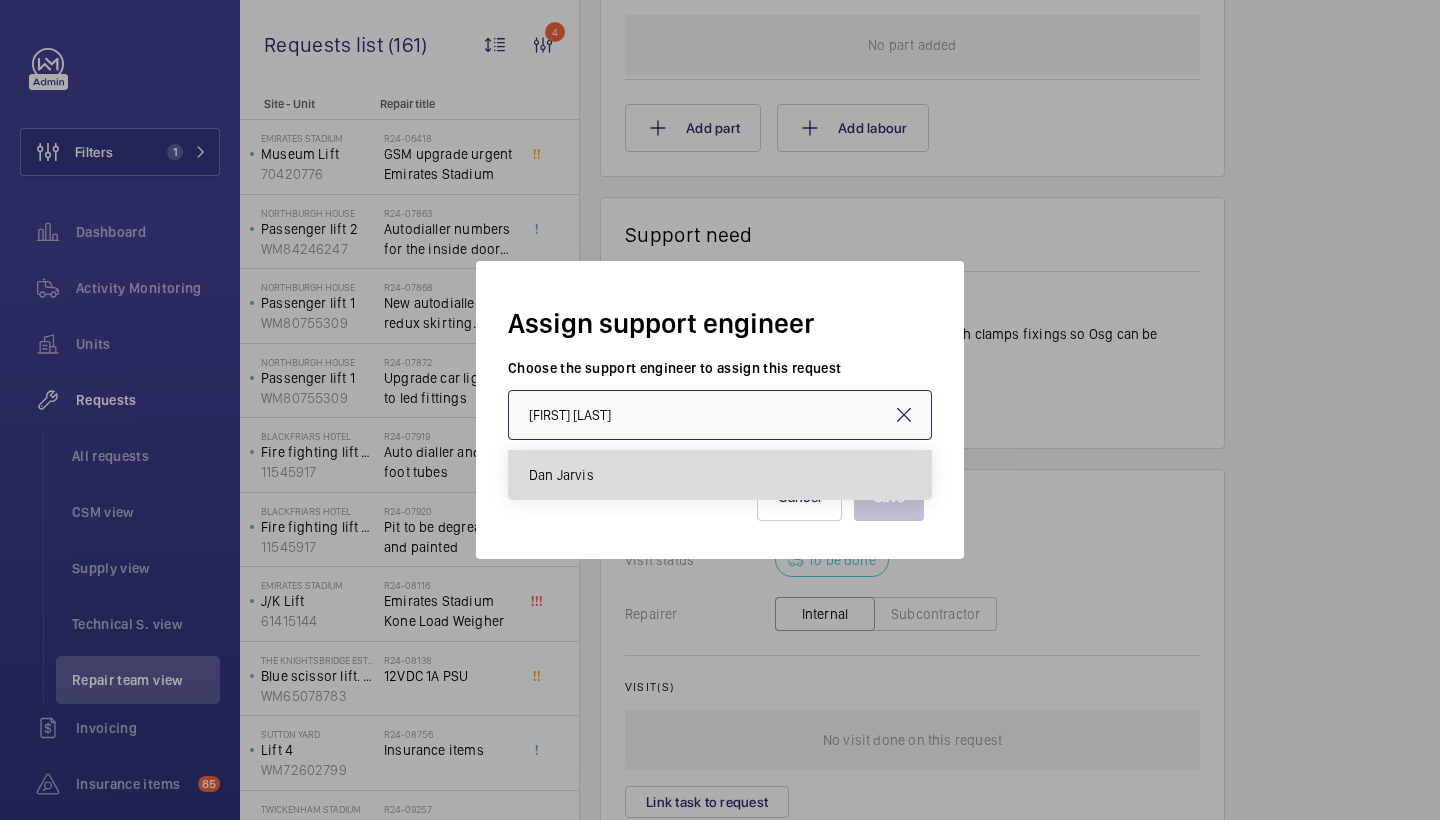 type on "Dan Jarvis" 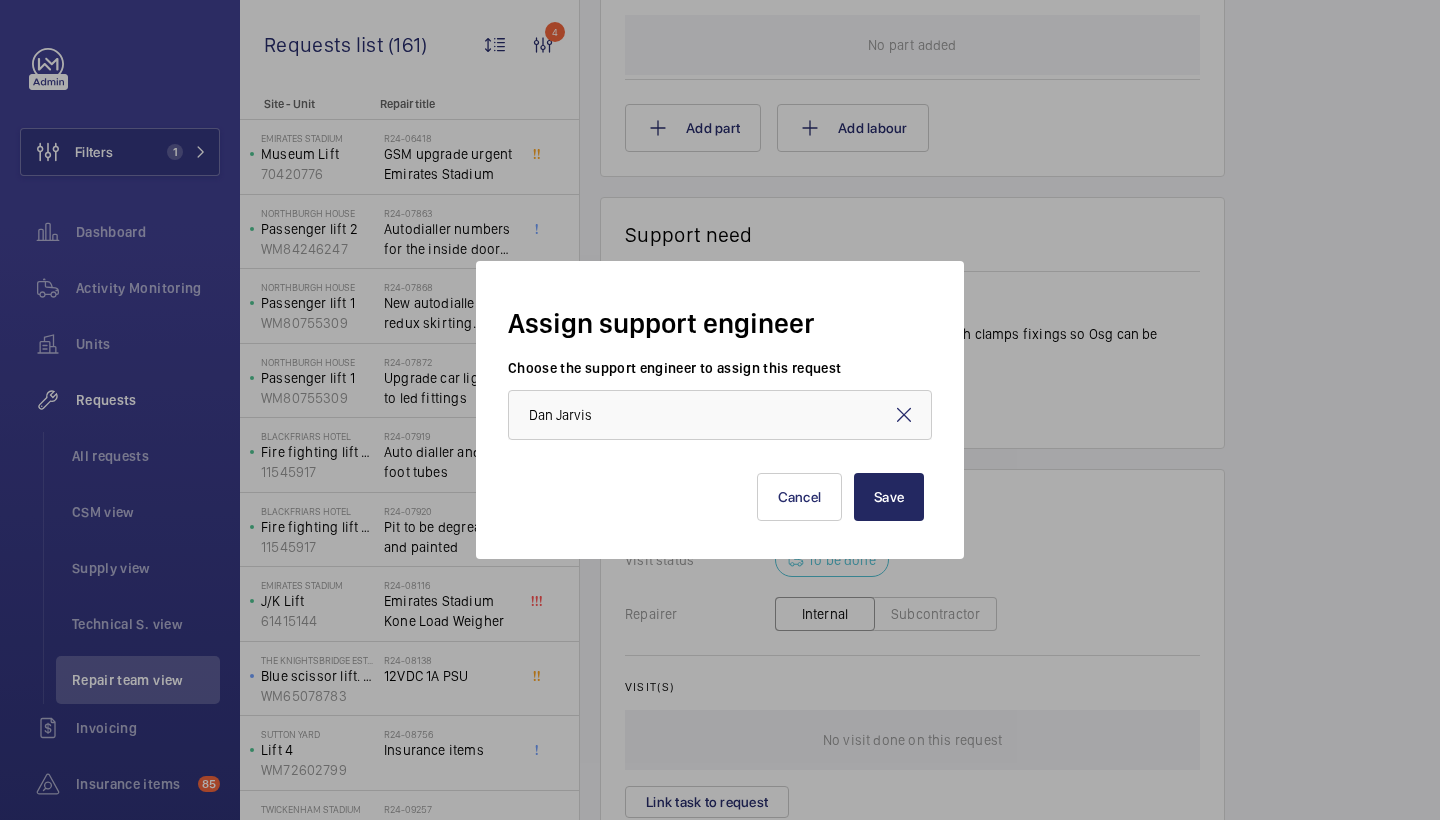 click on "Save" at bounding box center (889, 497) 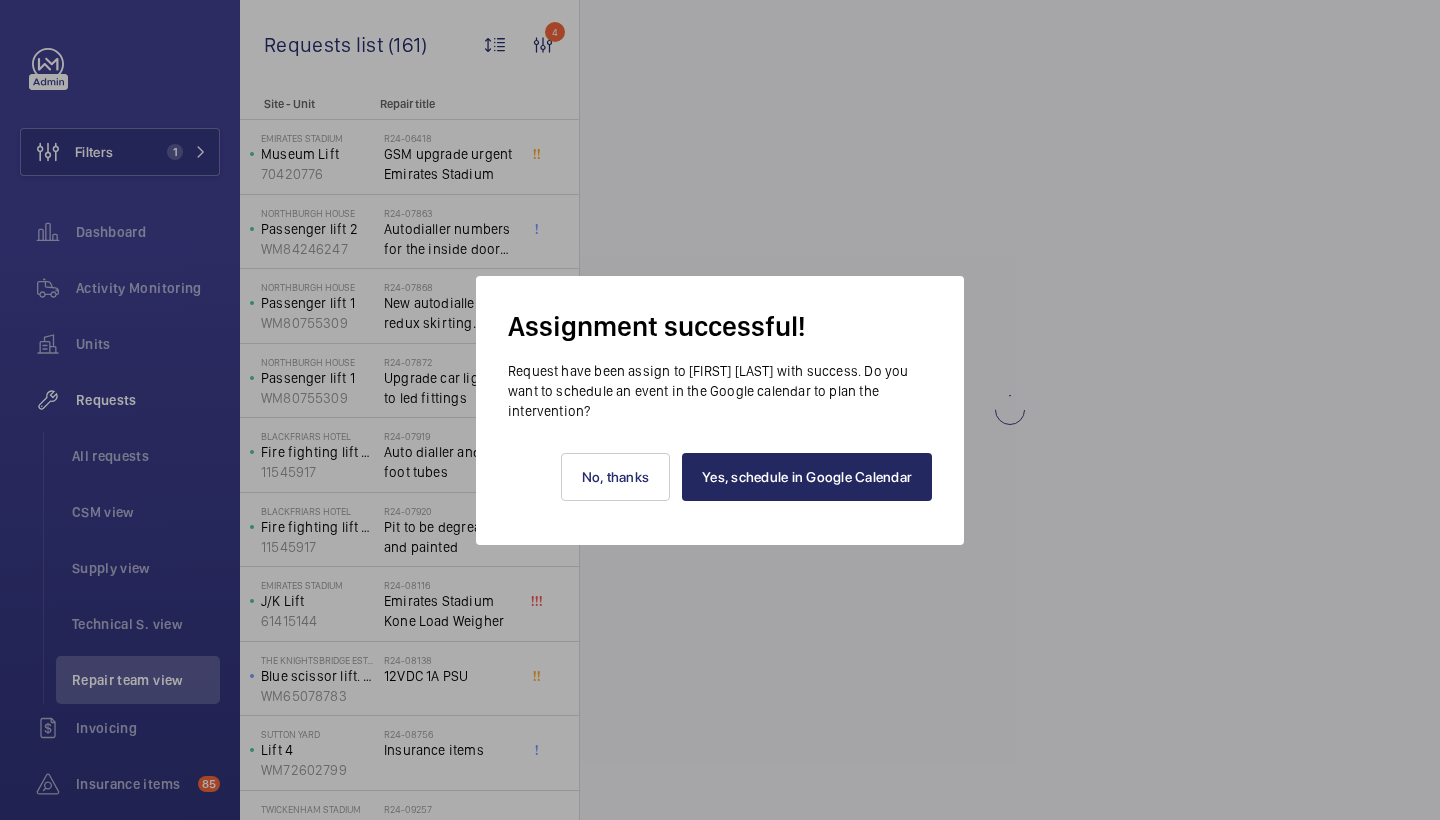 click on "Yes, schedule in Google Calendar" at bounding box center (807, 477) 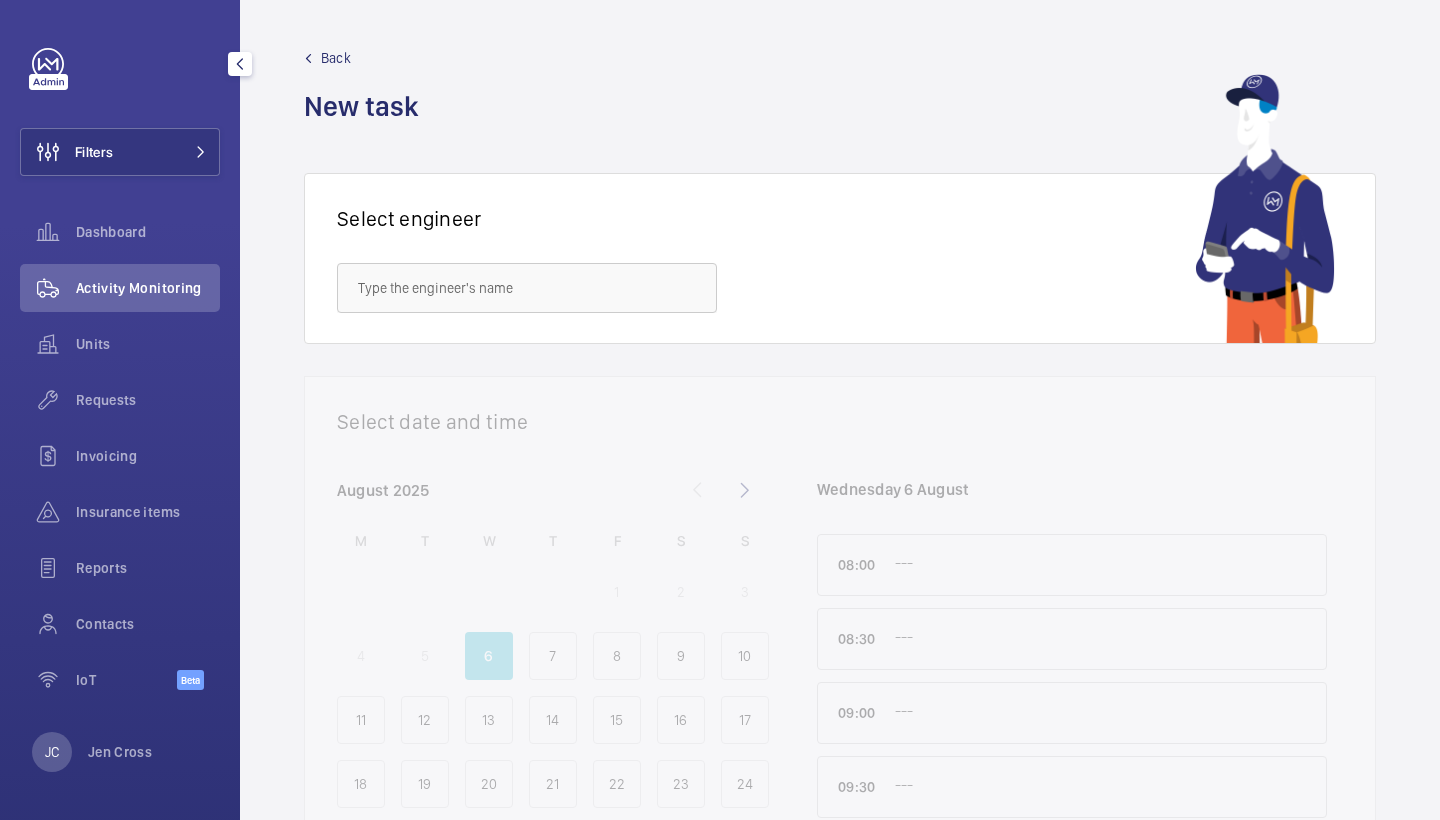 scroll, scrollTop: 0, scrollLeft: 0, axis: both 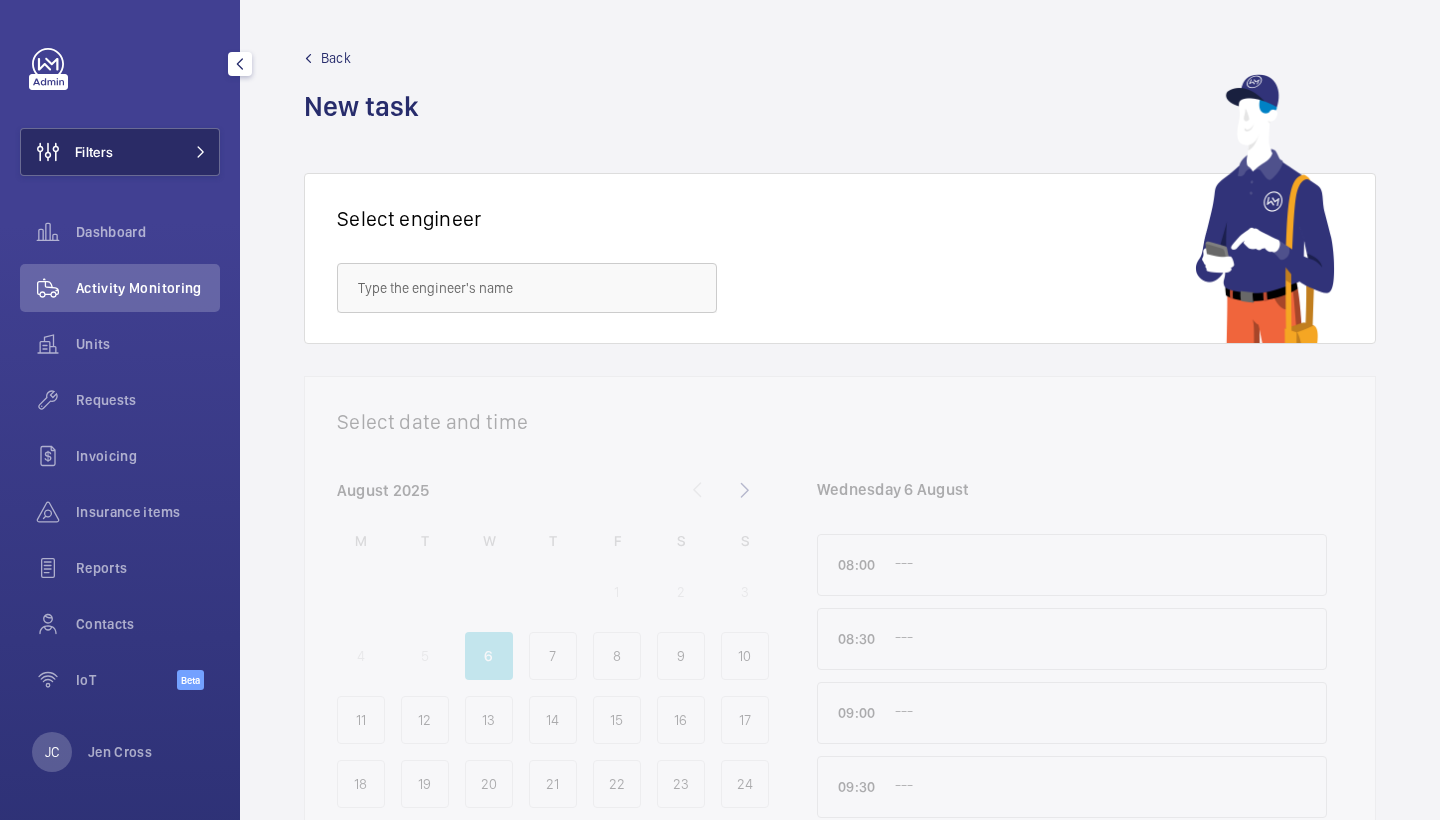 click on "Filters" 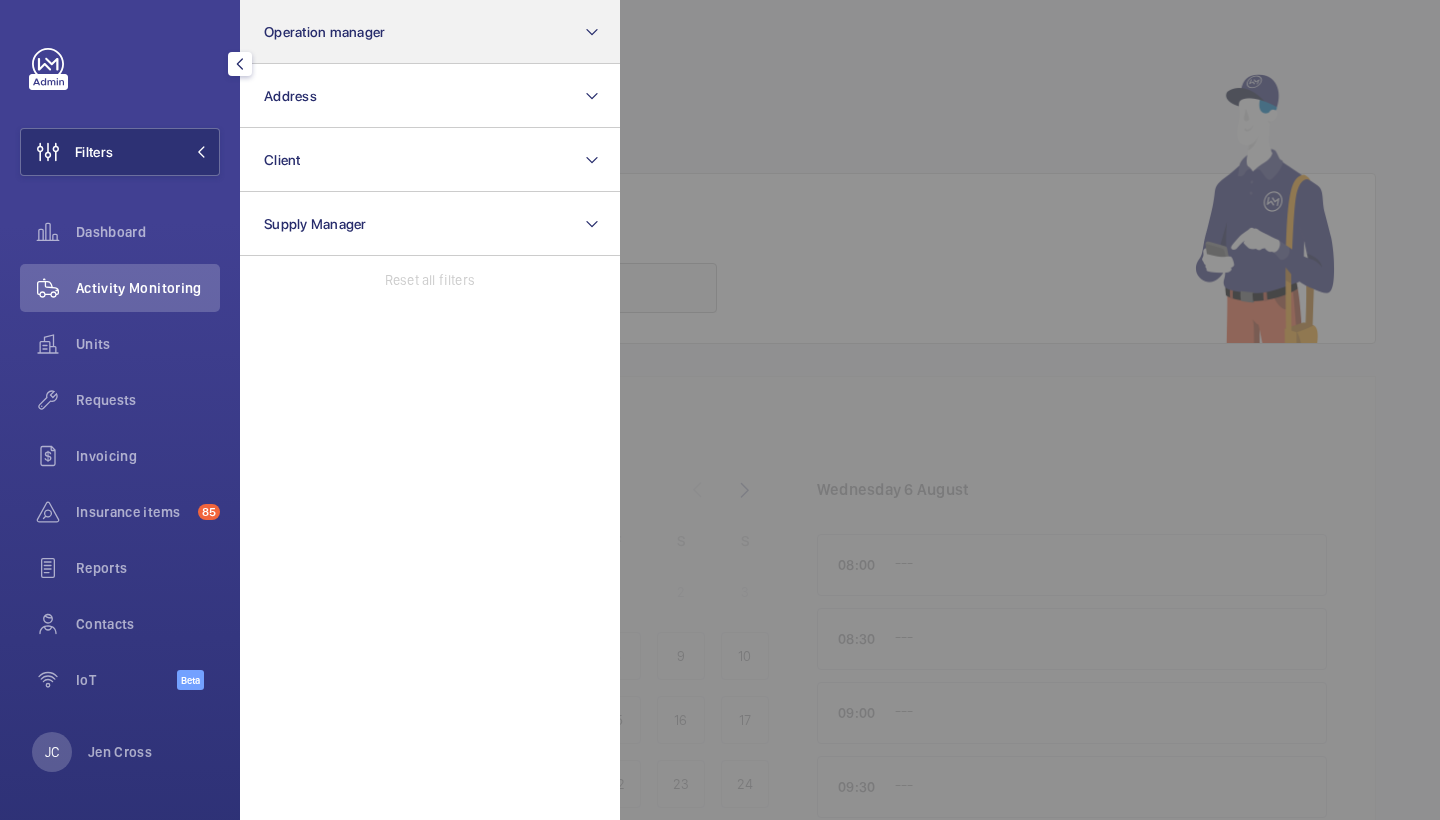 click on "Operation manager" 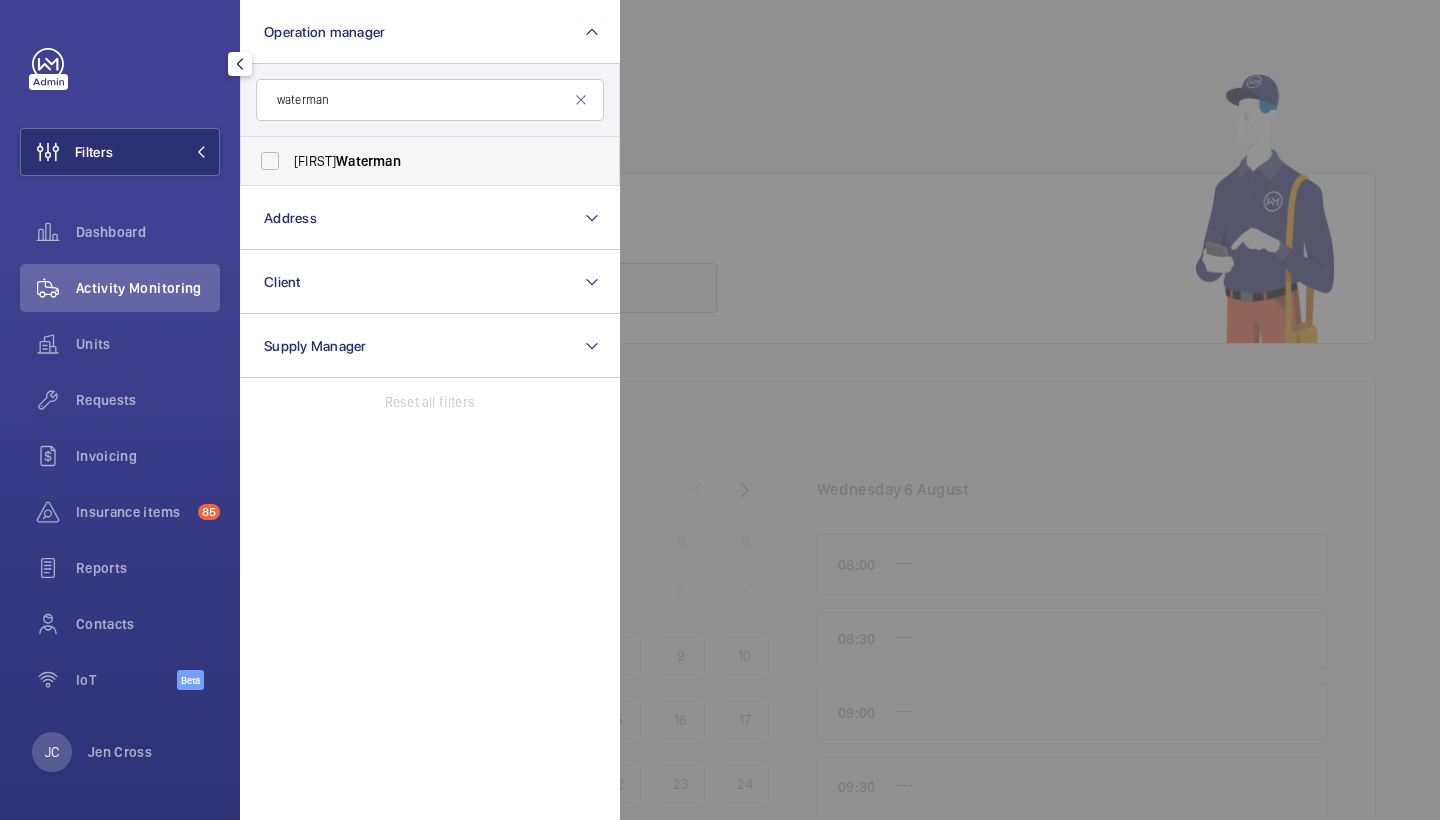 type on "waterman" 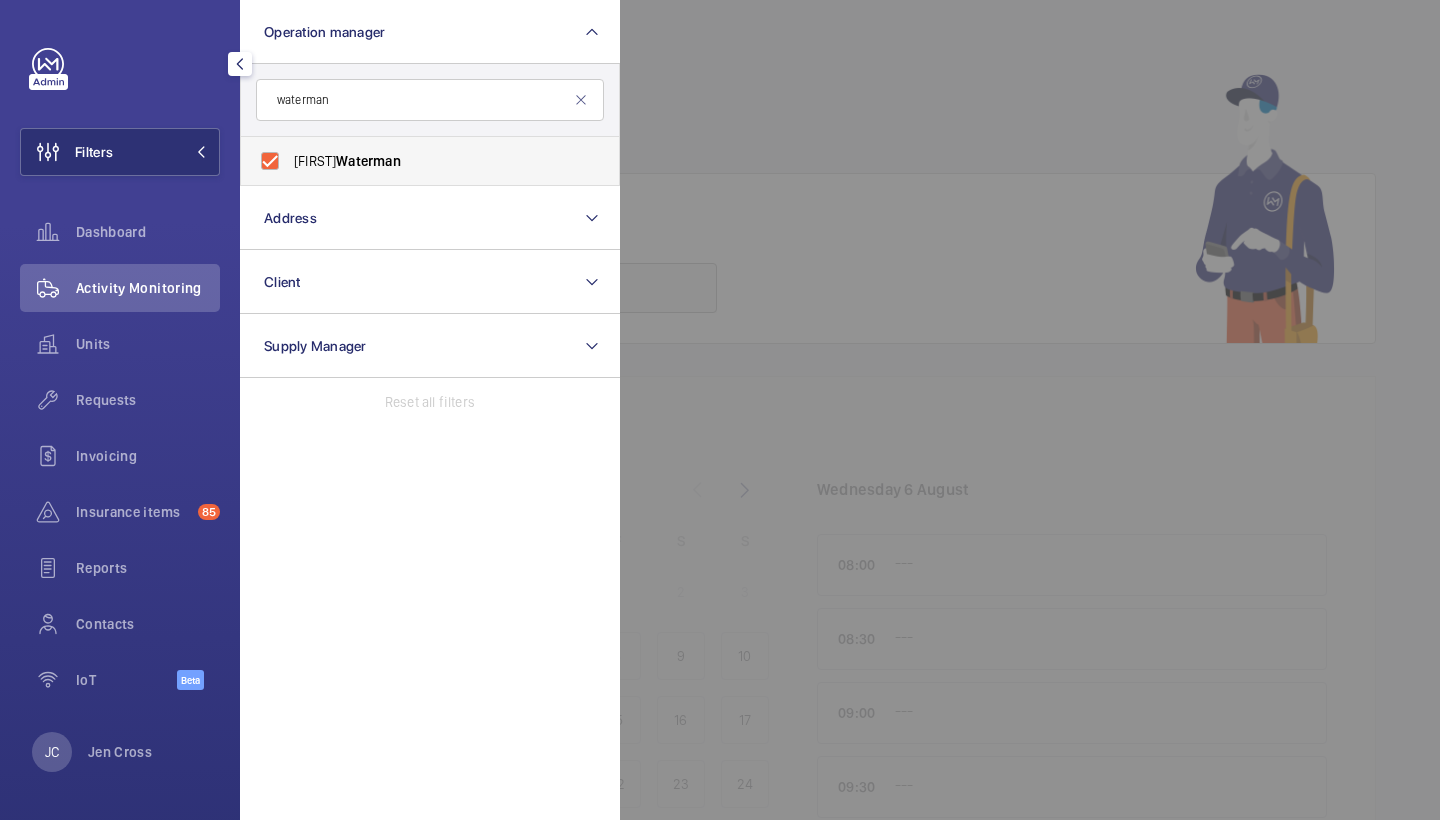 checkbox on "true" 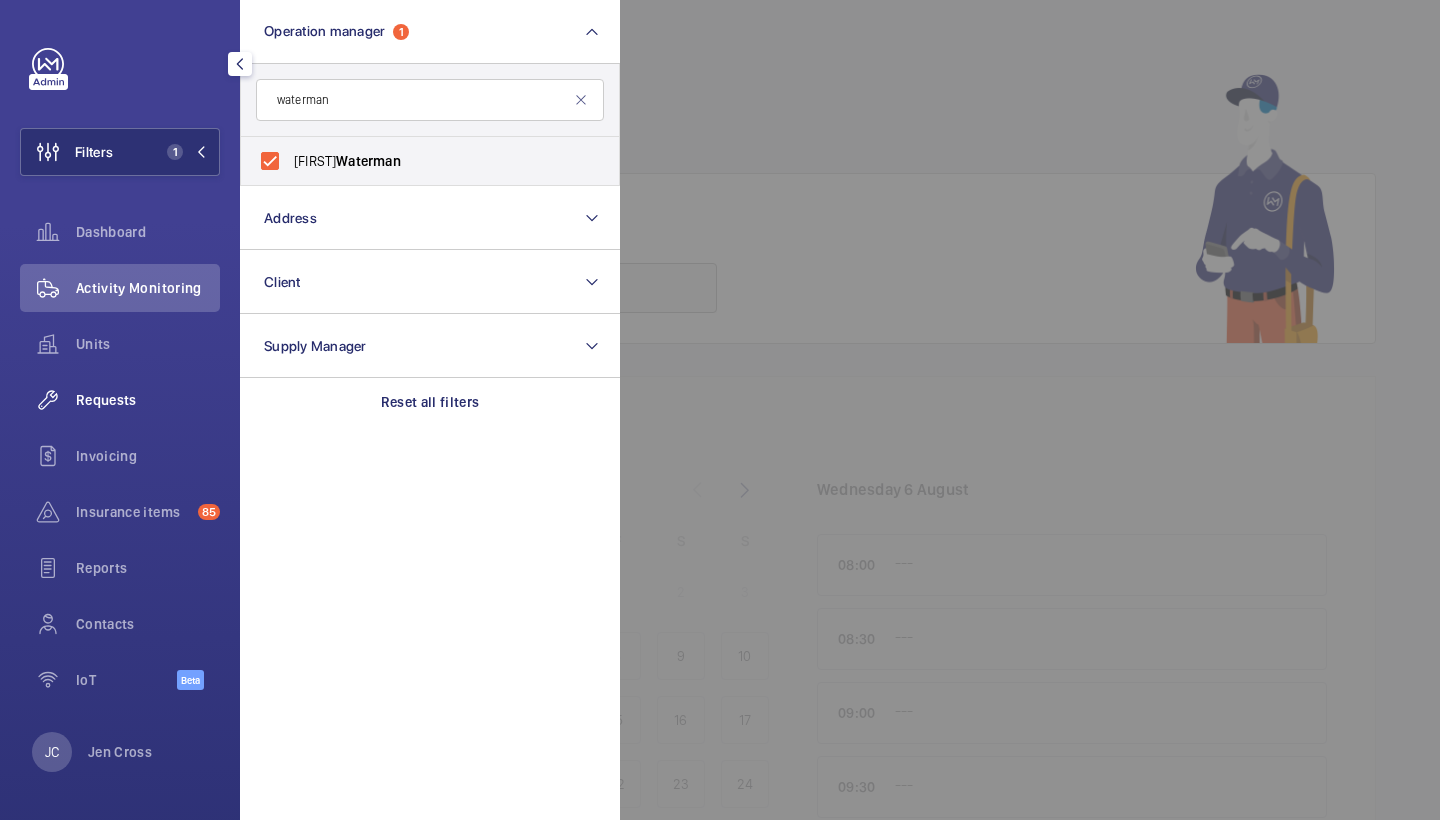 click on "Requests" 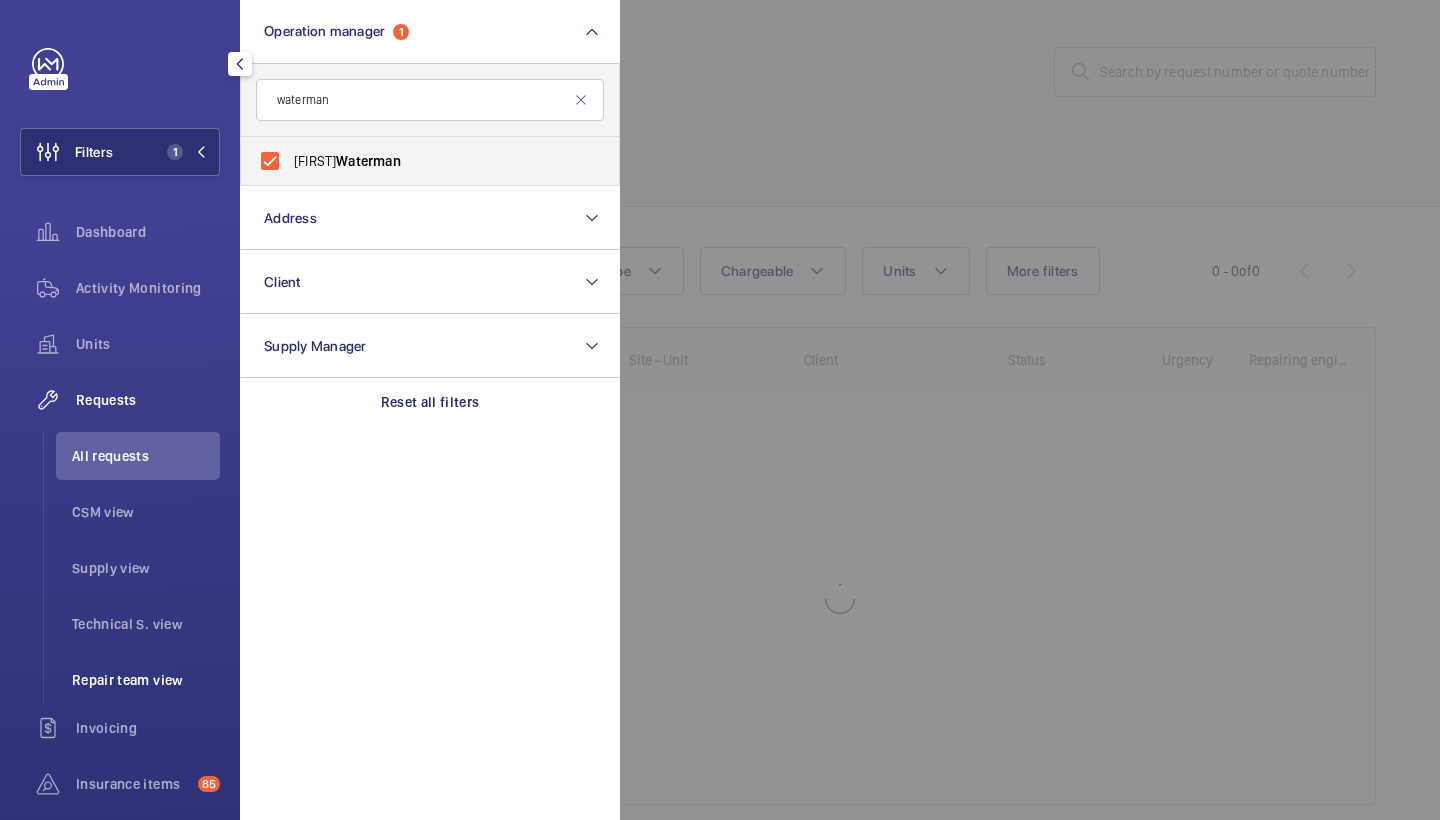 click on "Repair team view" 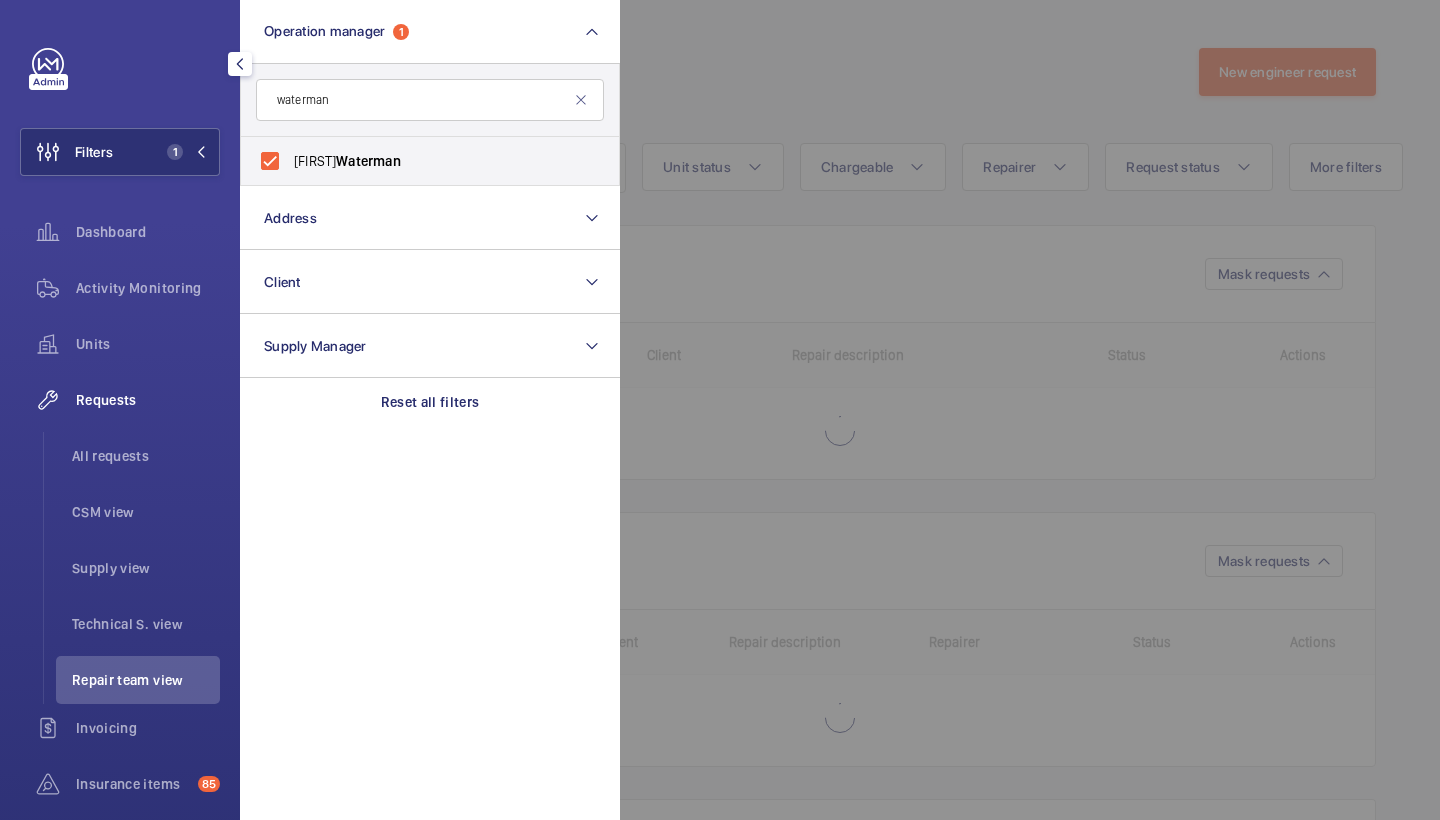 click 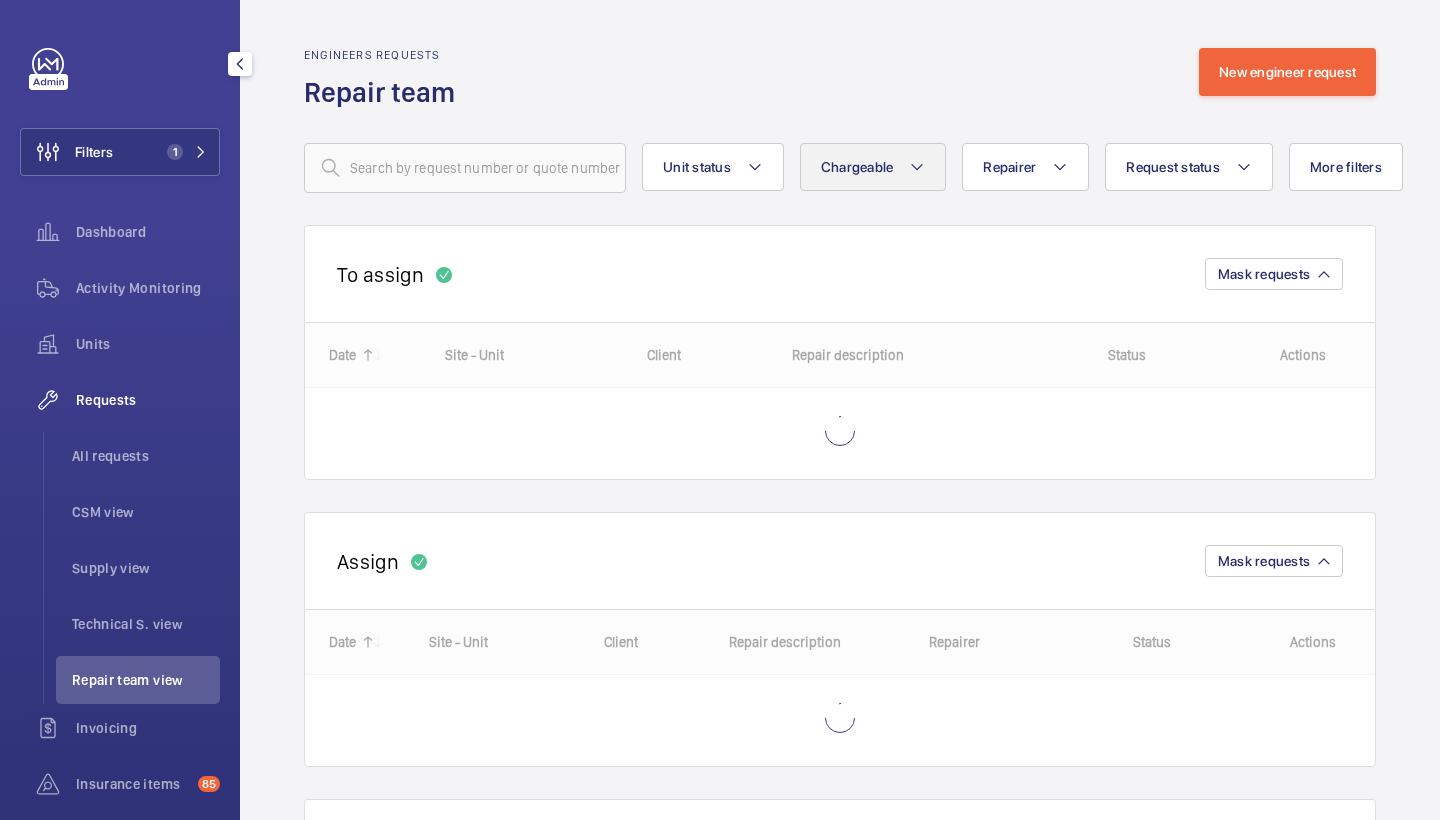 click on "Chargeable" 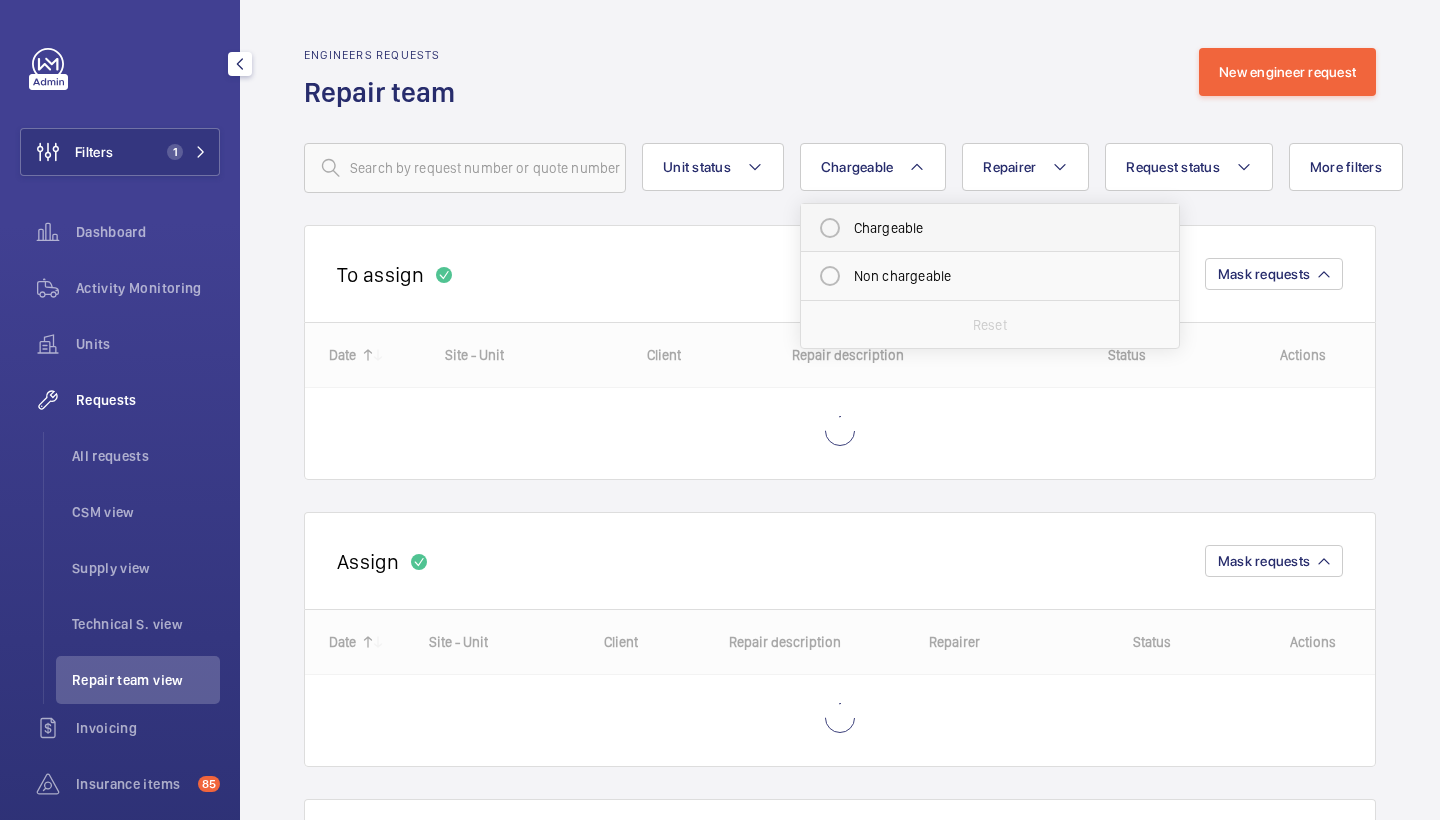 click on "Chargeable" at bounding box center (990, 228) 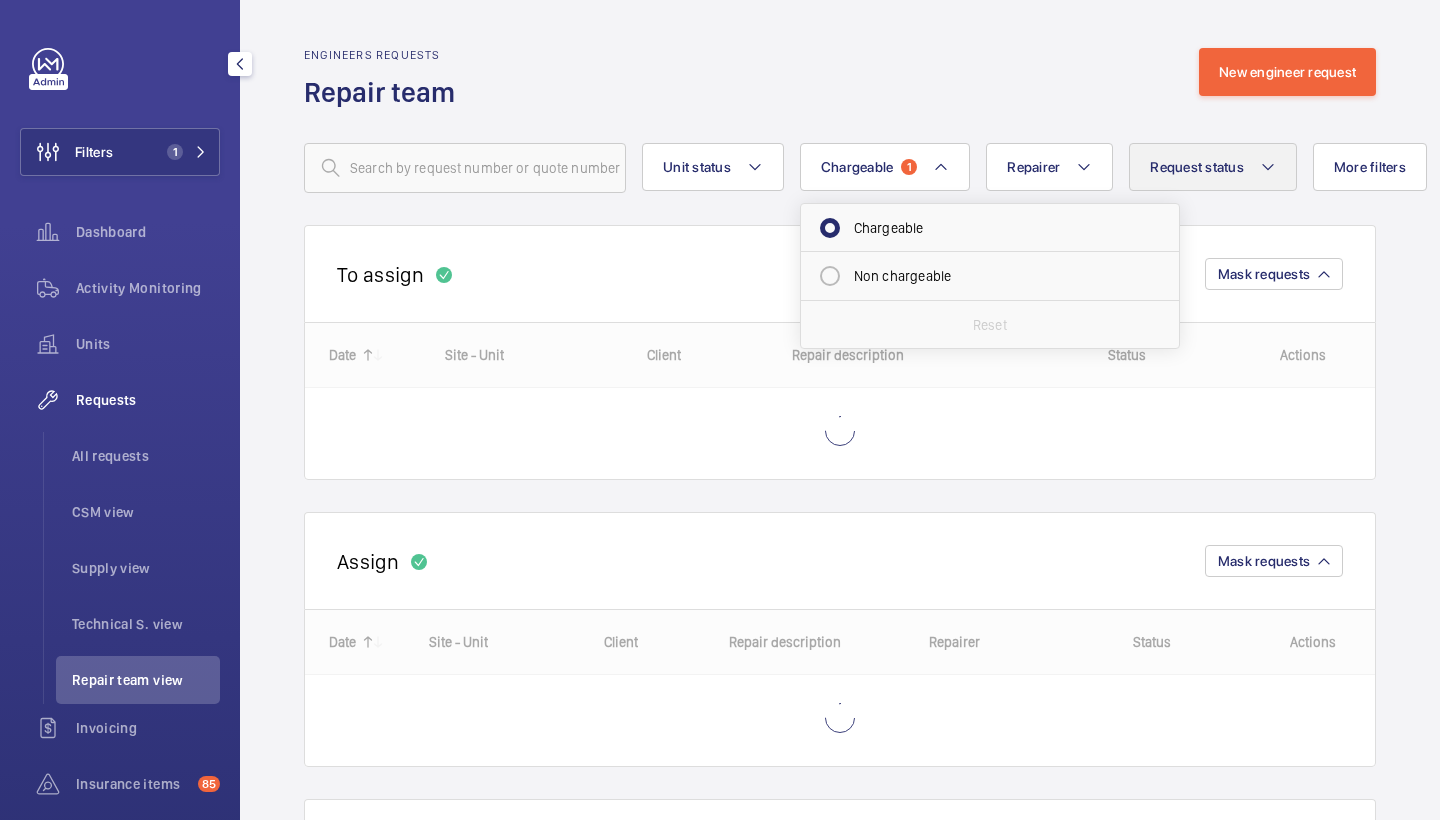 click on "Request status" 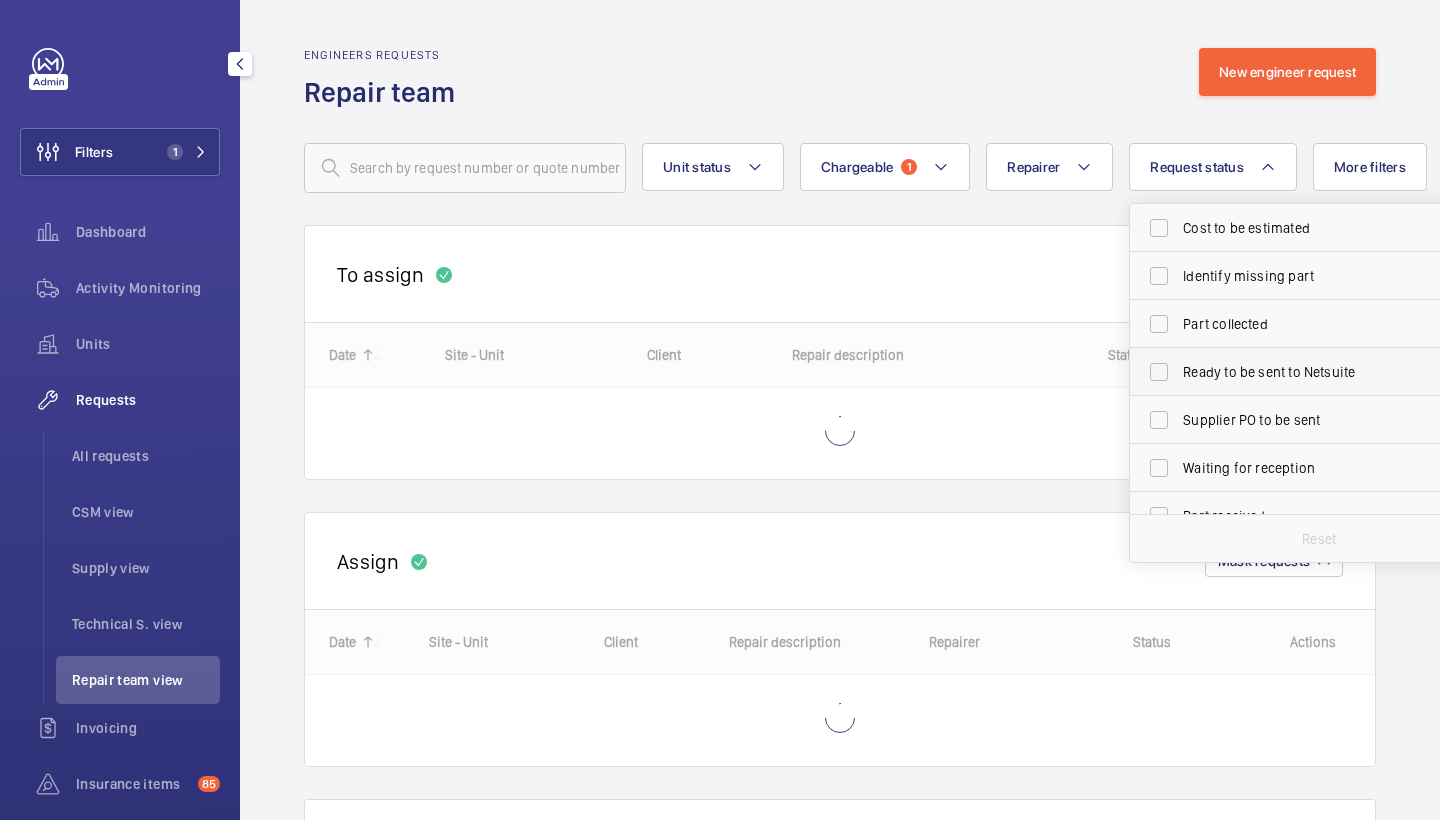 click on "Ready to be sent to Netsuite" at bounding box center (1320, 372) 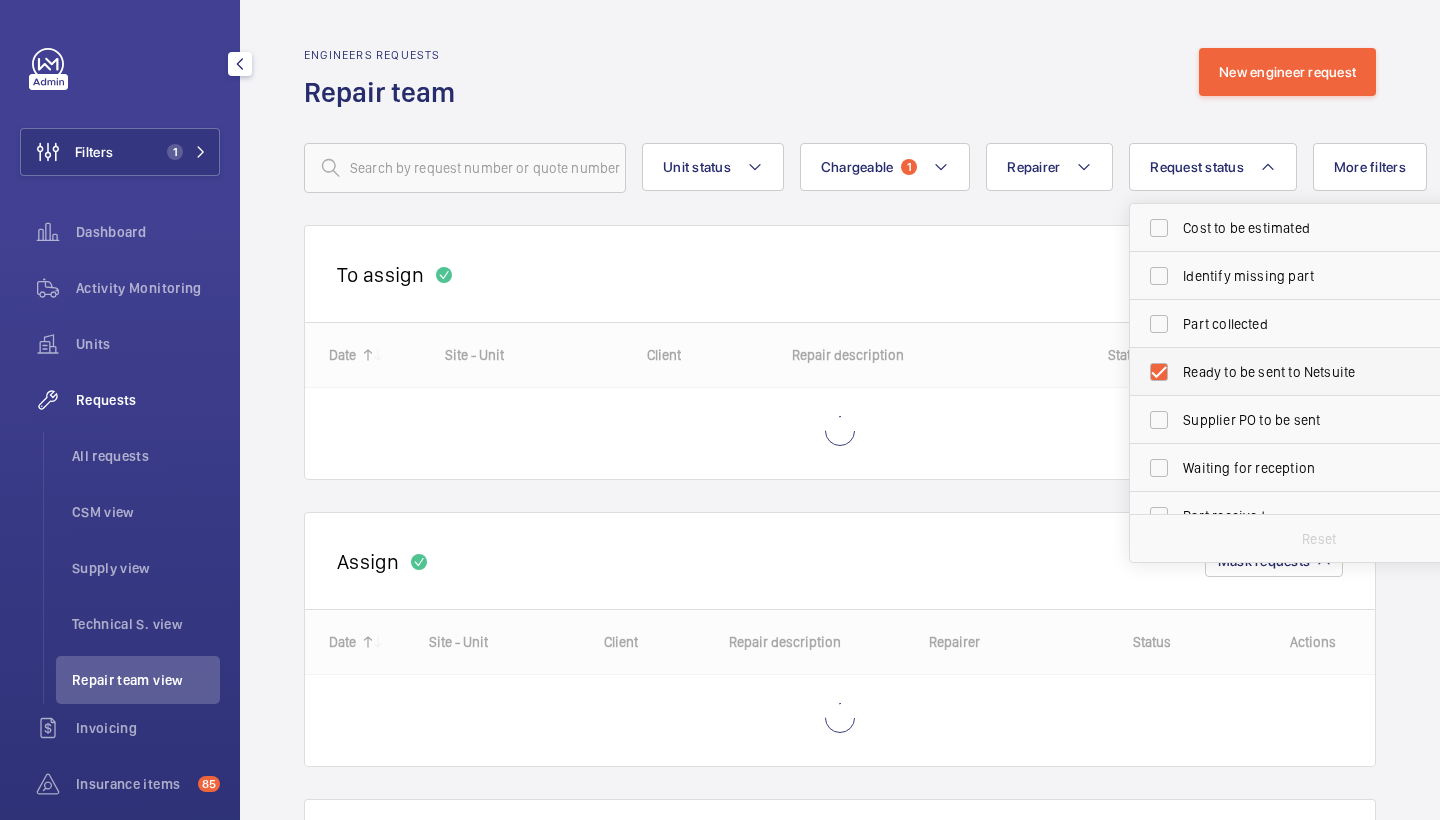 checkbox on "true" 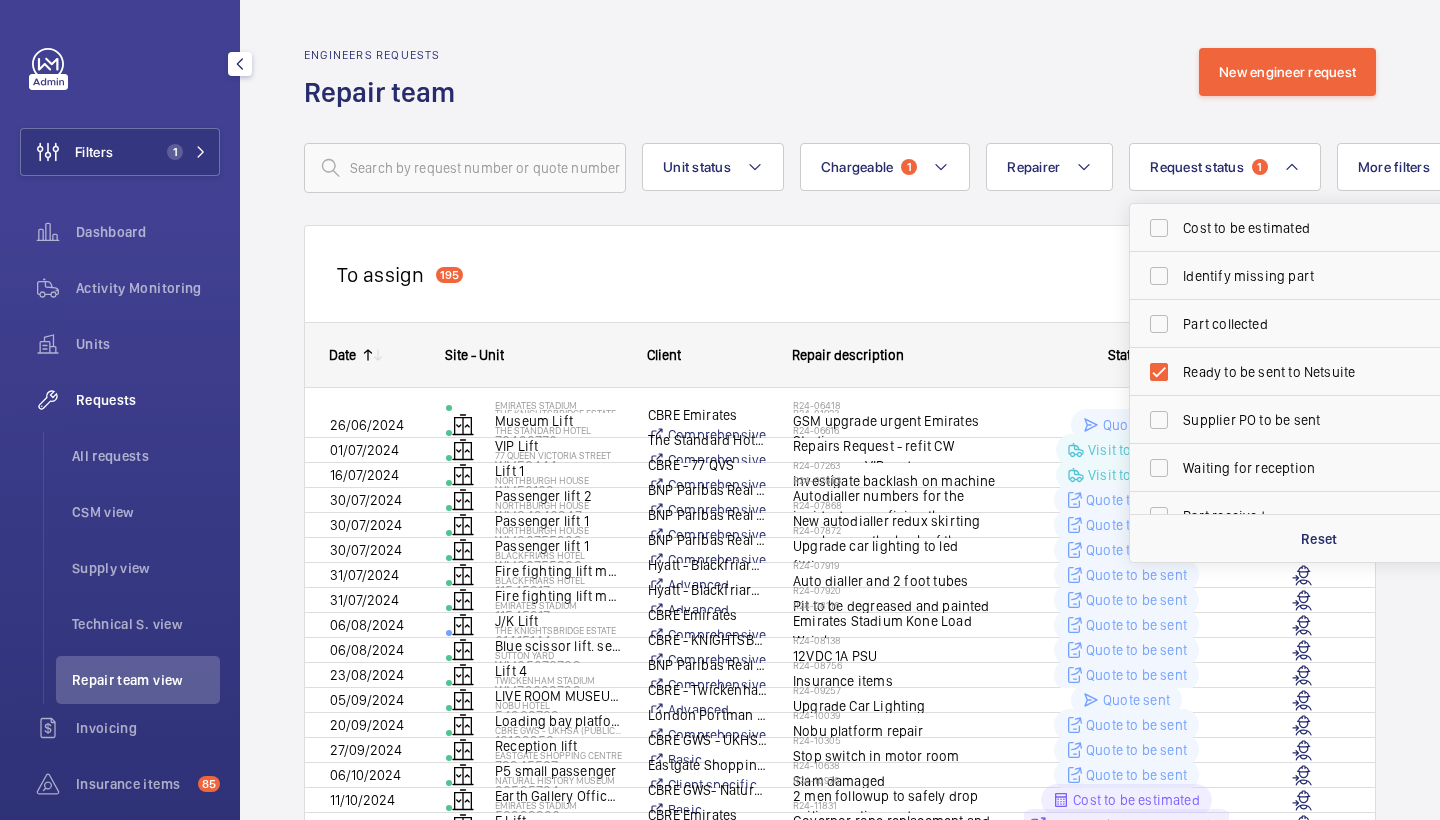 click on "Engineers requests  Repair team  New engineer request" 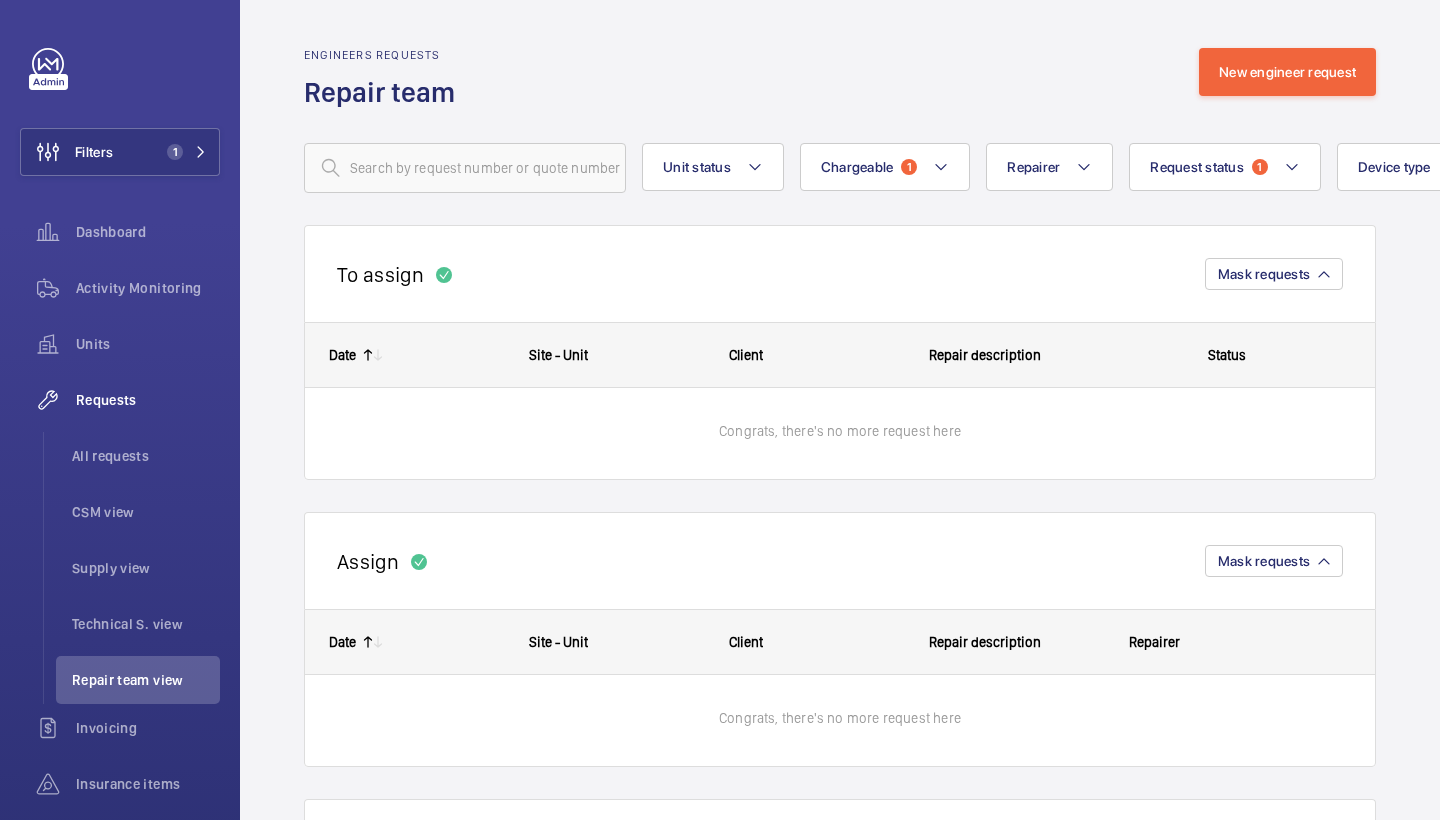 scroll, scrollTop: 0, scrollLeft: 0, axis: both 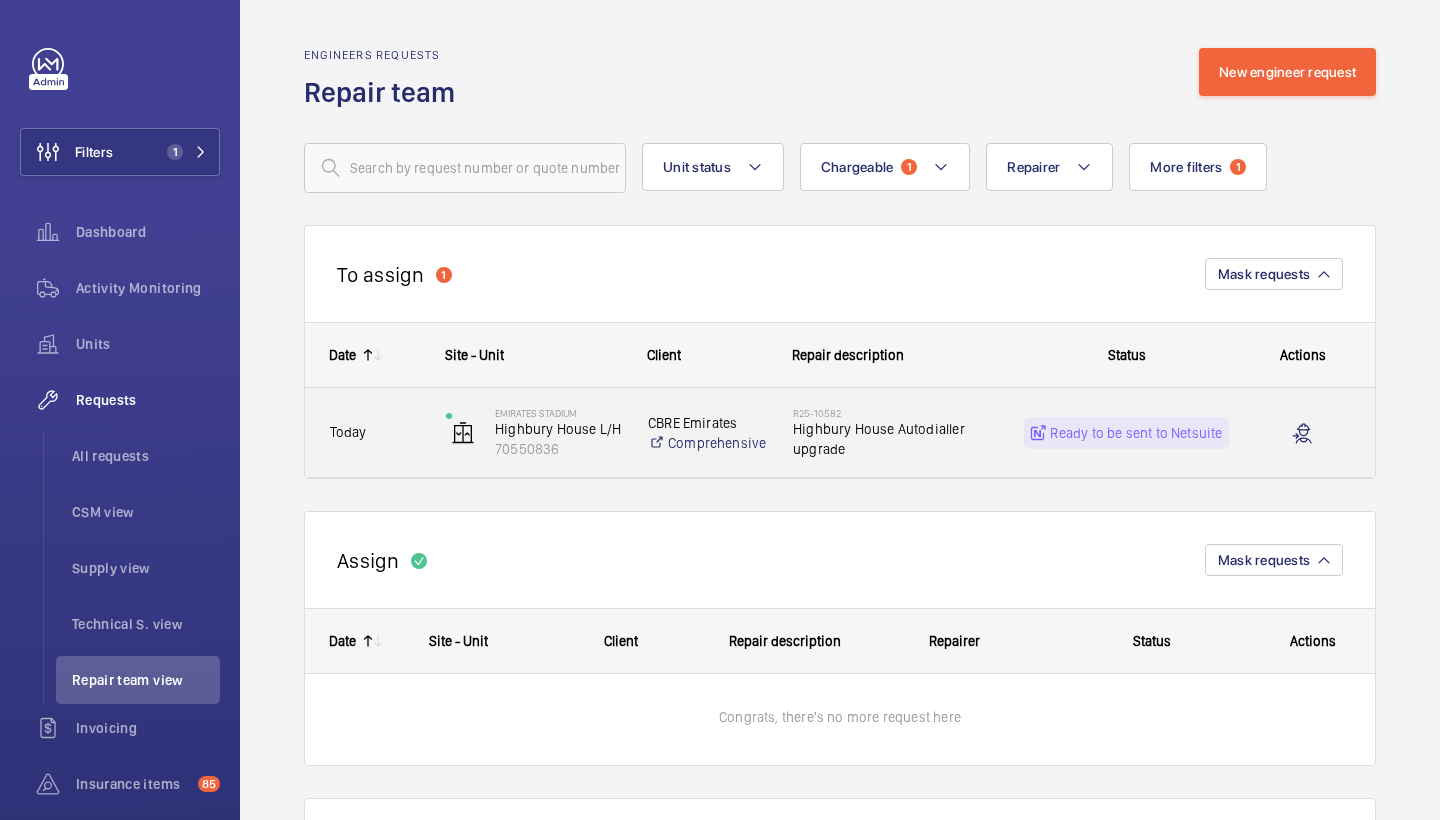 click on "Highbury House Autodialler upgrade" 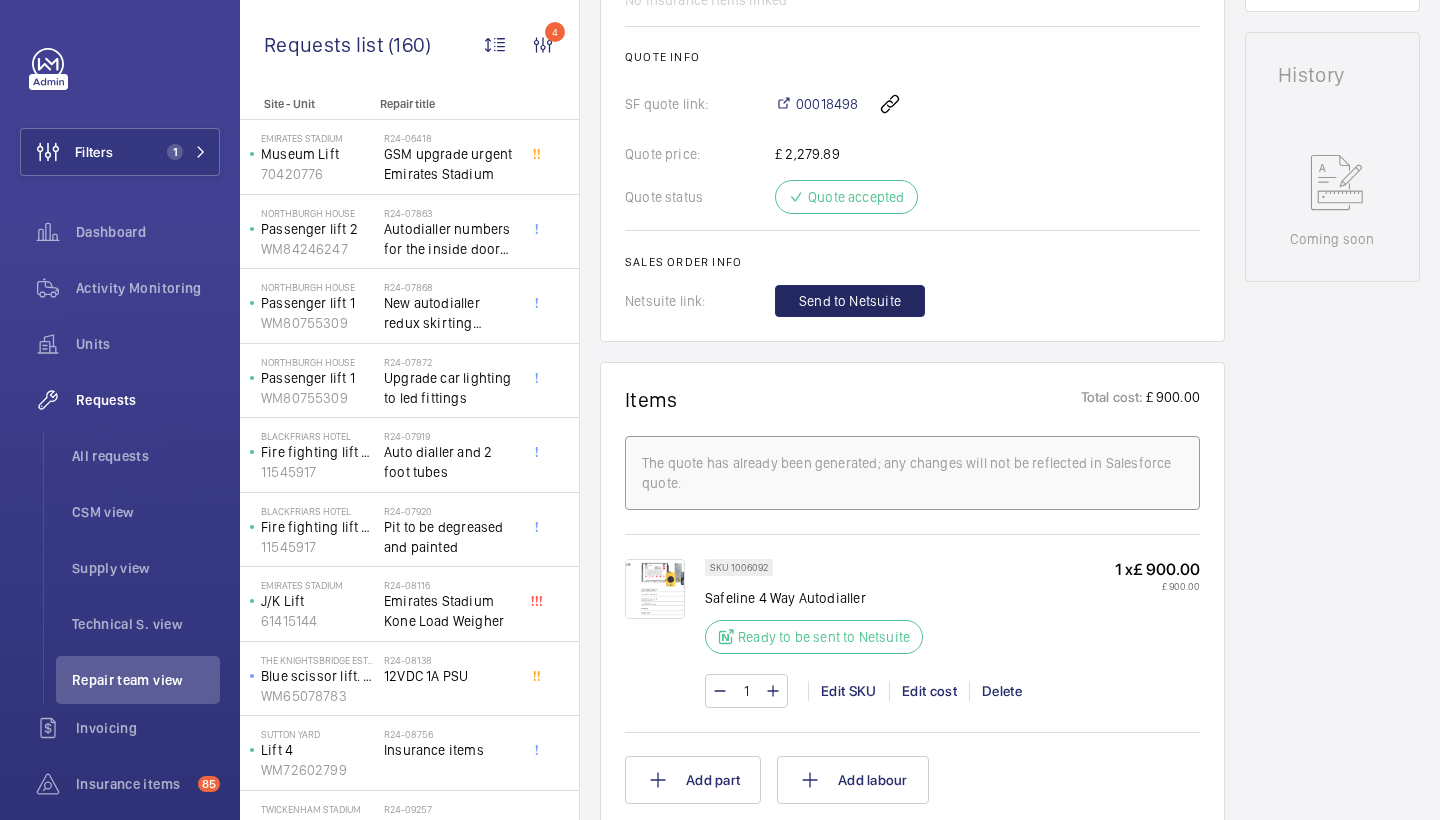 scroll, scrollTop: 866, scrollLeft: 0, axis: vertical 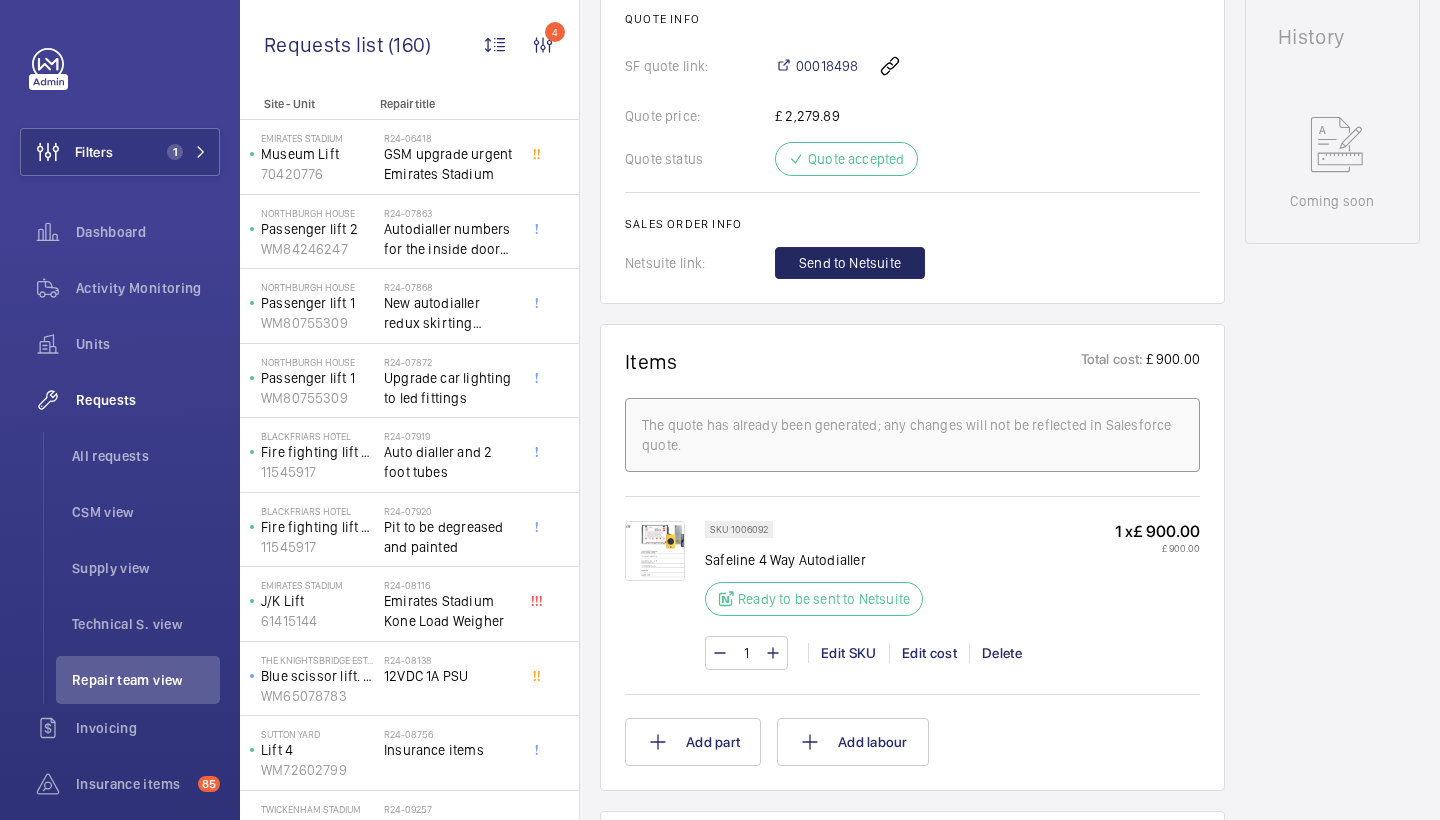 click on "Send to Netsuite" 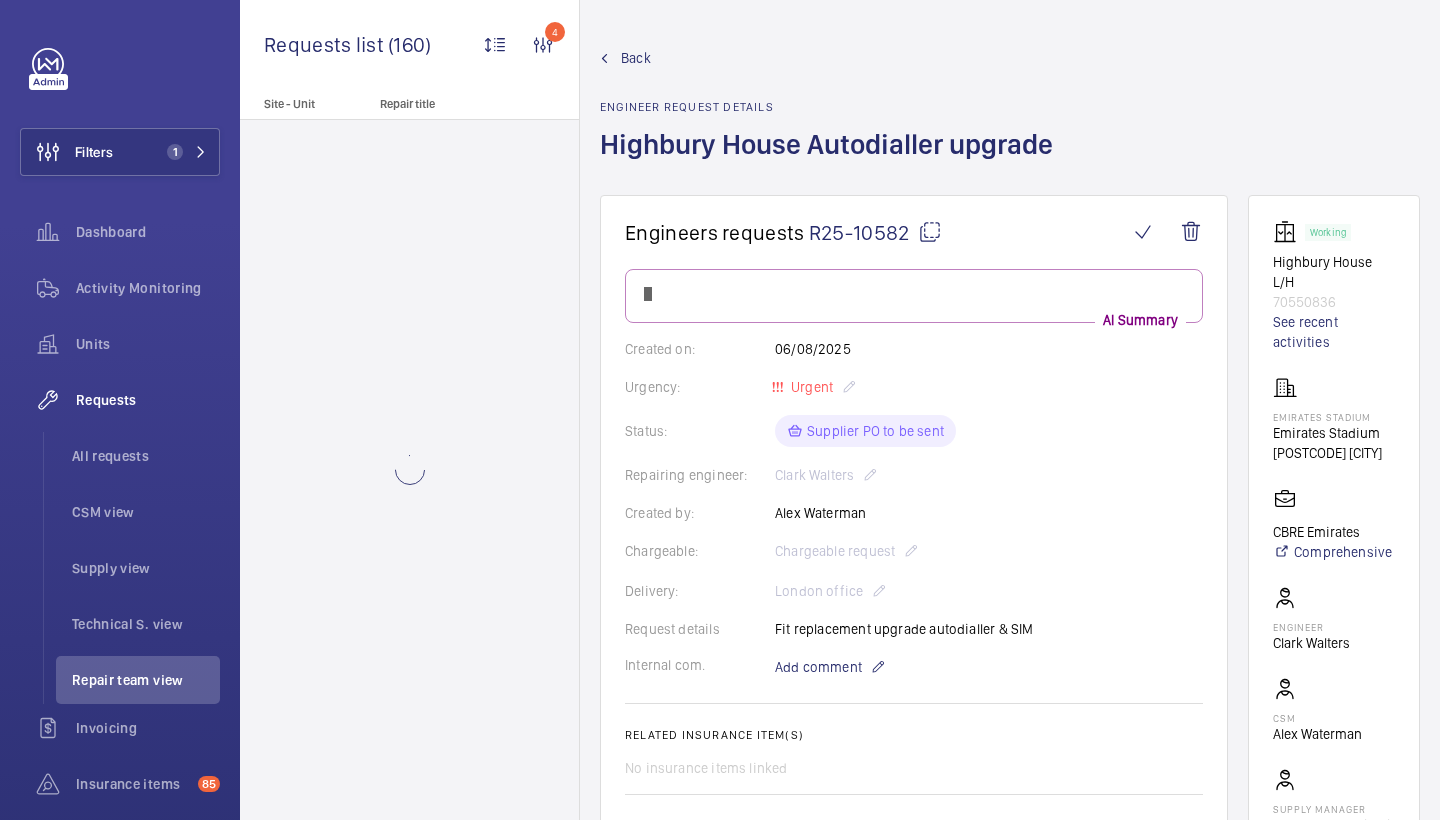 scroll, scrollTop: 866, scrollLeft: 0, axis: vertical 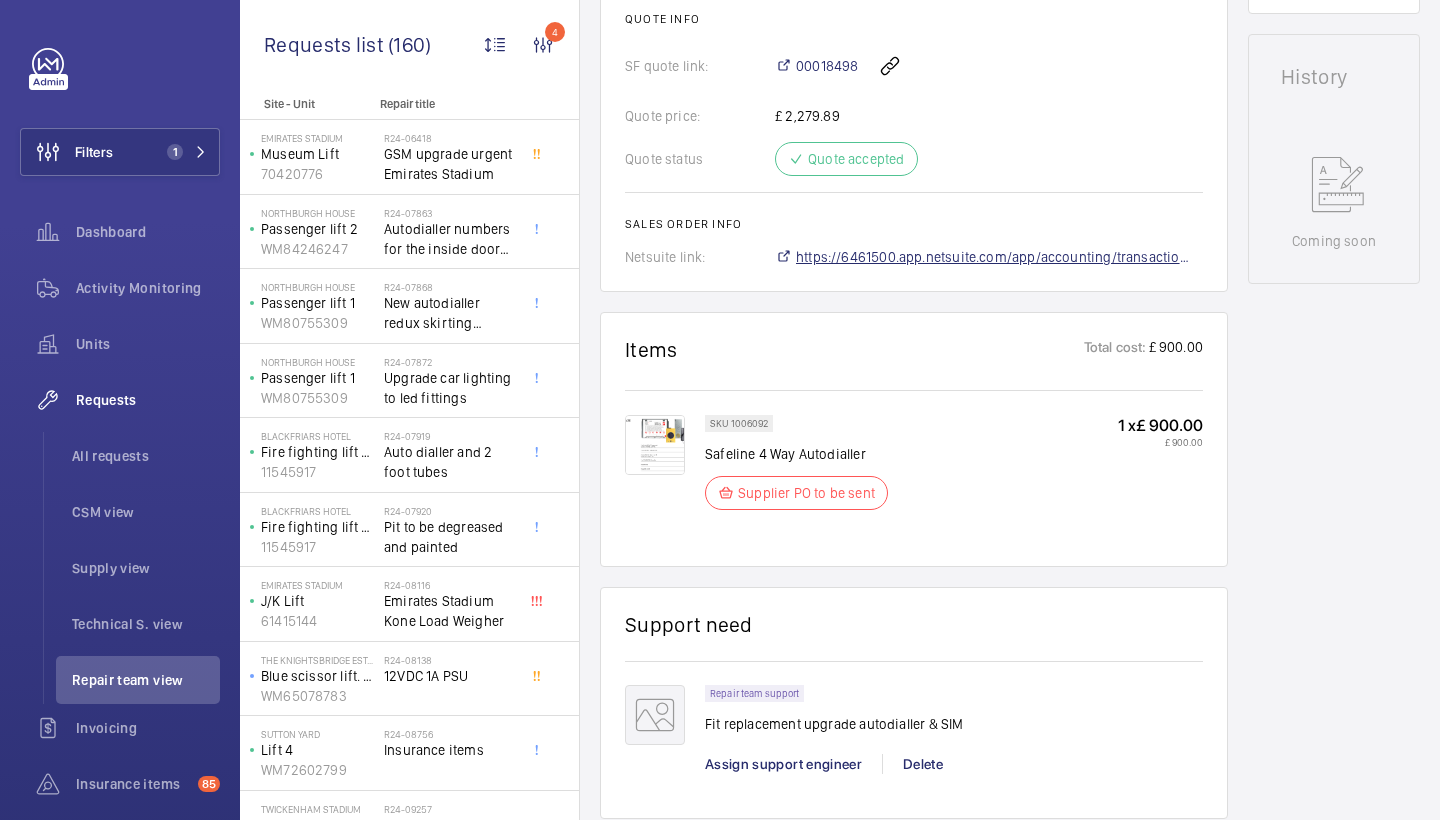 click on "https://6461500.app.netsuite.com/app/accounting/transactions/salesord.nl?id=2882527" 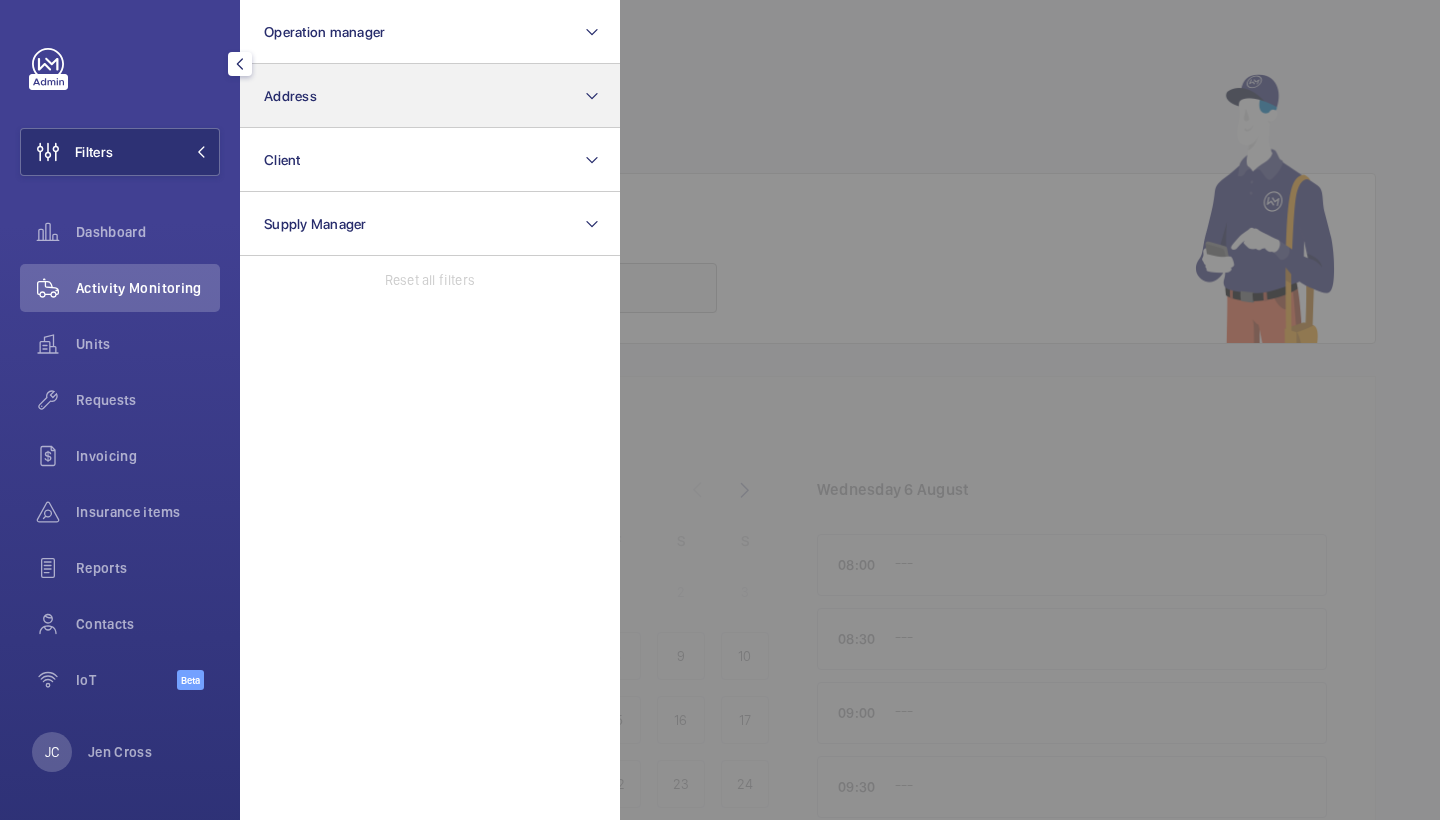 scroll, scrollTop: 0, scrollLeft: 0, axis: both 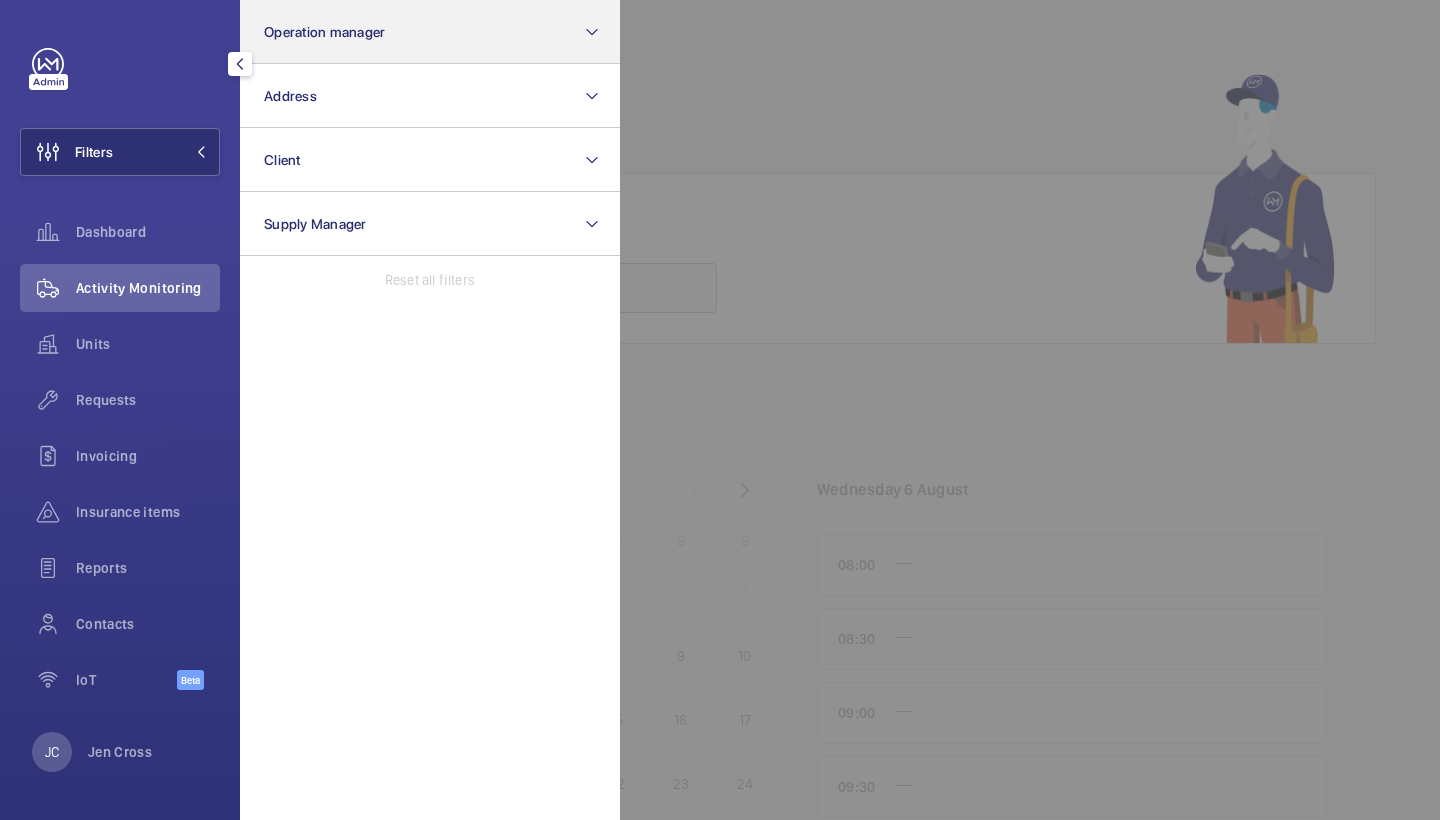 click on "Operation manager" 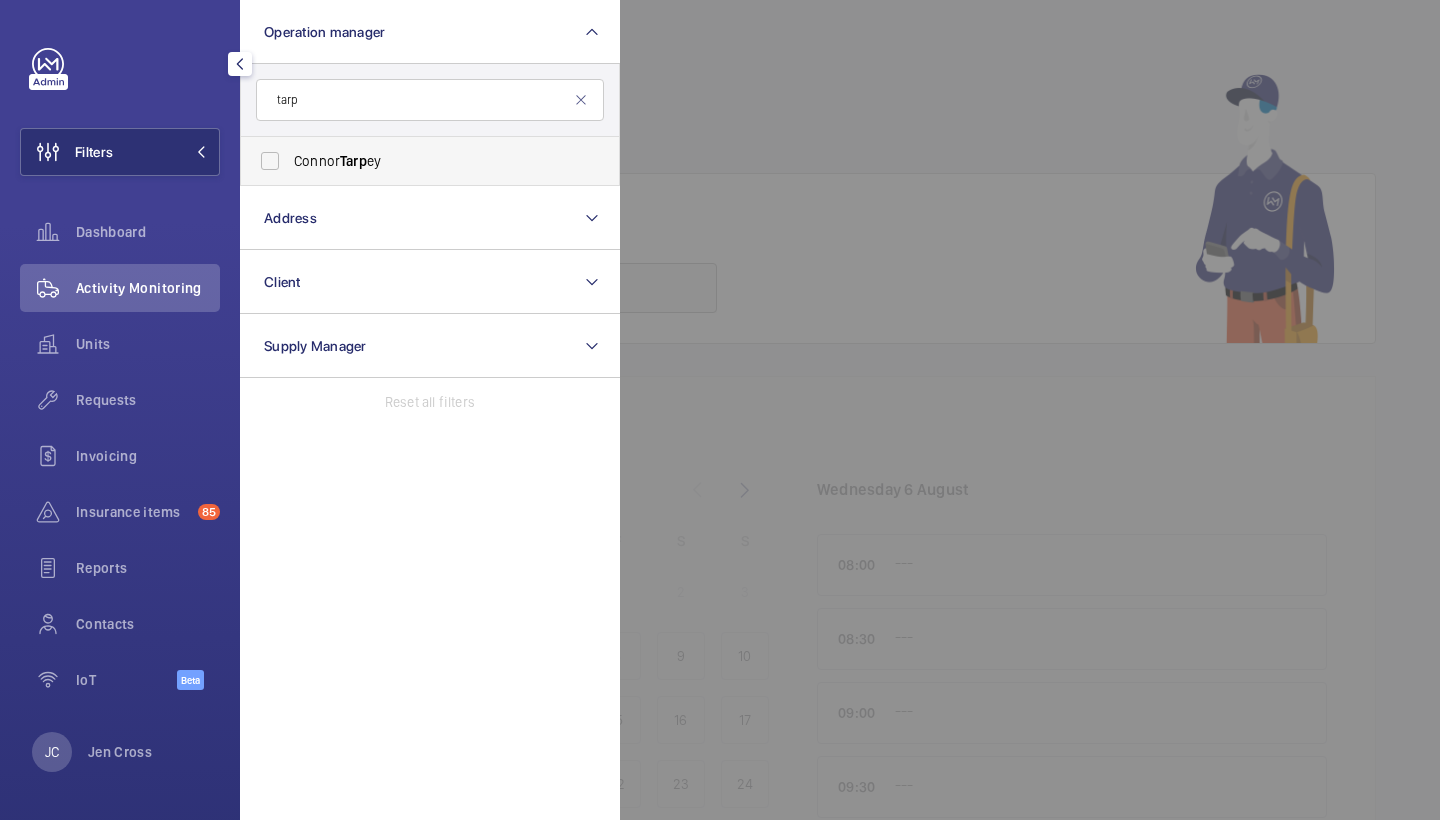 type on "tarp" 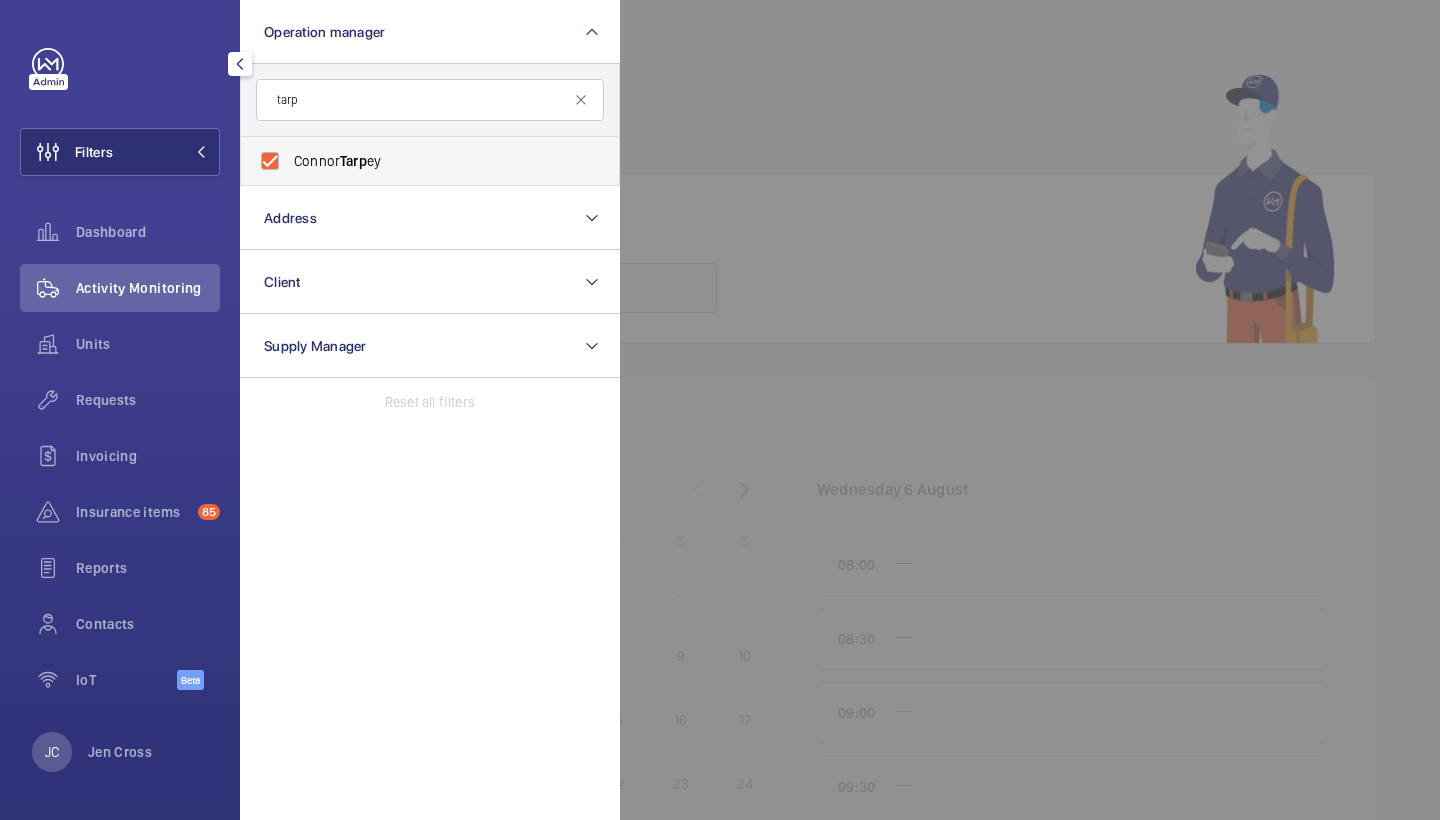 checkbox on "true" 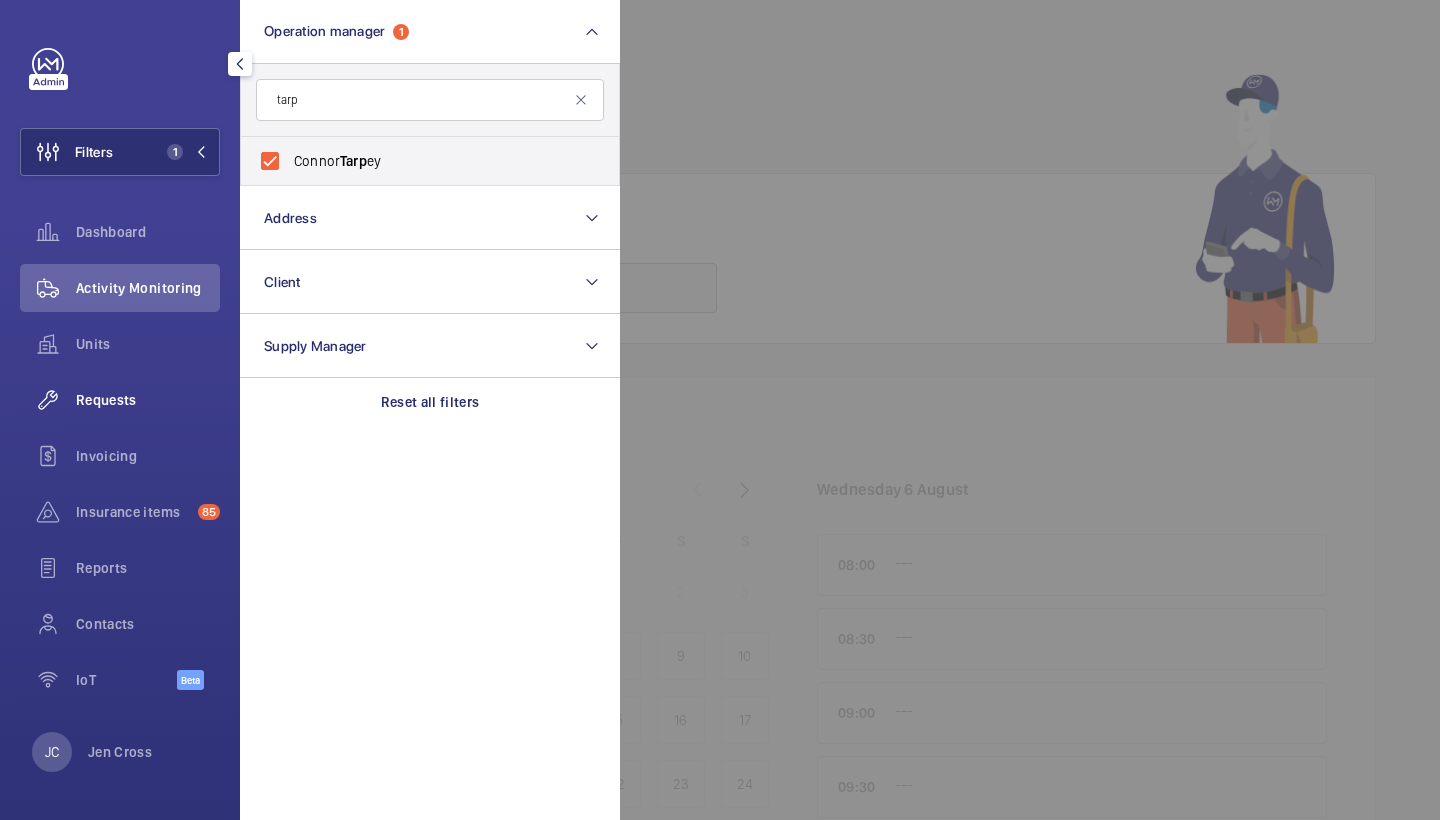 click on "Requests" 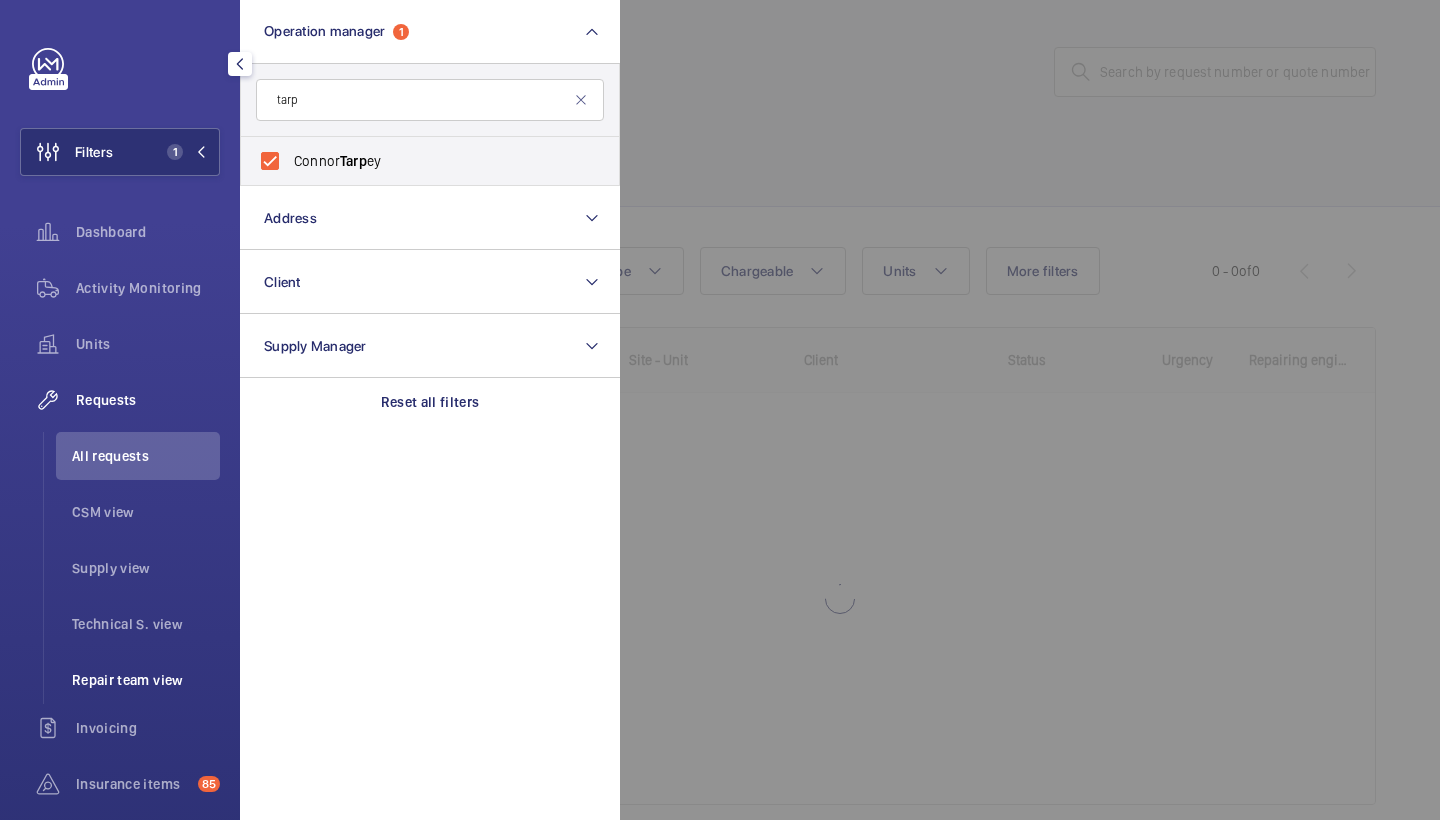 click on "Repair team view" 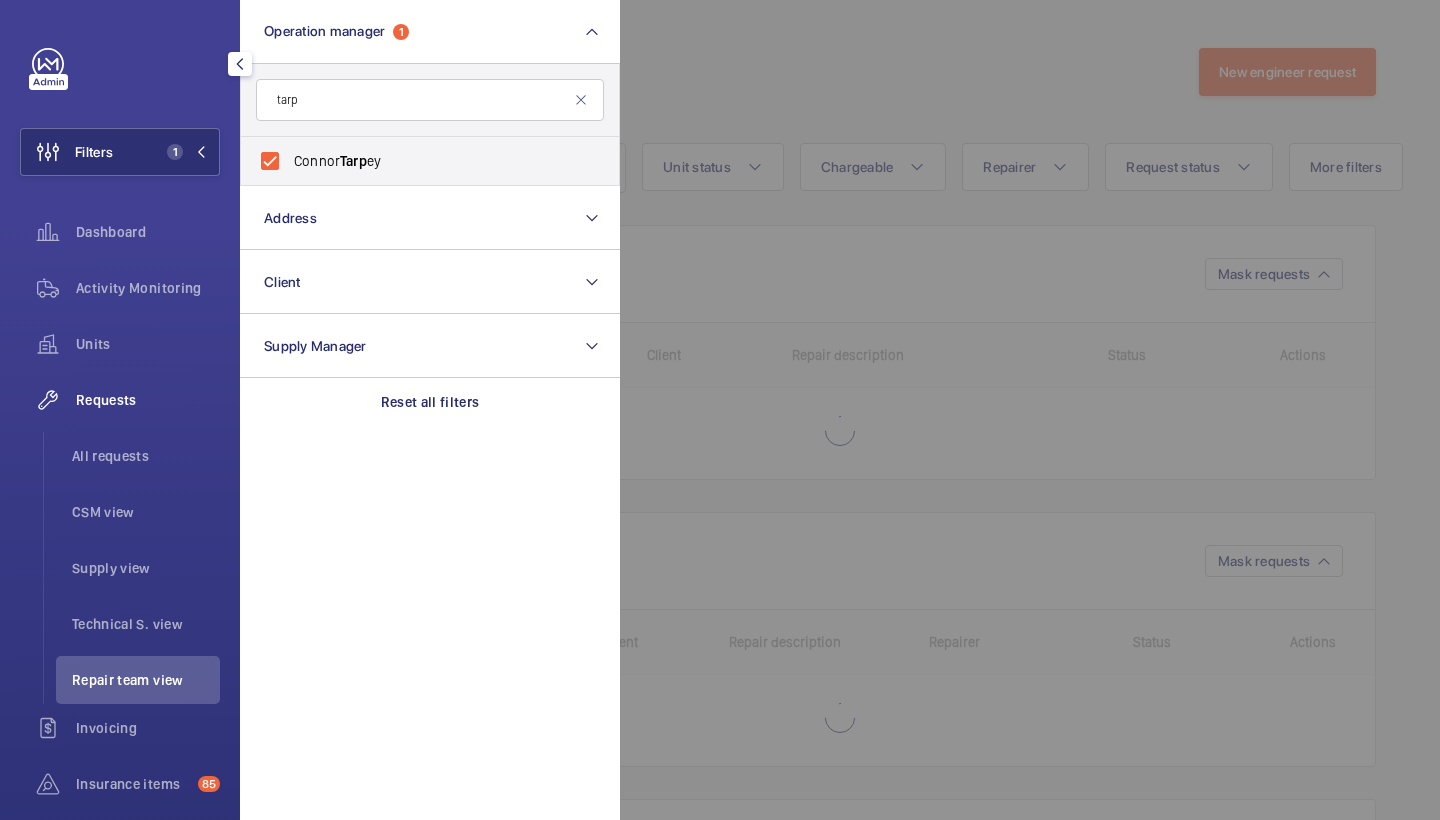 click 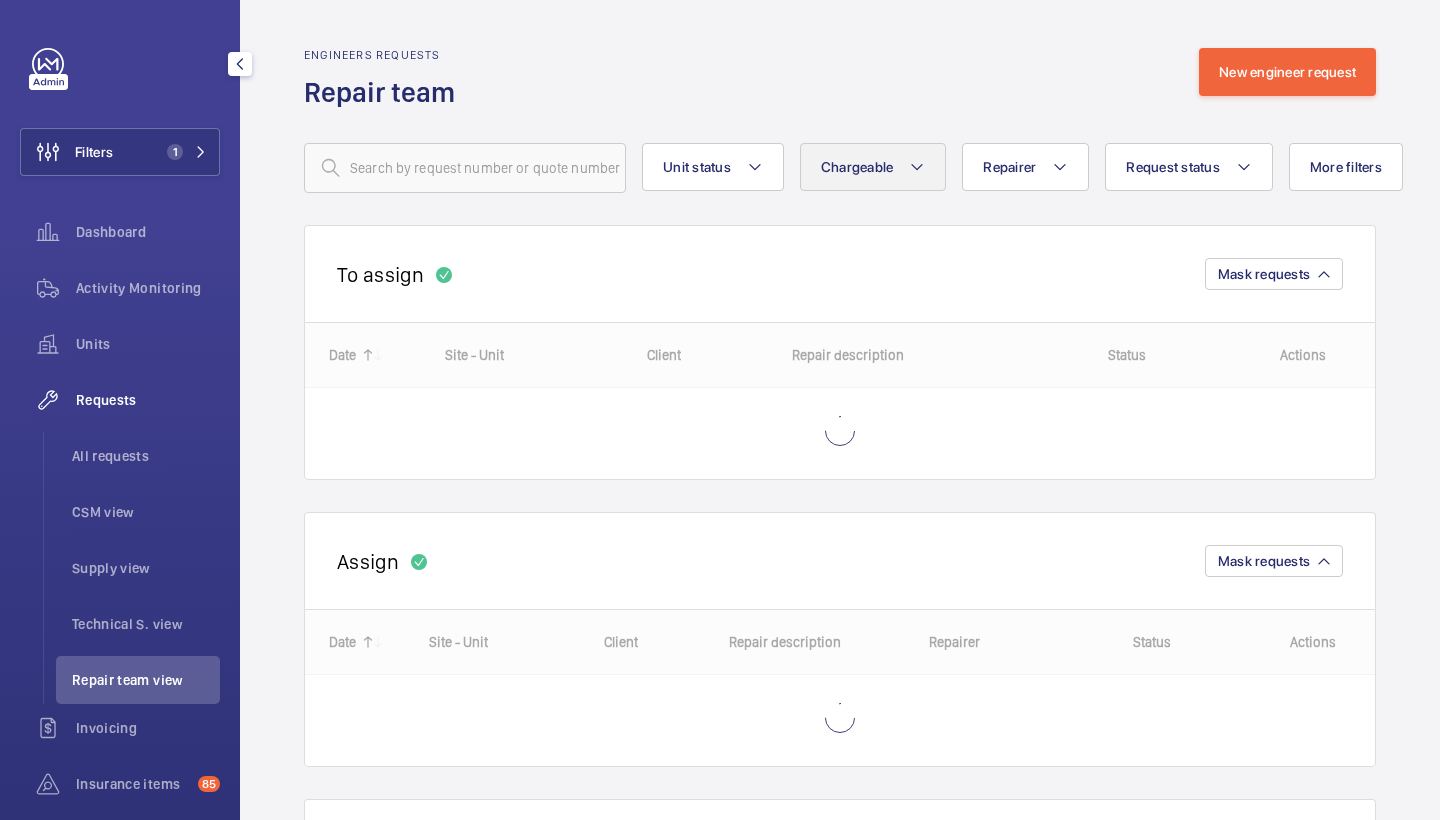 click on "Chargeable" 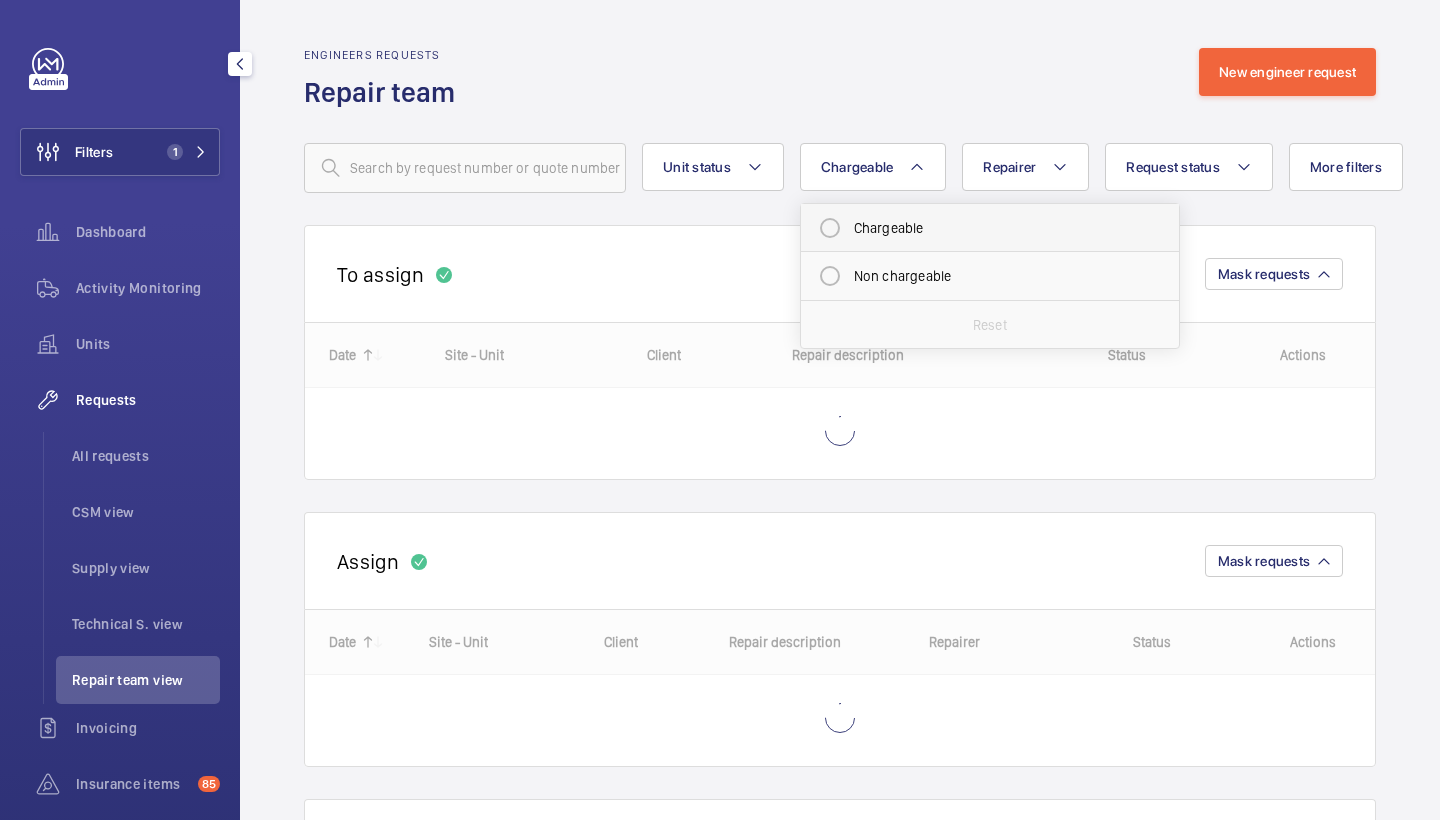 click on "Chargeable" at bounding box center [990, 228] 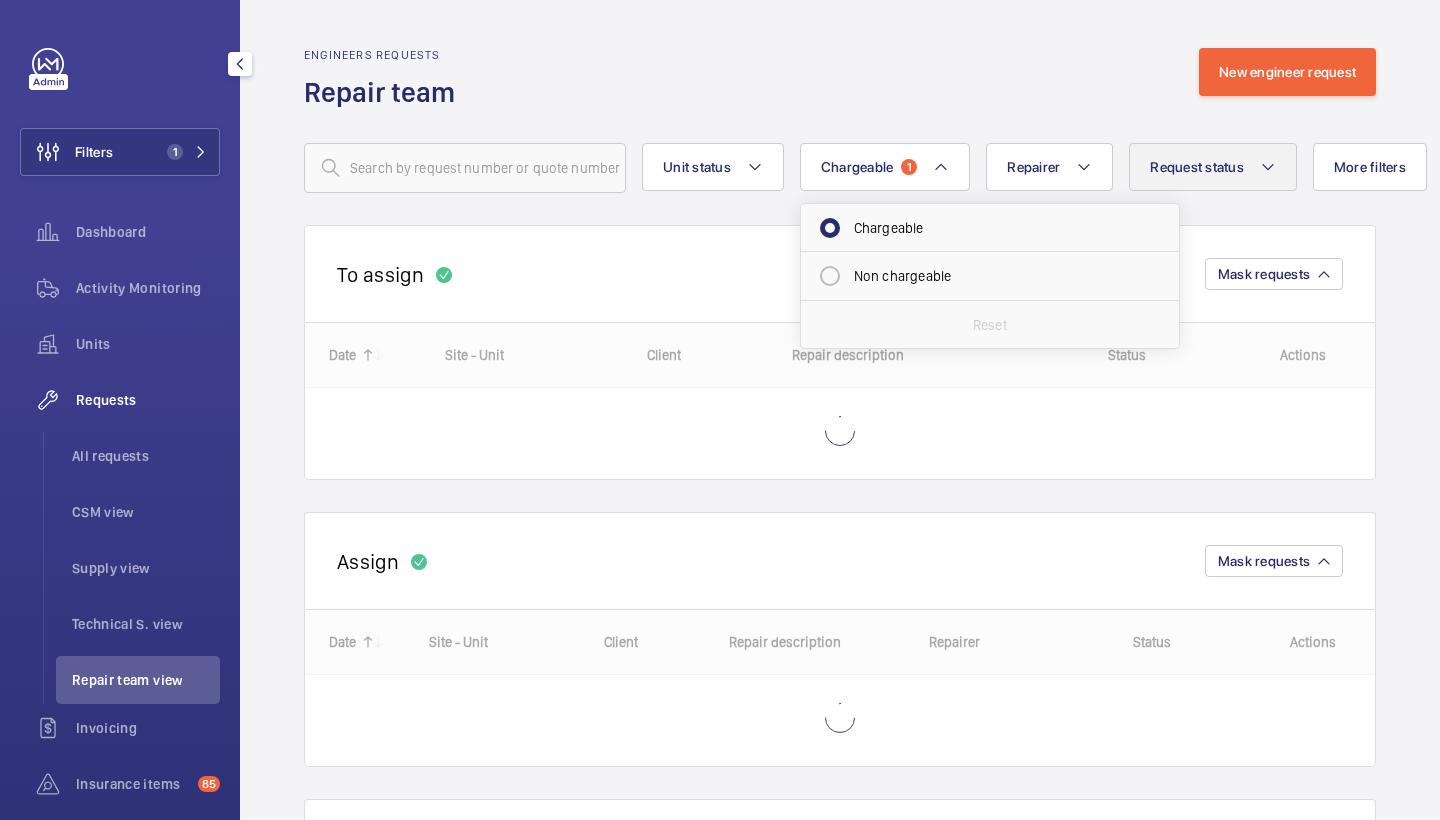 click on "Request status" 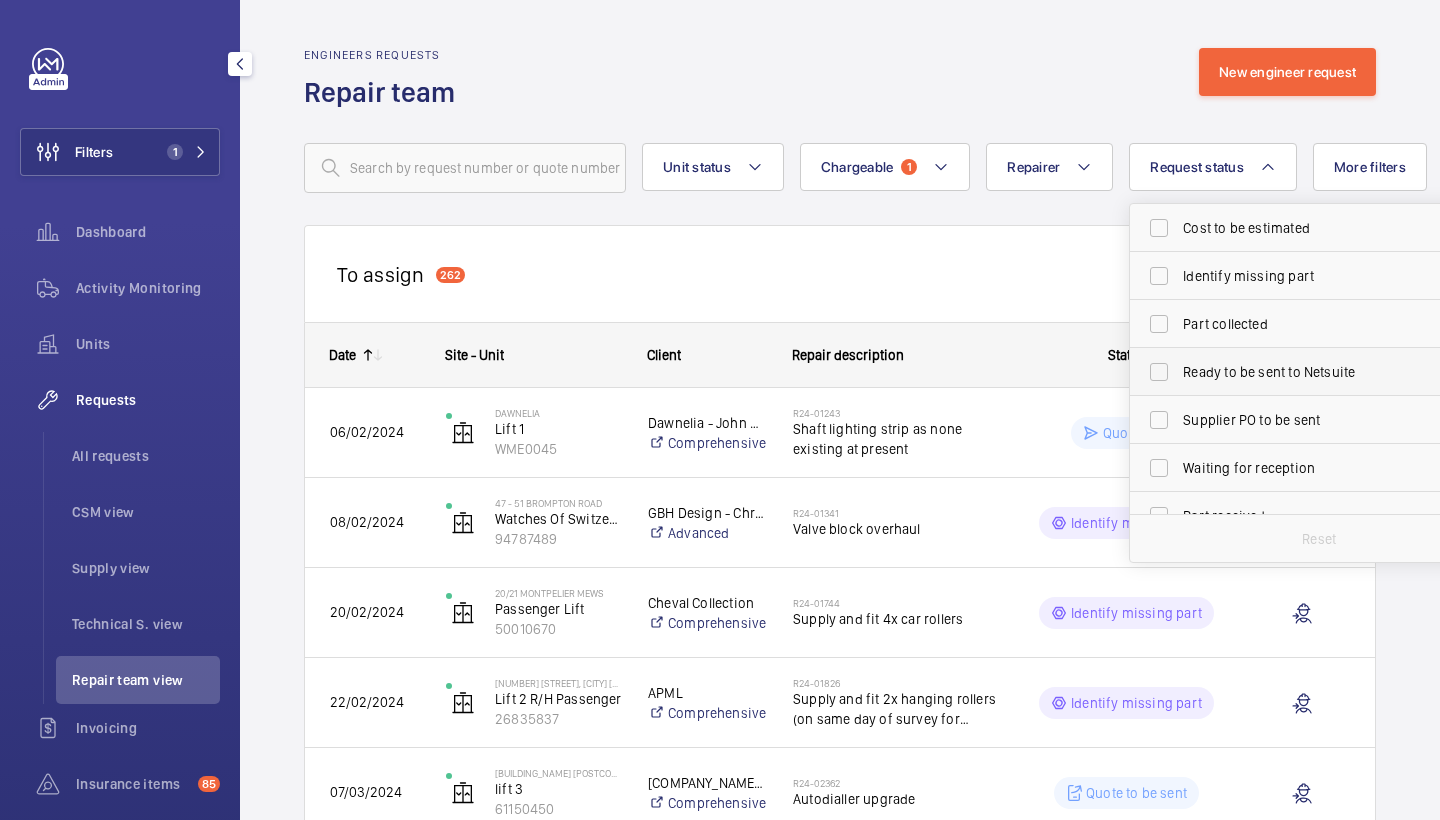 click on "Ready to be sent to Netsuite" at bounding box center [1320, 372] 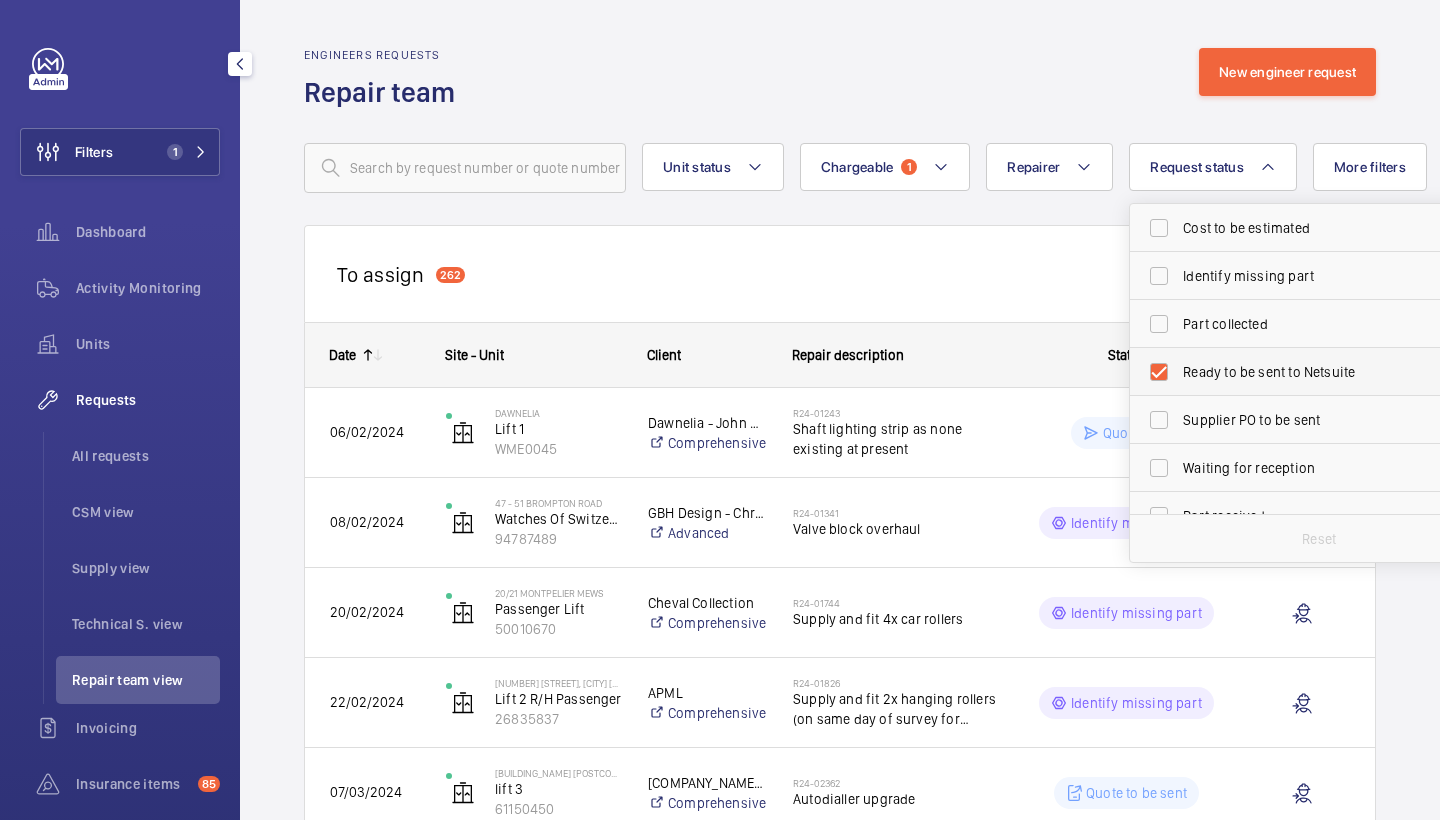 checkbox on "true" 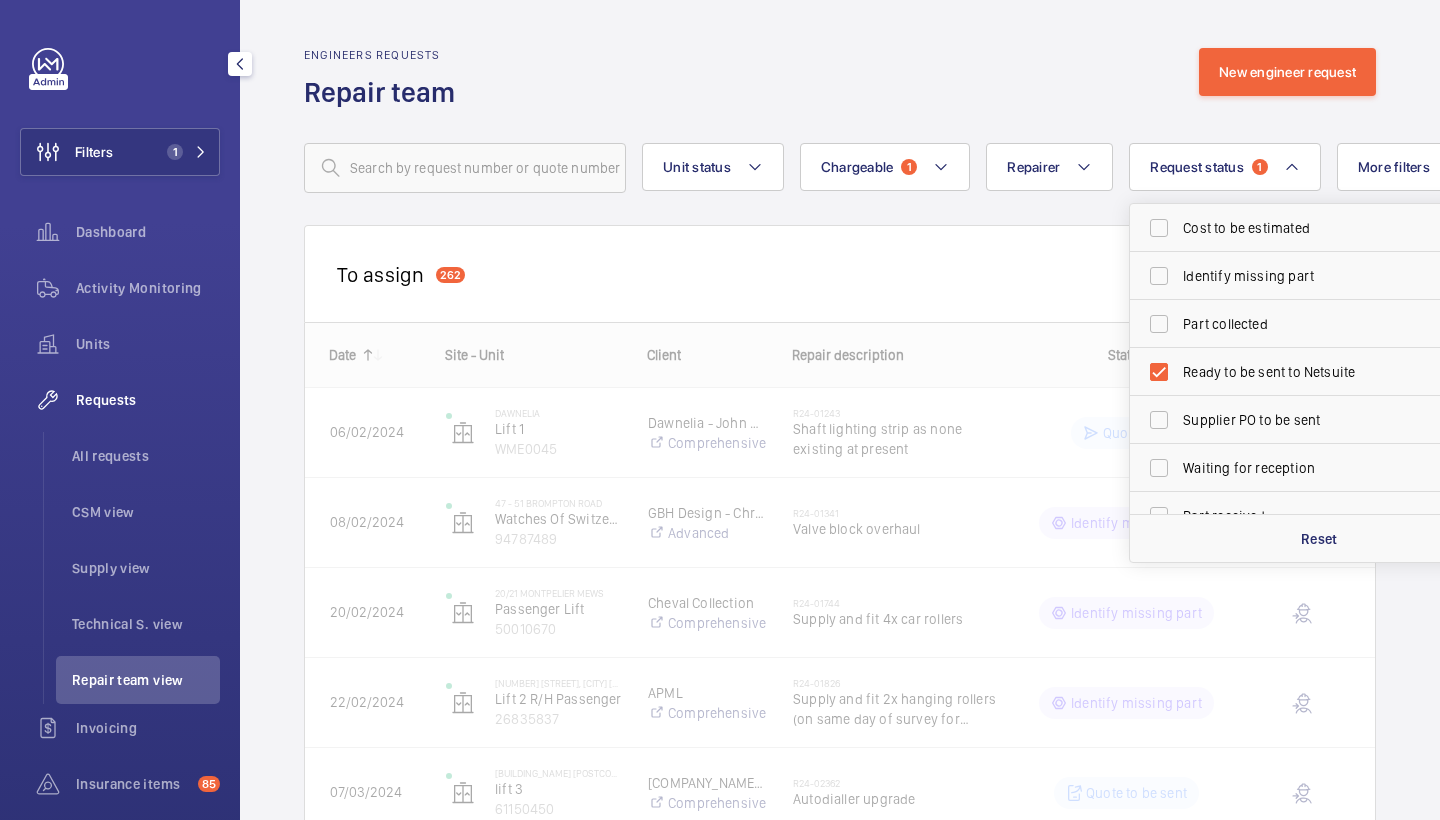 click on "Engineers requests  Repair team  New engineer request  Unit status Chargeable 1 Repairer Request status  1 Cost to be estimated Identify missing part Part collected Ready to be sent to Netsuite Supplier PO to be sent Waiting for reception Part received Quote to be sent Quote sent Verify client PO Visit to be done Visit to be verified Reset More filters Device type Reset all filters To assign  262  Mask requests
Date
Site - Unit" 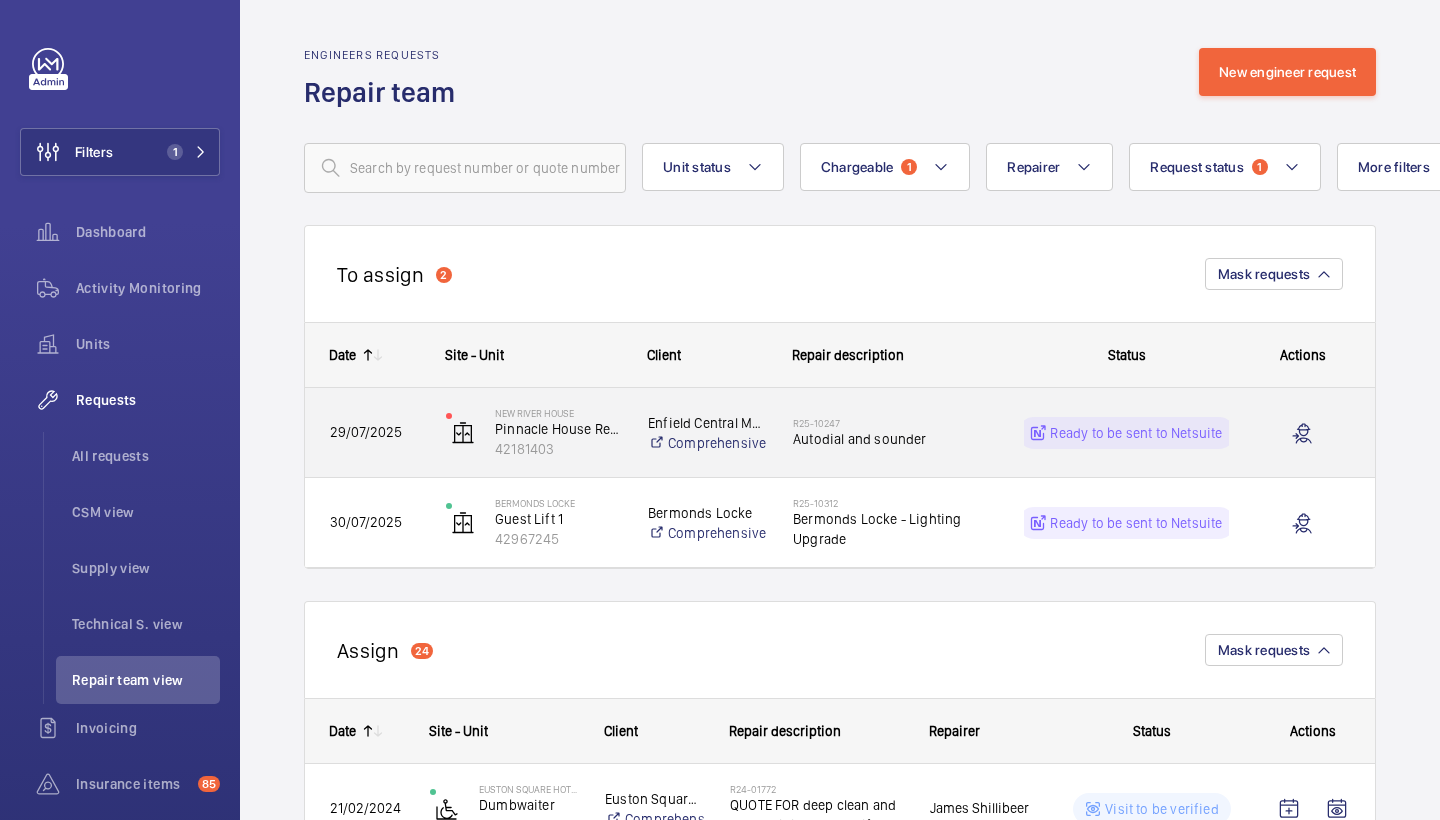 click on "Autodial and sounder" 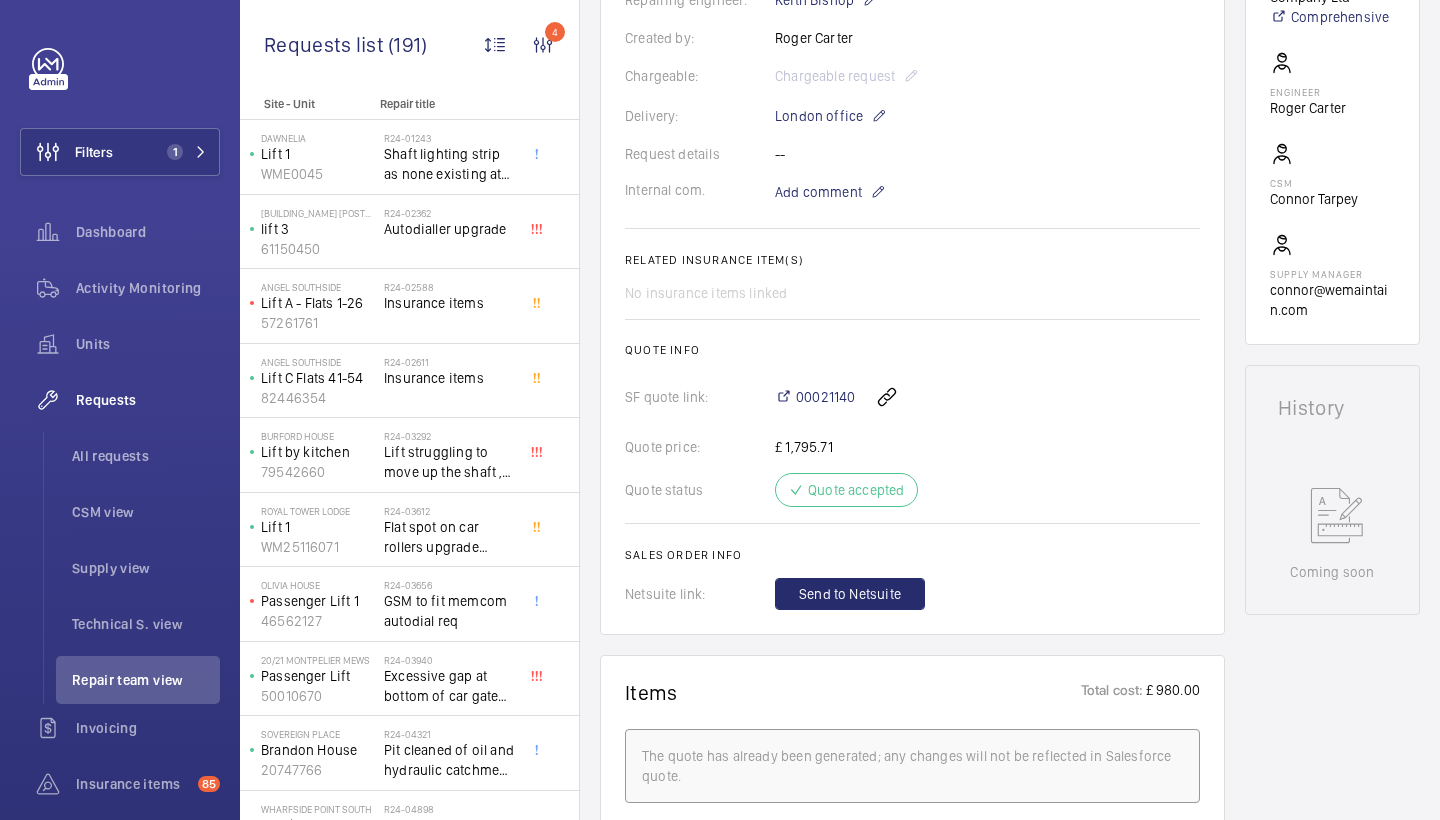 scroll, scrollTop: 892, scrollLeft: 0, axis: vertical 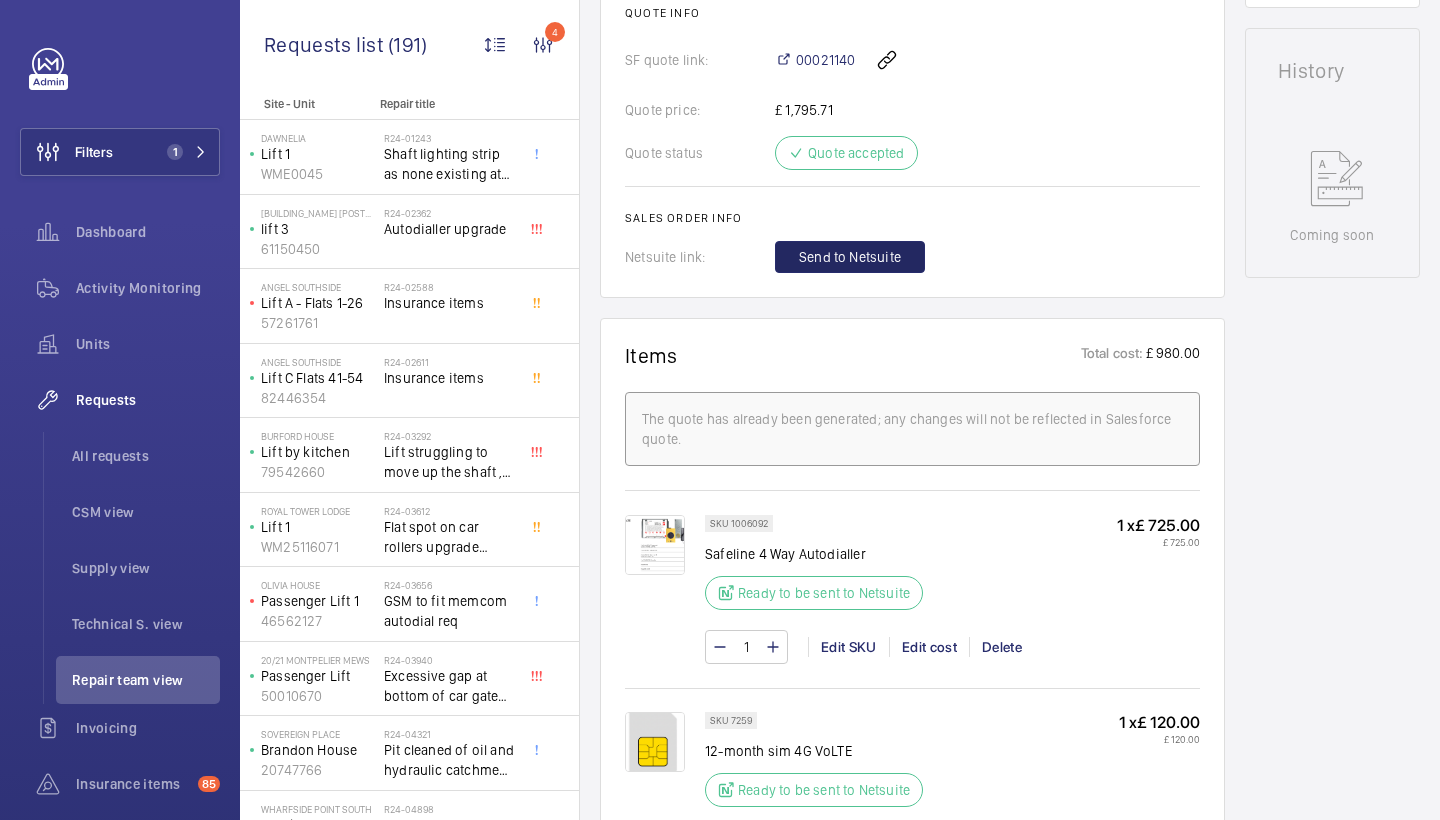 click on "Send to Netsuite" 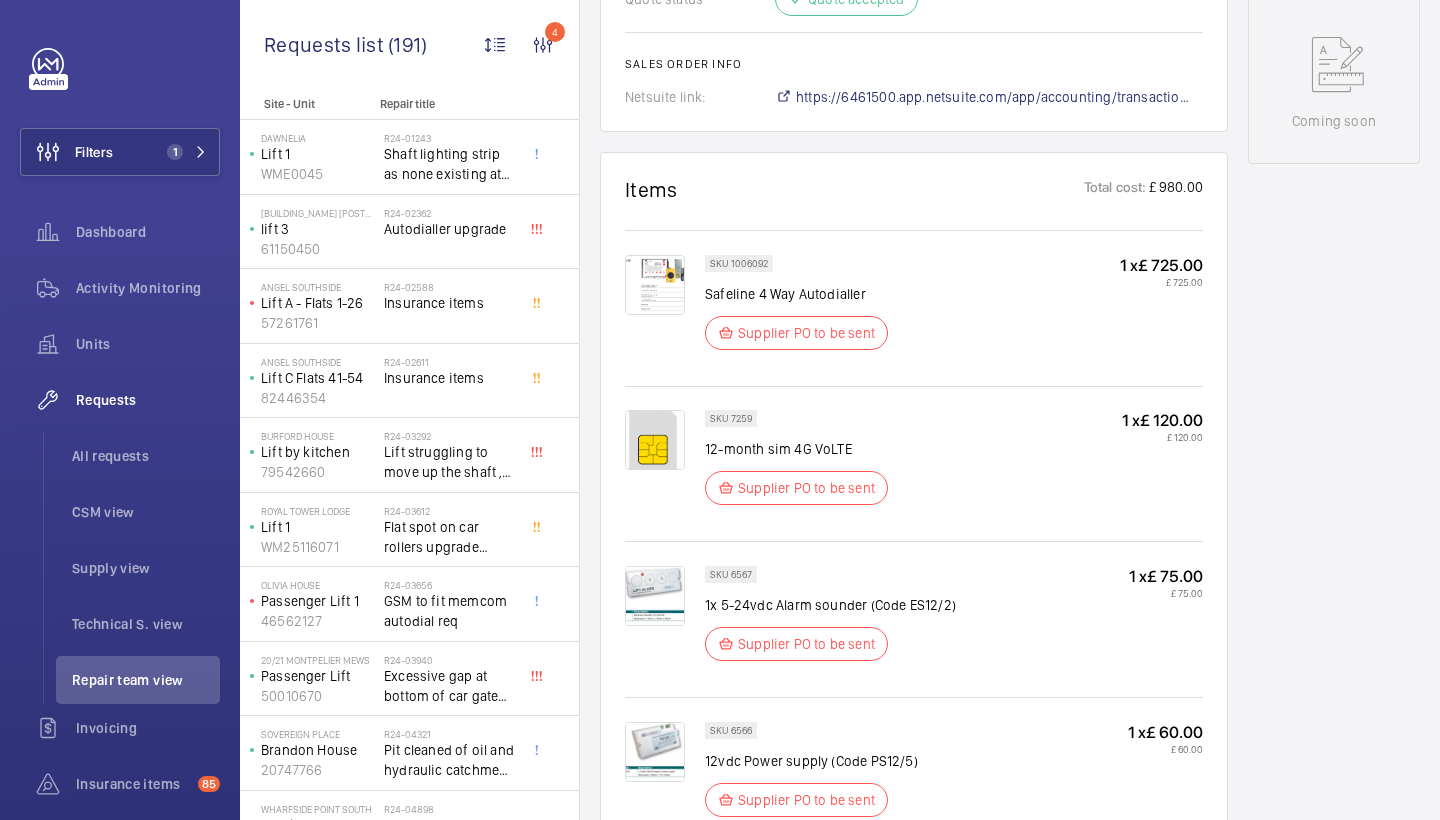 scroll, scrollTop: 1016, scrollLeft: 0, axis: vertical 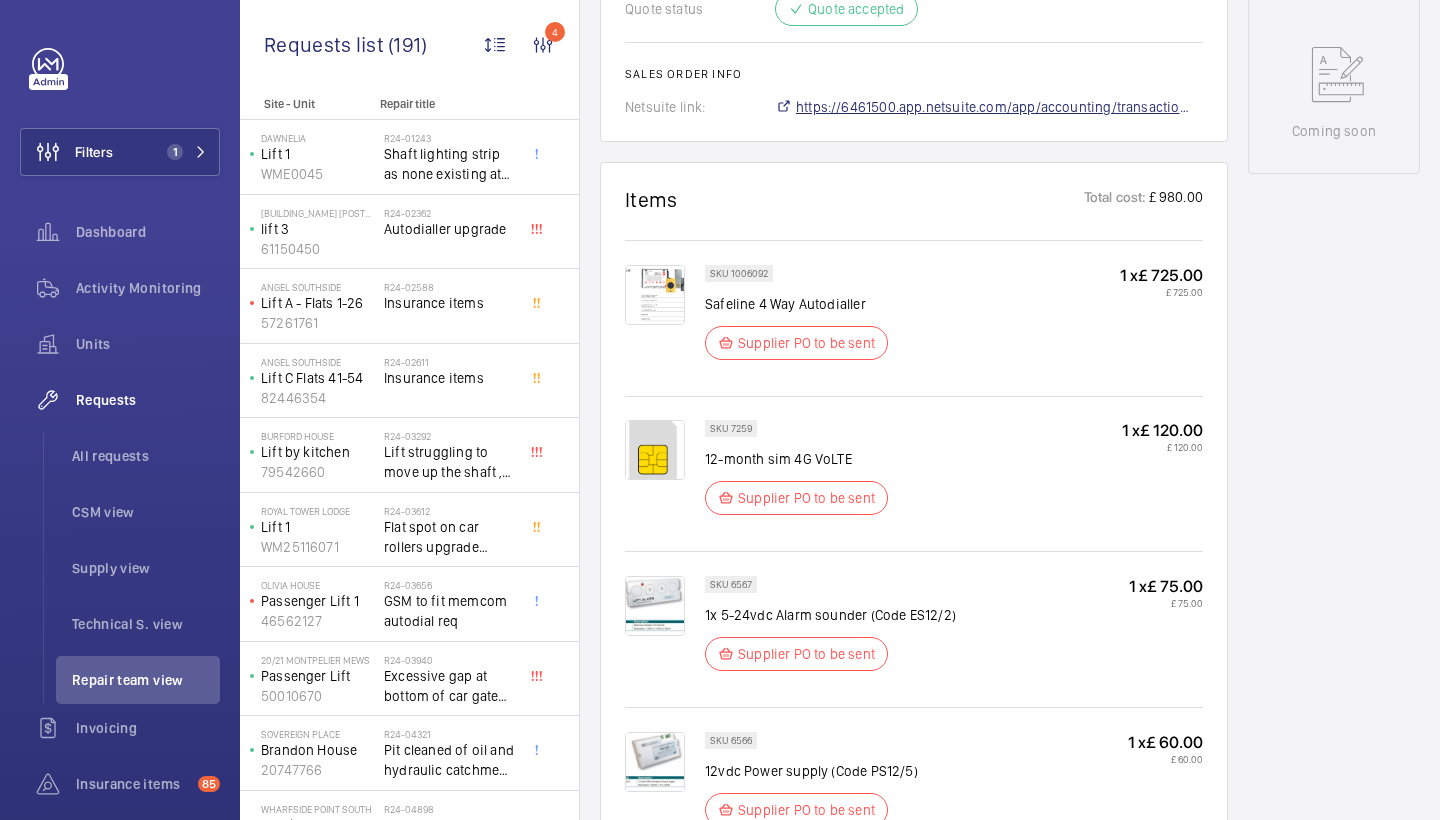 click on "https://6461500.app.netsuite.com/app/accounting/transactions/salesord.nl?id=2882536" 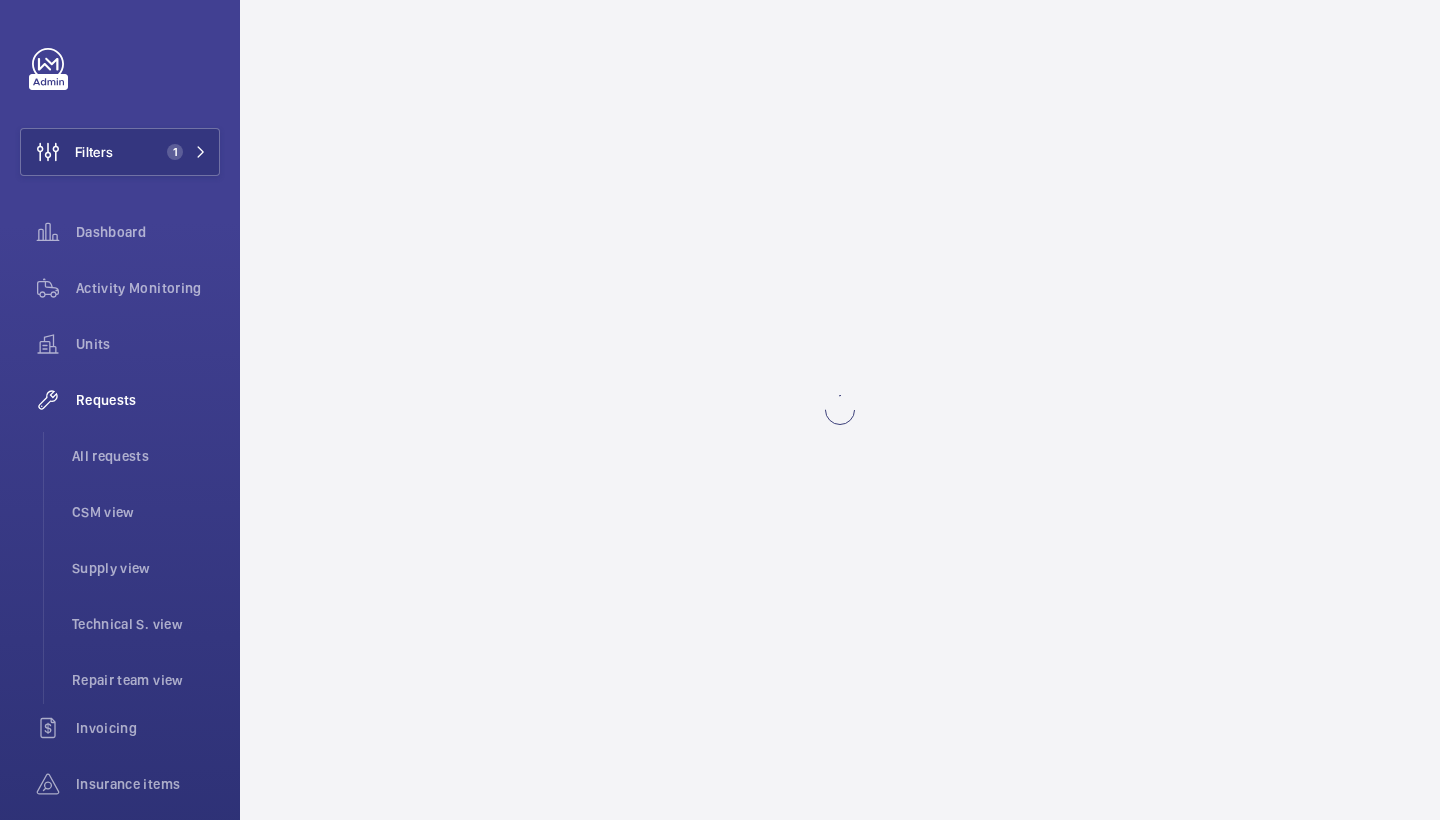 scroll, scrollTop: 0, scrollLeft: 0, axis: both 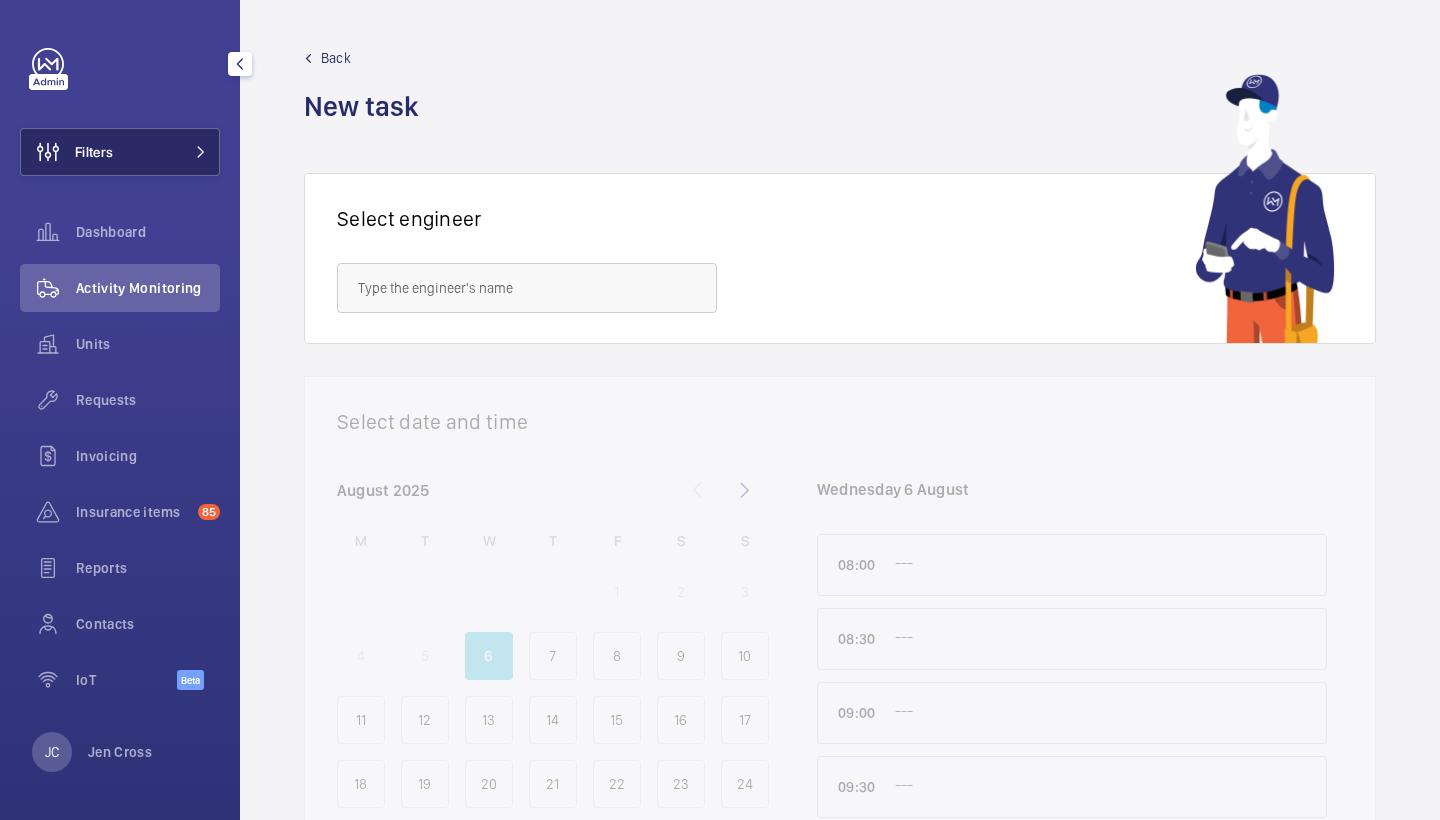 click on "Filters" 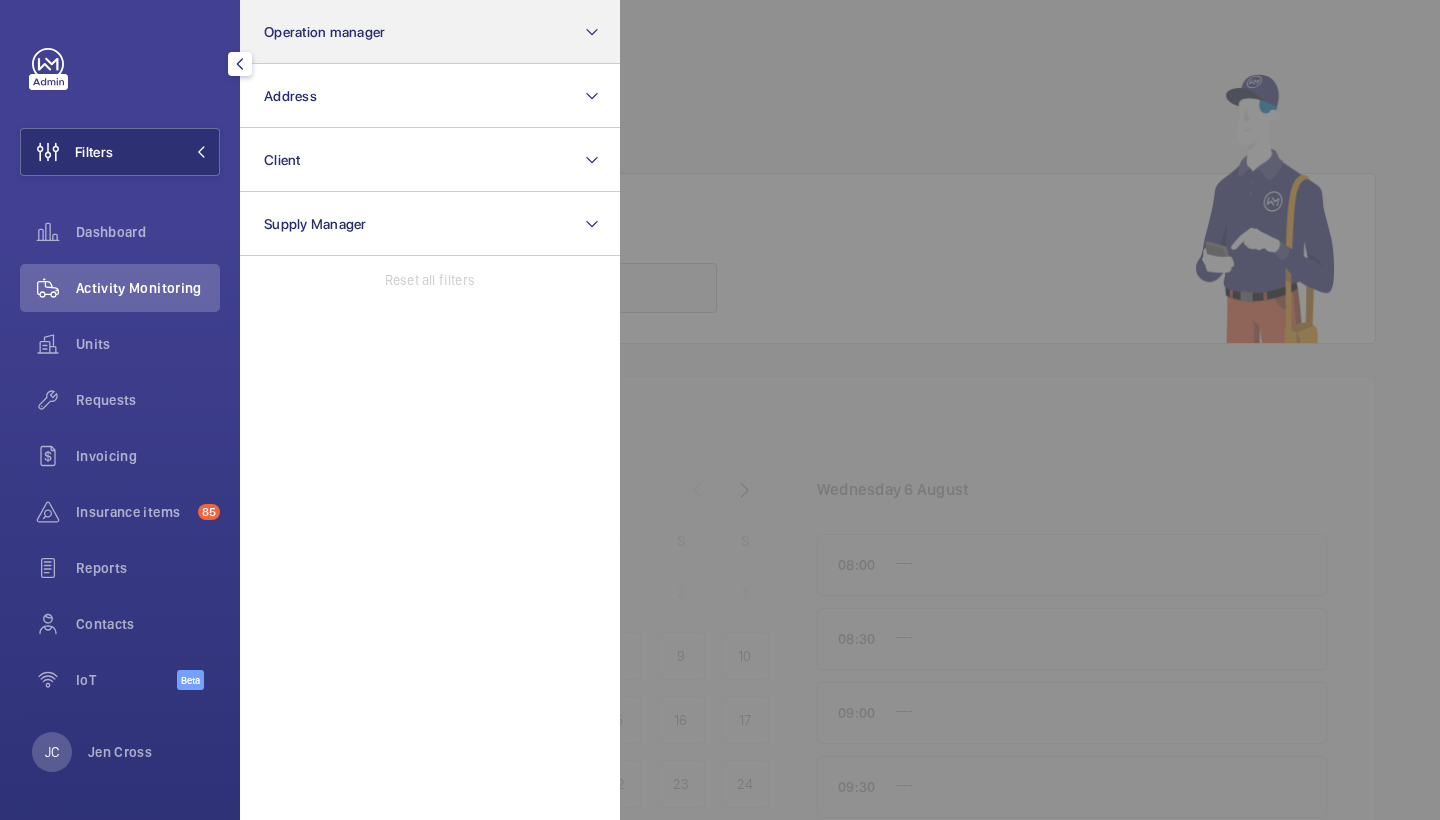 click on "Operation manager" 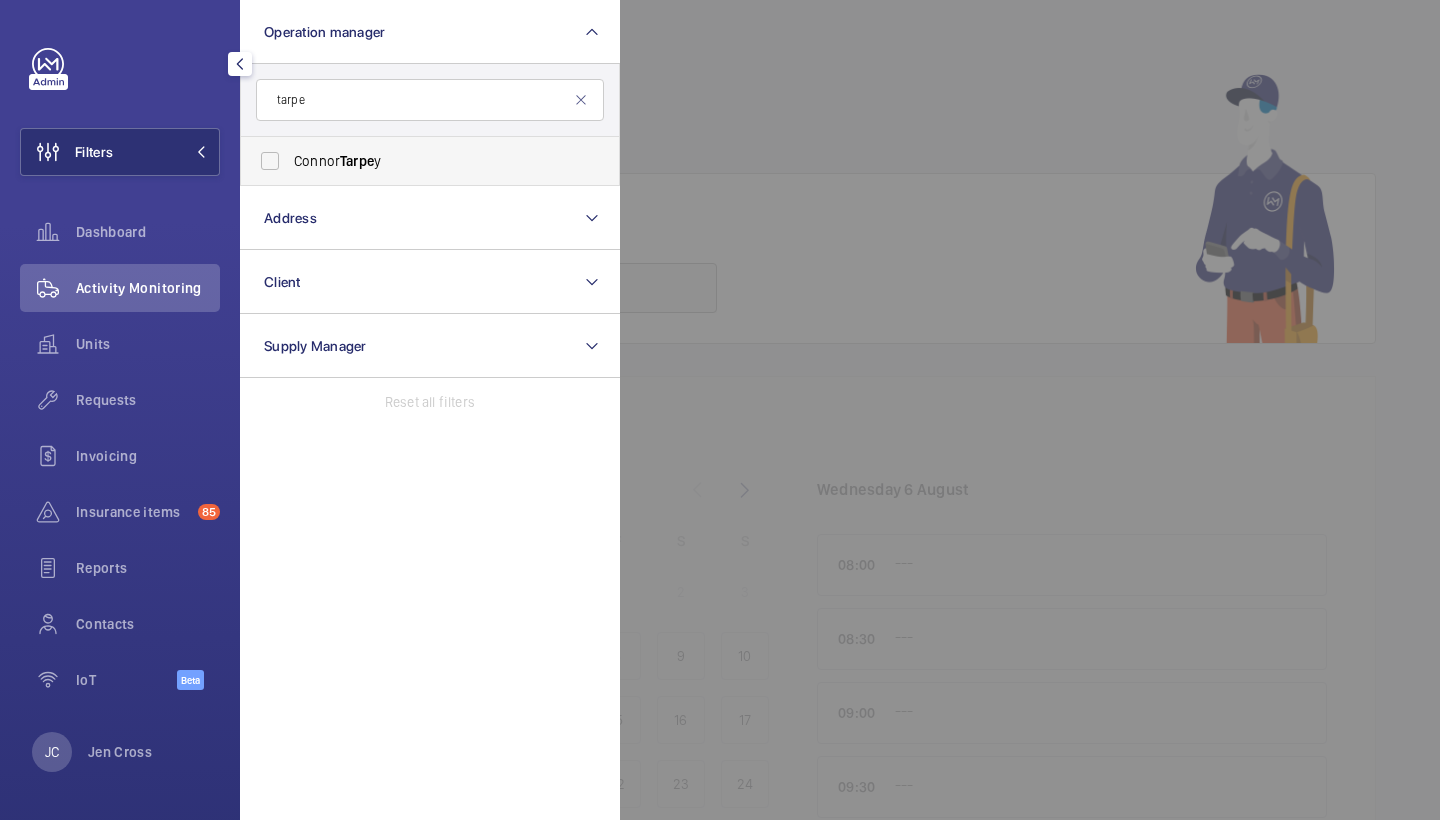type on "tarpe" 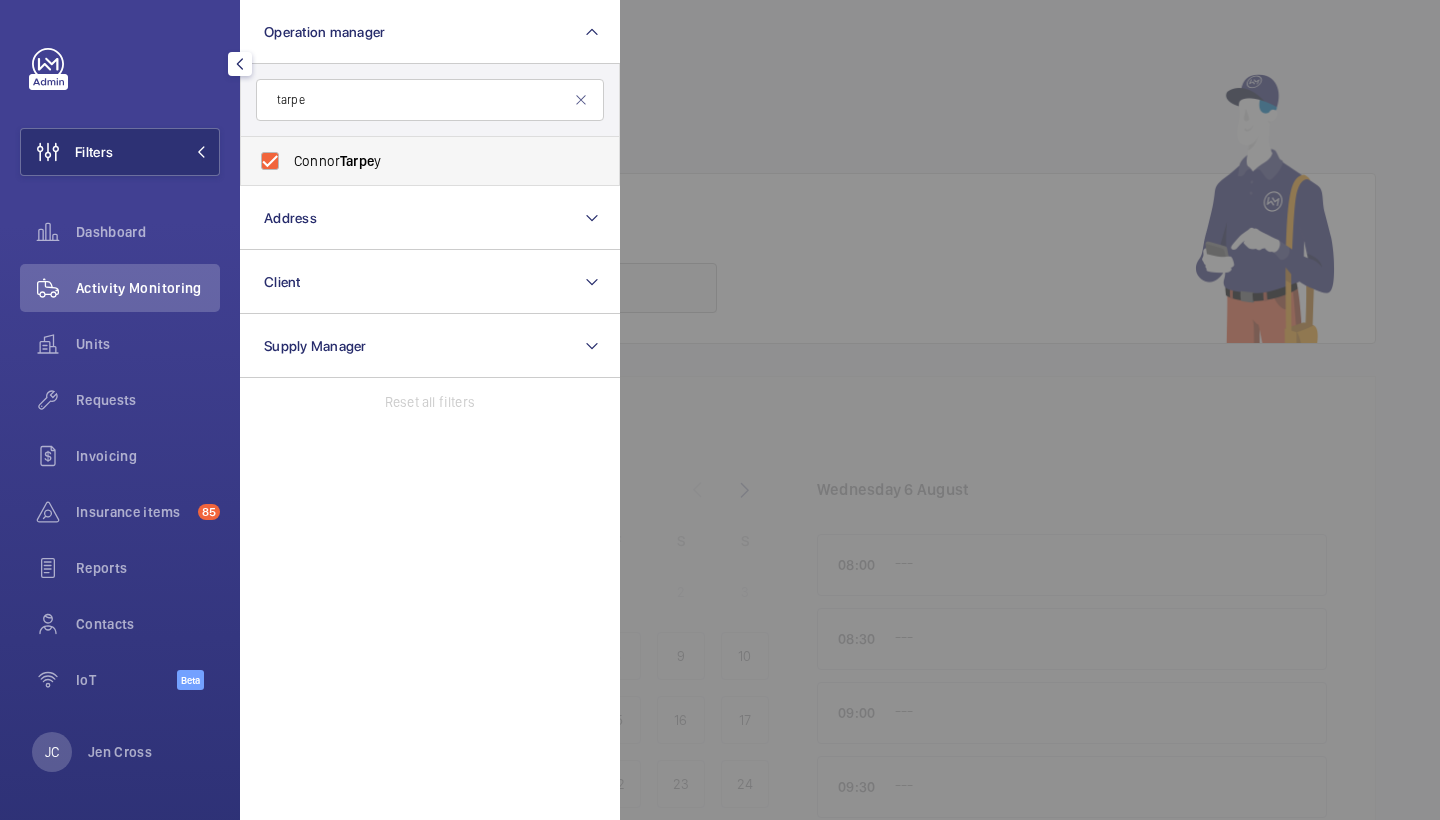 checkbox on "true" 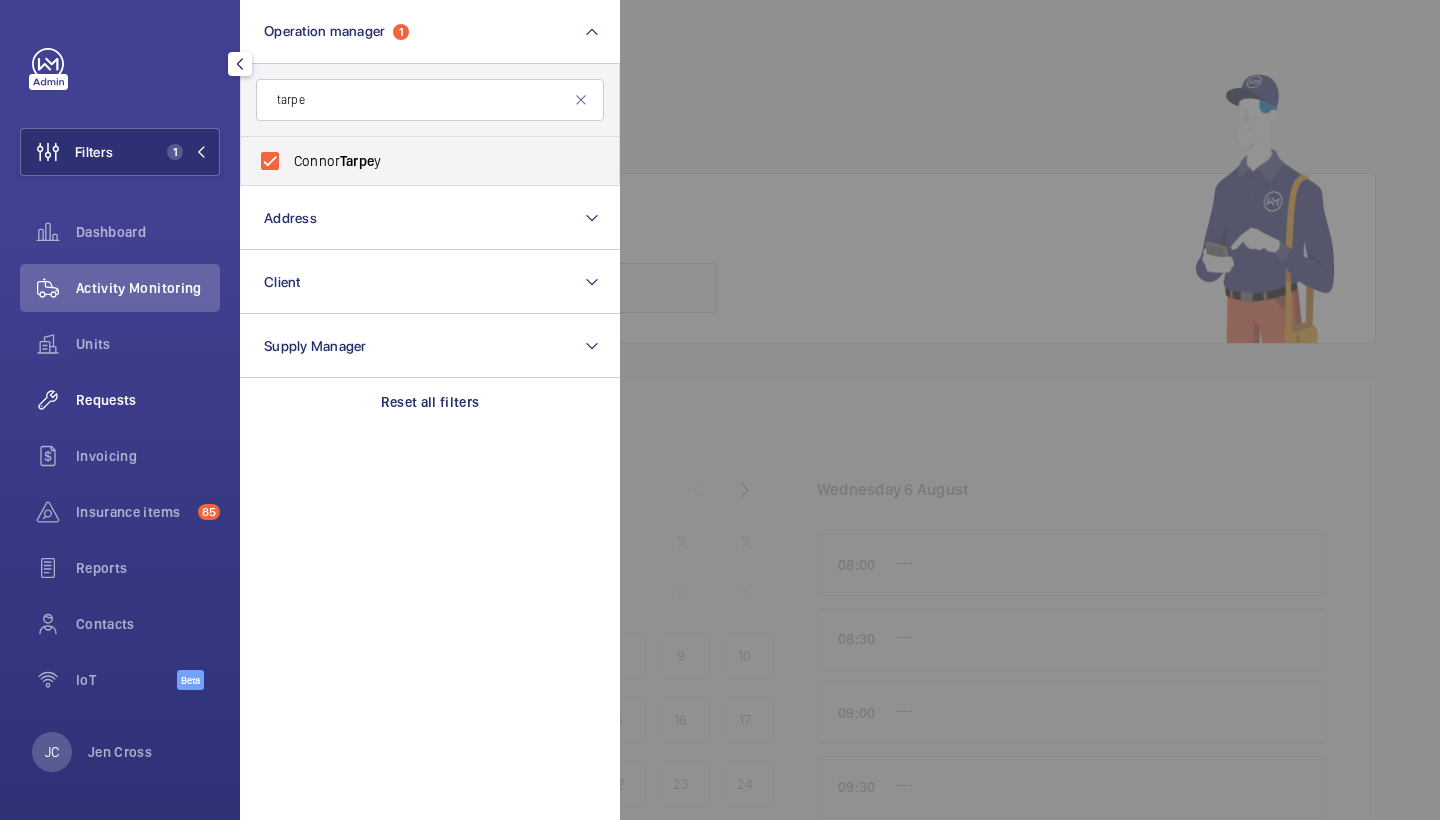 click on "Requests" 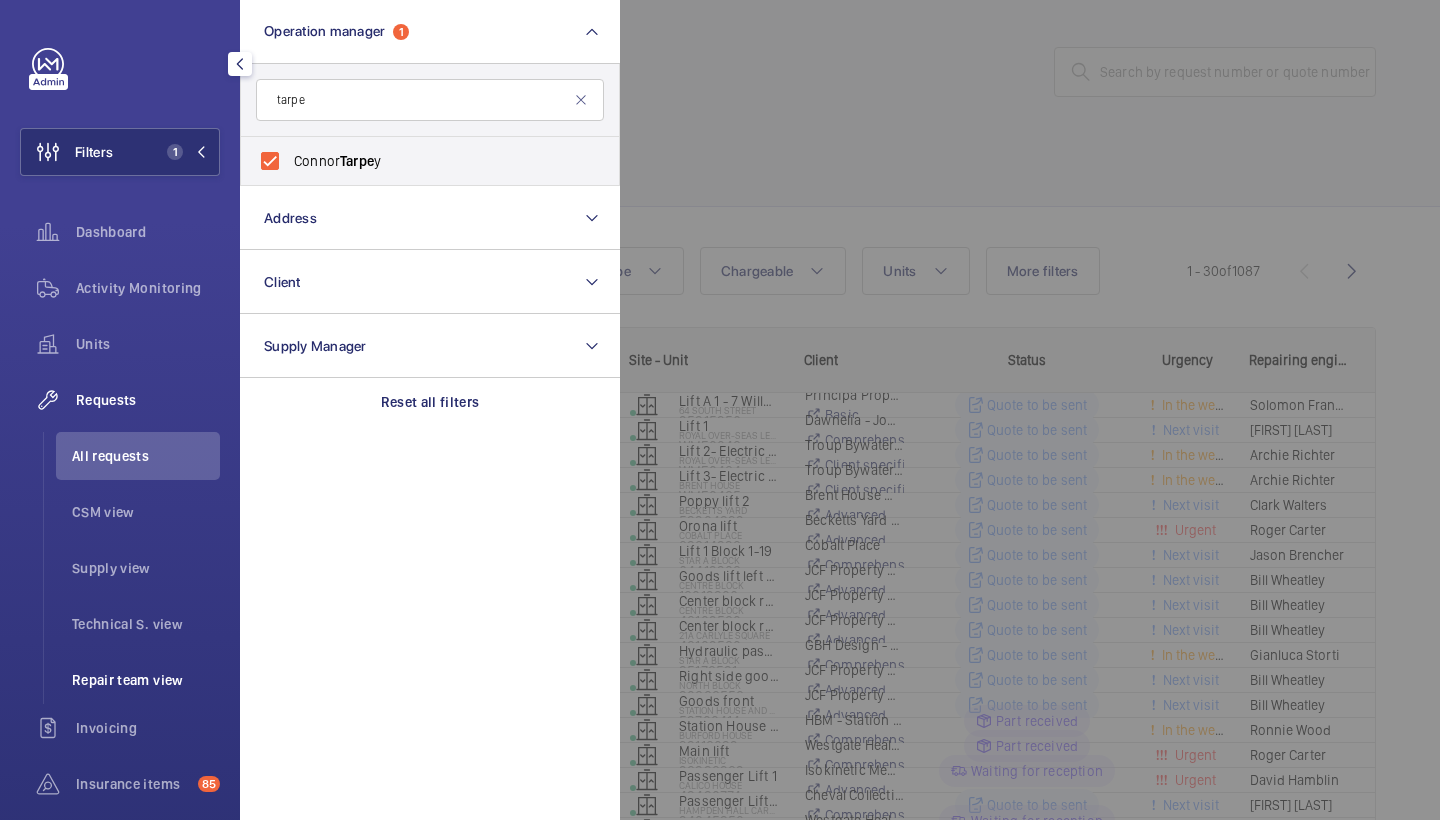 click on "Repair team view" 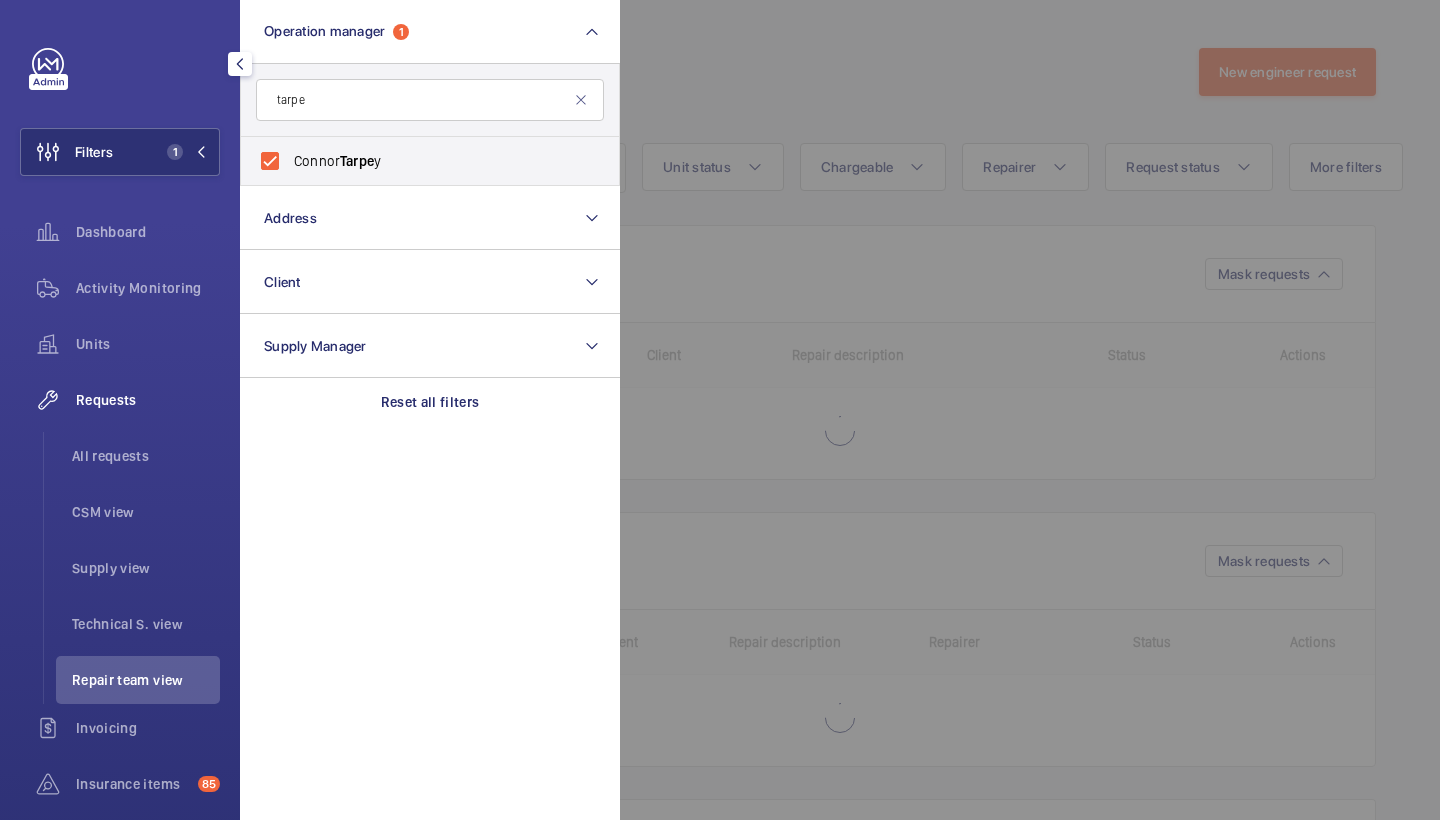 click 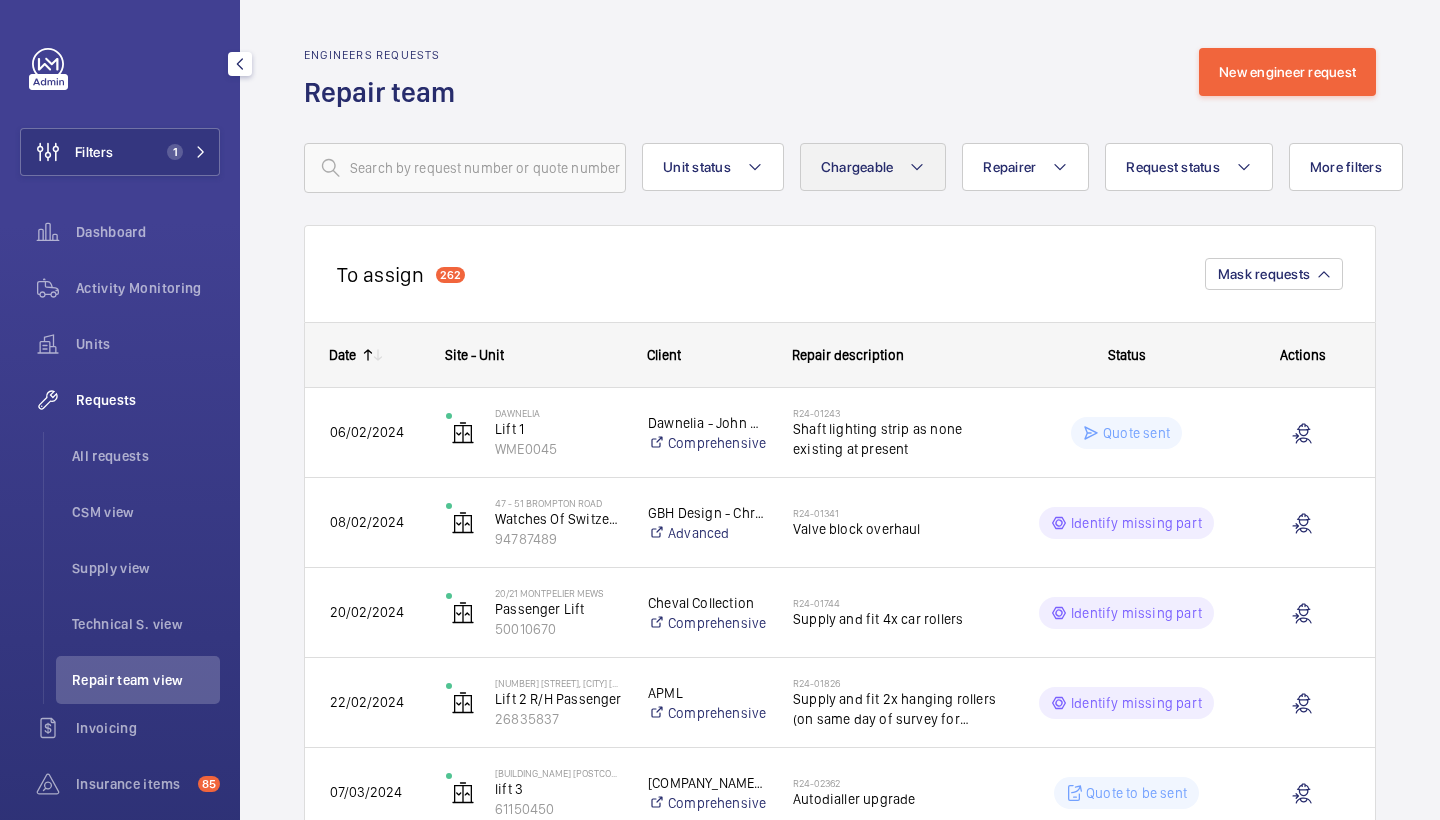 click on "Chargeable" 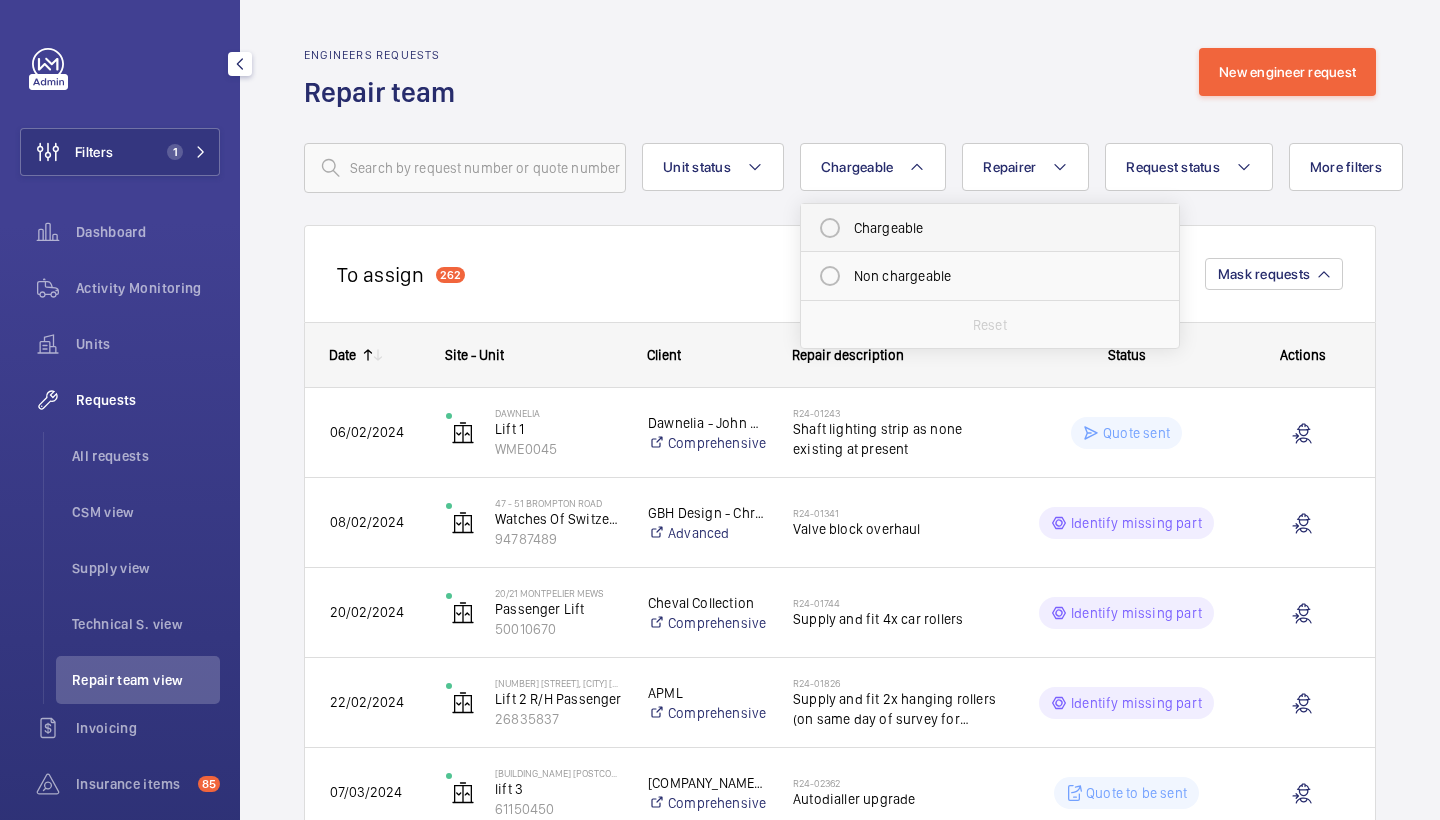 click on "Chargeable" at bounding box center [990, 228] 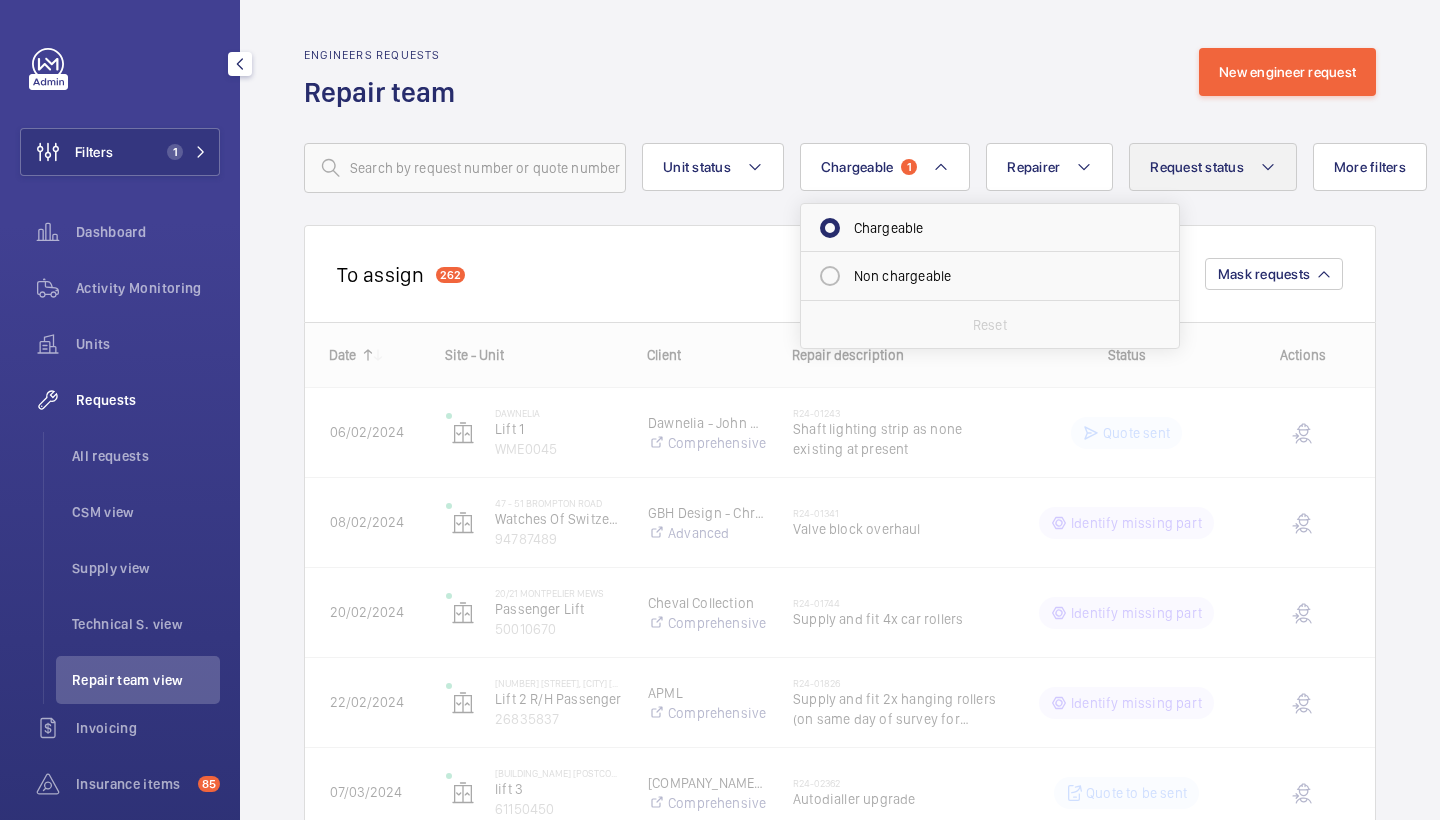 click on "Request status" 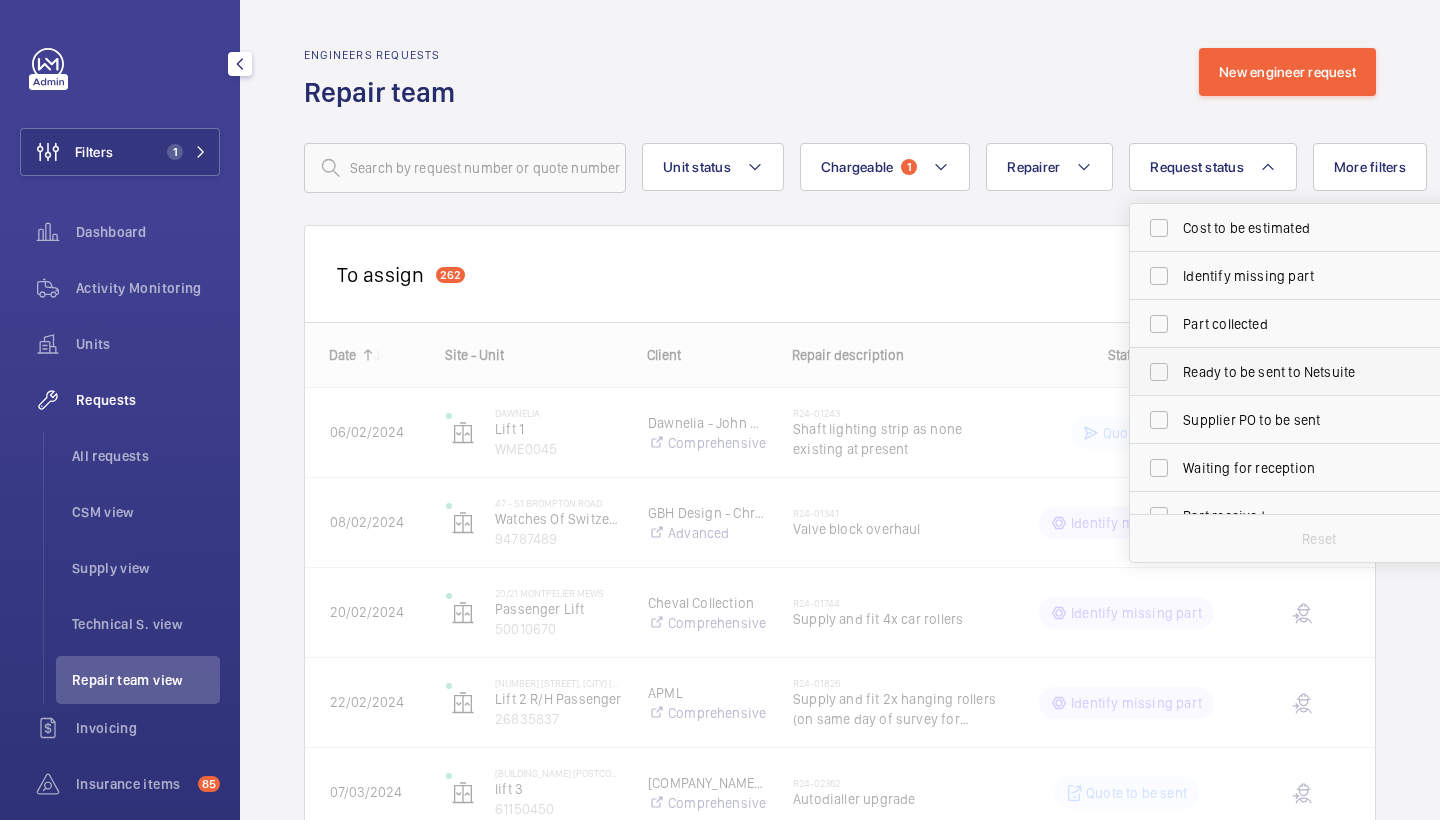 click on "Ready to be sent to Netsuite" at bounding box center [1320, 372] 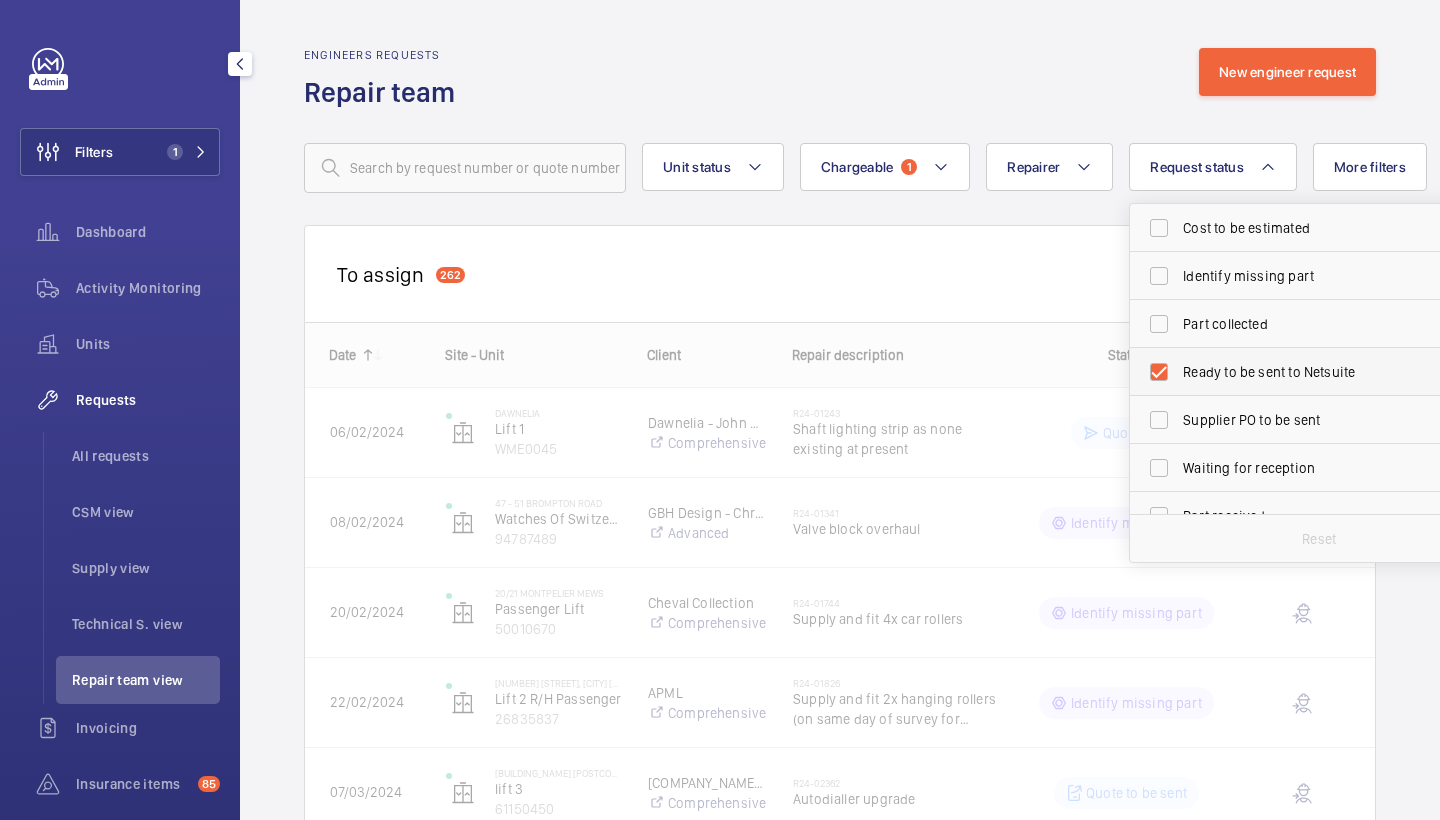 checkbox on "true" 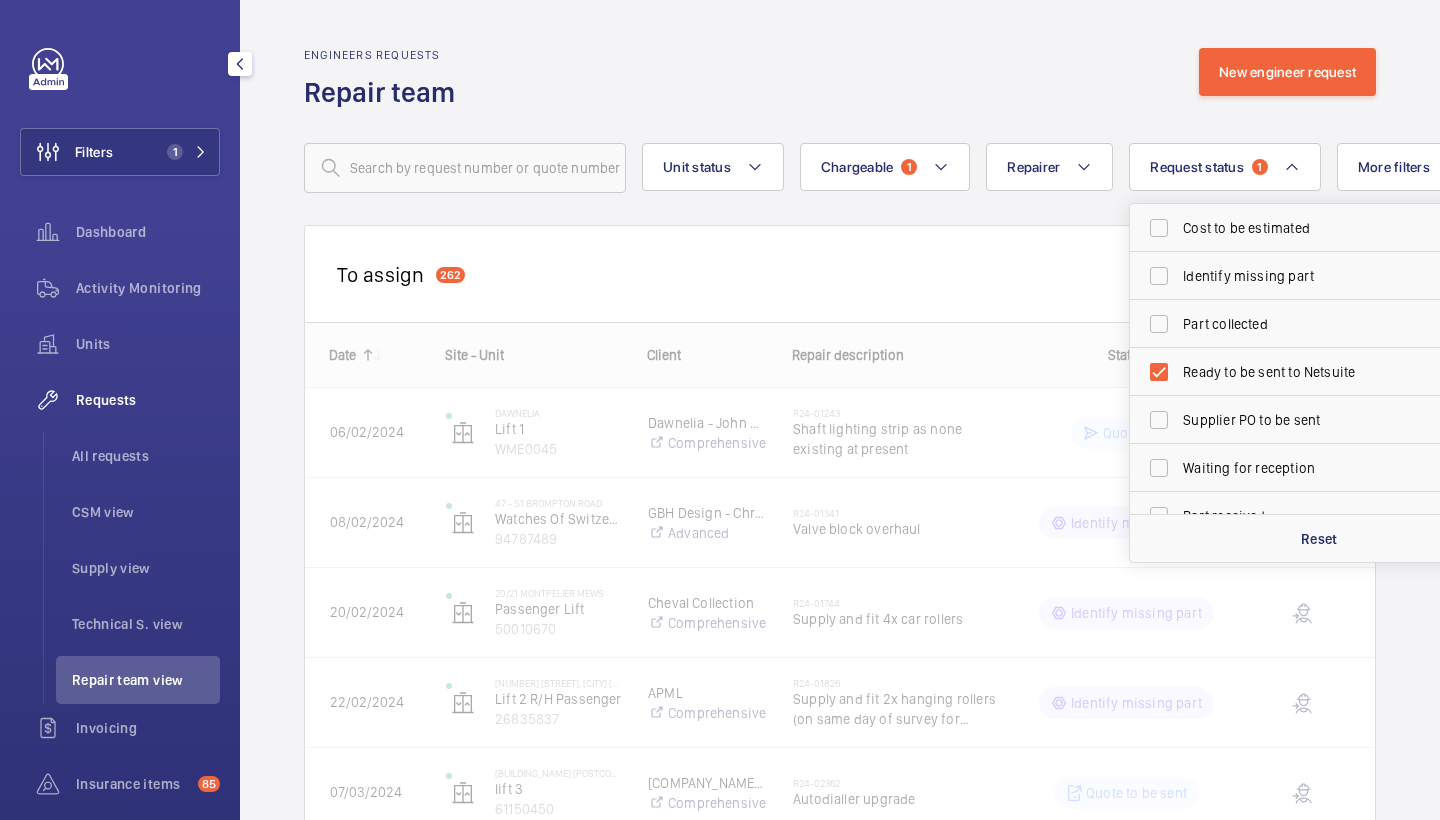 click on "Engineers requests  Repair team  New engineer request" 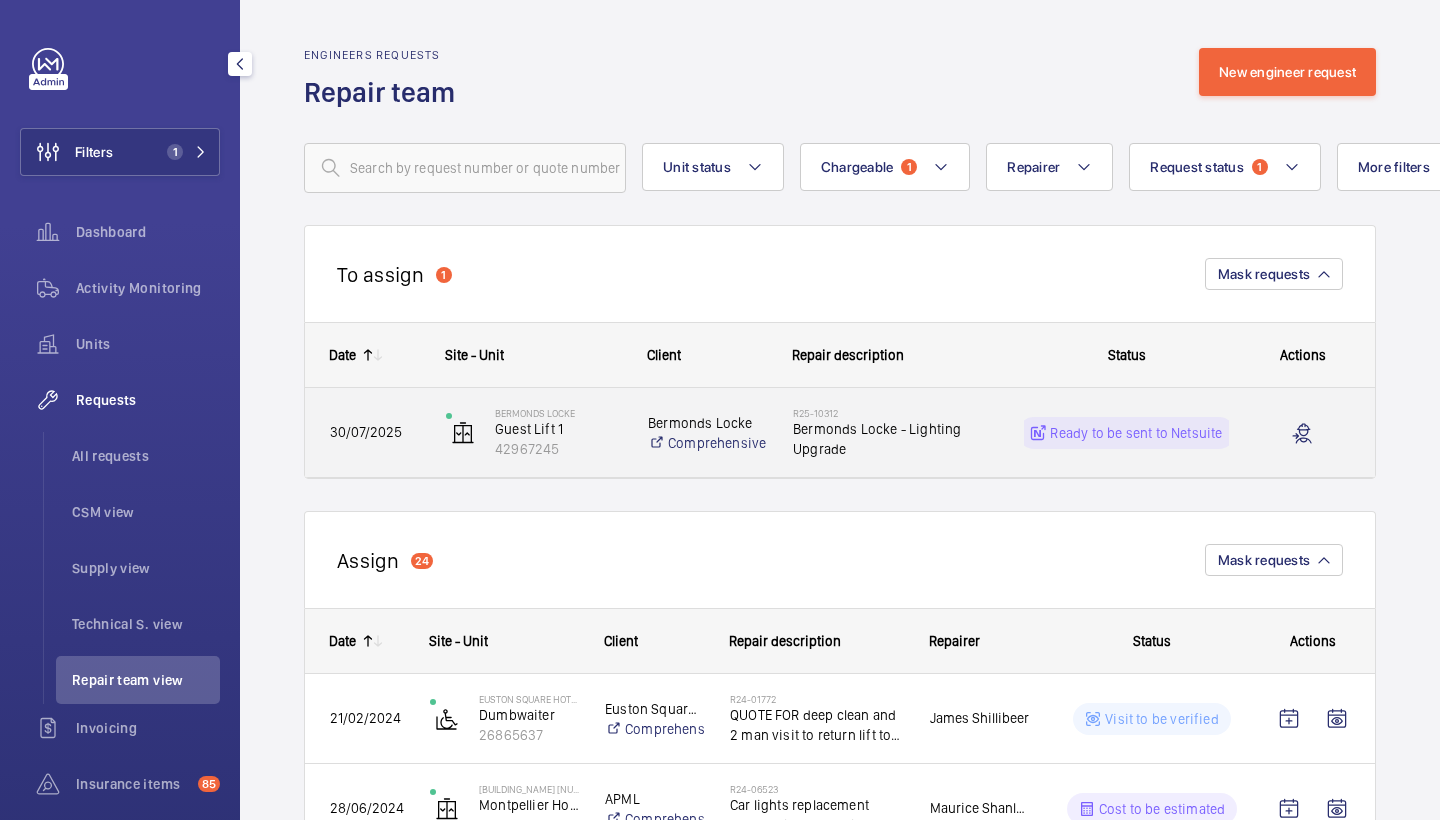 click on "Bermonds Locke - Lighting Upgrade" 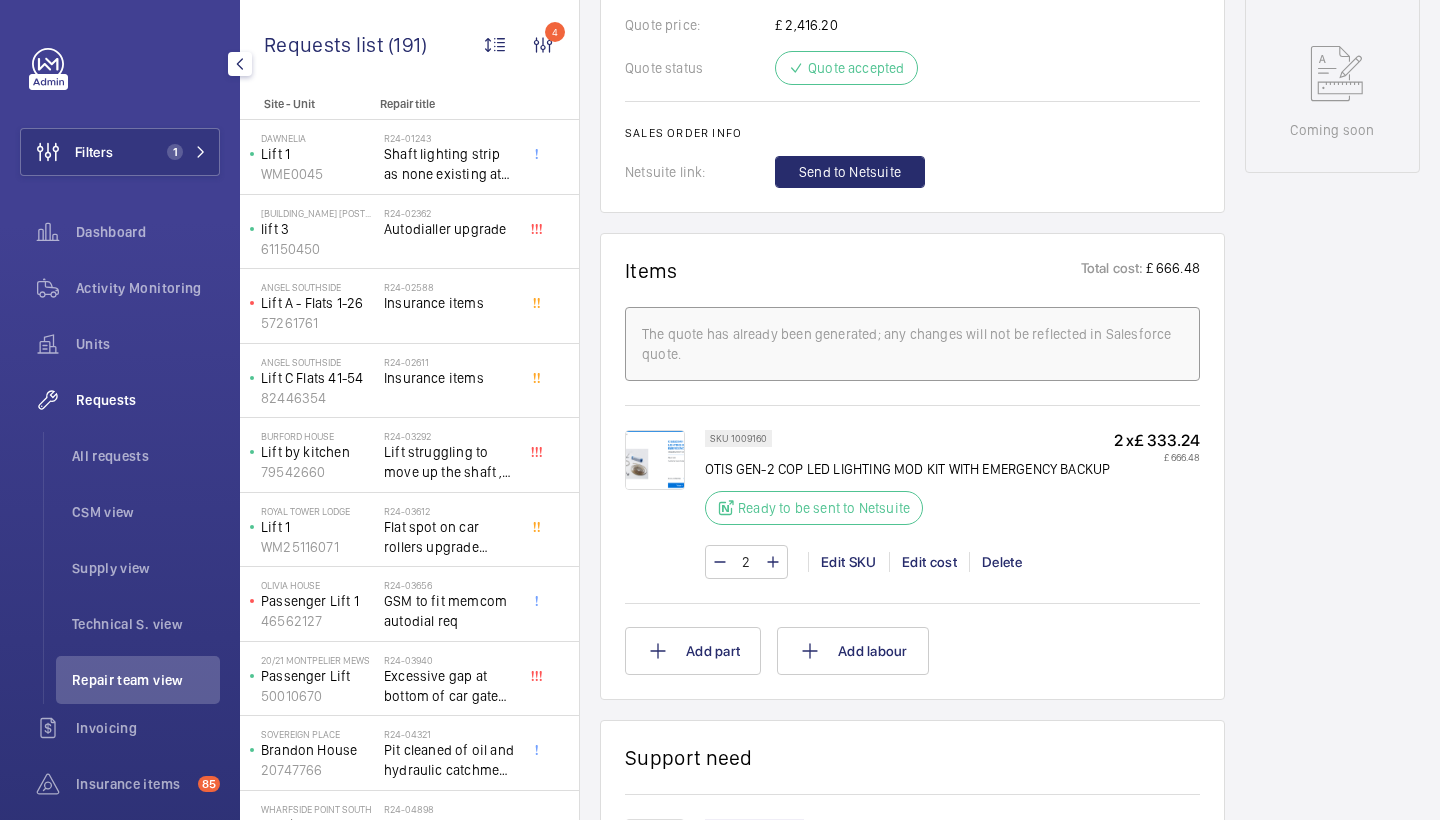 scroll, scrollTop: 967, scrollLeft: 0, axis: vertical 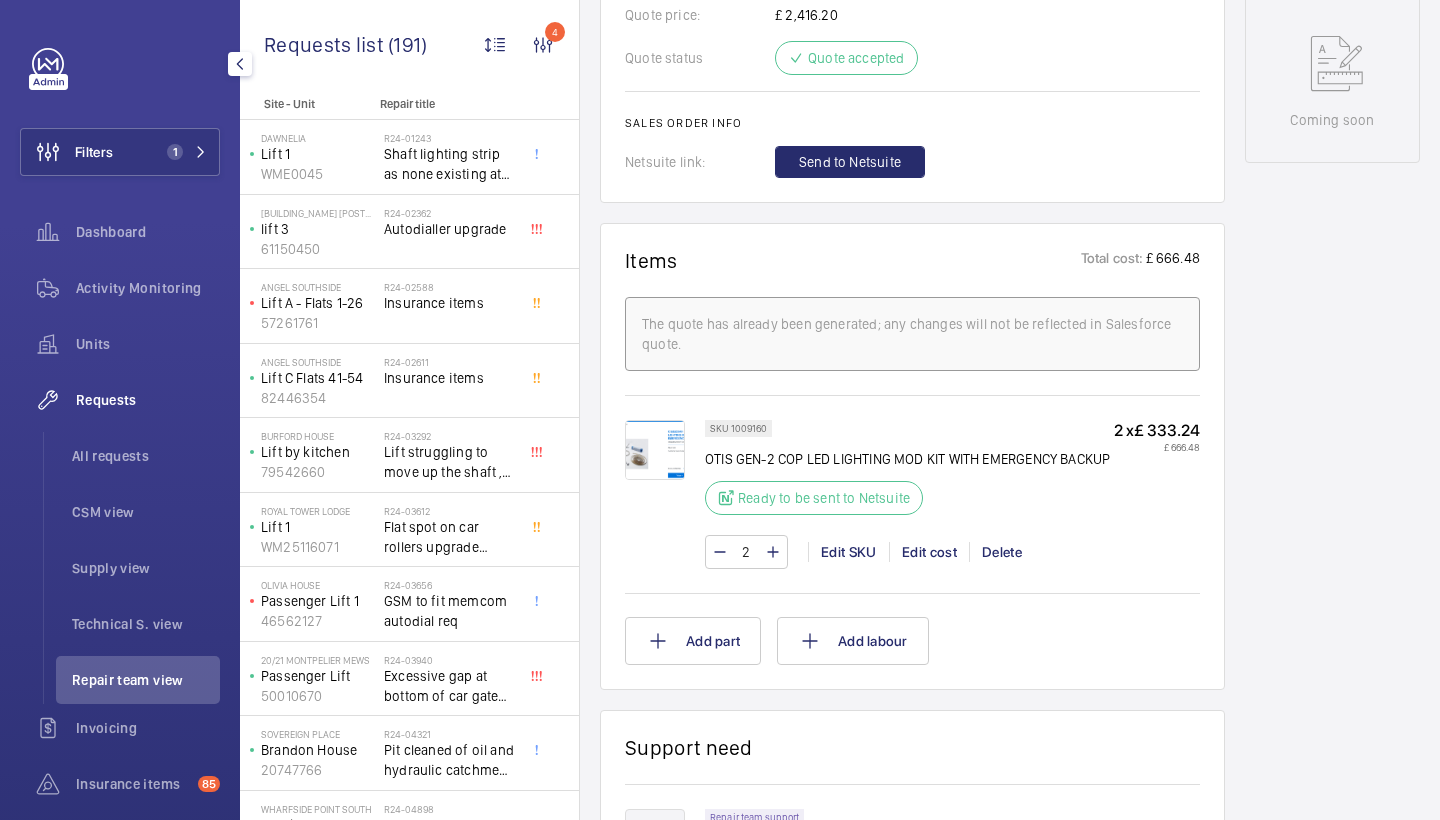 click 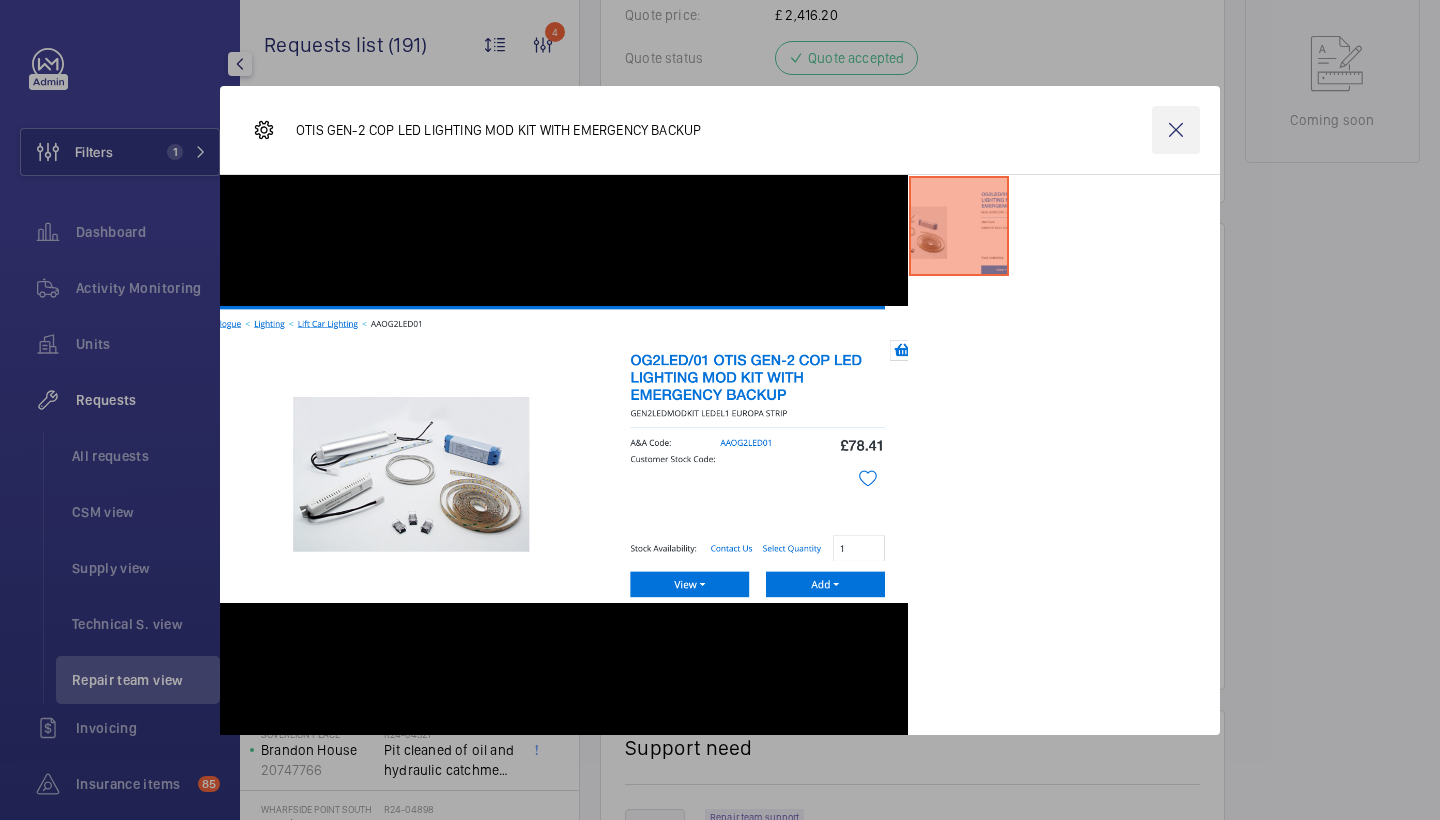 click at bounding box center [1176, 130] 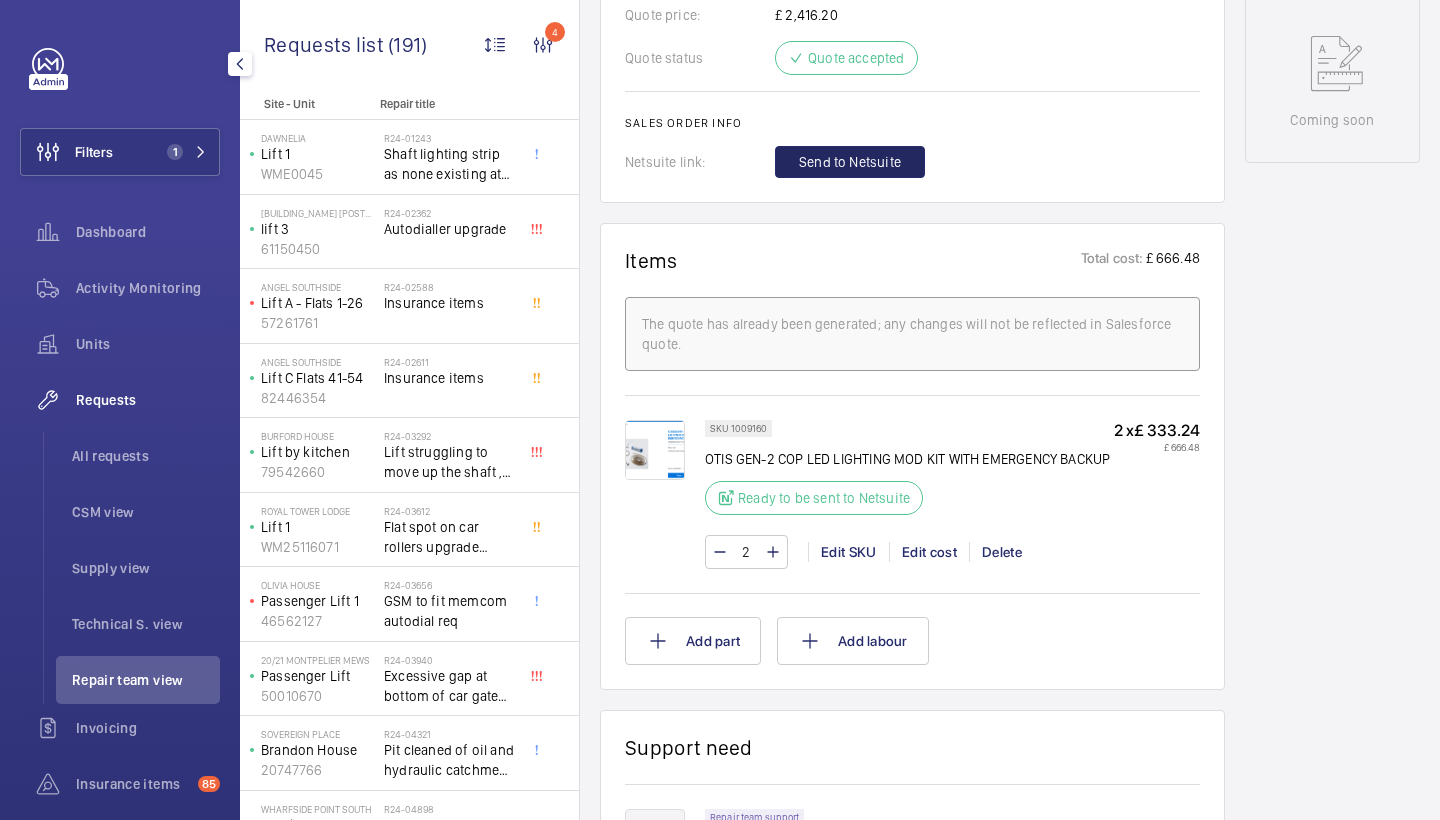 click on "Send to Netsuite" 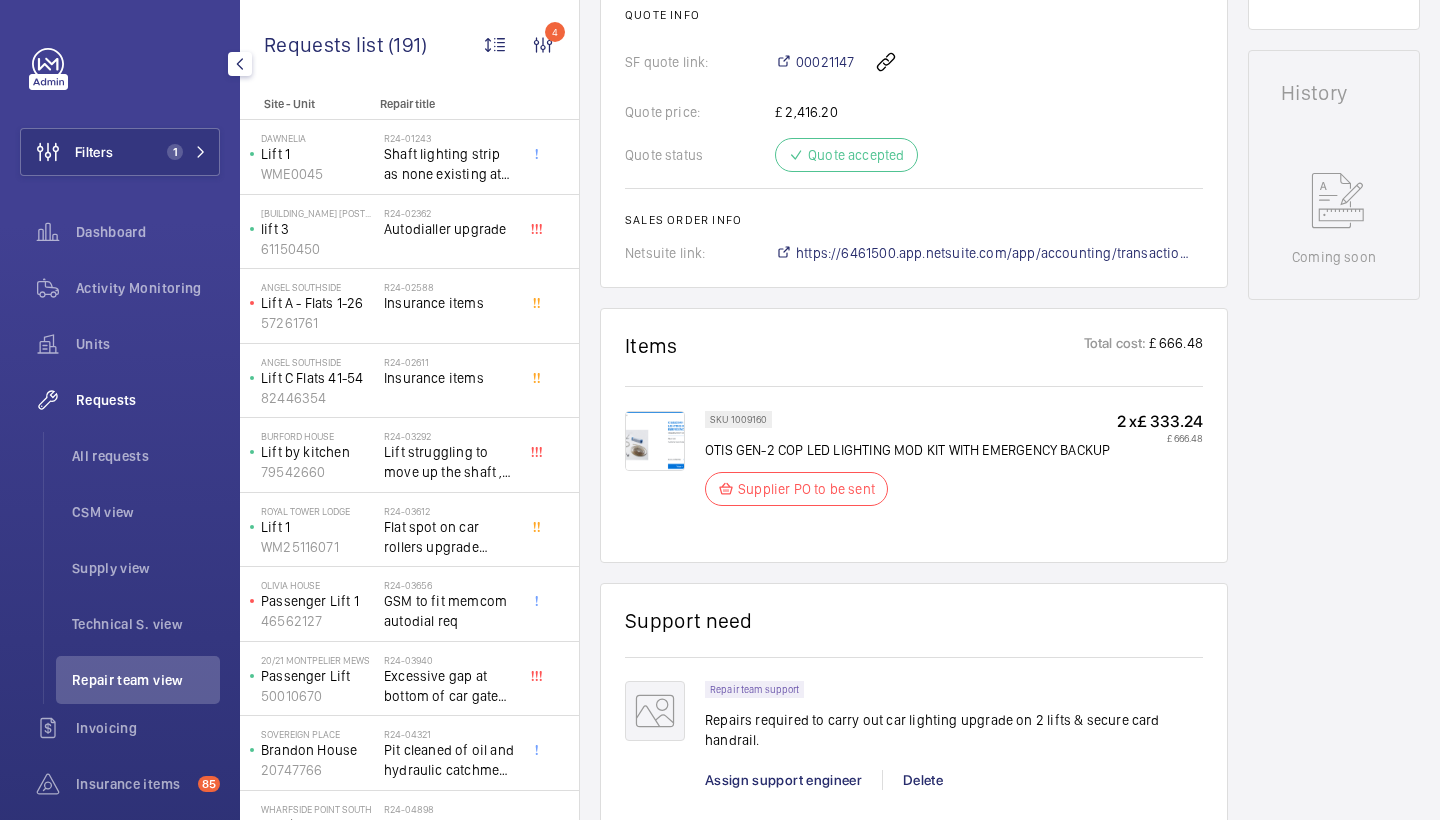 scroll, scrollTop: 823, scrollLeft: 0, axis: vertical 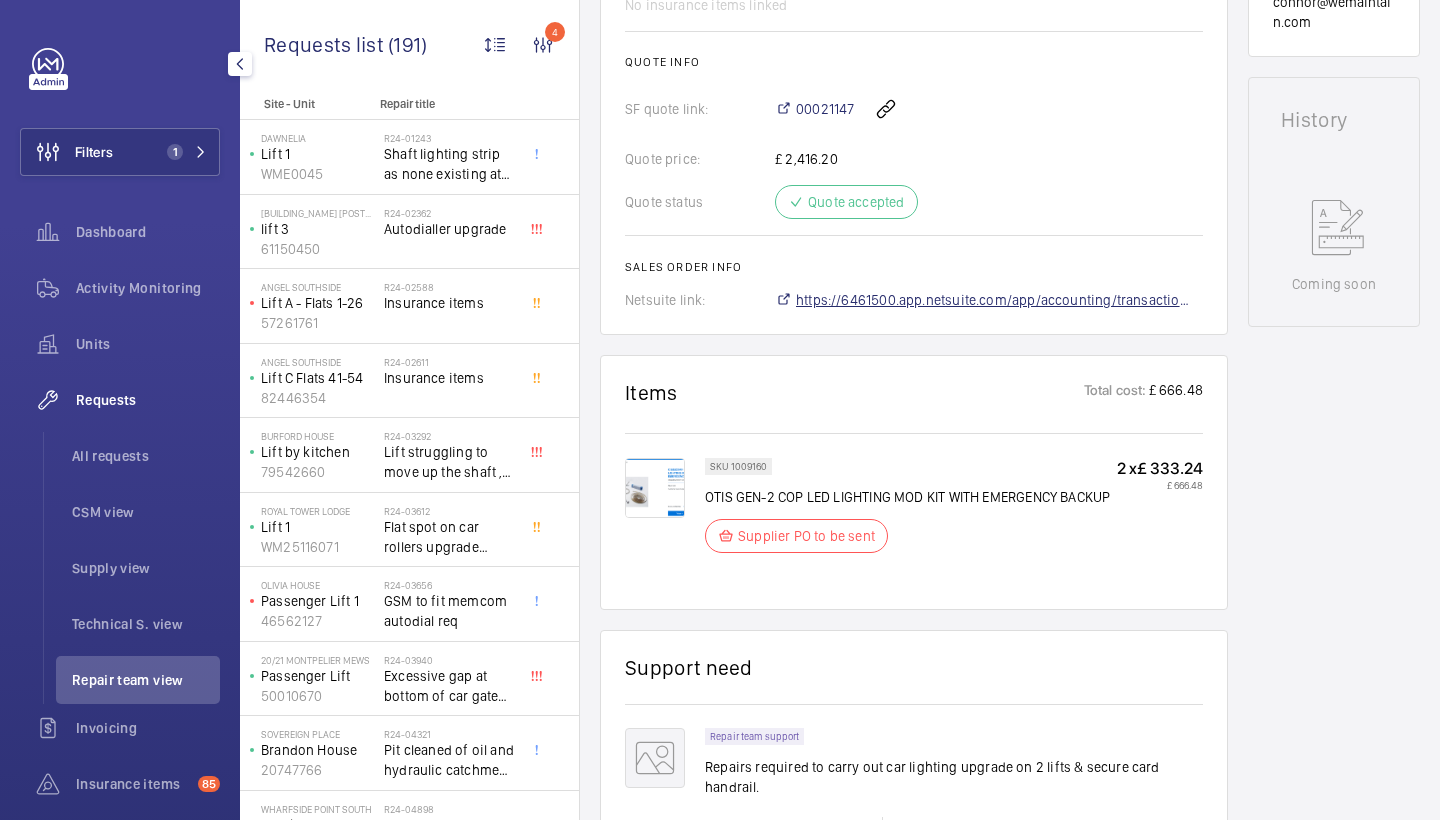 click on "https://6461500.app.netsuite.com/app/accounting/transactions/salesord.nl?id=2882614" 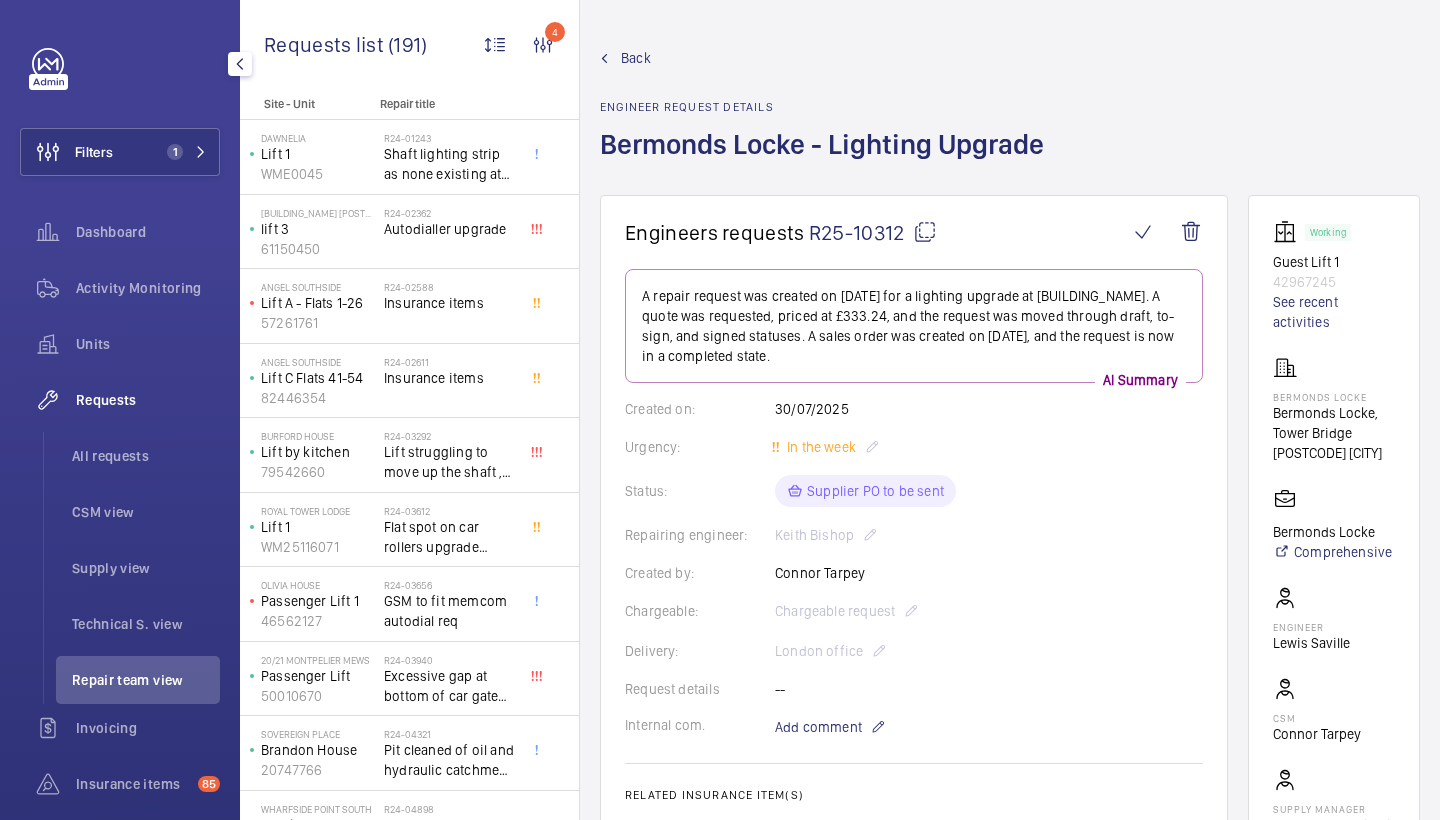 scroll, scrollTop: 0, scrollLeft: 0, axis: both 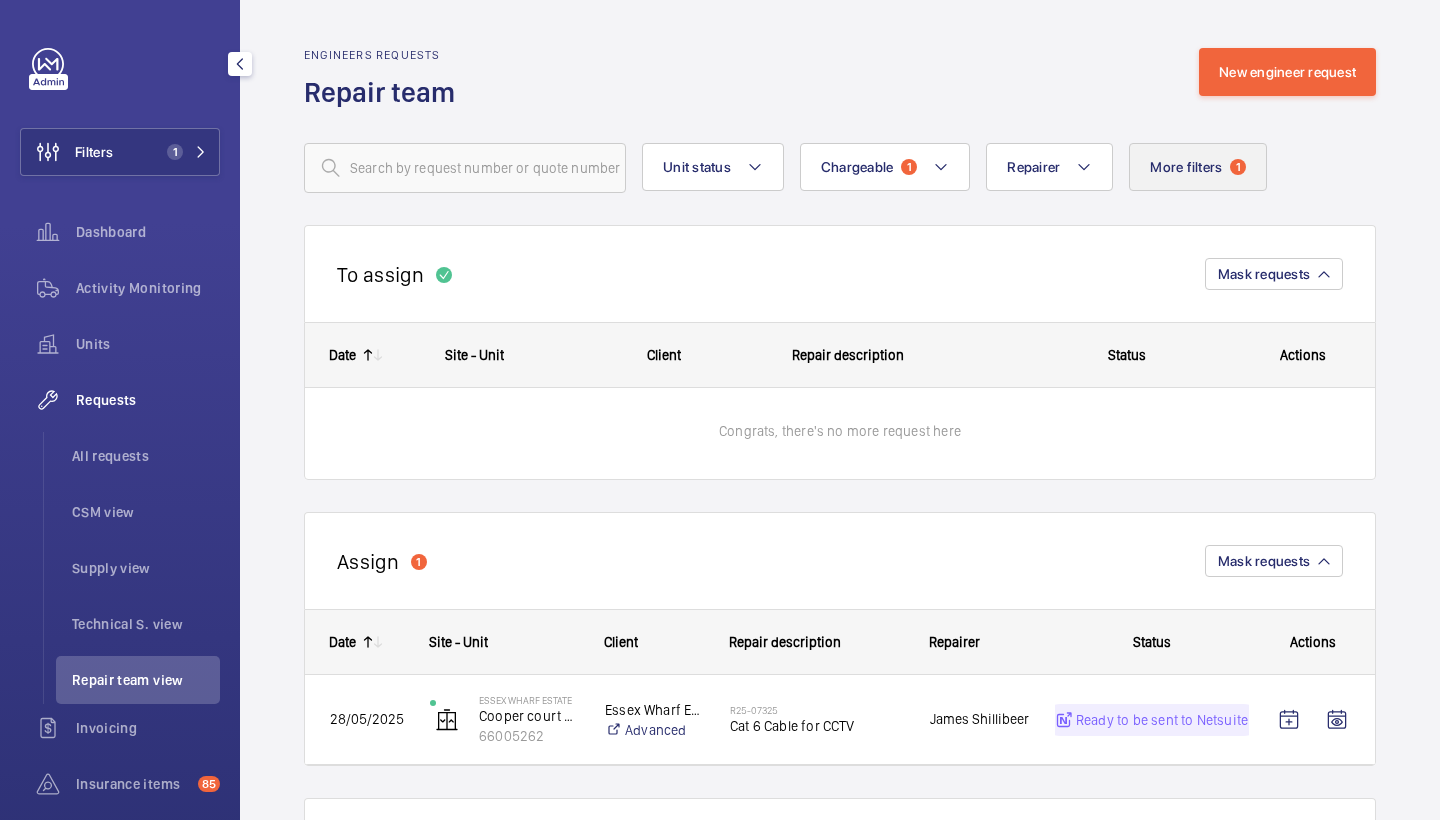 click on "More filters  1" 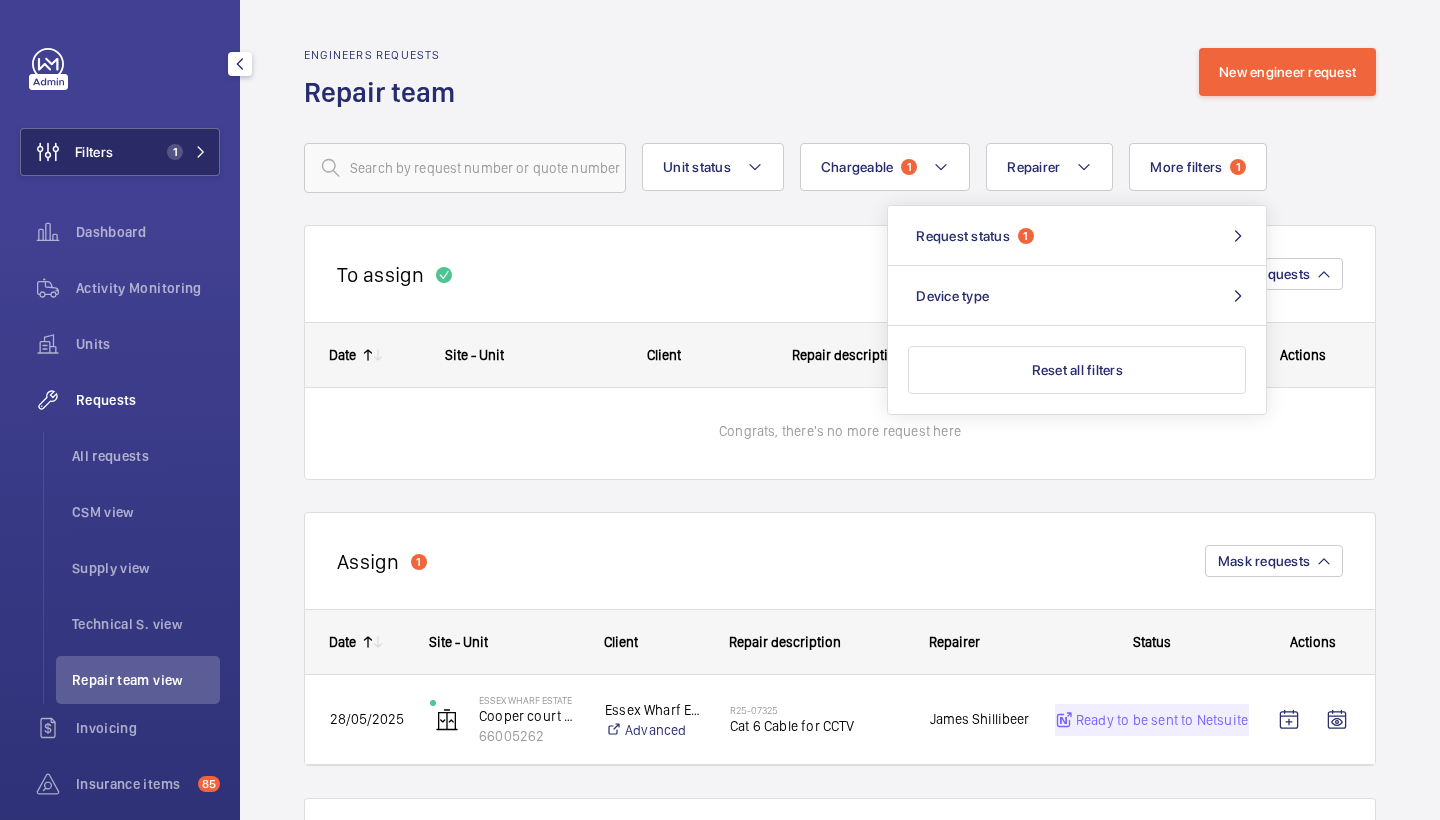 click on "Filters 1" 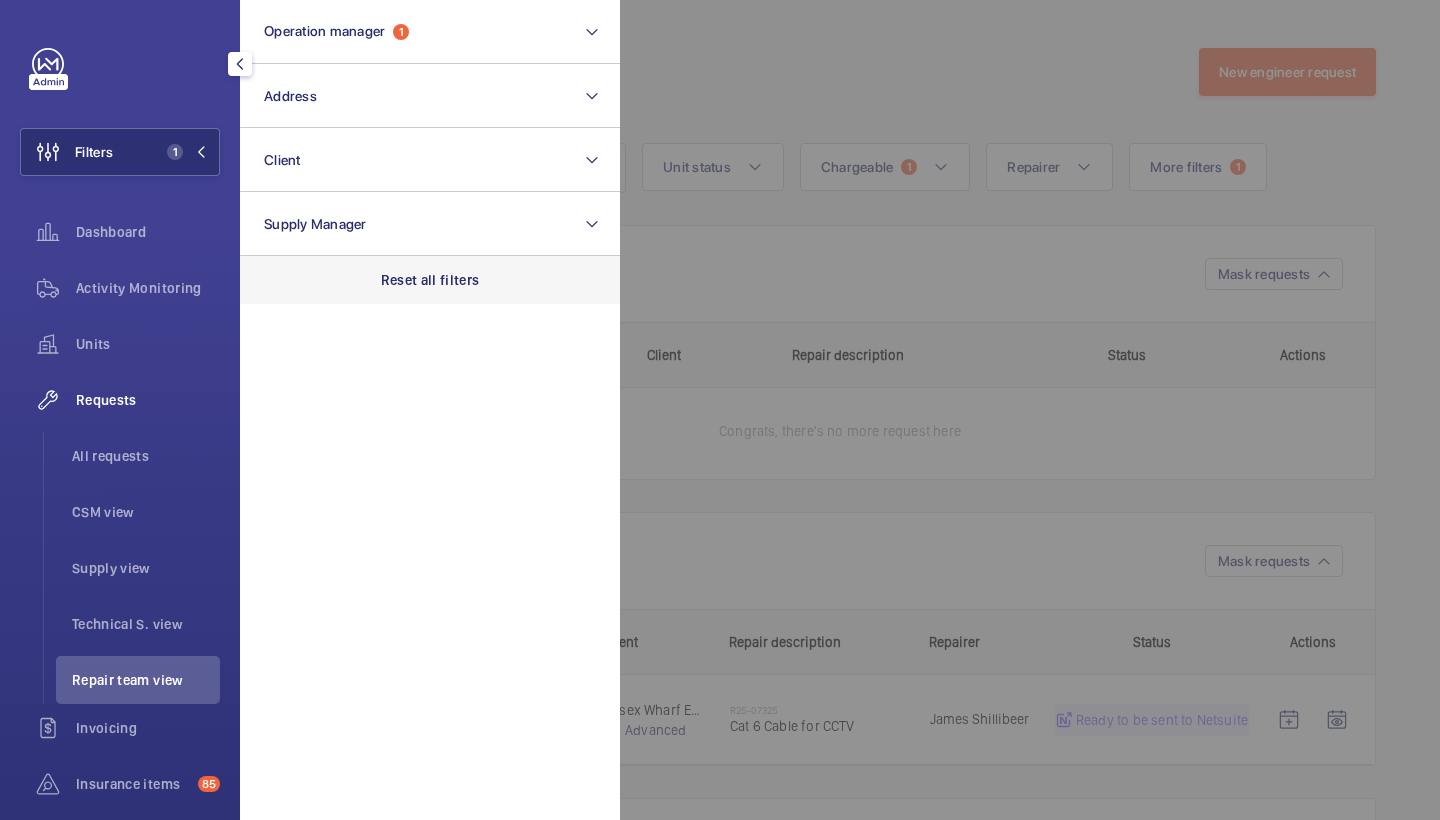 click on "Reset all filters" 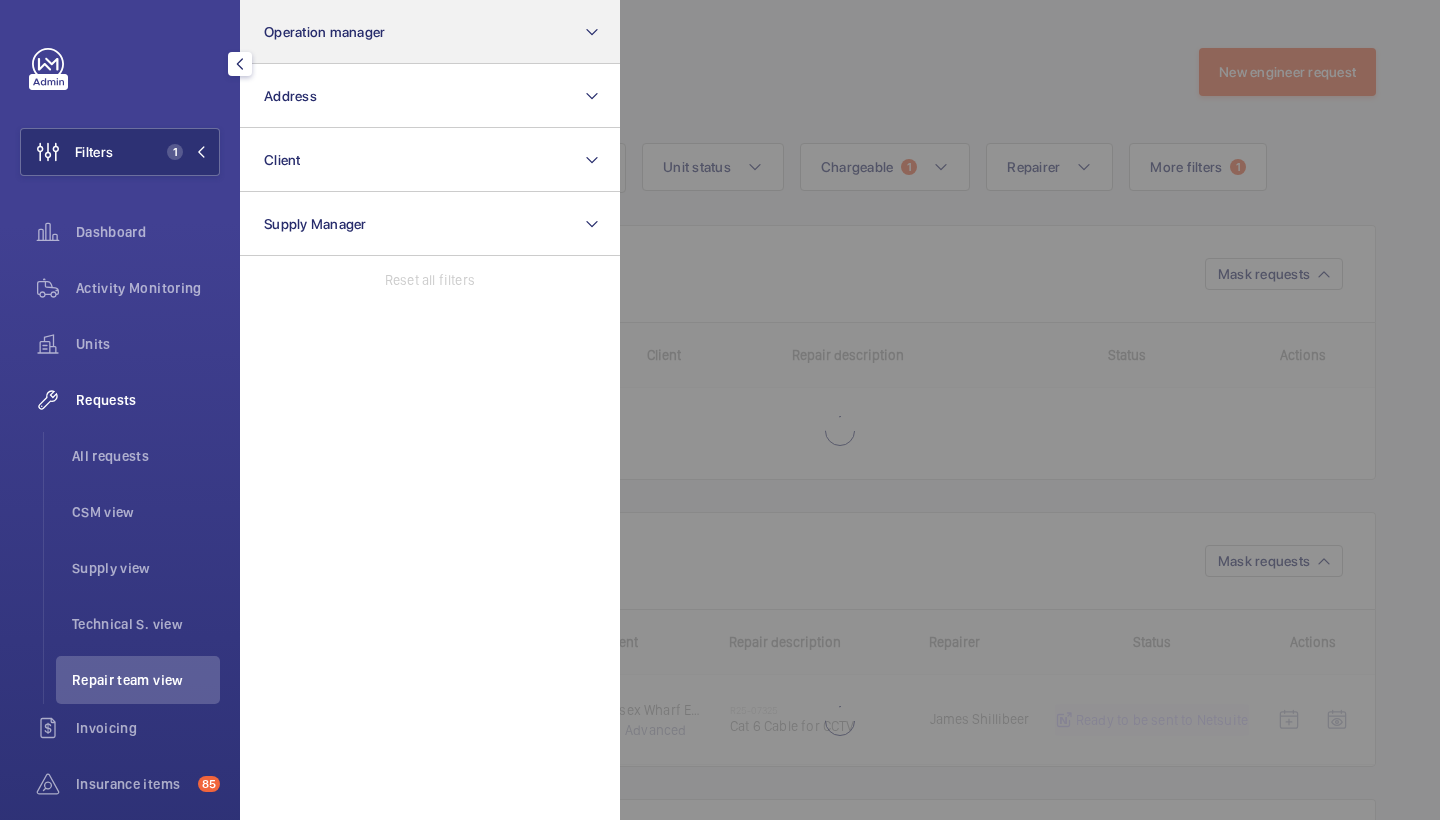 click on "Operation manager" 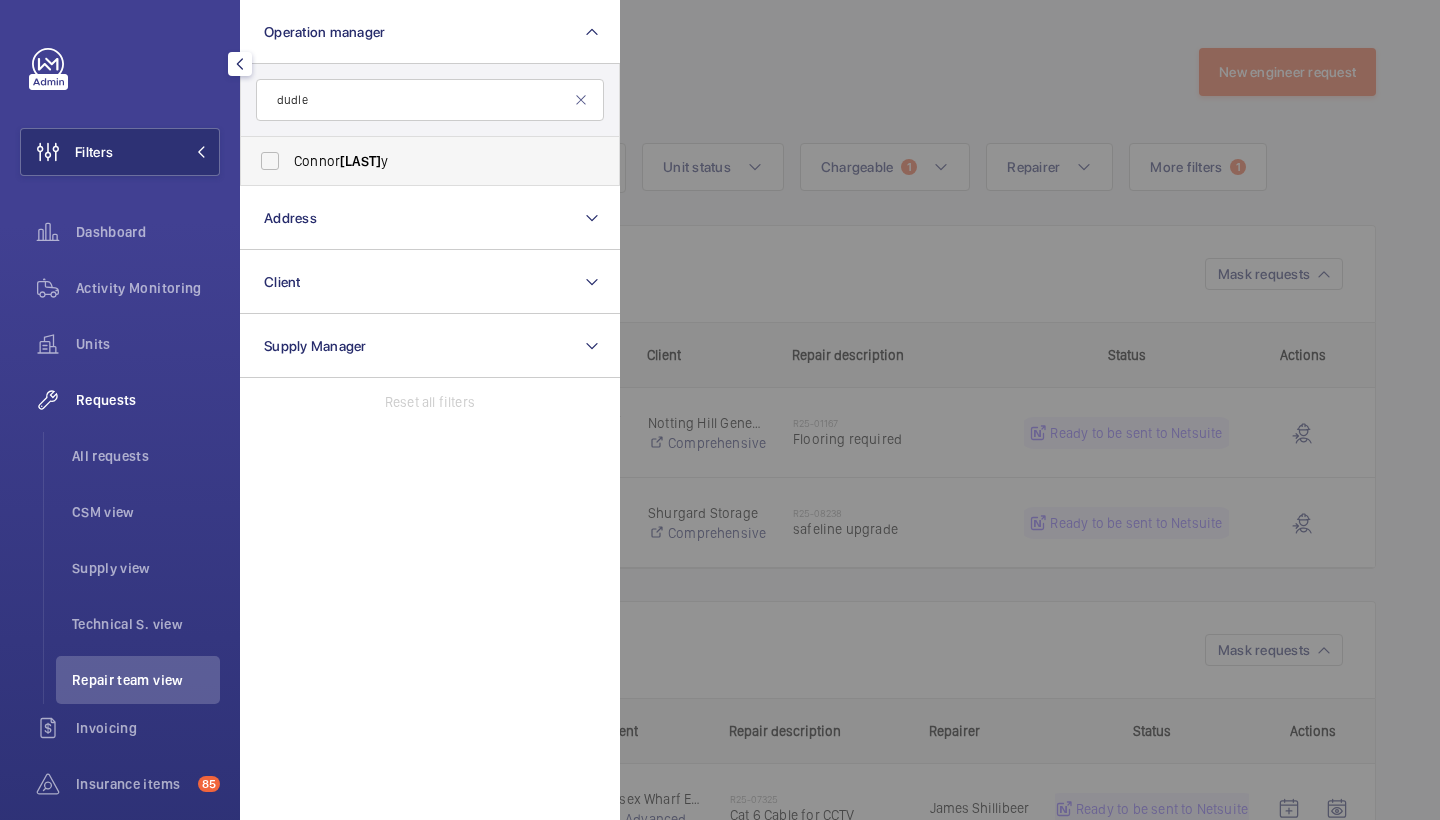 type on "dudle" 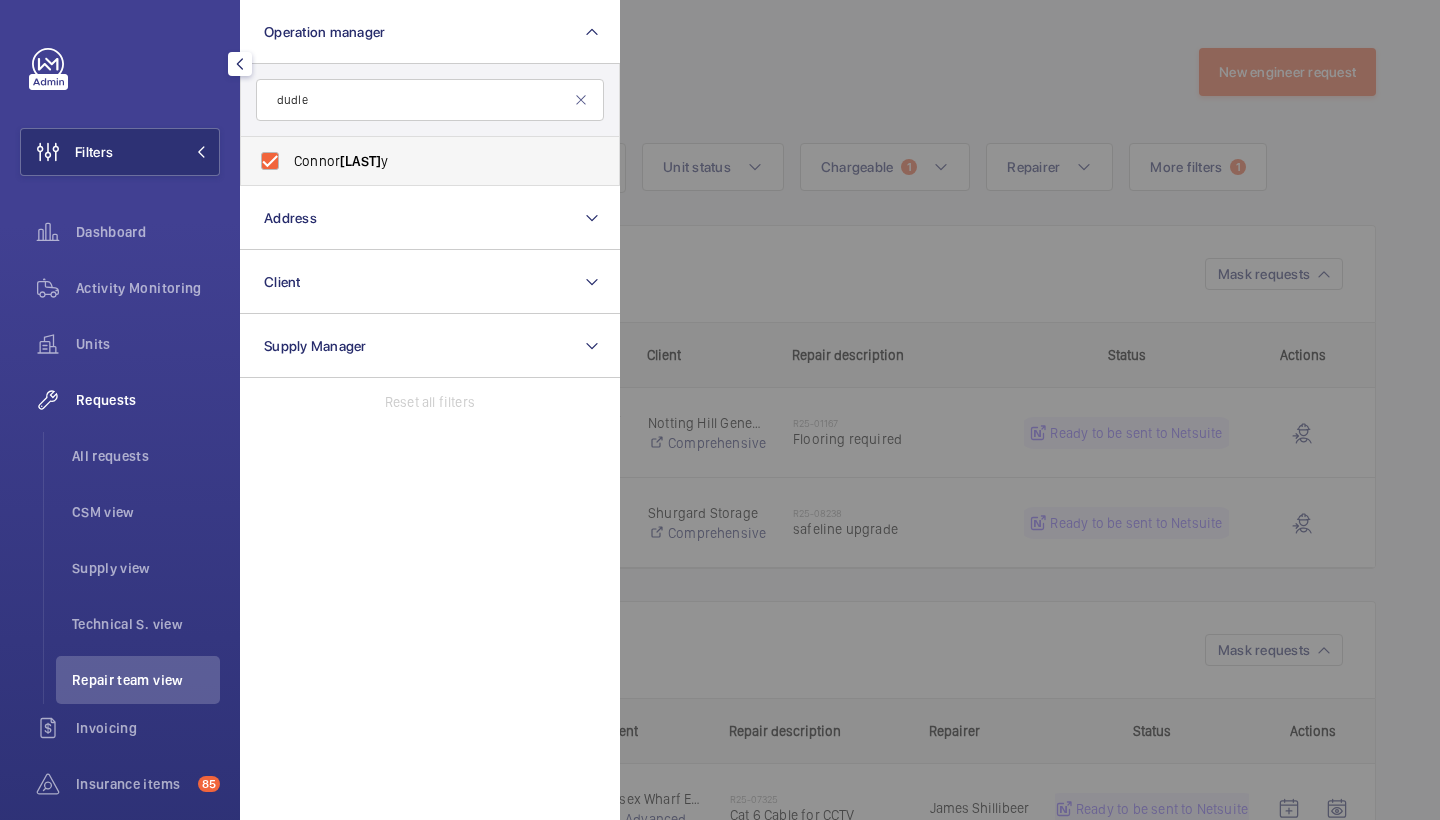 checkbox on "true" 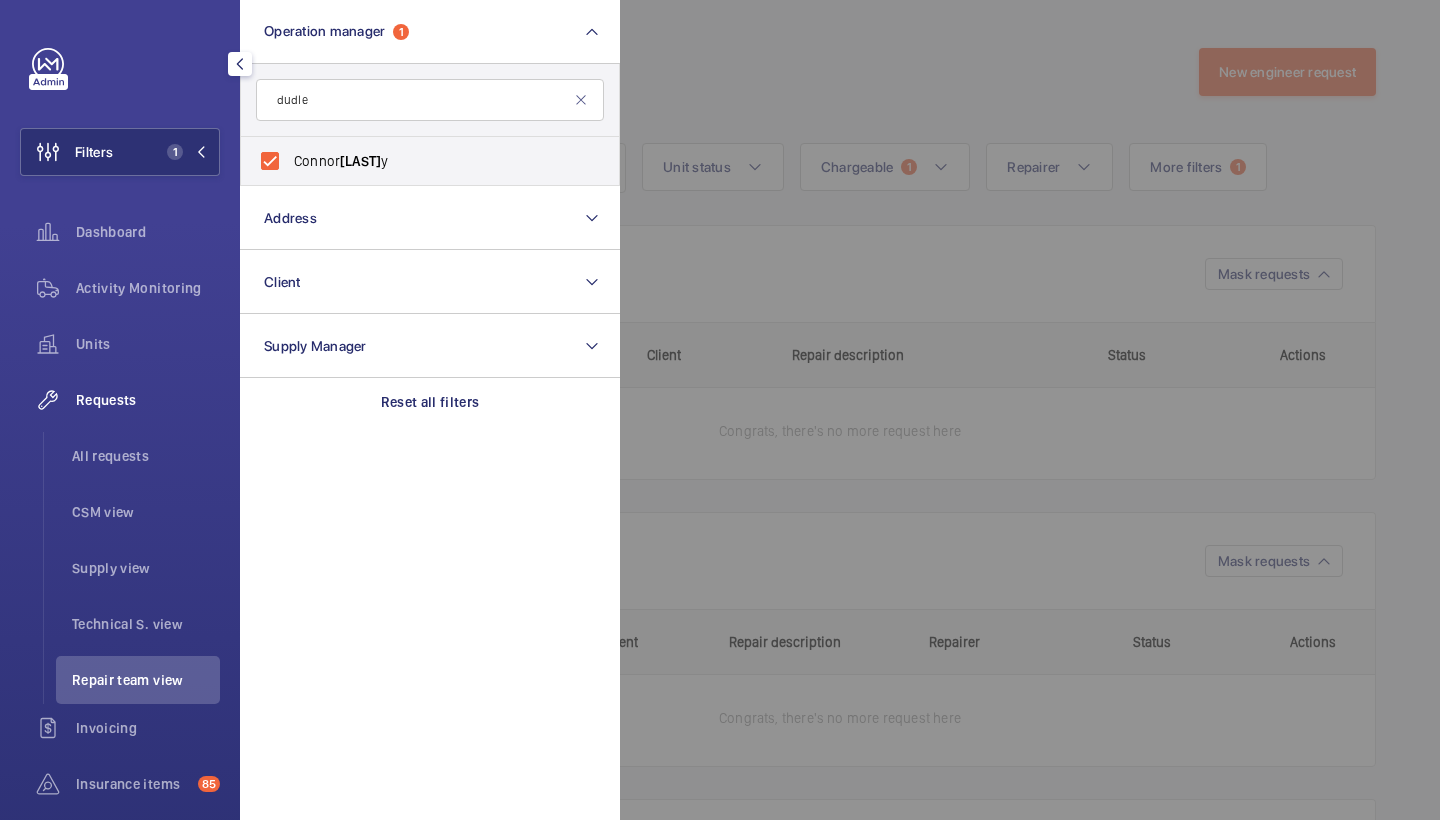 click 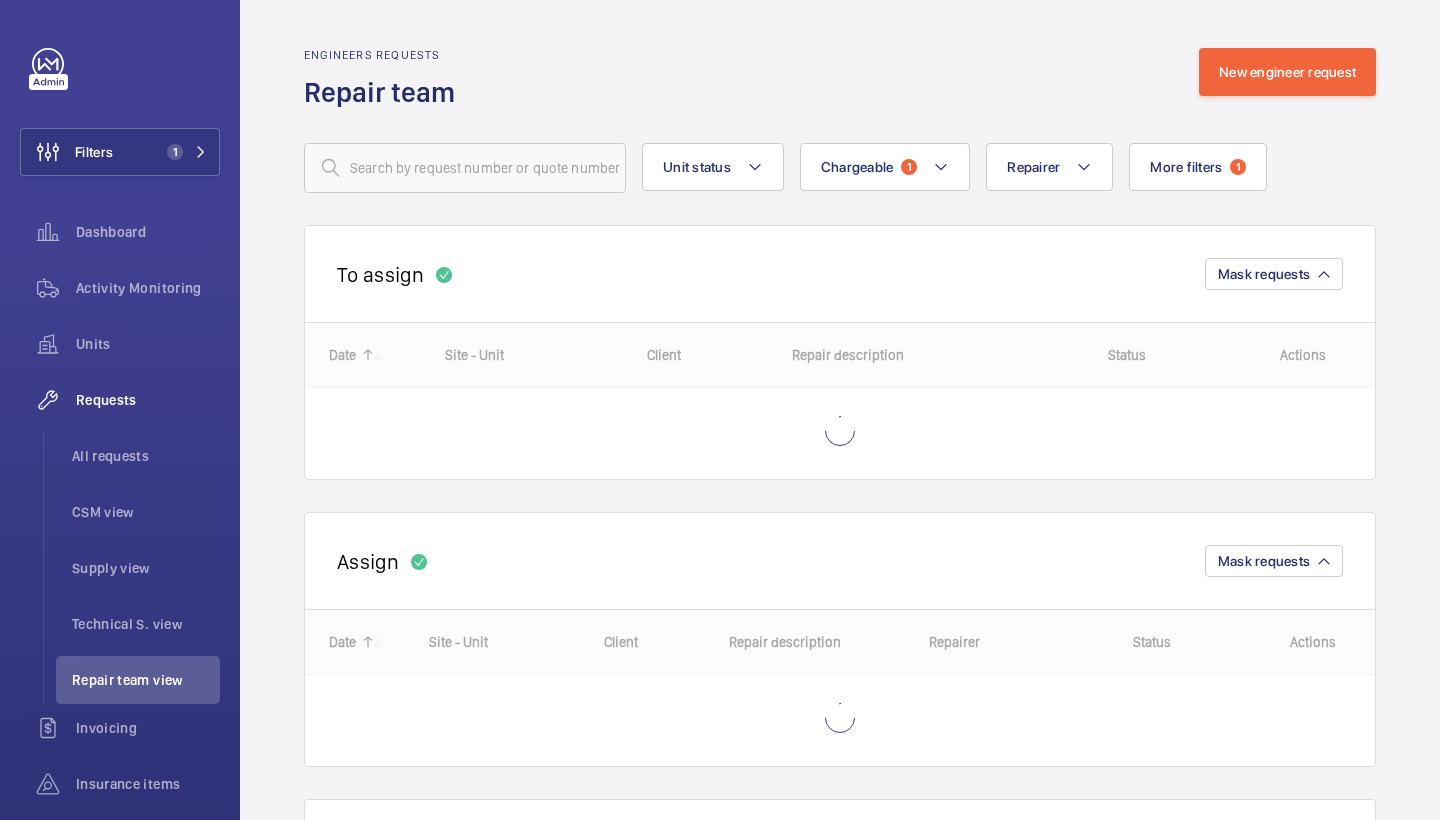 scroll, scrollTop: 0, scrollLeft: 0, axis: both 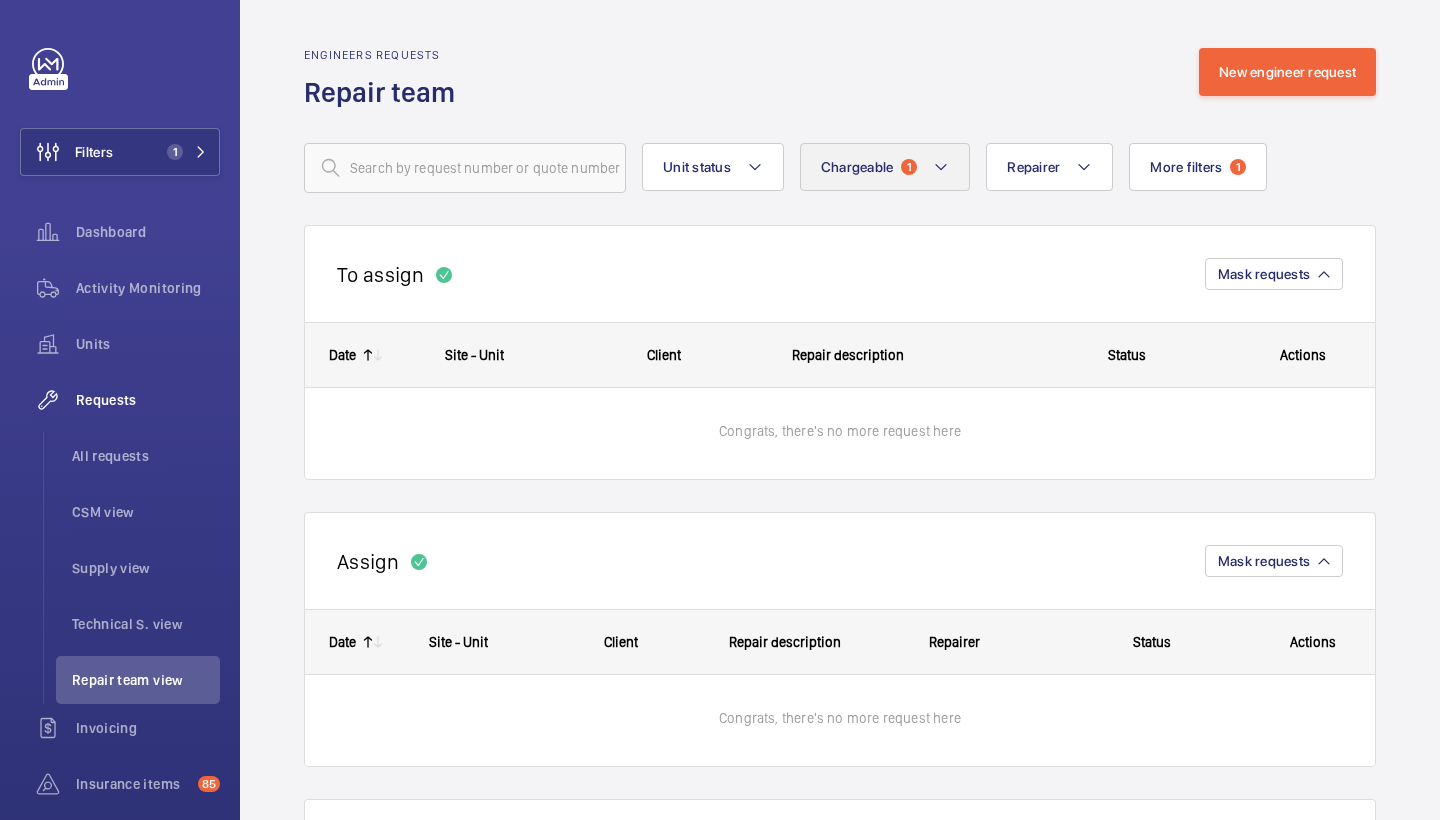 click on "Chargeable 1" 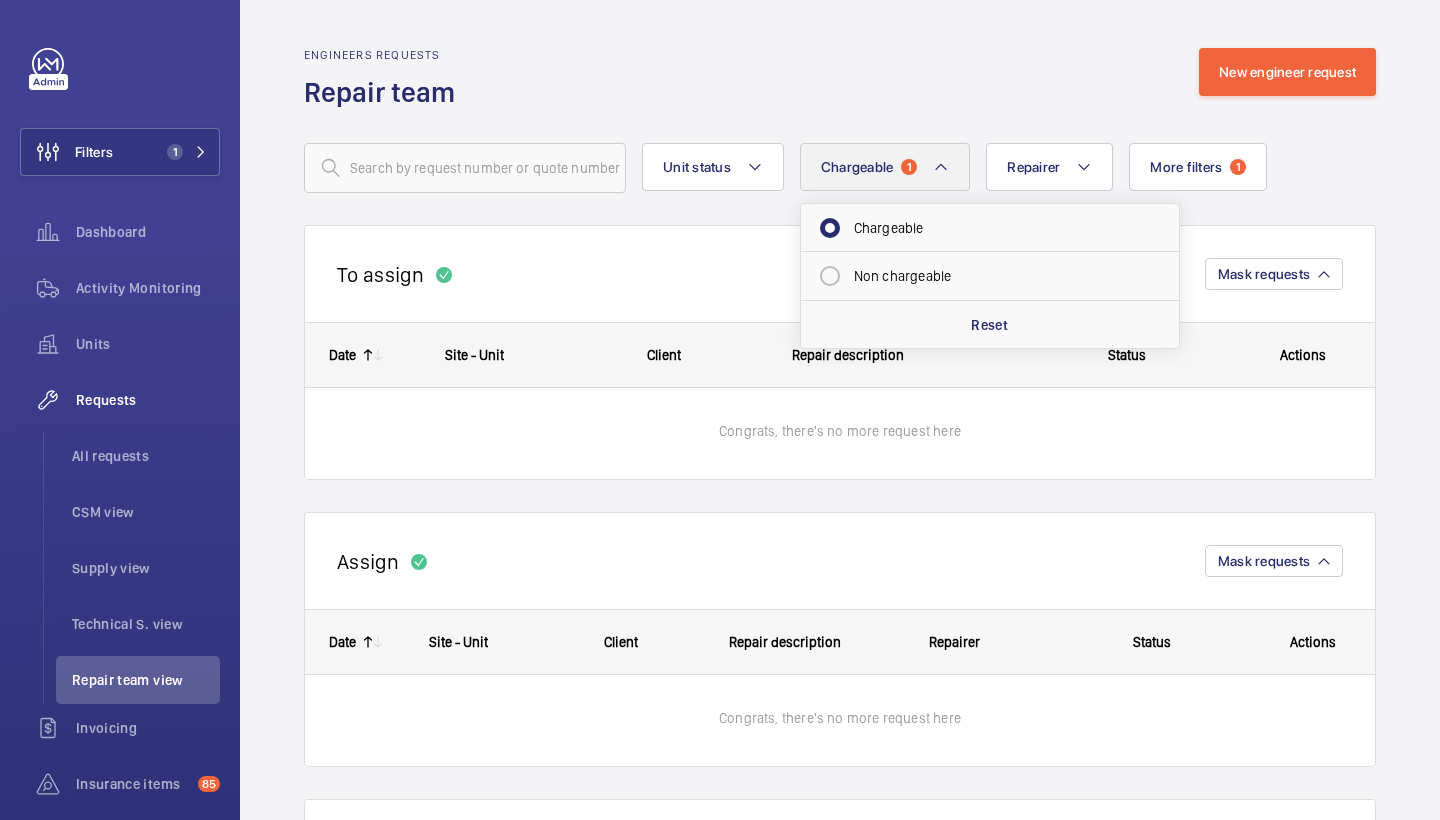 click on "Chargeable 1" 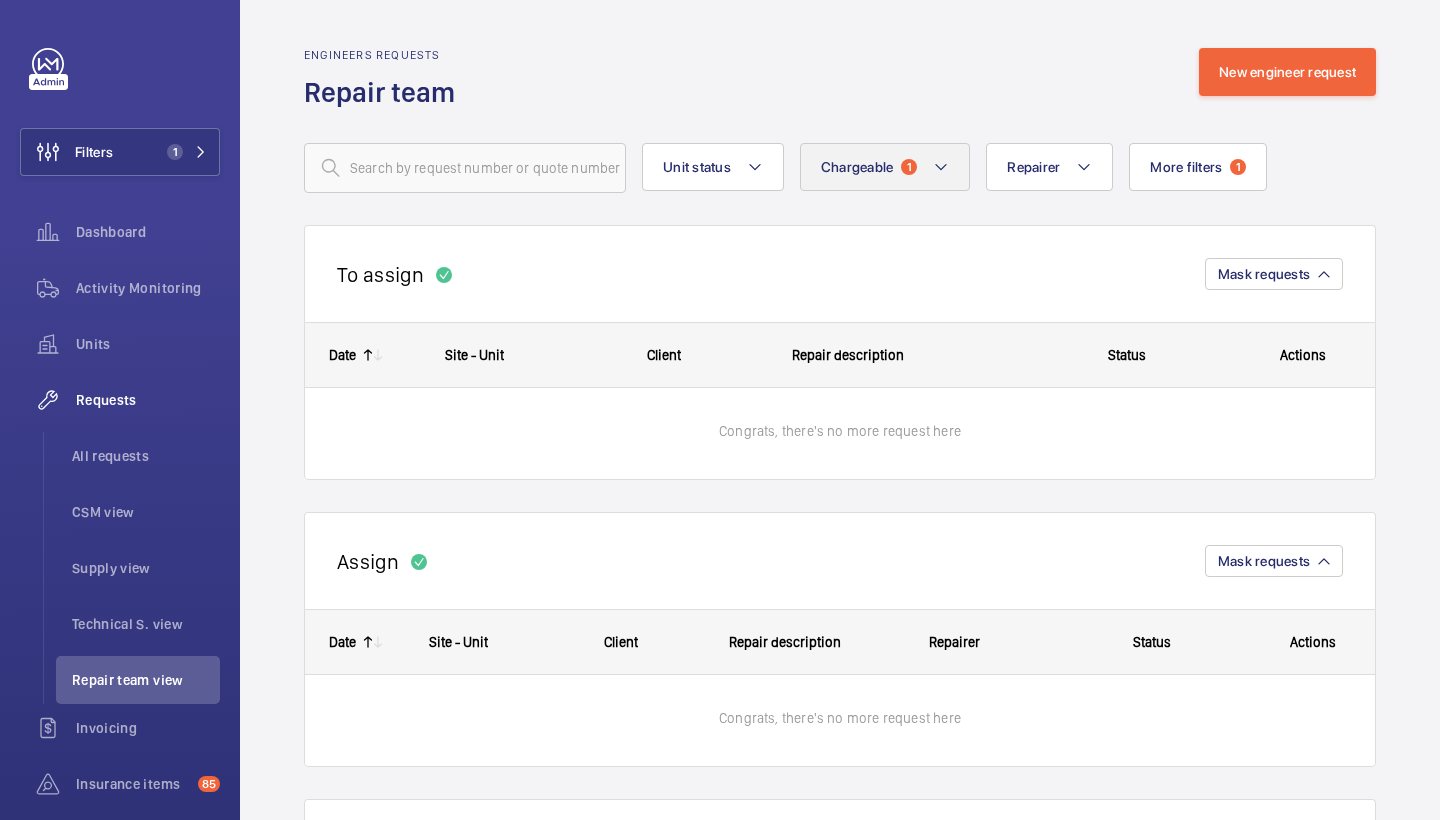click 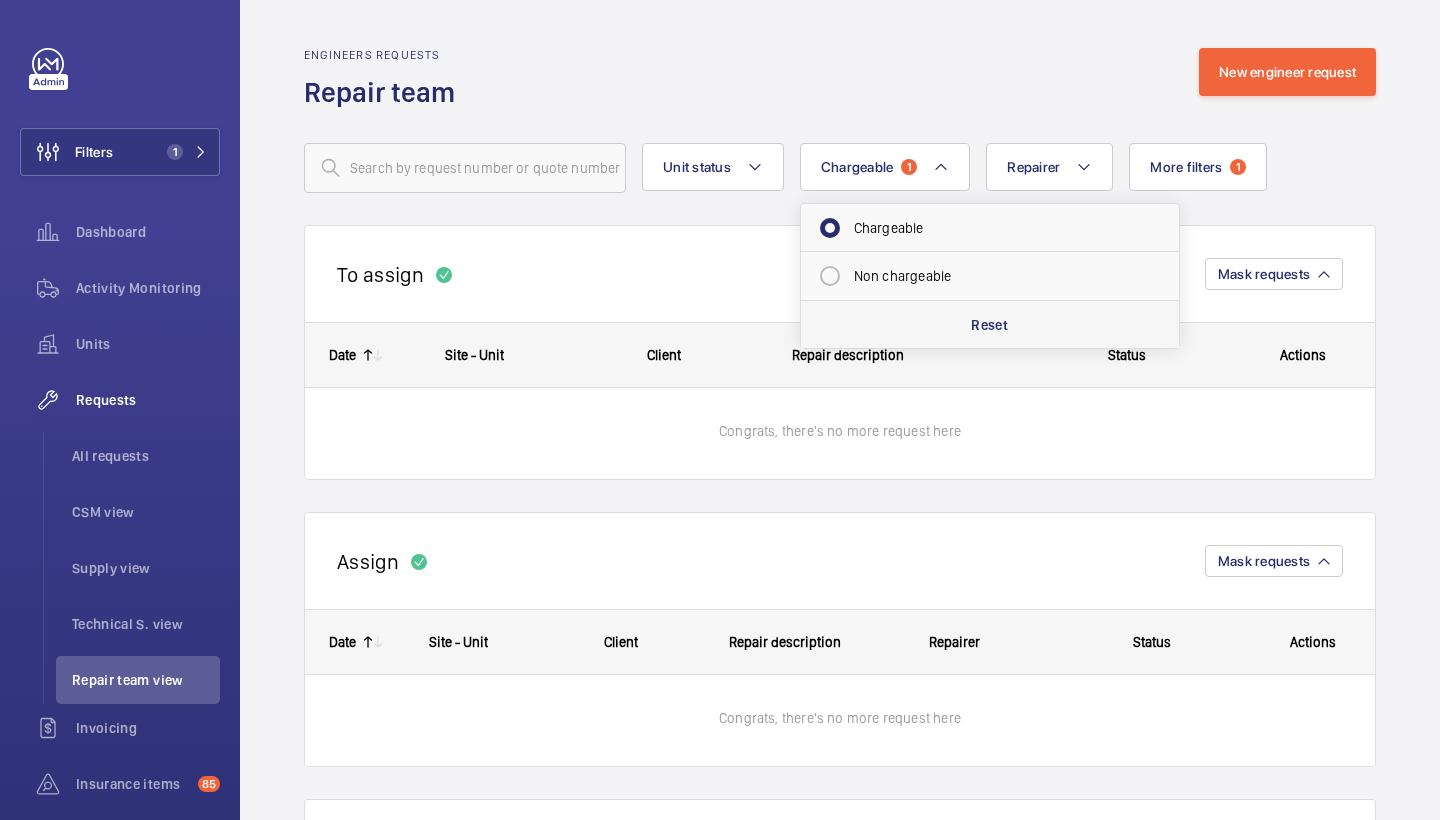 click on "Reset" 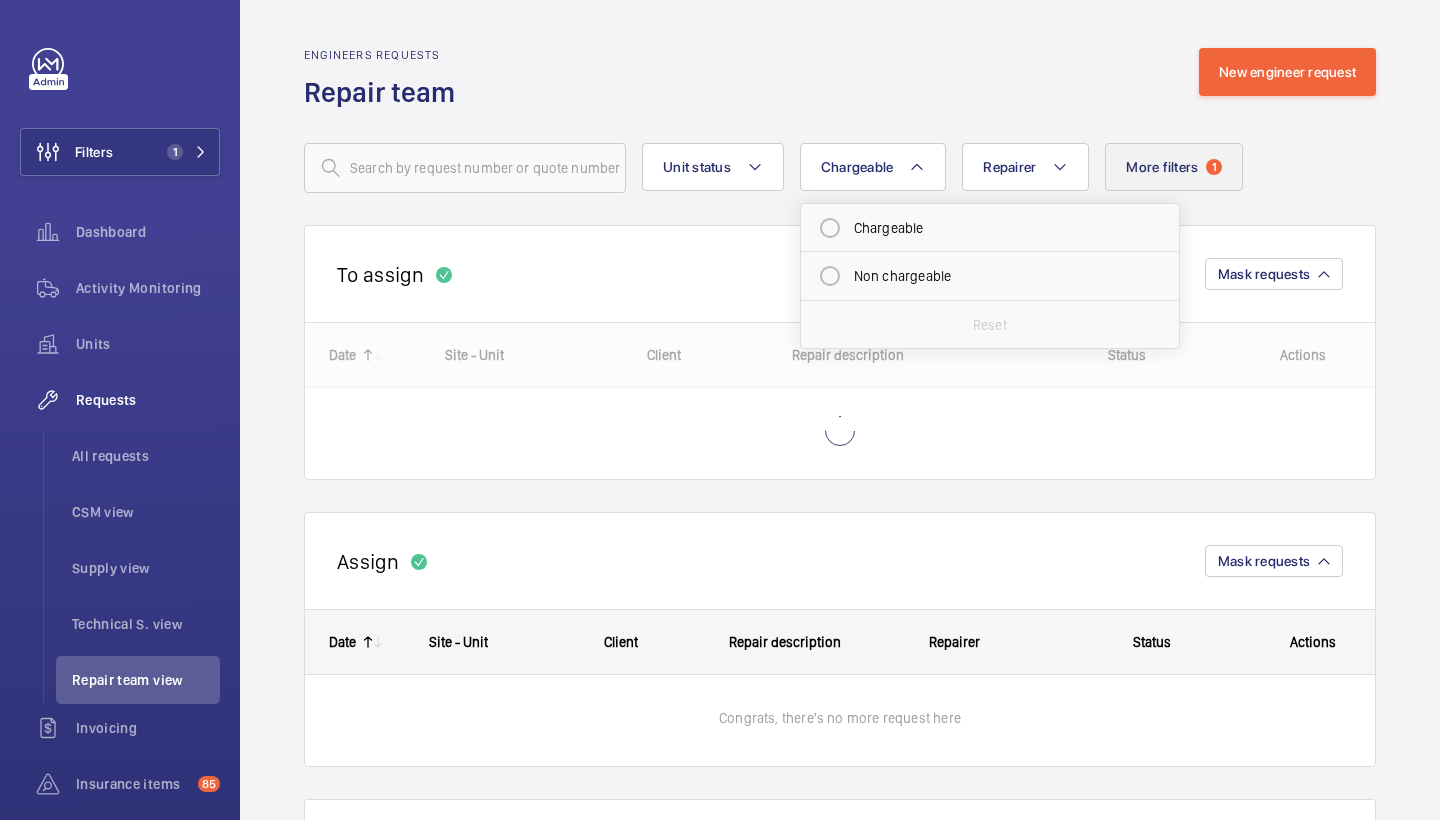 click on "More filters  1" 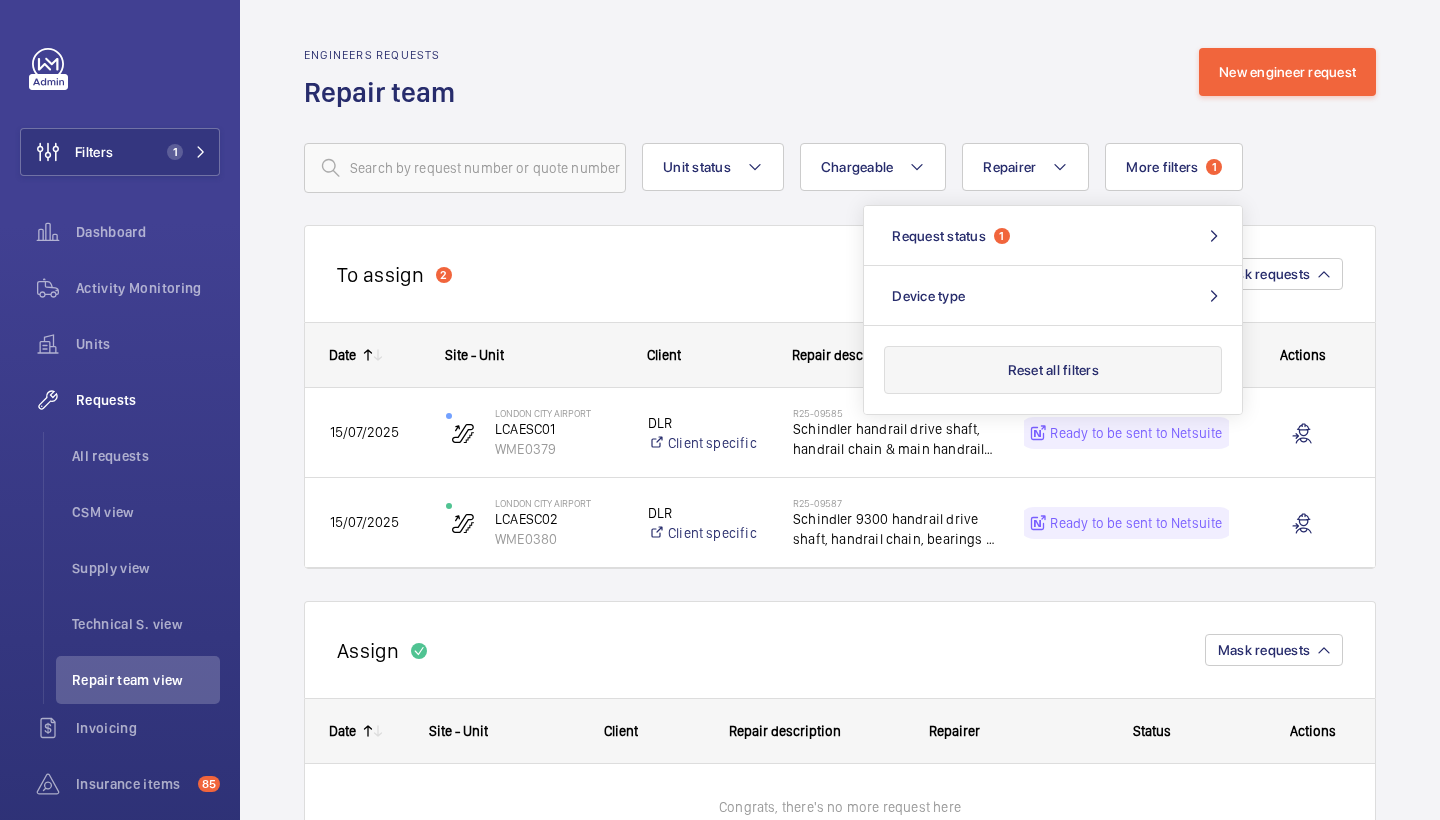click on "Reset all filters" 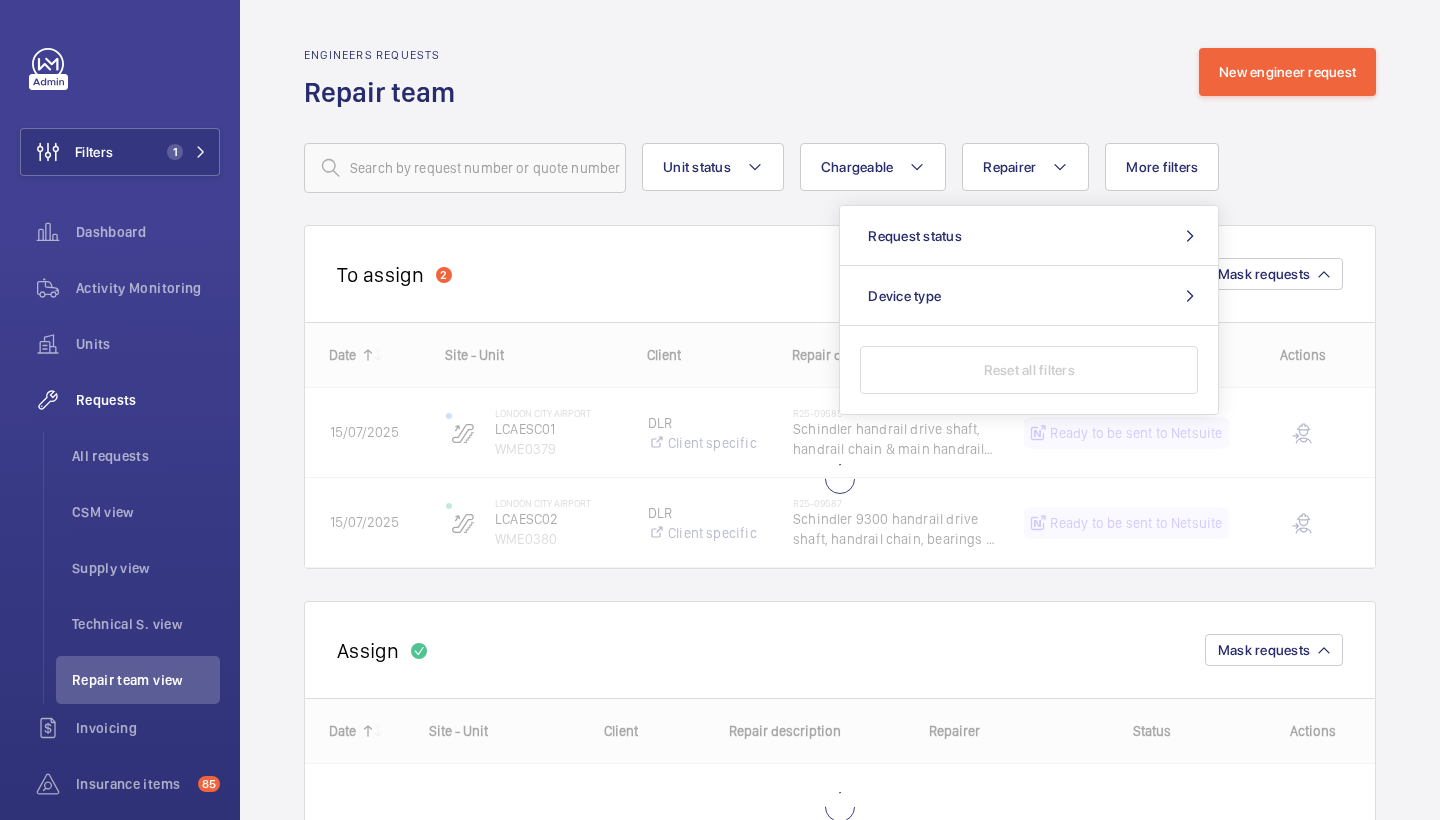 click on "Unit status Chargeable Repairer More filters Request status Device type Reset all filters" 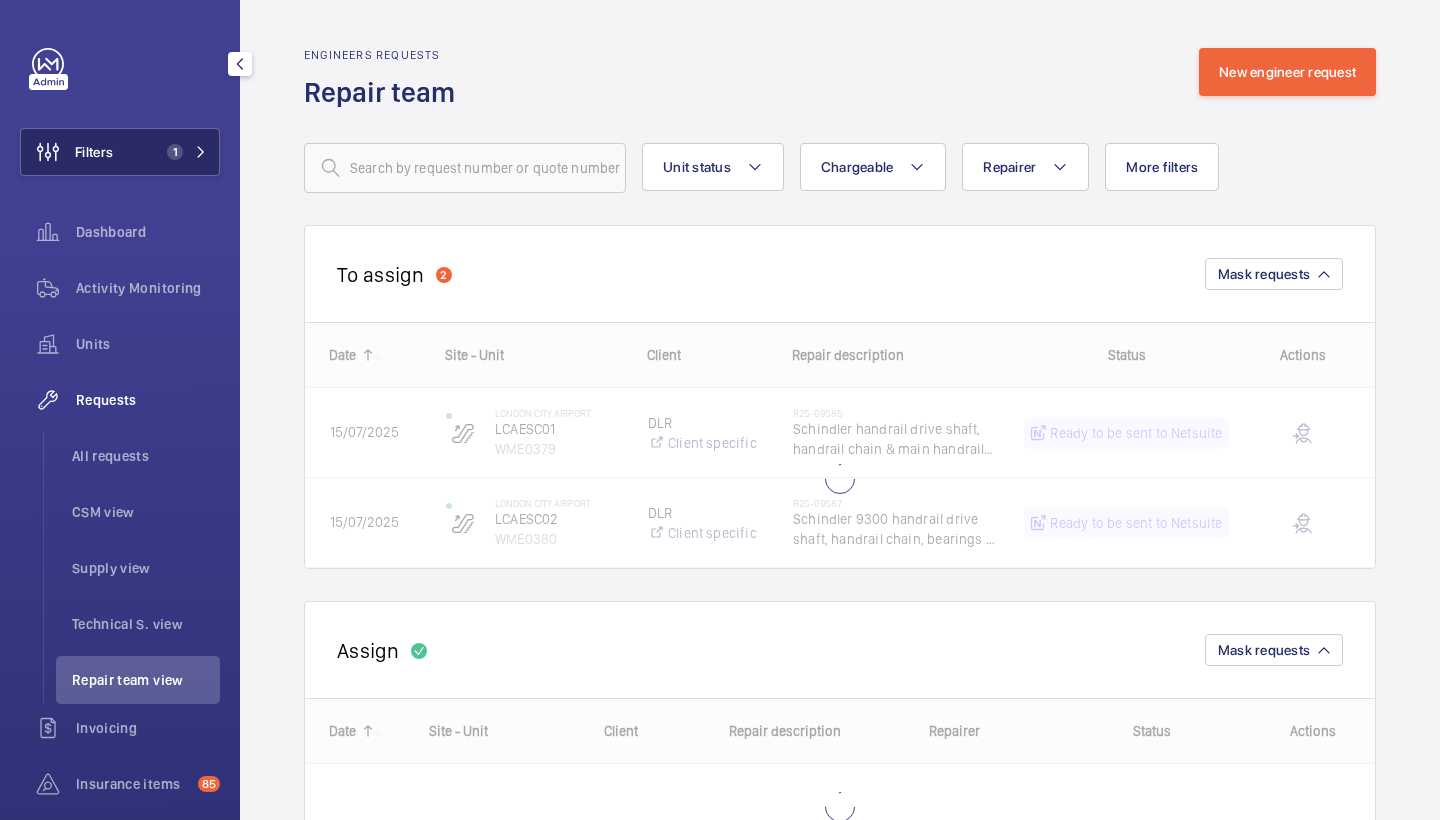 click on "Filters 1" 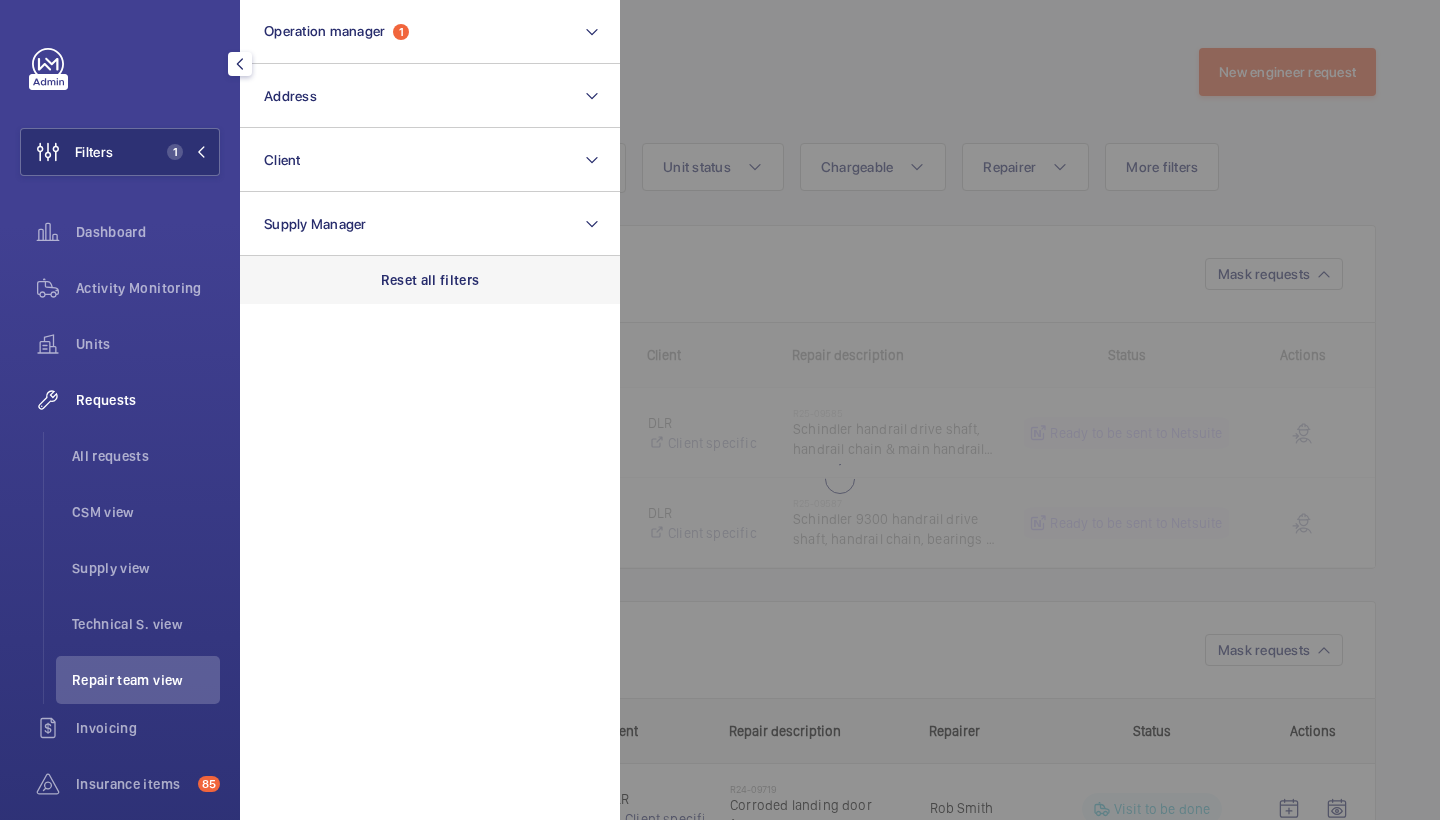 click on "Reset all filters" 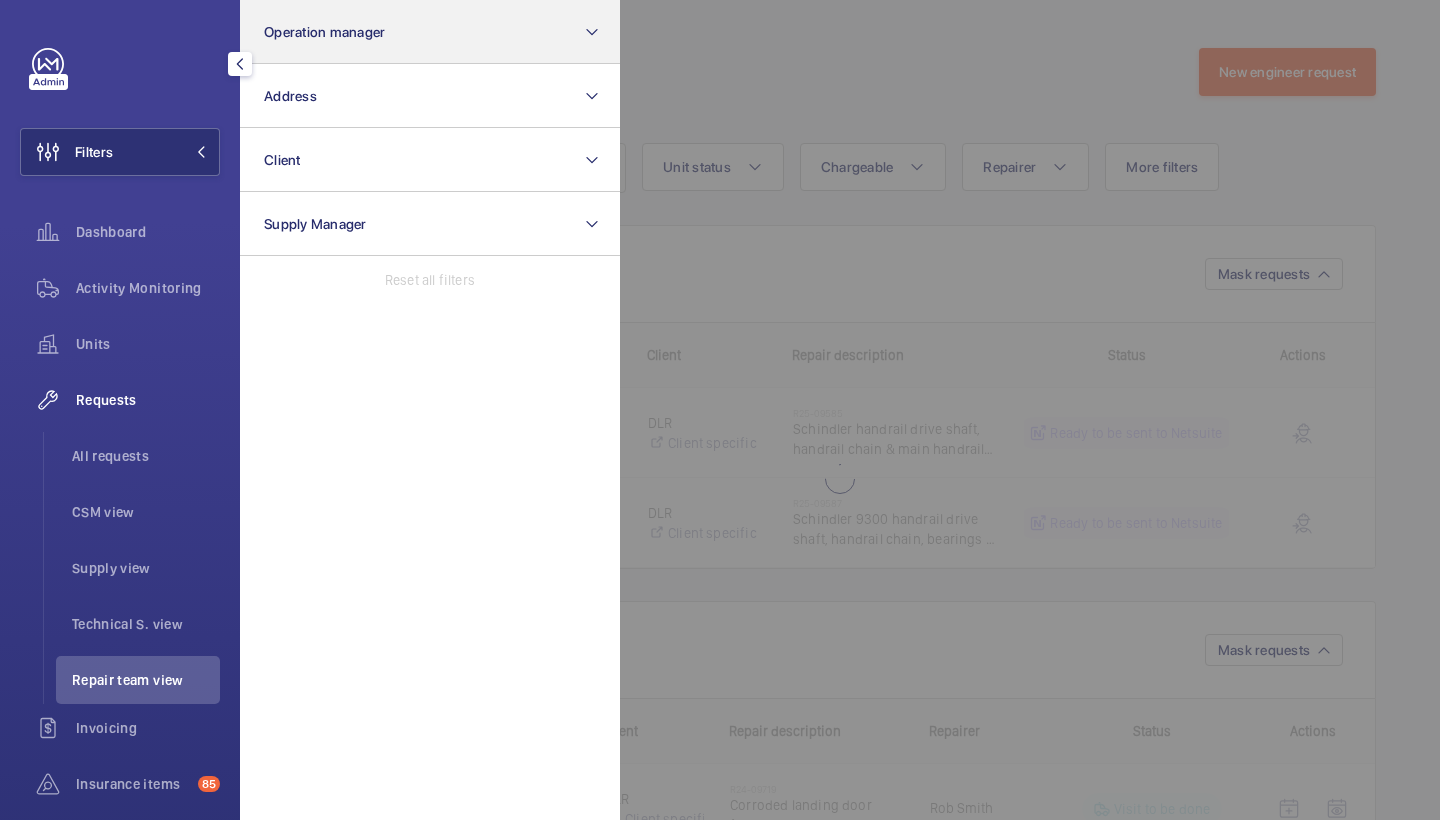 click on "Operation manager" 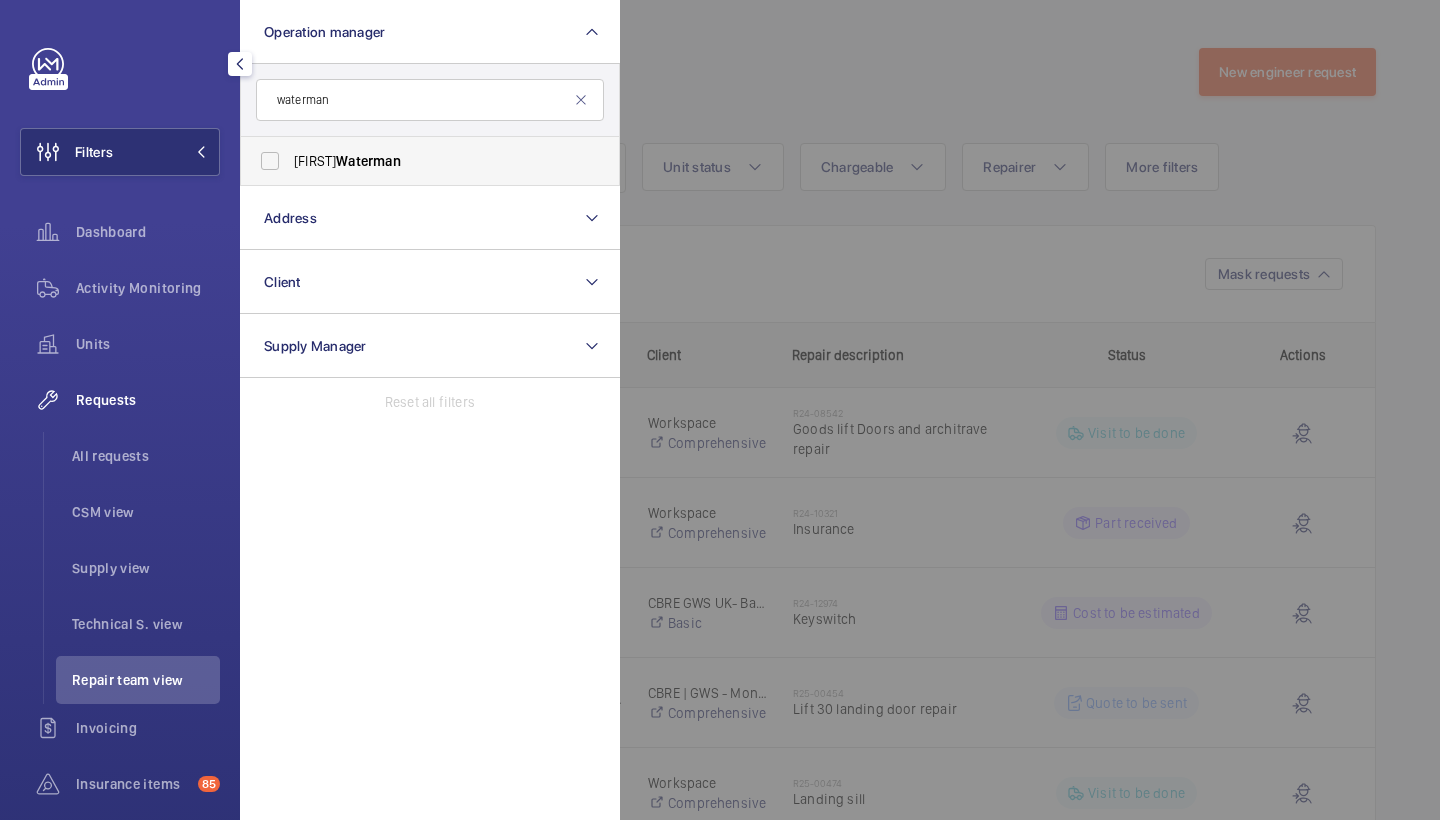 type on "waterman" 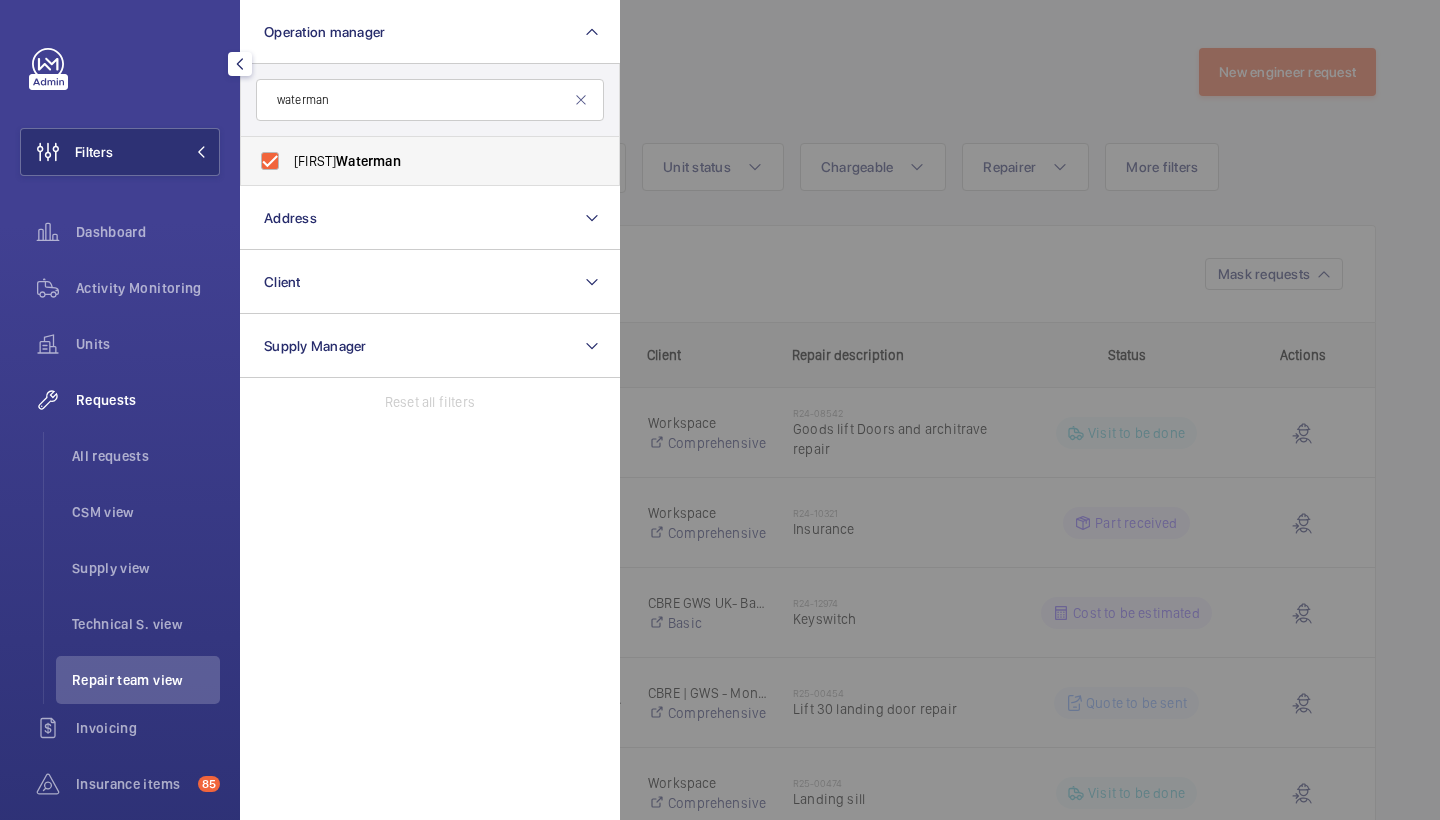checkbox on "true" 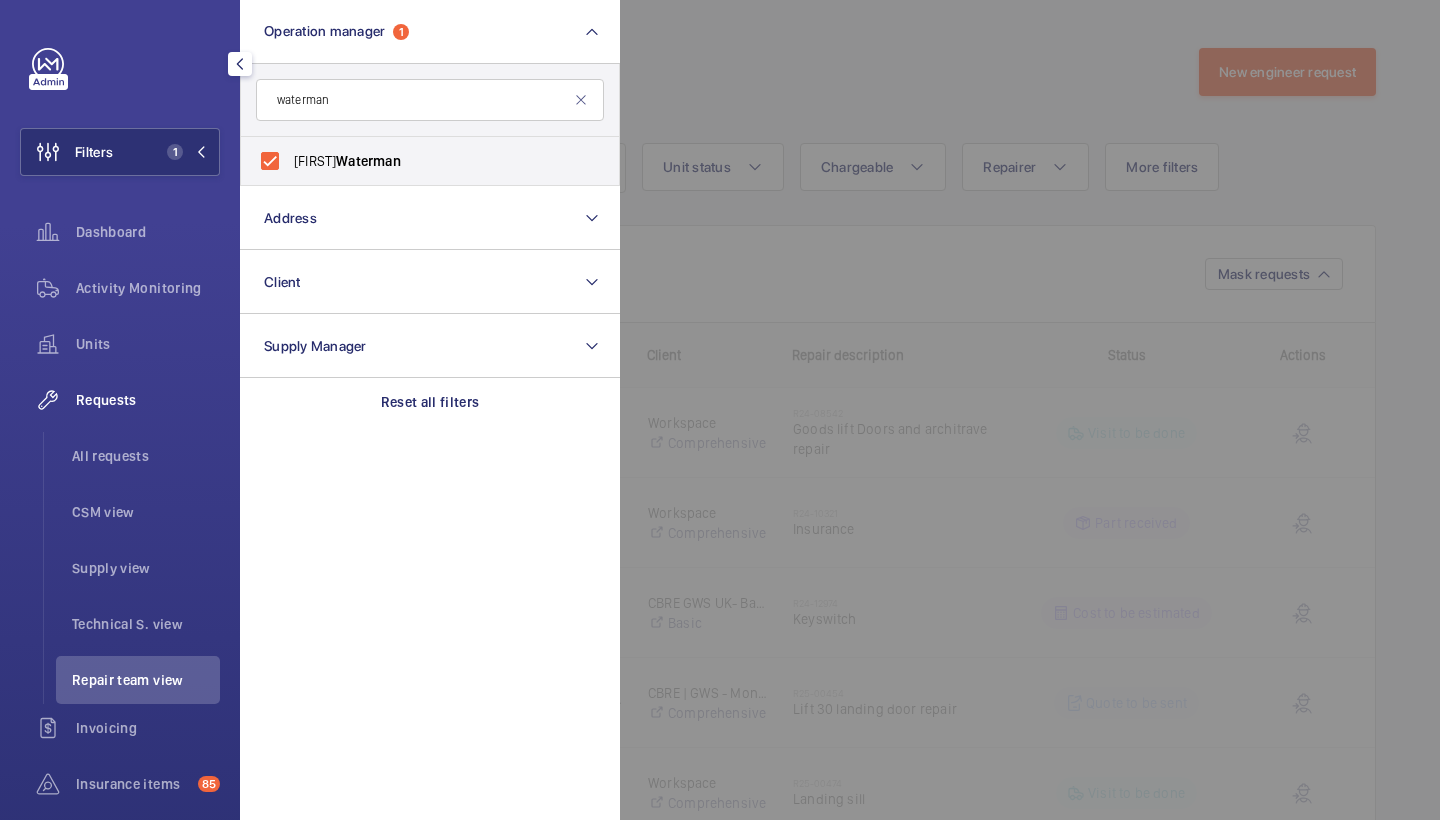 click 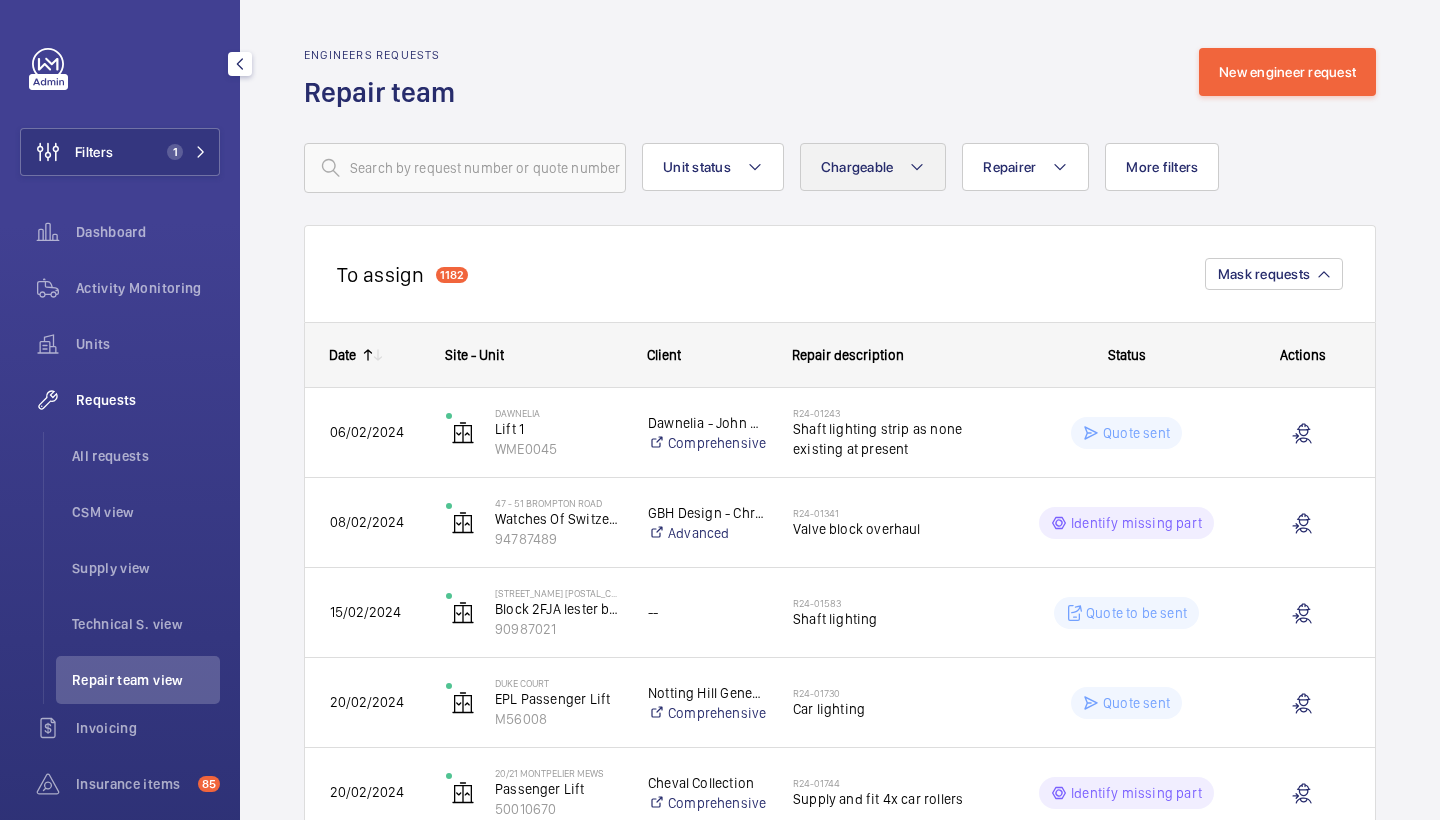 click on "Chargeable" 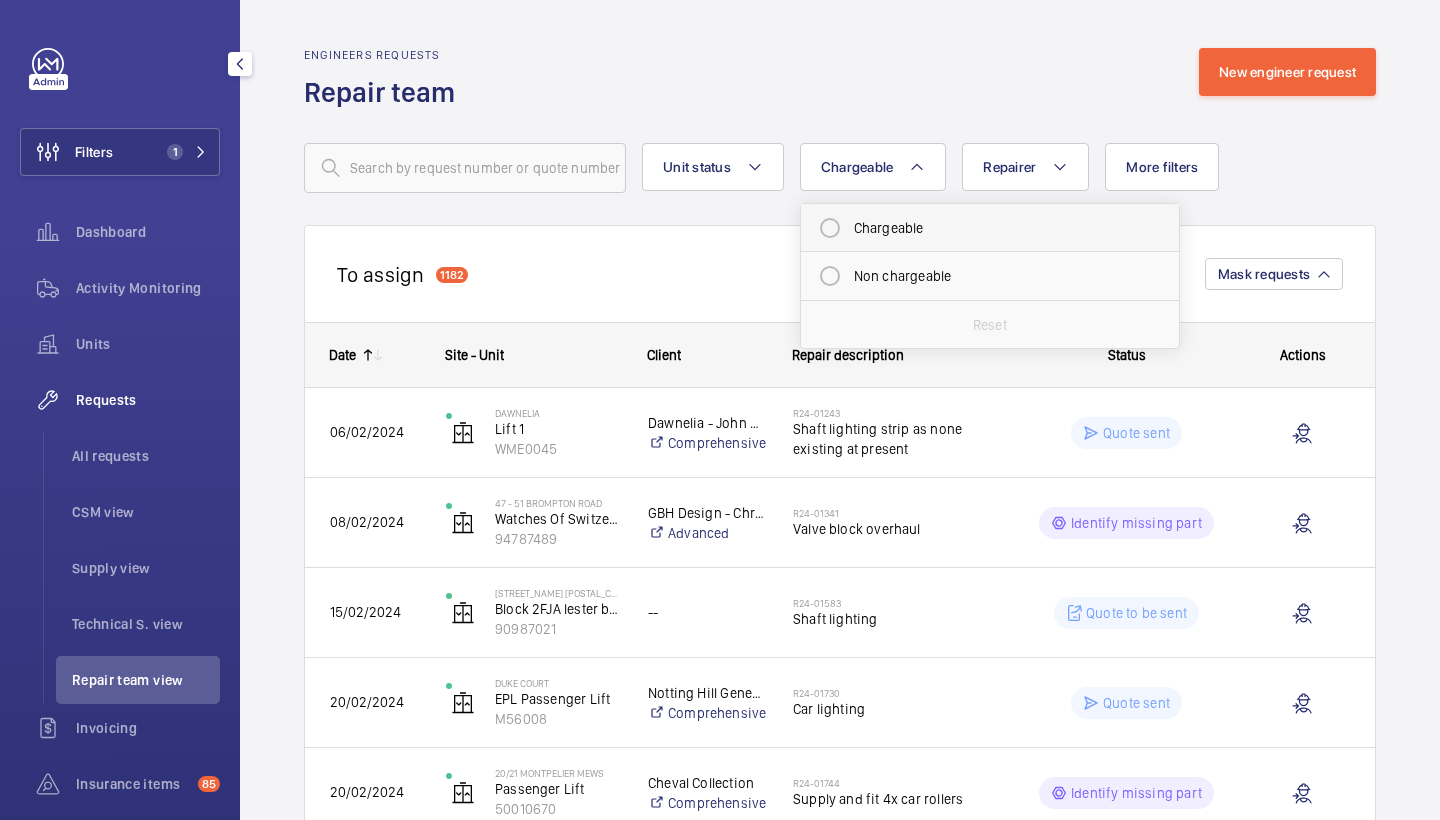 click on "Chargeable" at bounding box center (990, 228) 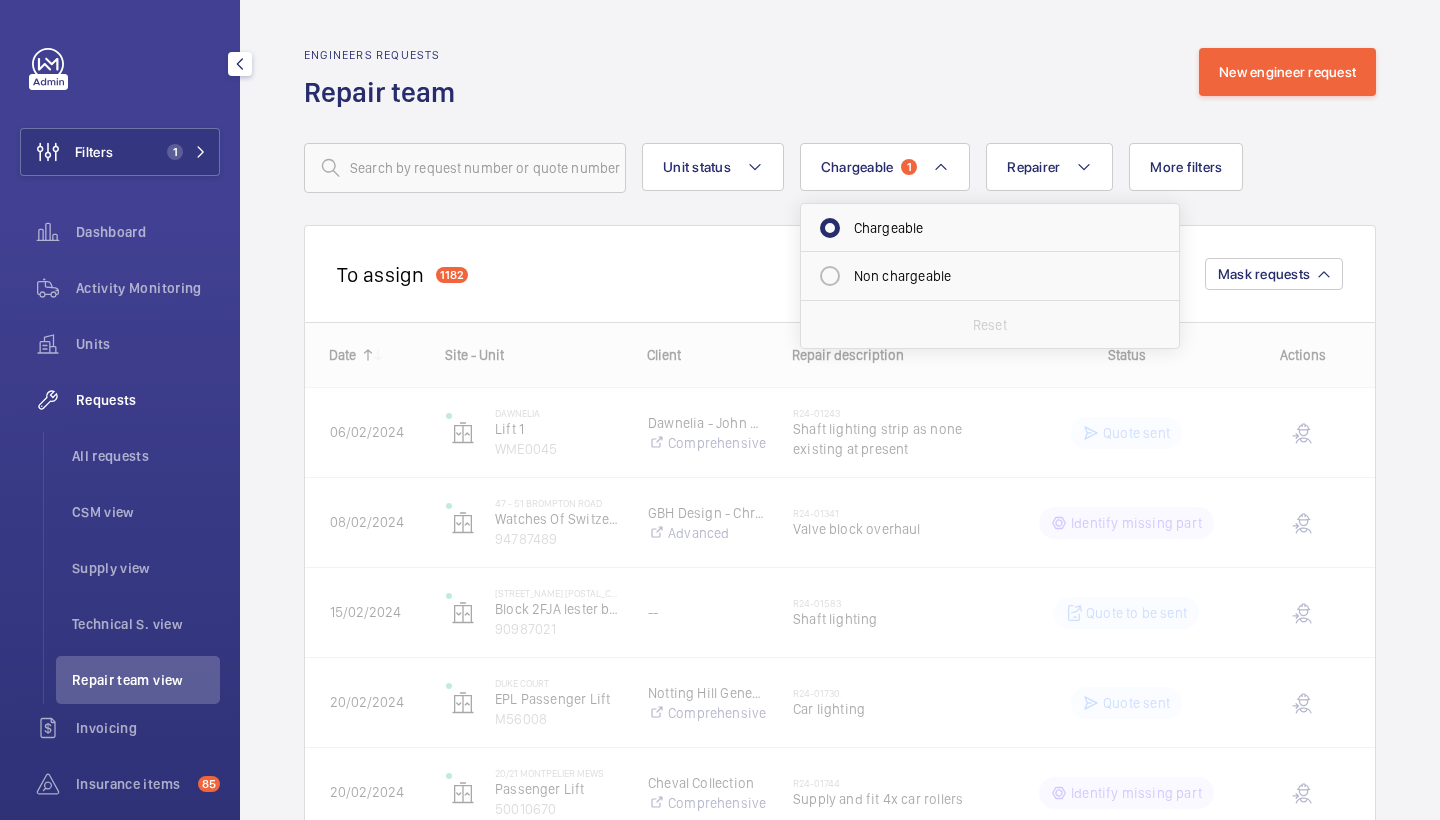 click on "Engineers requests  Repair team  New engineer request" 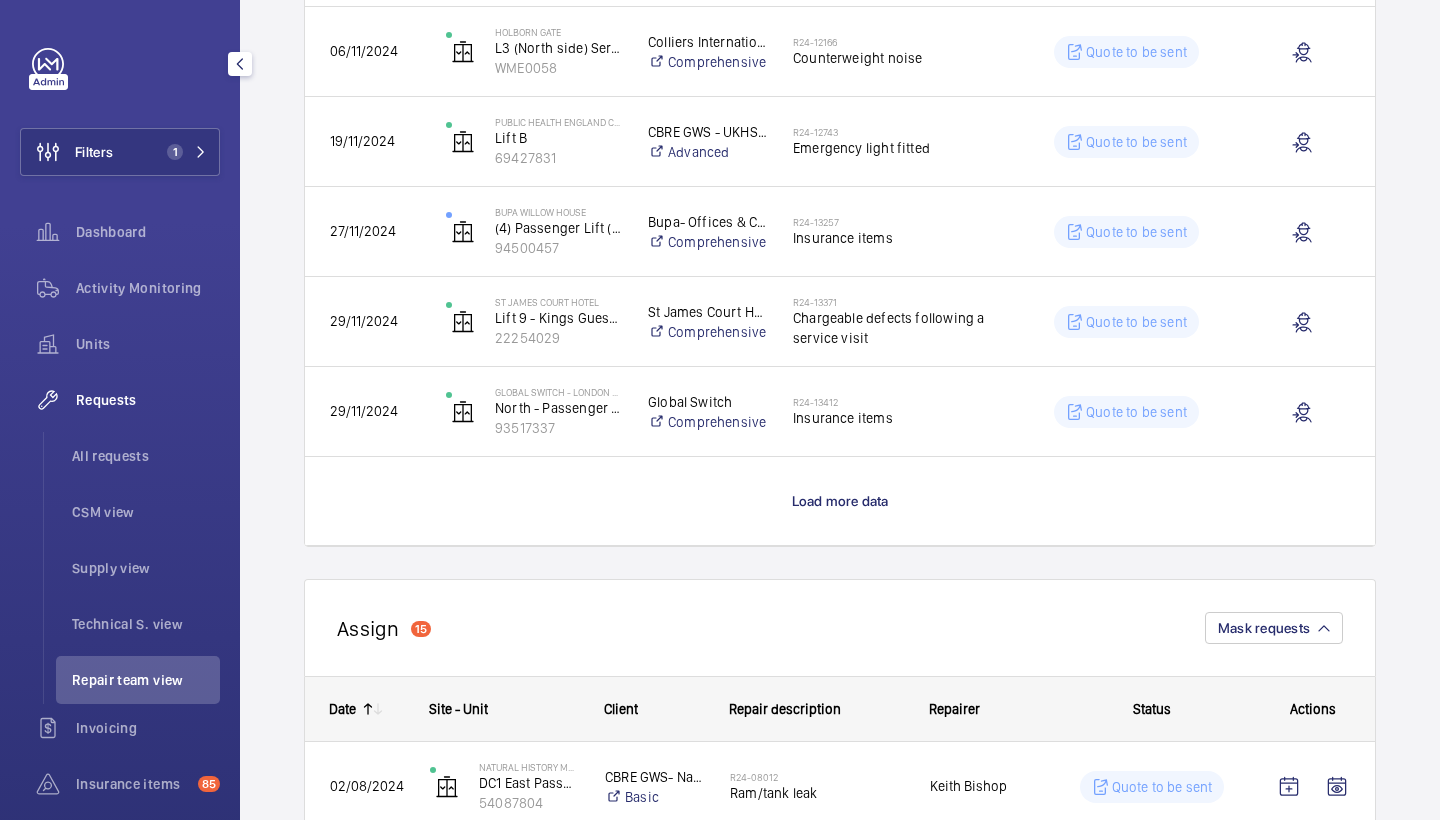 scroll, scrollTop: 1731, scrollLeft: 0, axis: vertical 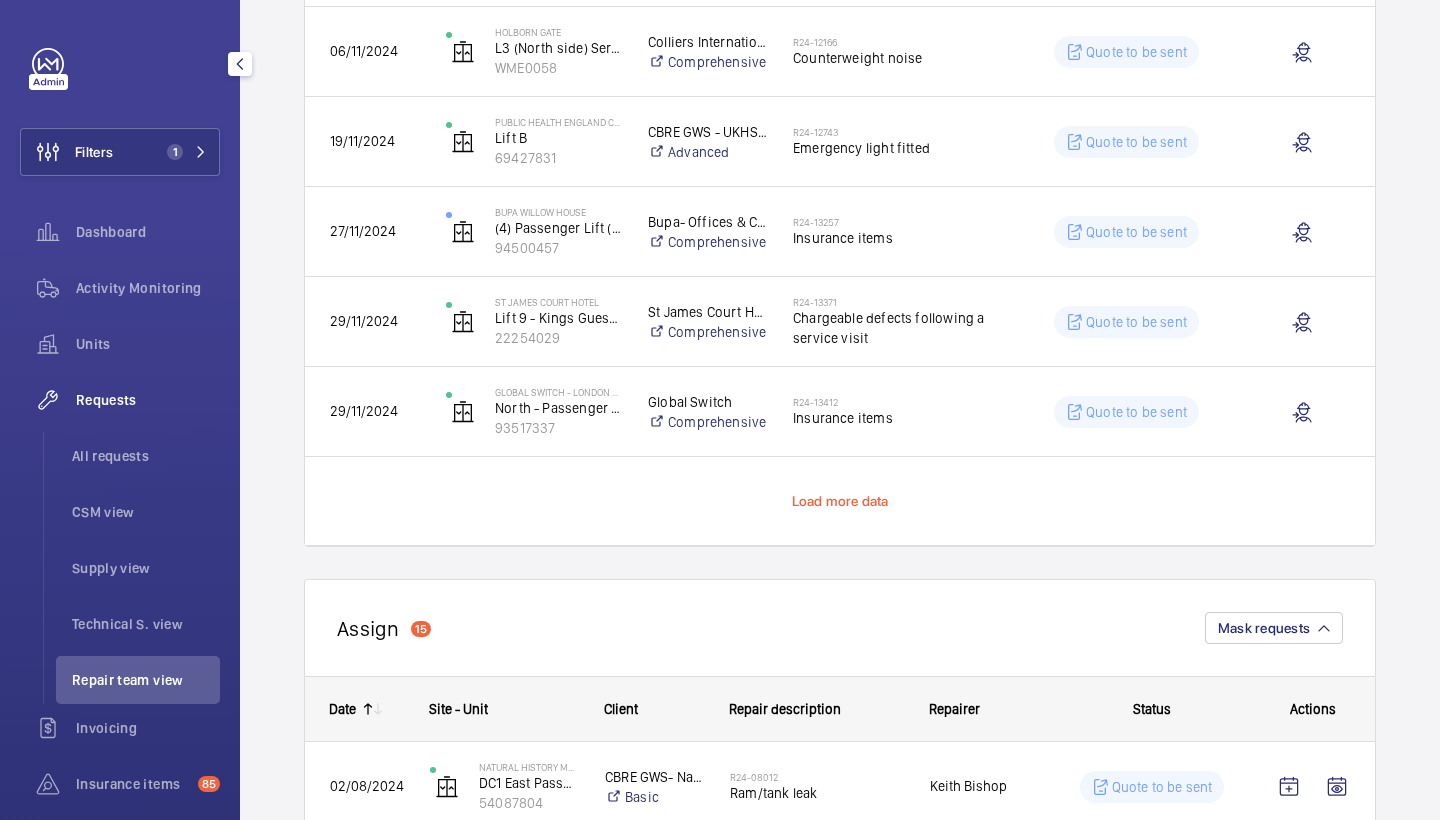 click on "Load more data" 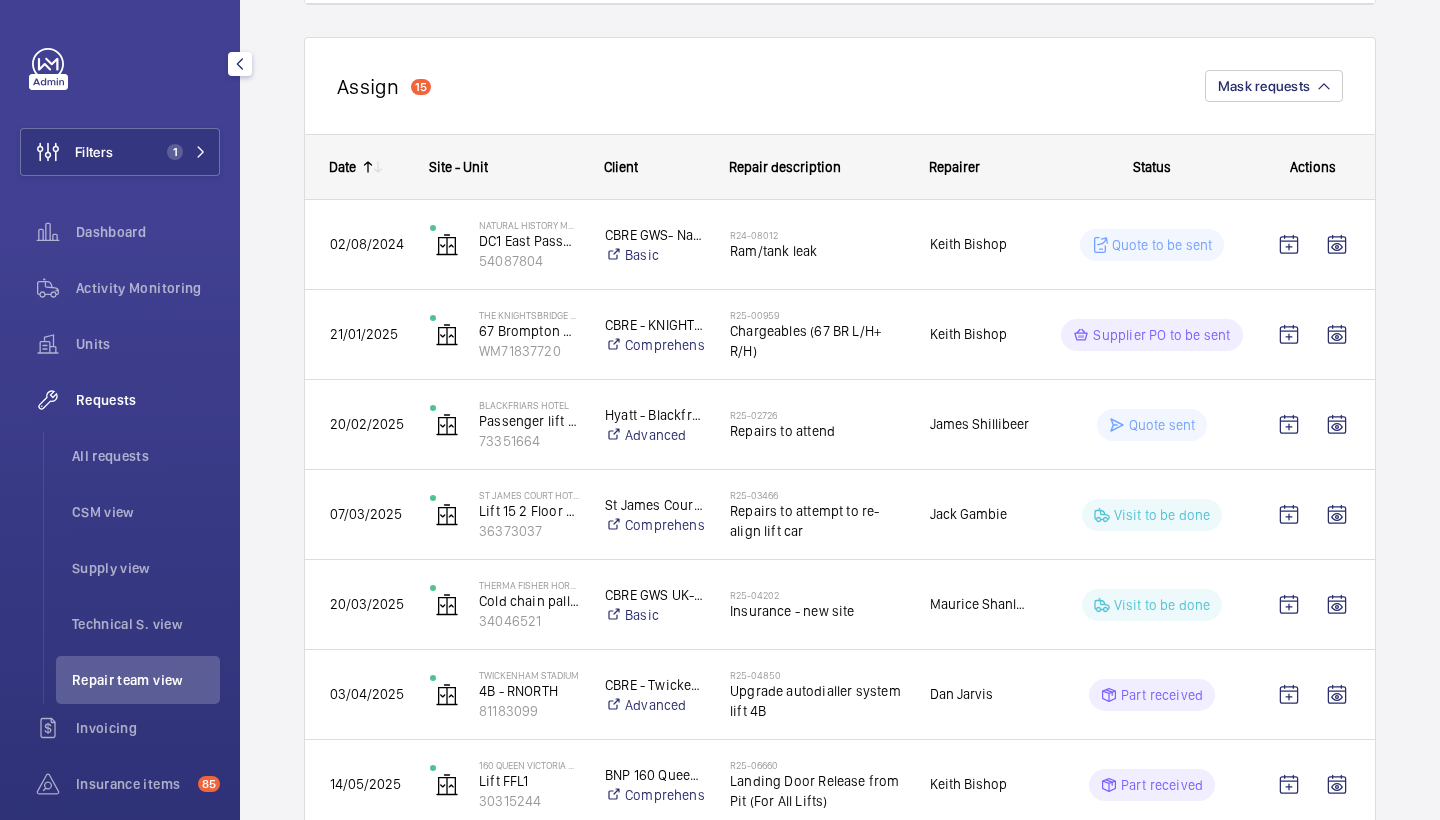 scroll, scrollTop: 3619, scrollLeft: 0, axis: vertical 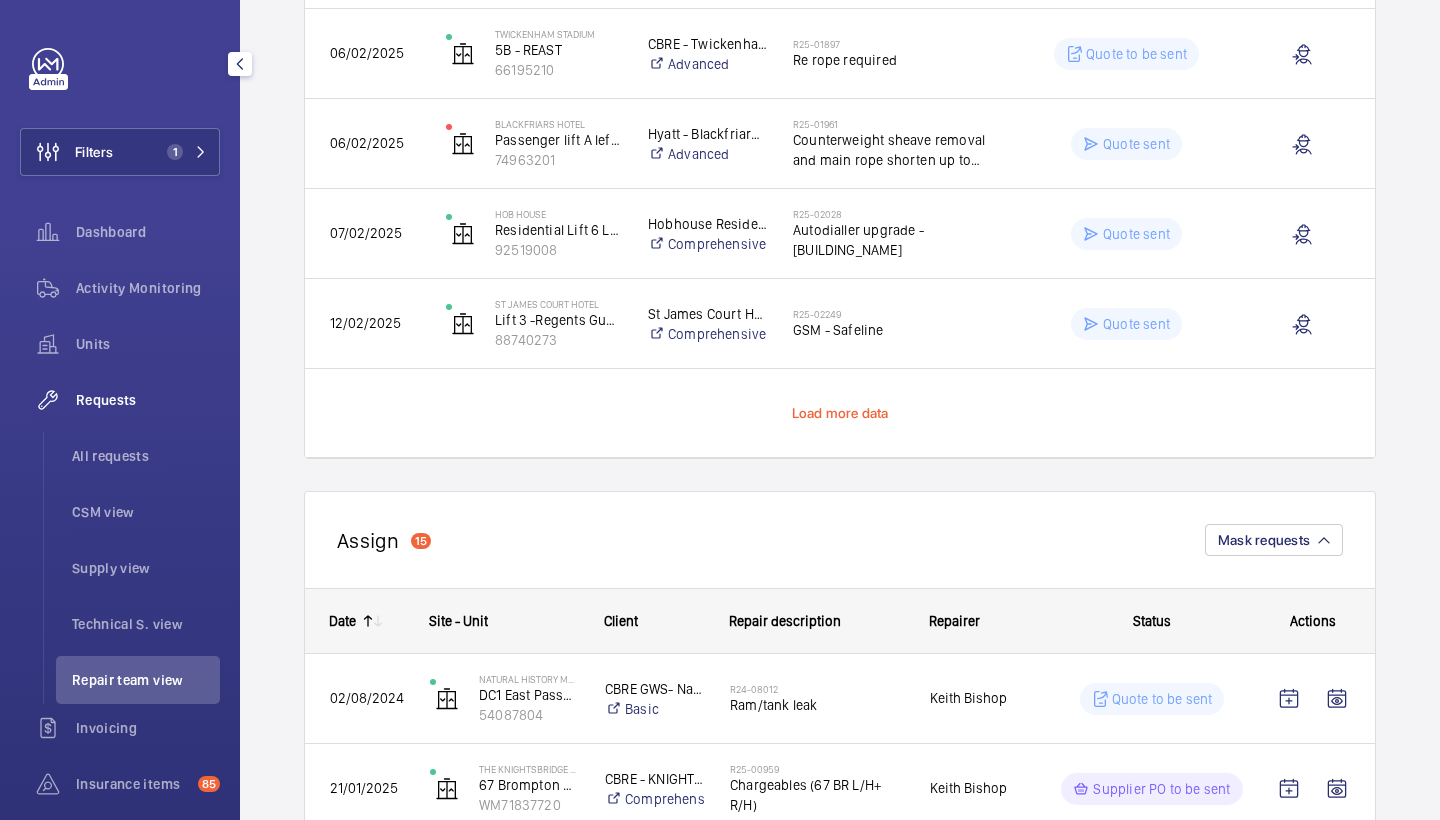 click on "Load more data" 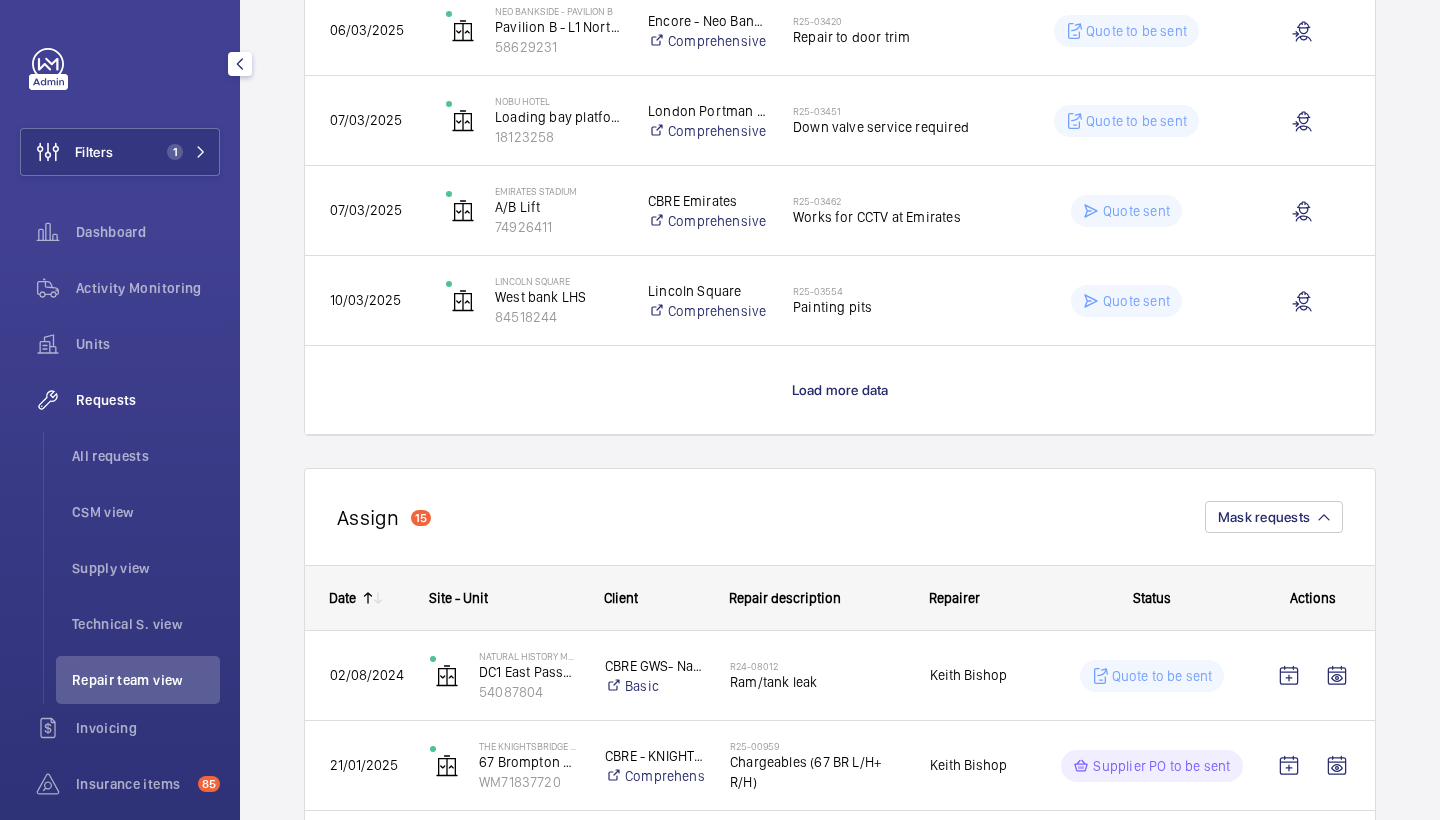 scroll, scrollTop: 5442, scrollLeft: 0, axis: vertical 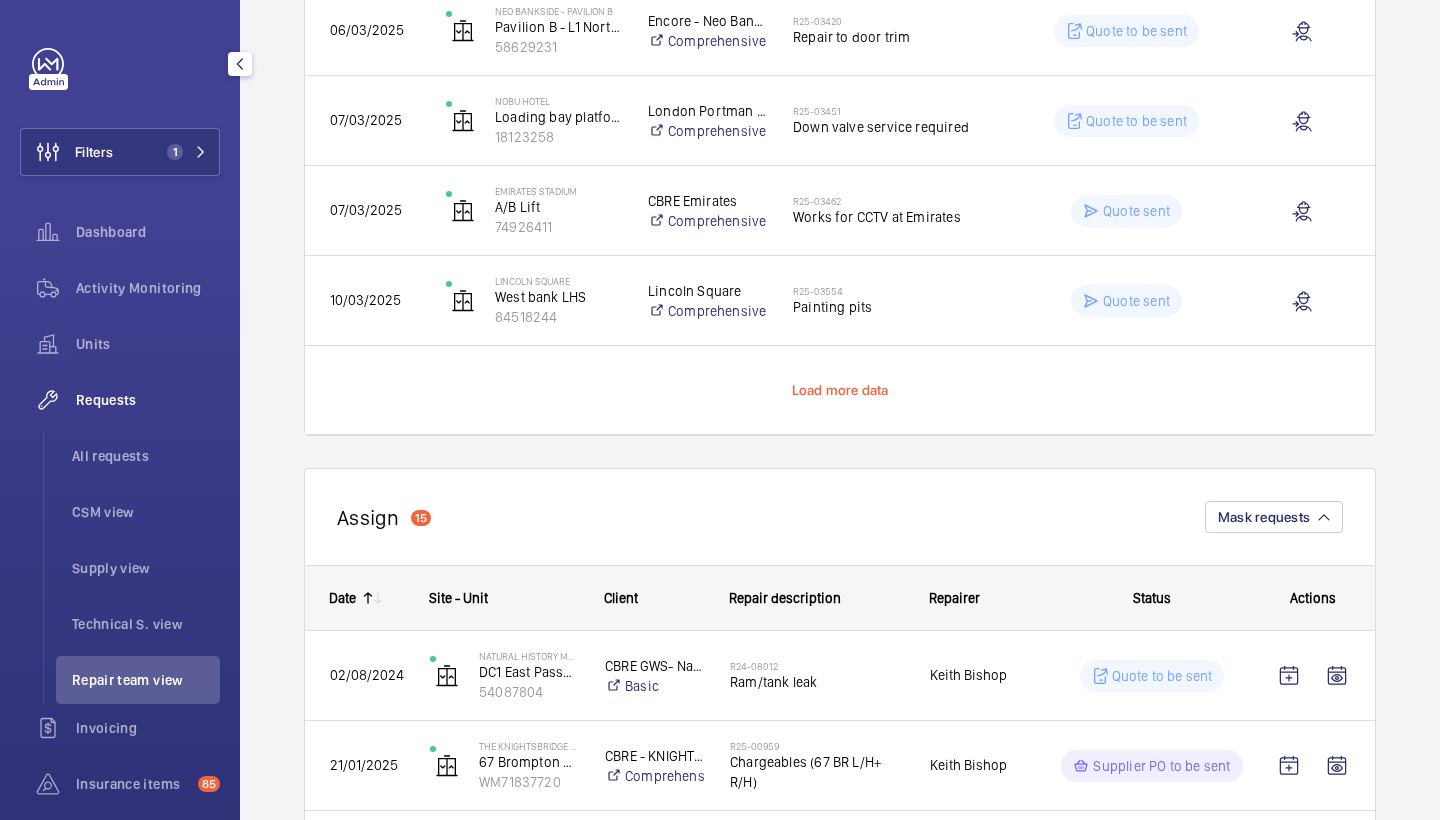 click on "Load more data" 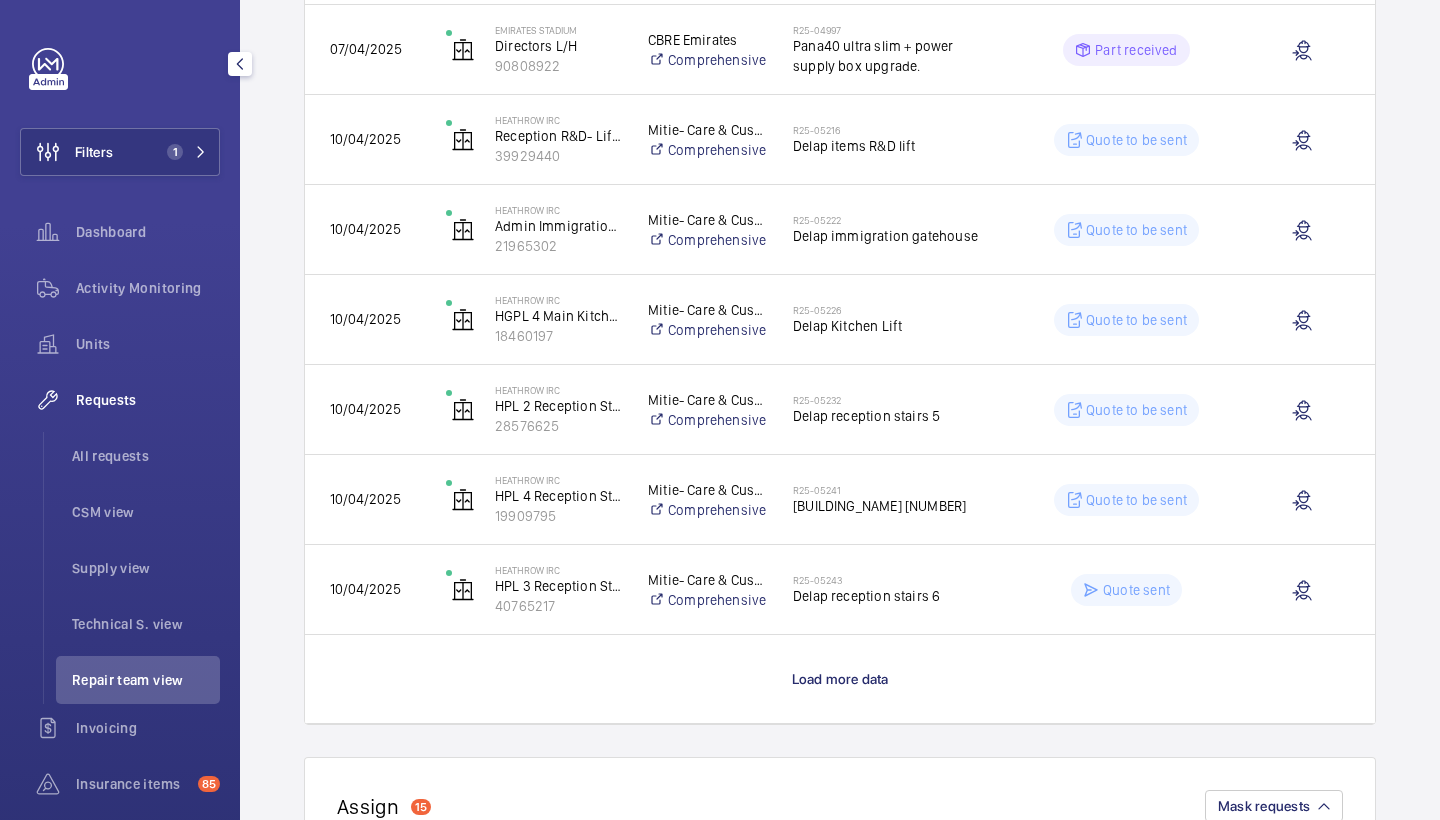 scroll, scrollTop: 6957, scrollLeft: 0, axis: vertical 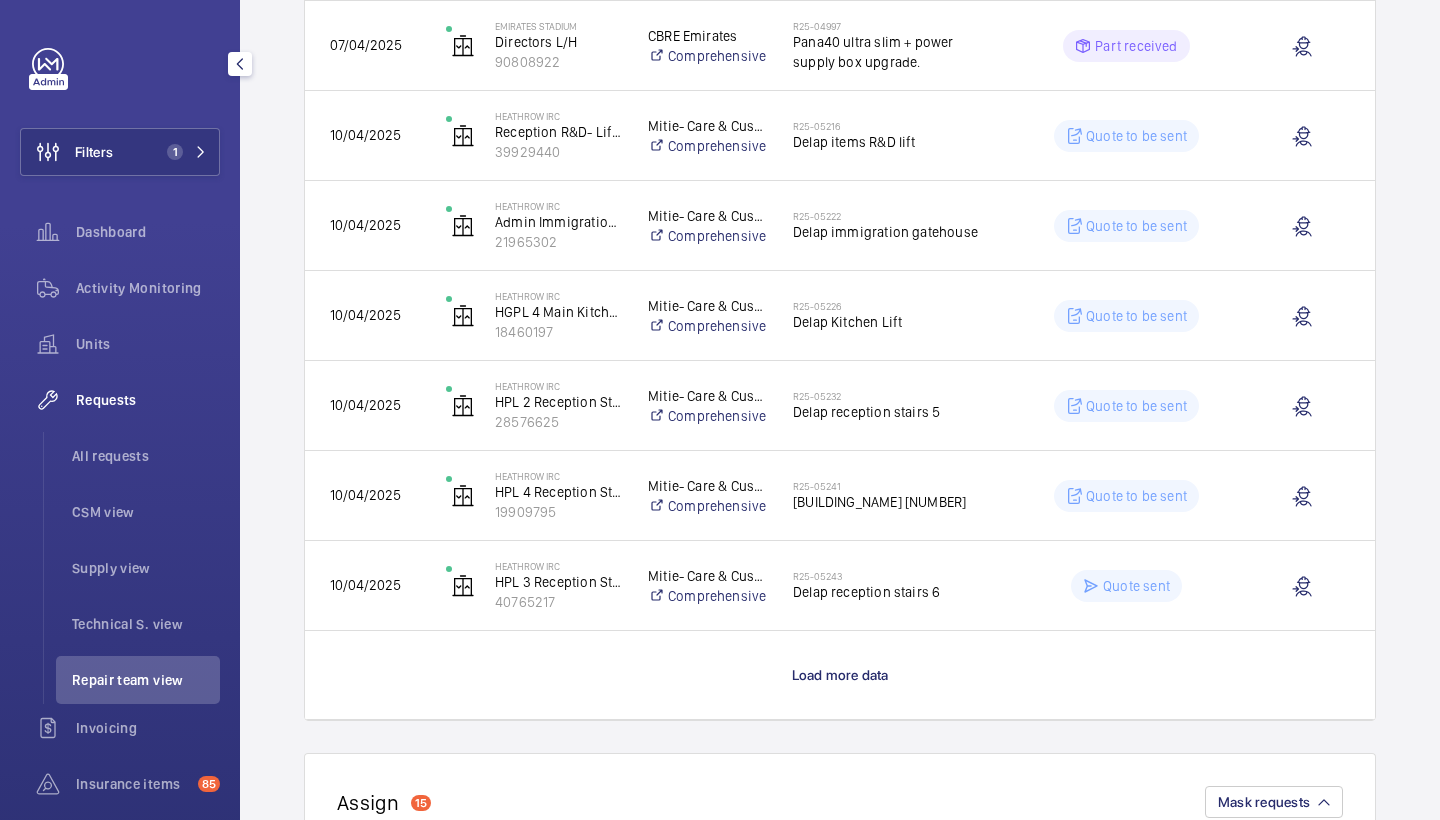 click on "Load more data" 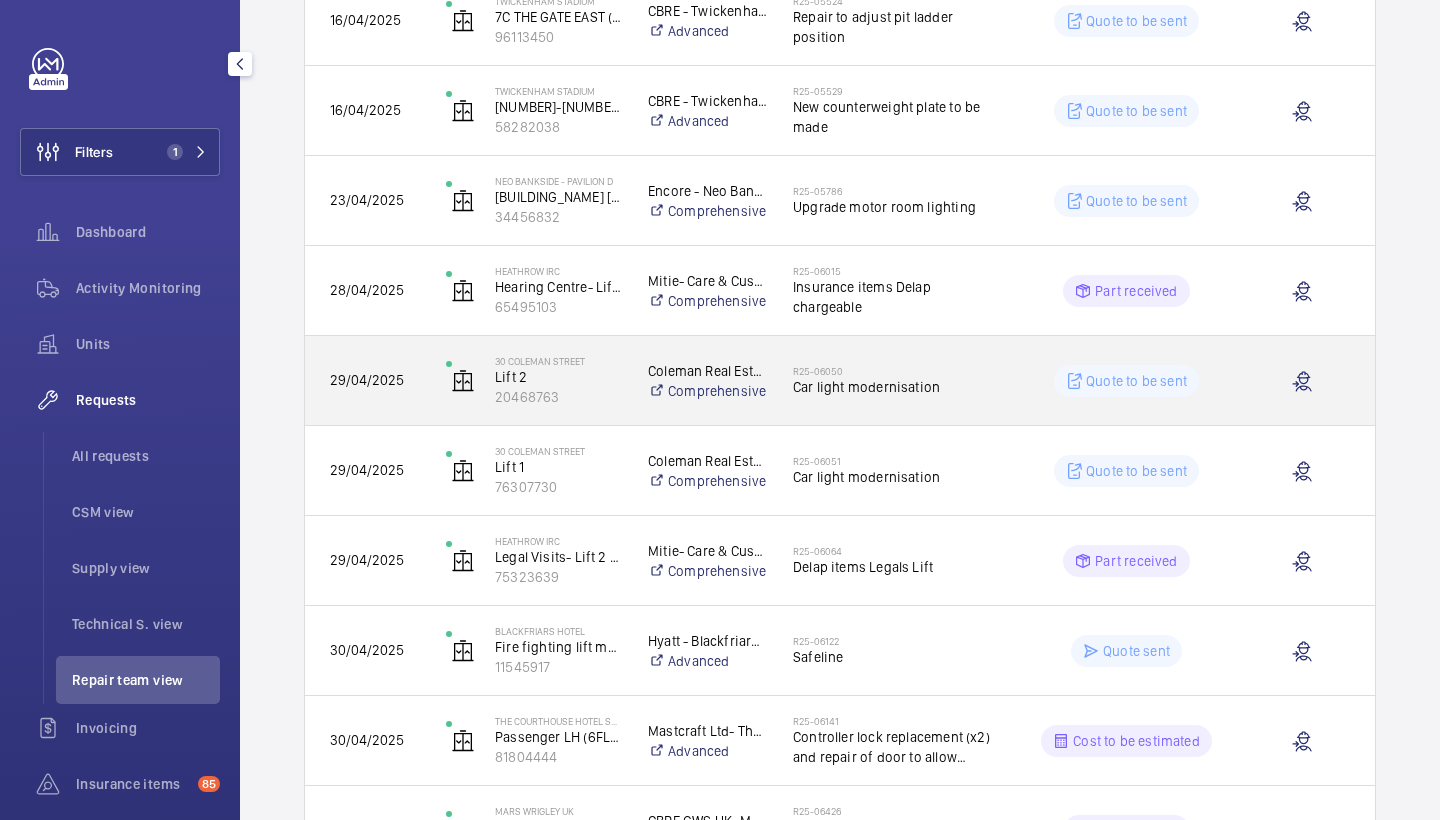 scroll, scrollTop: 8901, scrollLeft: 0, axis: vertical 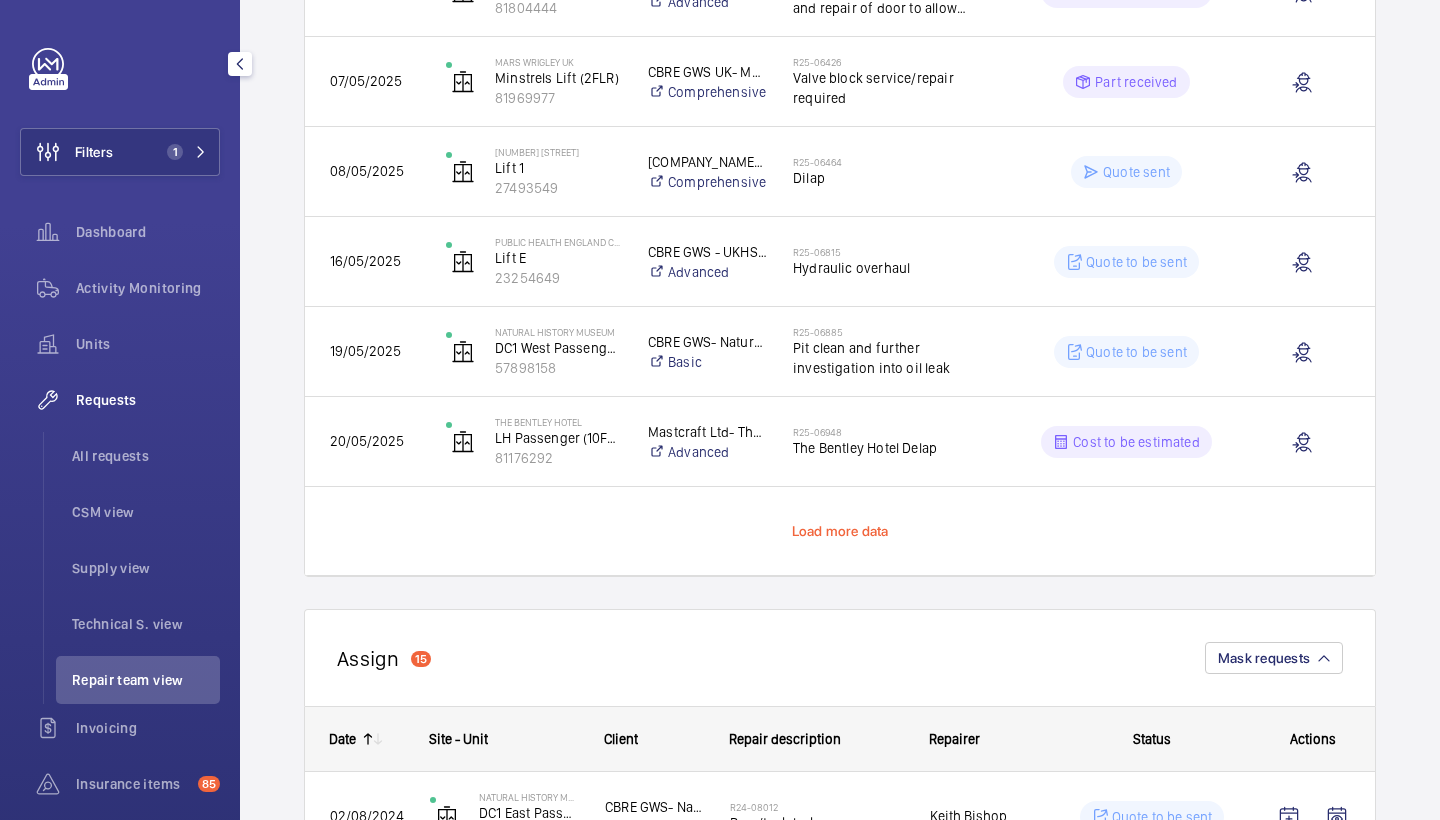 click on "Load more data" 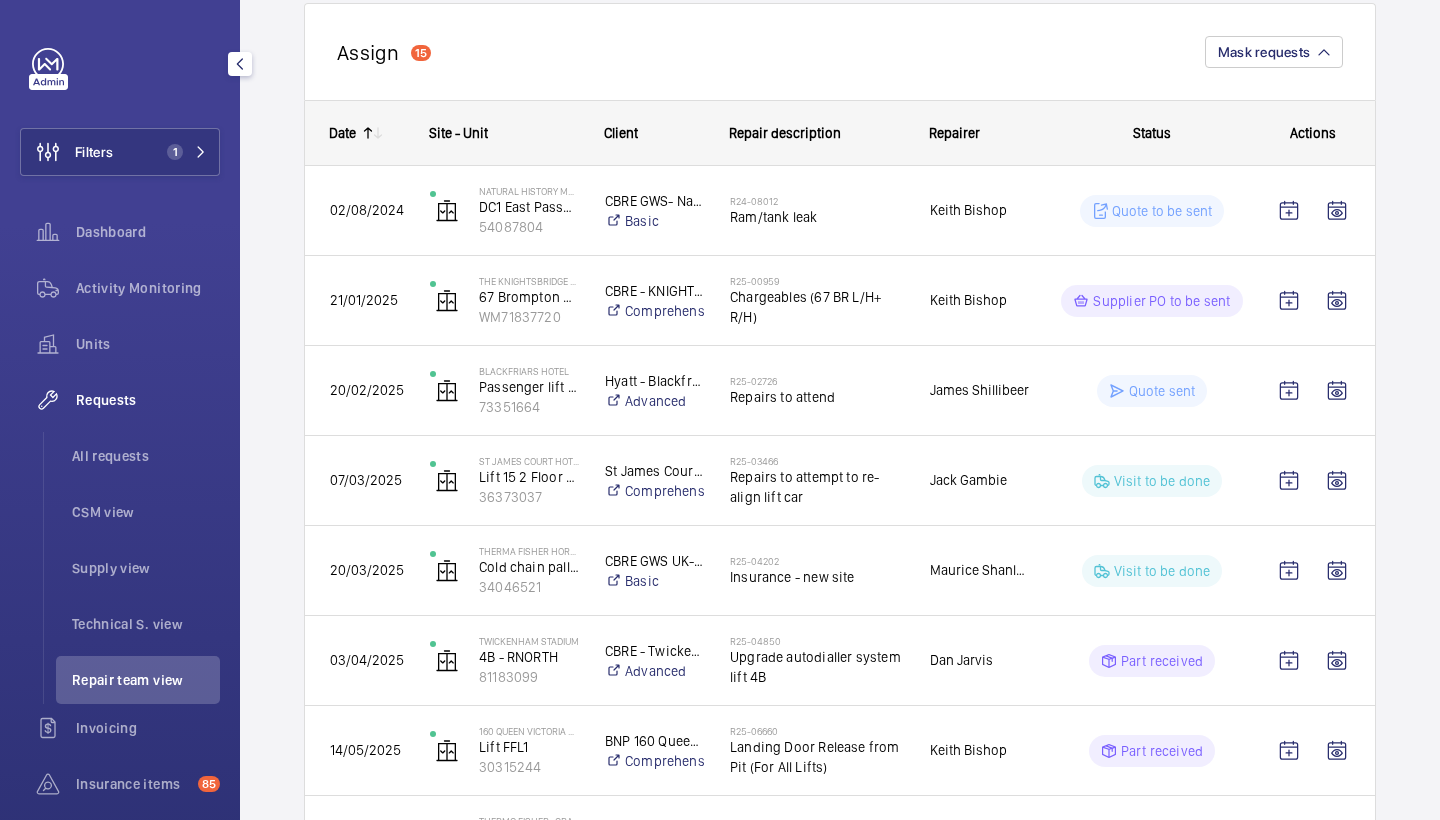 scroll, scrollTop: 11165, scrollLeft: 0, axis: vertical 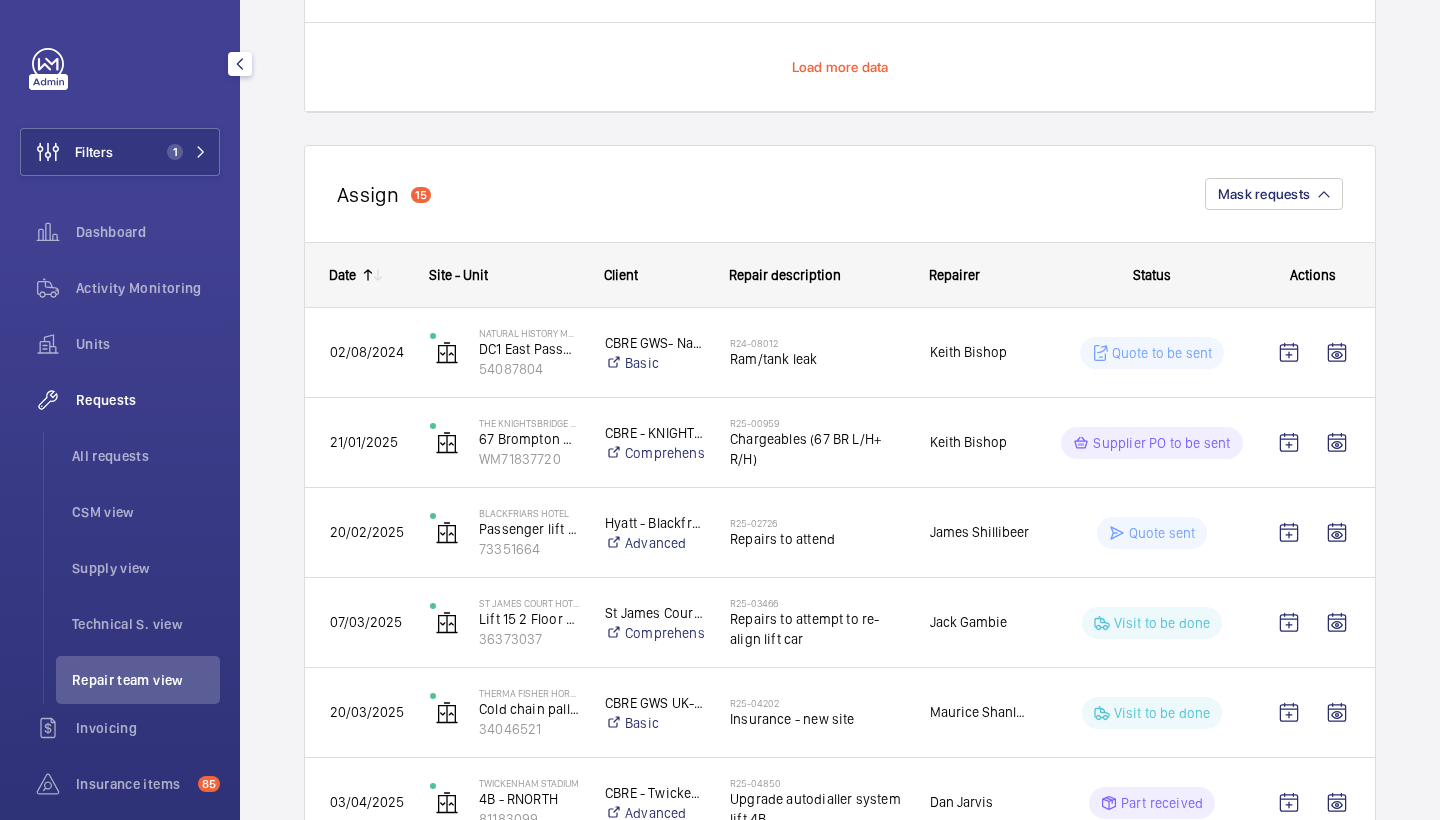click on "Load more data" 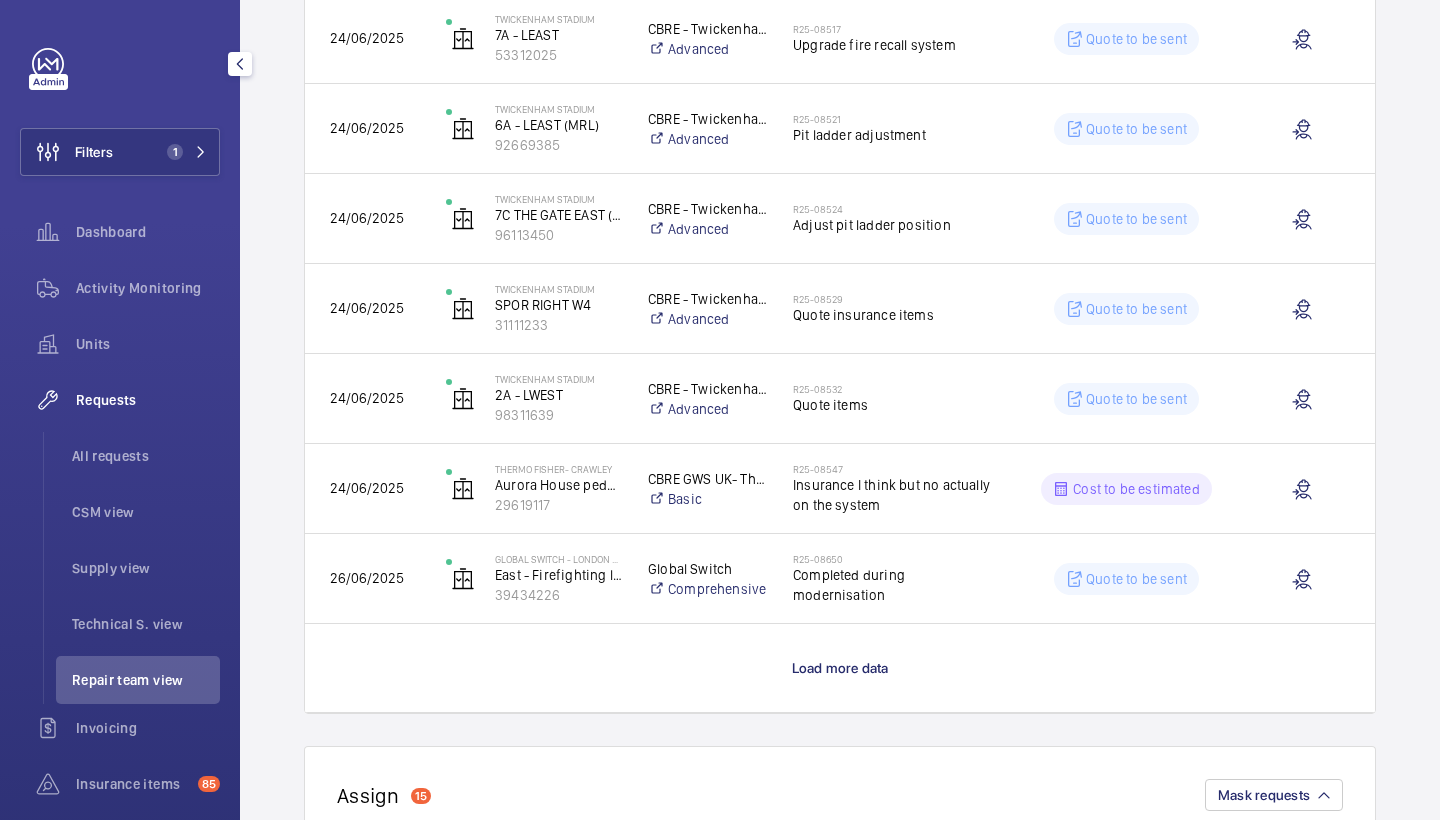 scroll, scrollTop: 12604, scrollLeft: 0, axis: vertical 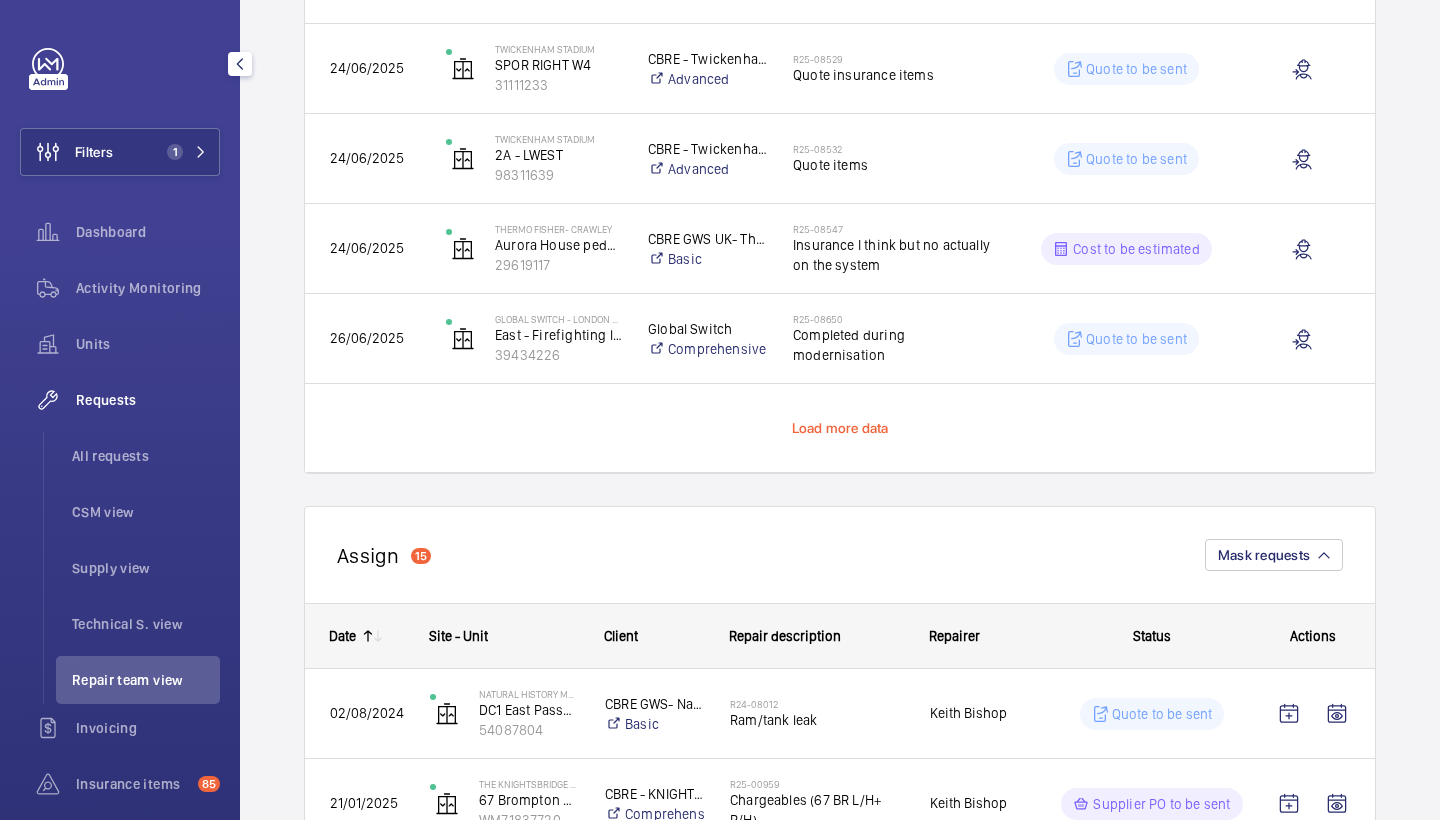 click on "Load more data" 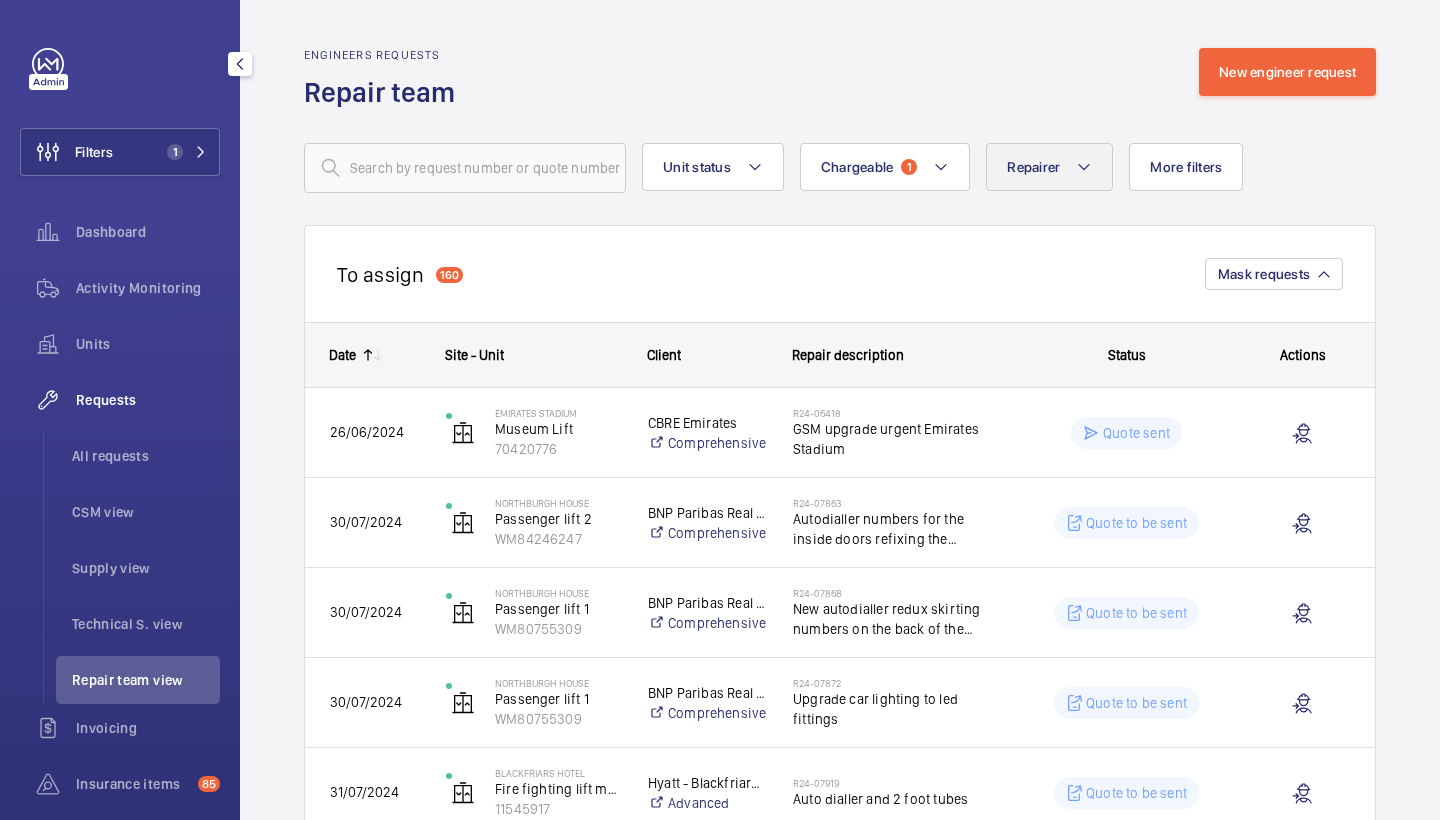 scroll, scrollTop: 0, scrollLeft: 0, axis: both 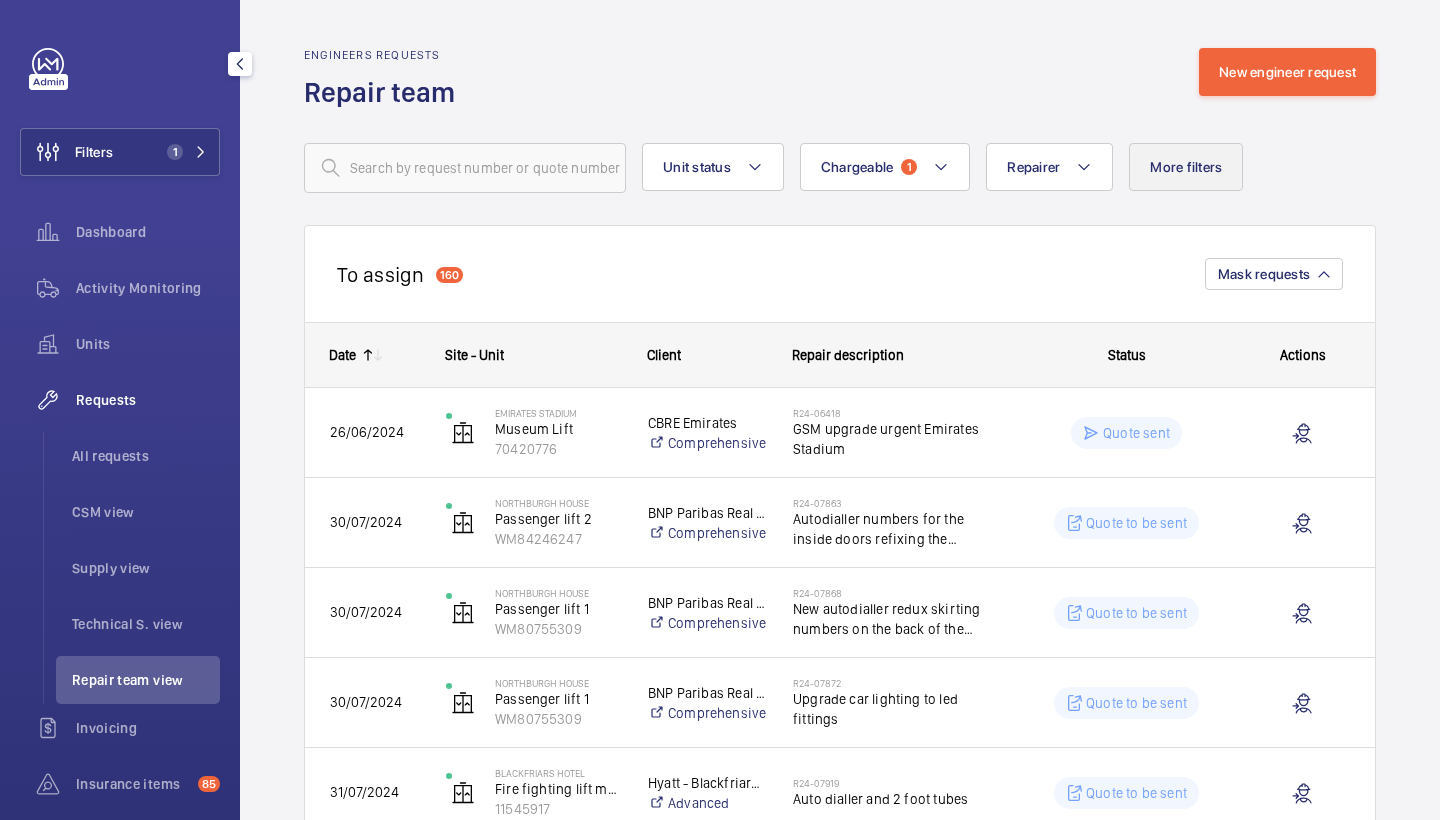 click on "More filters" 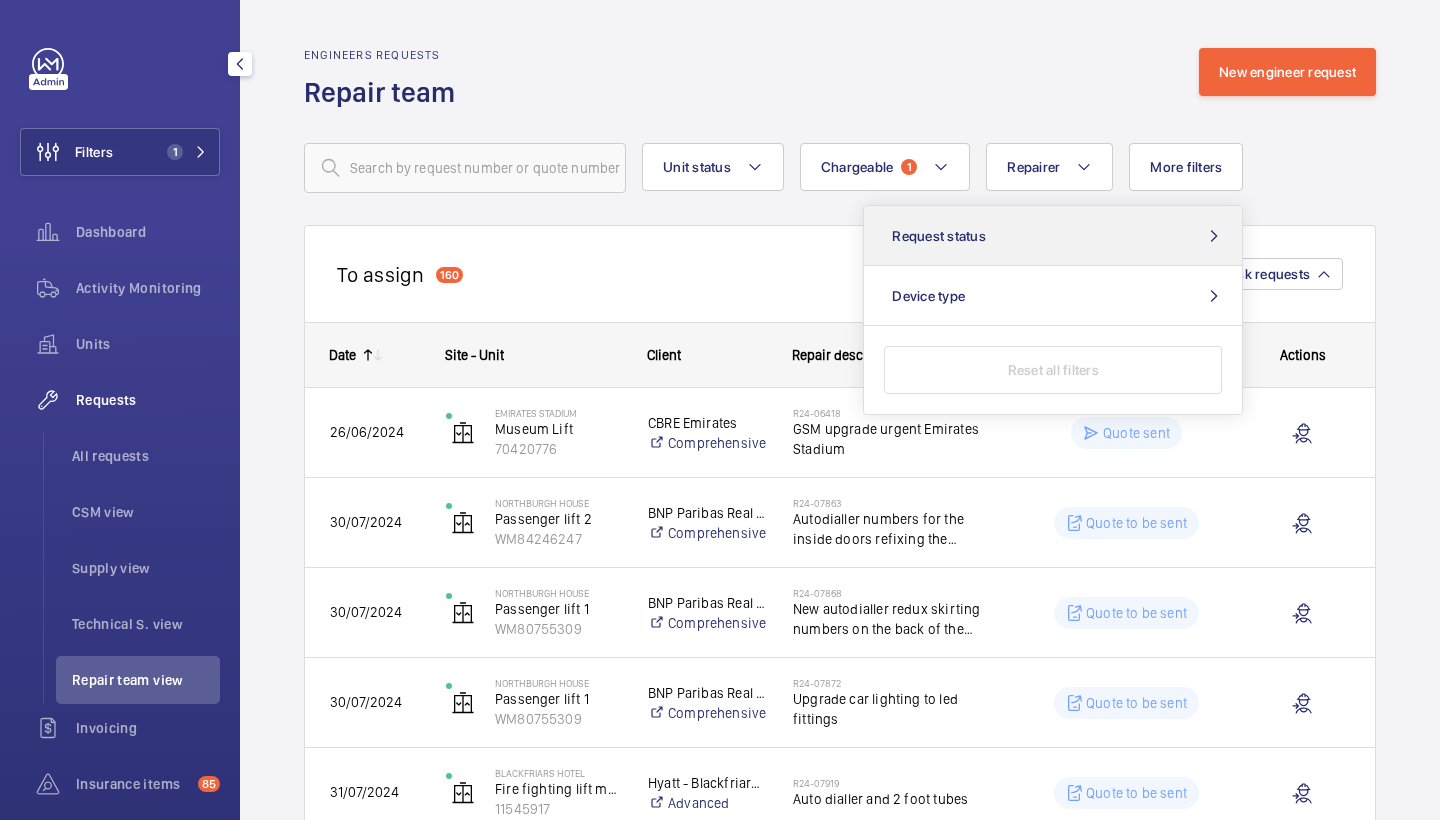 click on "Request status" 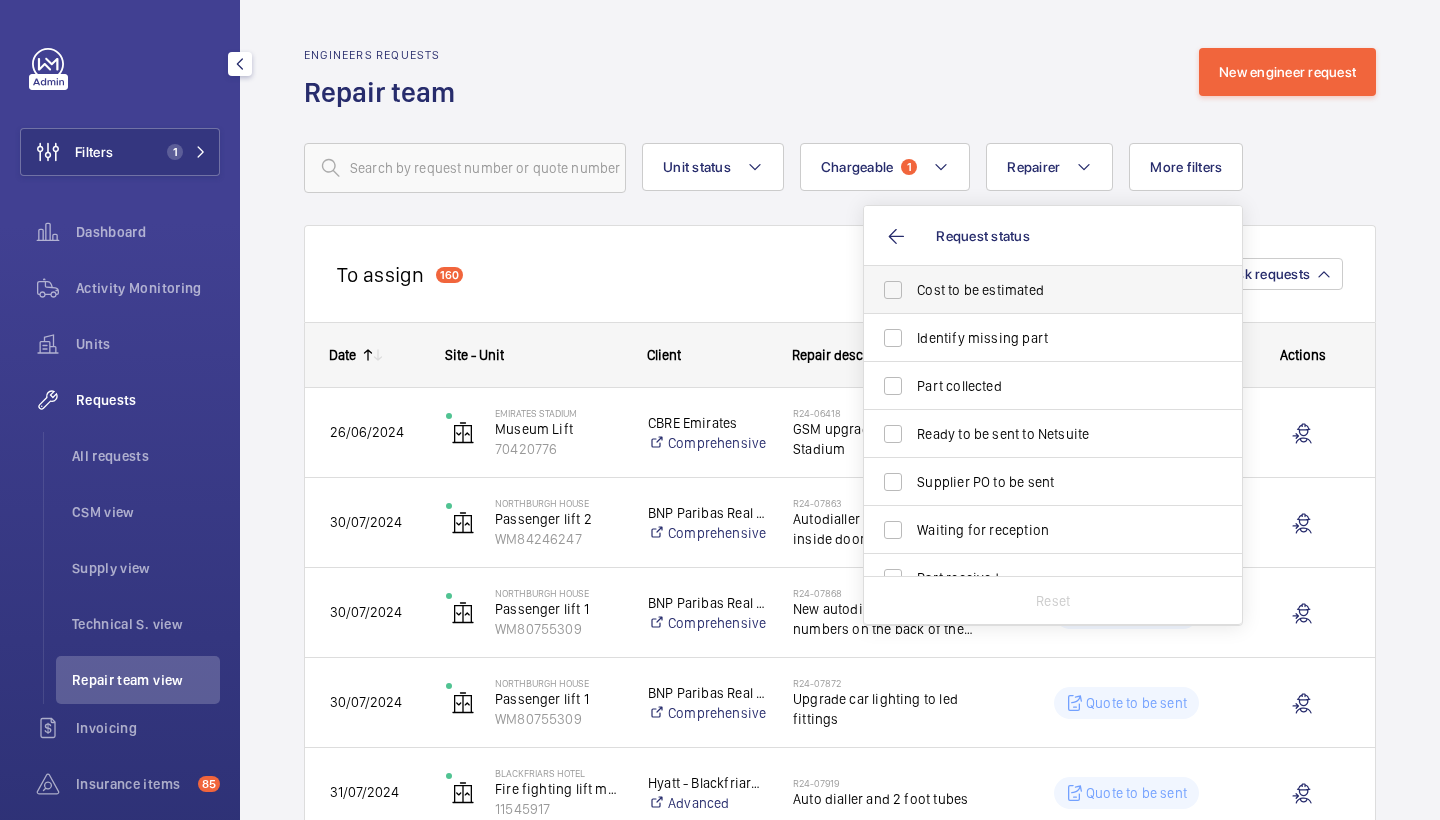click on "Cost to be estimated" at bounding box center [1038, 290] 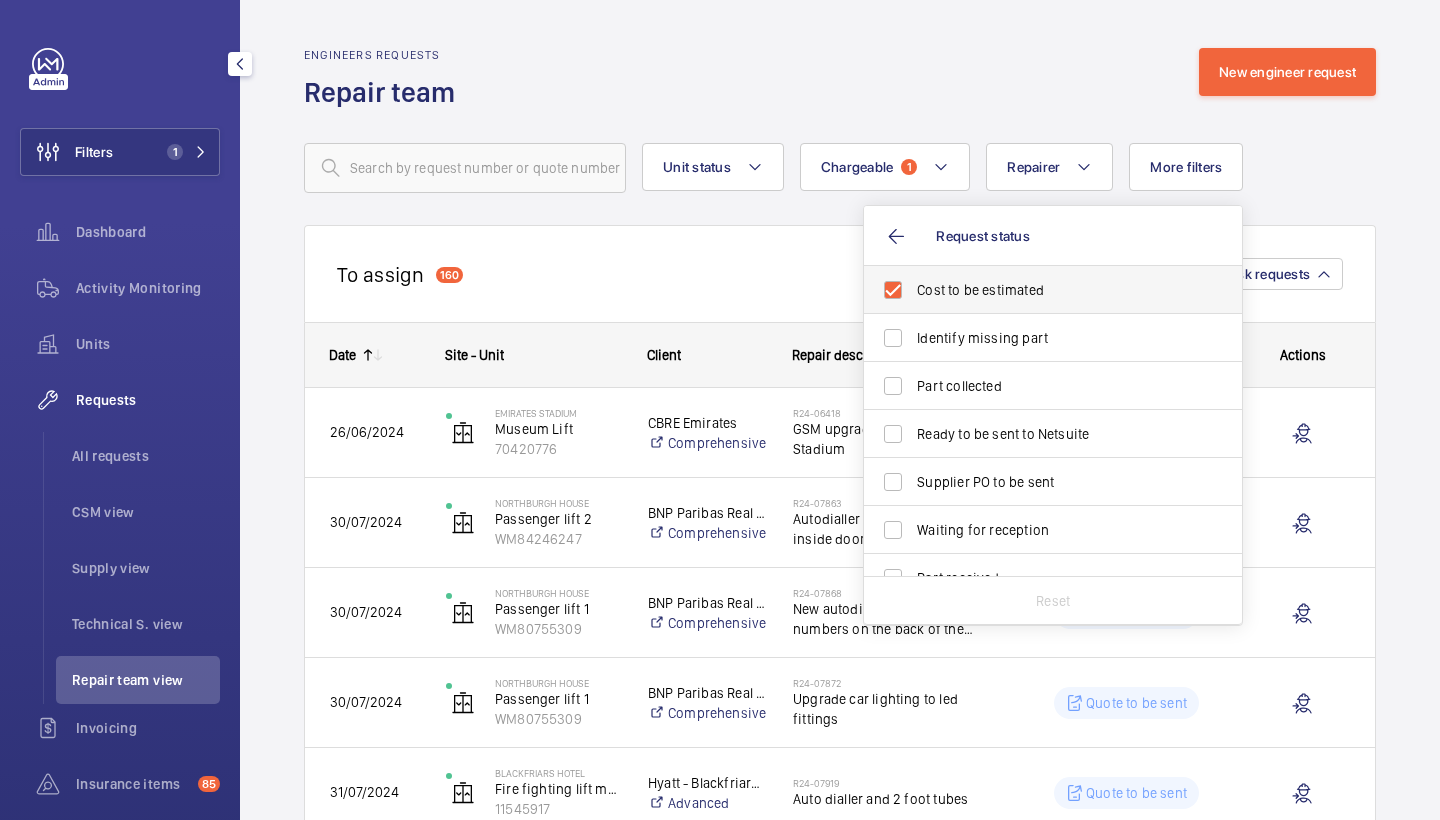 checkbox on "true" 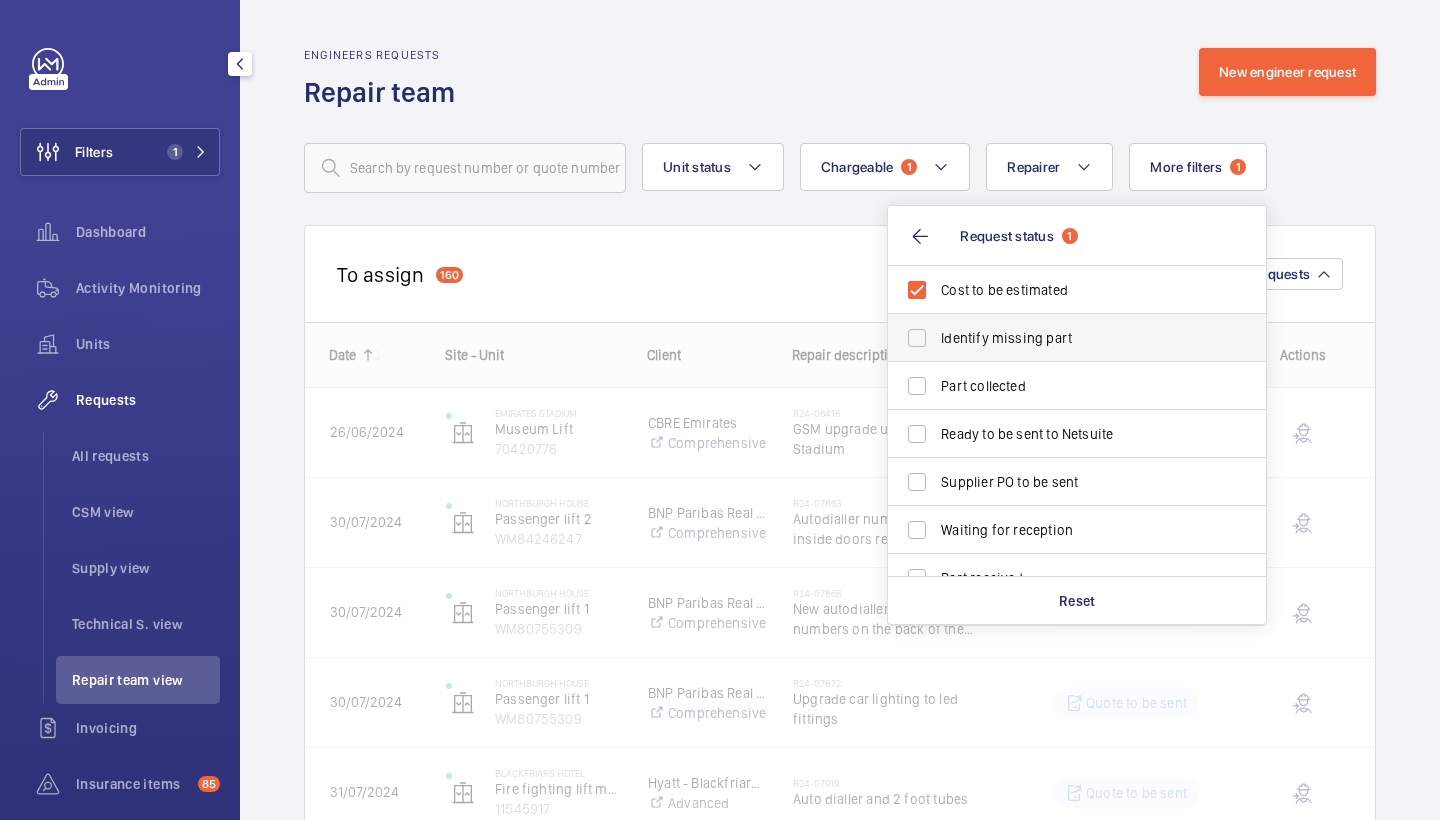click on "Identify missing part" at bounding box center [1062, 338] 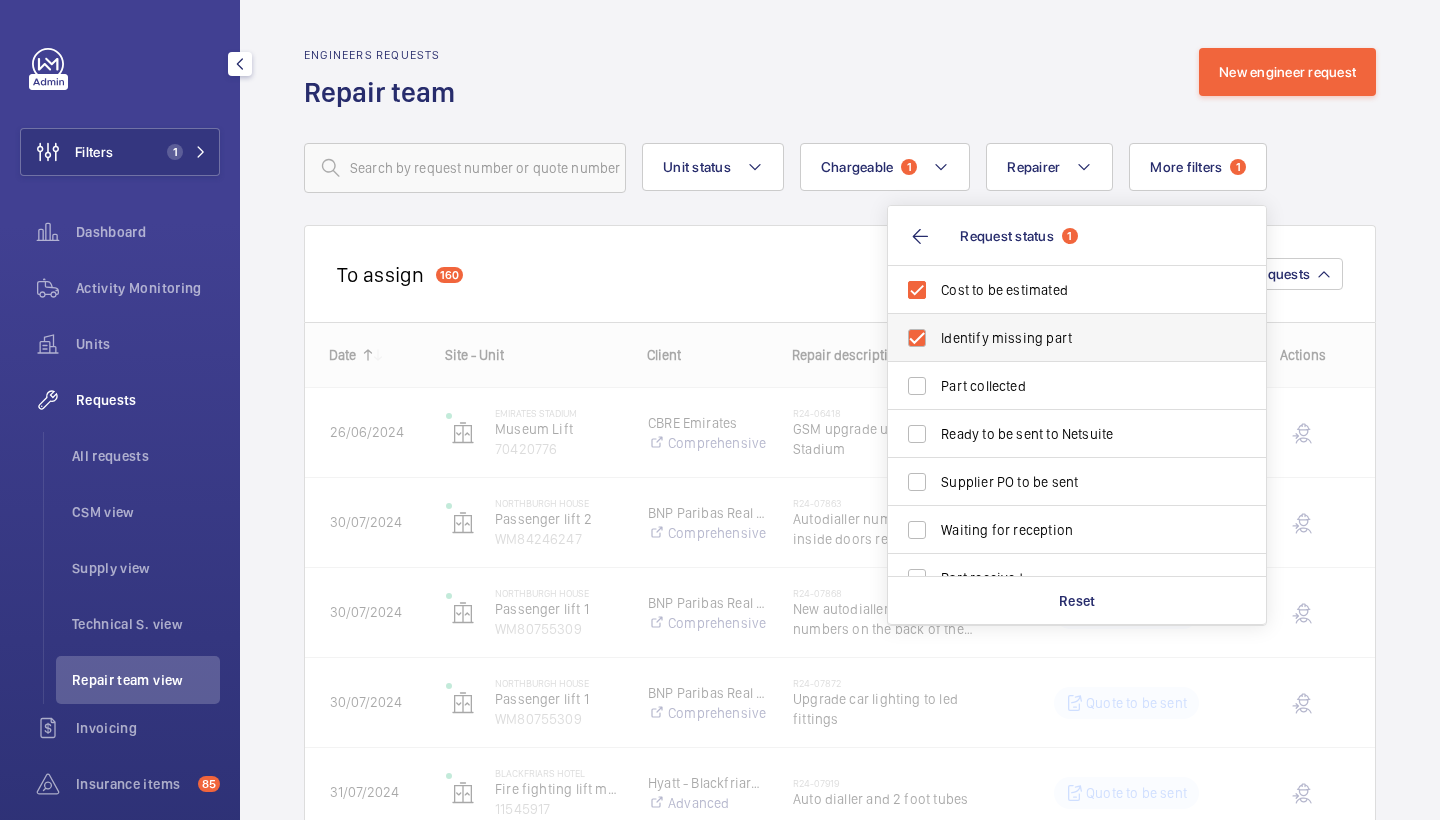 checkbox on "true" 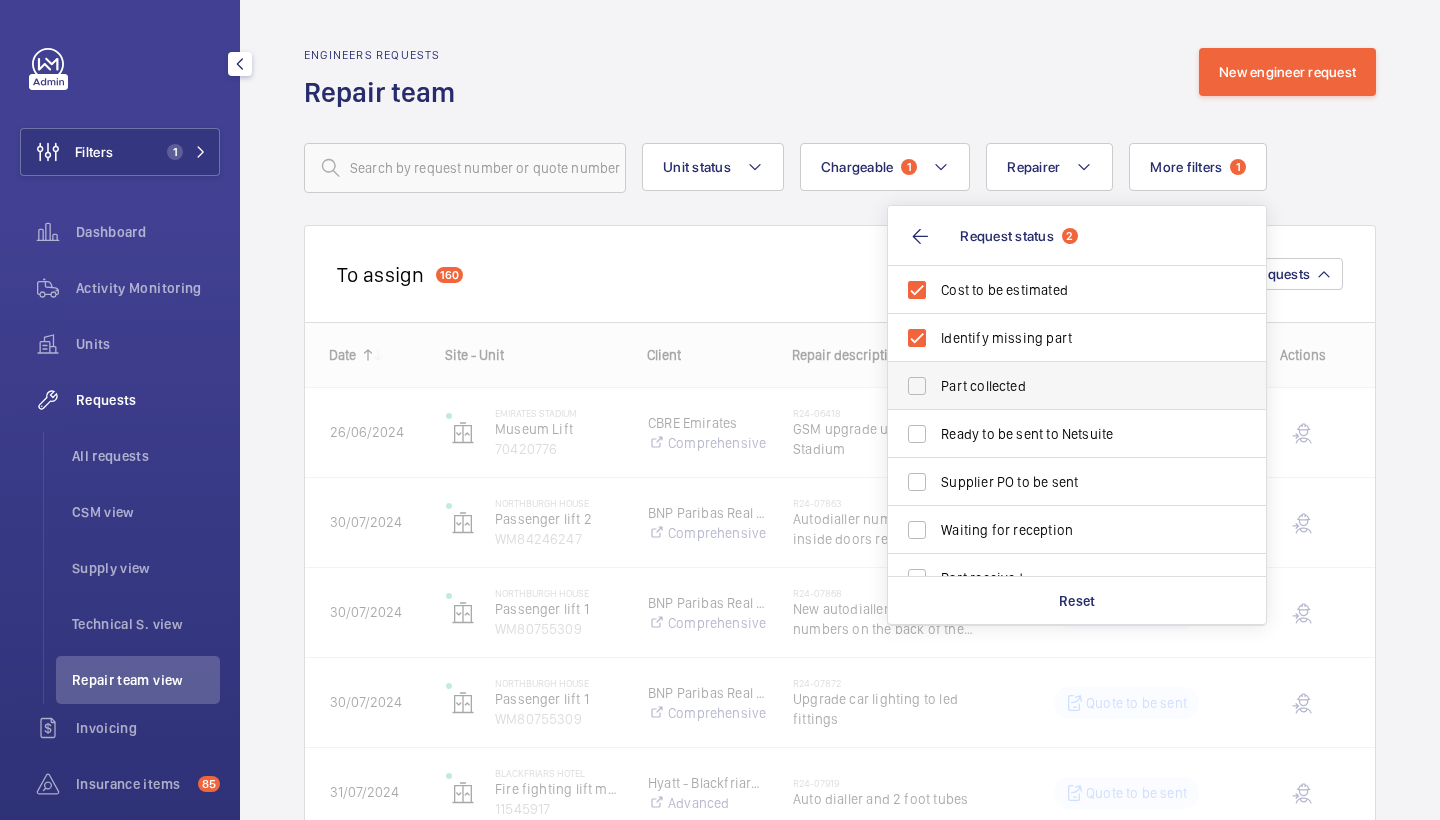 click on "Part collected" at bounding box center [1078, 386] 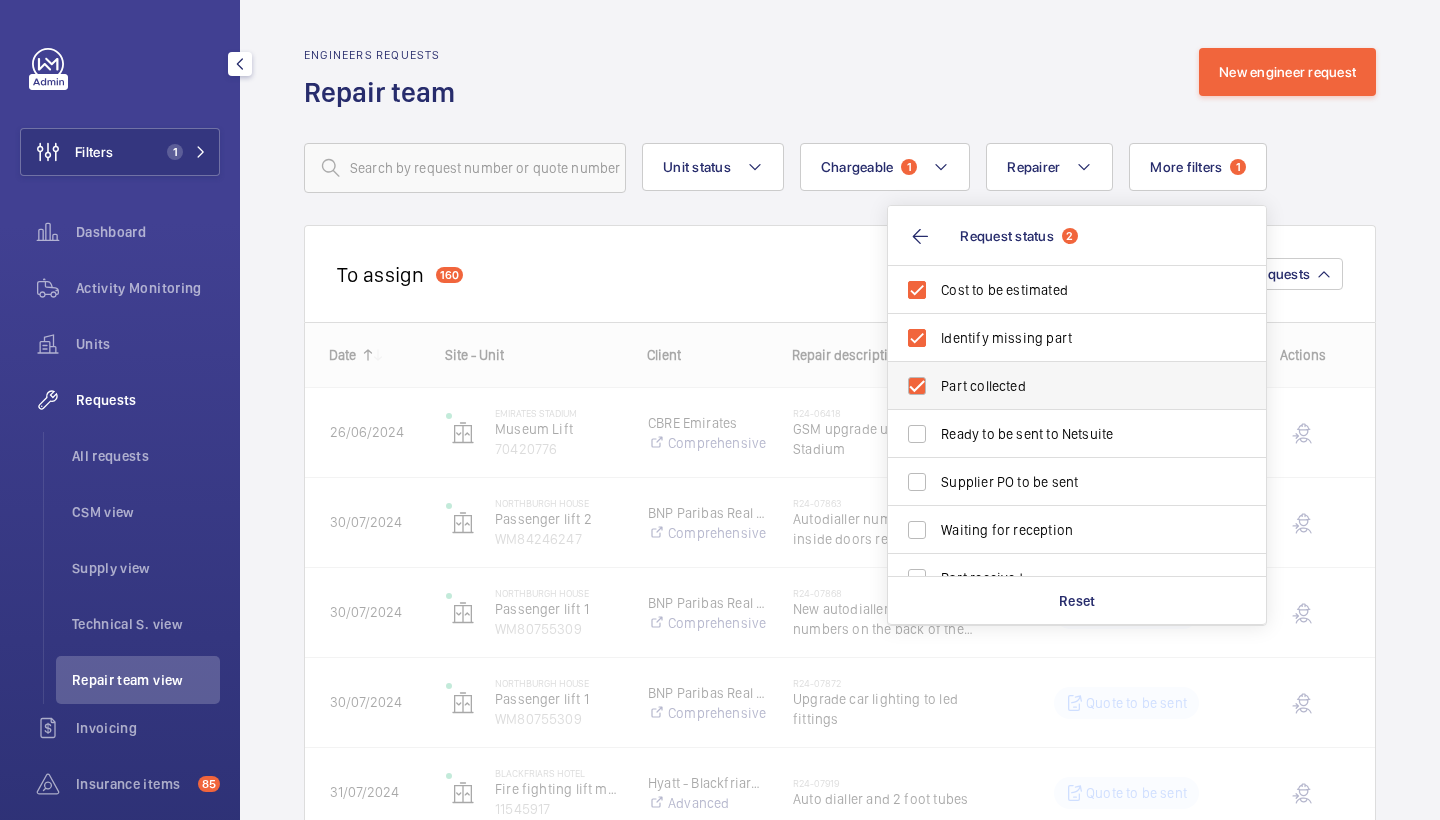 checkbox on "true" 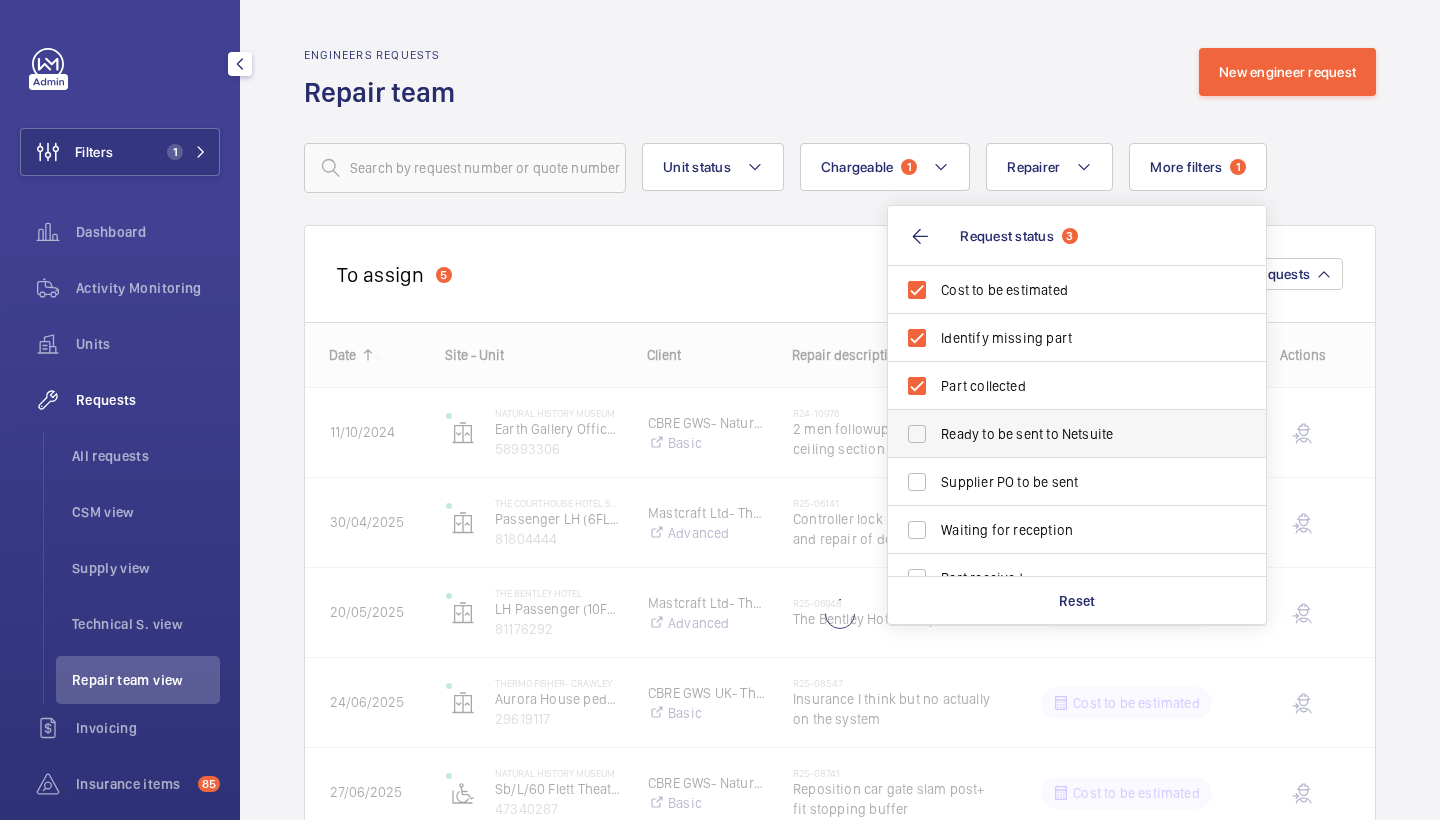 click on "Ready to be sent to Netsuite" at bounding box center [1062, 434] 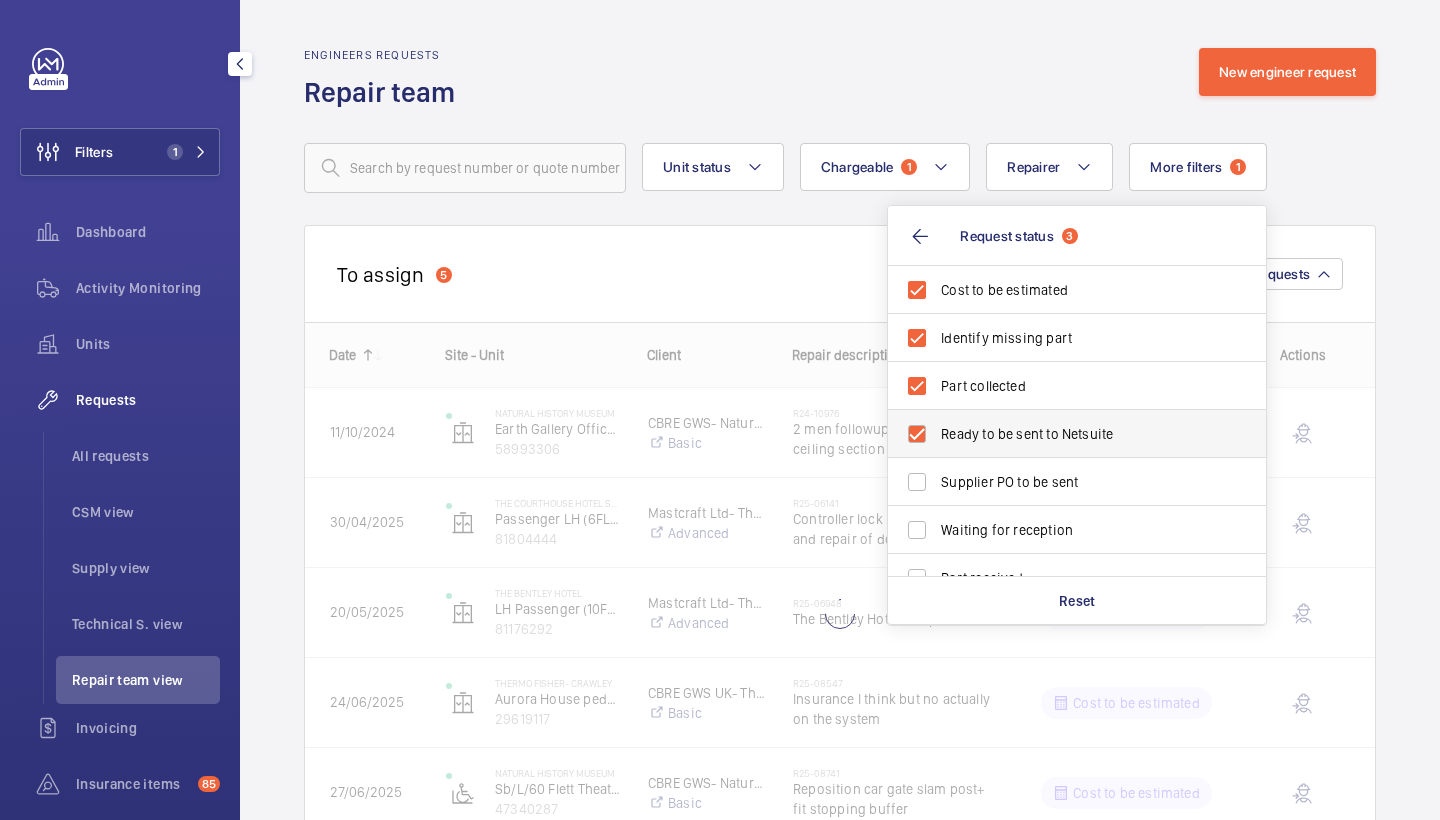 checkbox on "true" 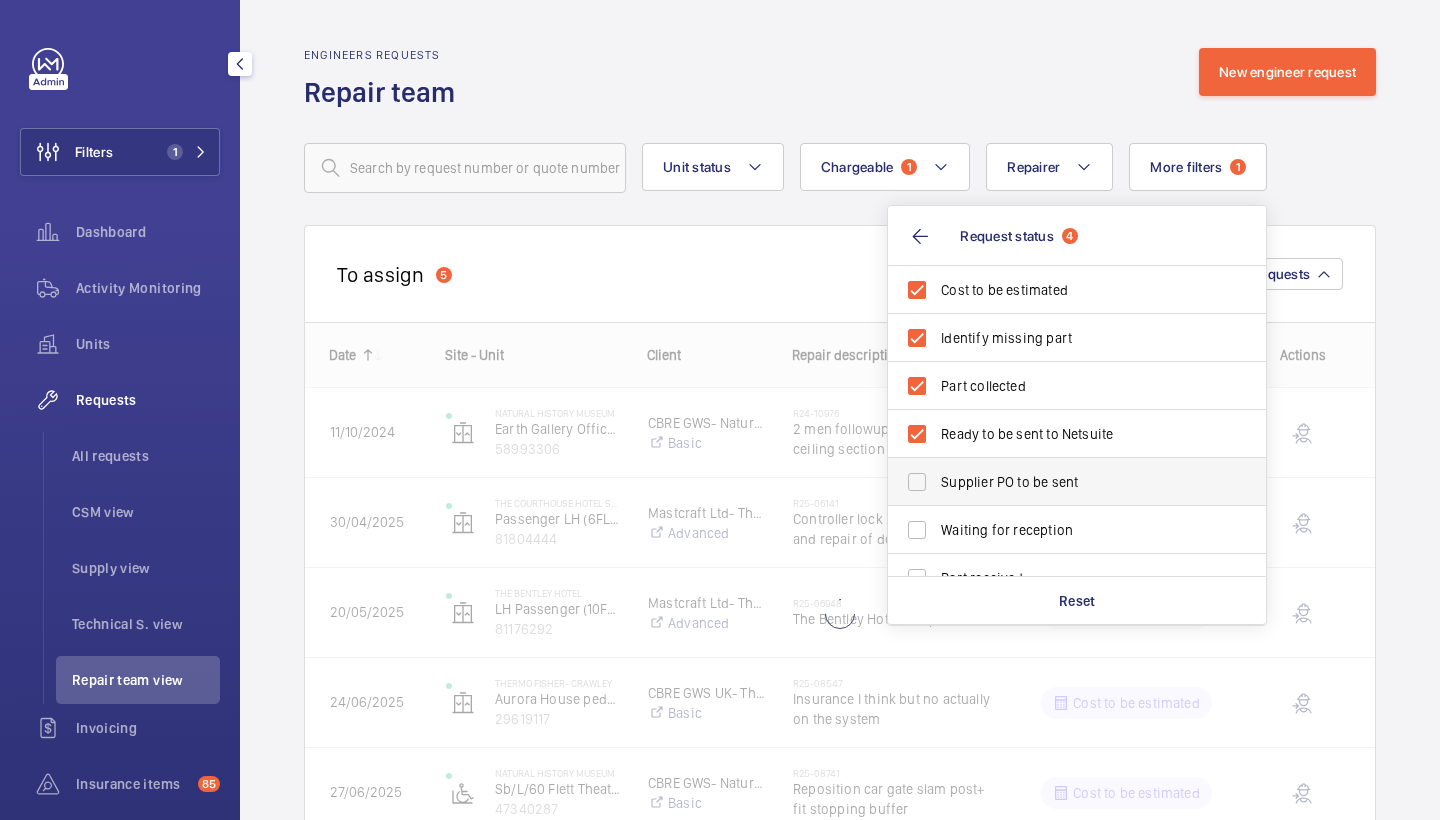 click on "Supplier PO to be sent" at bounding box center [1062, 482] 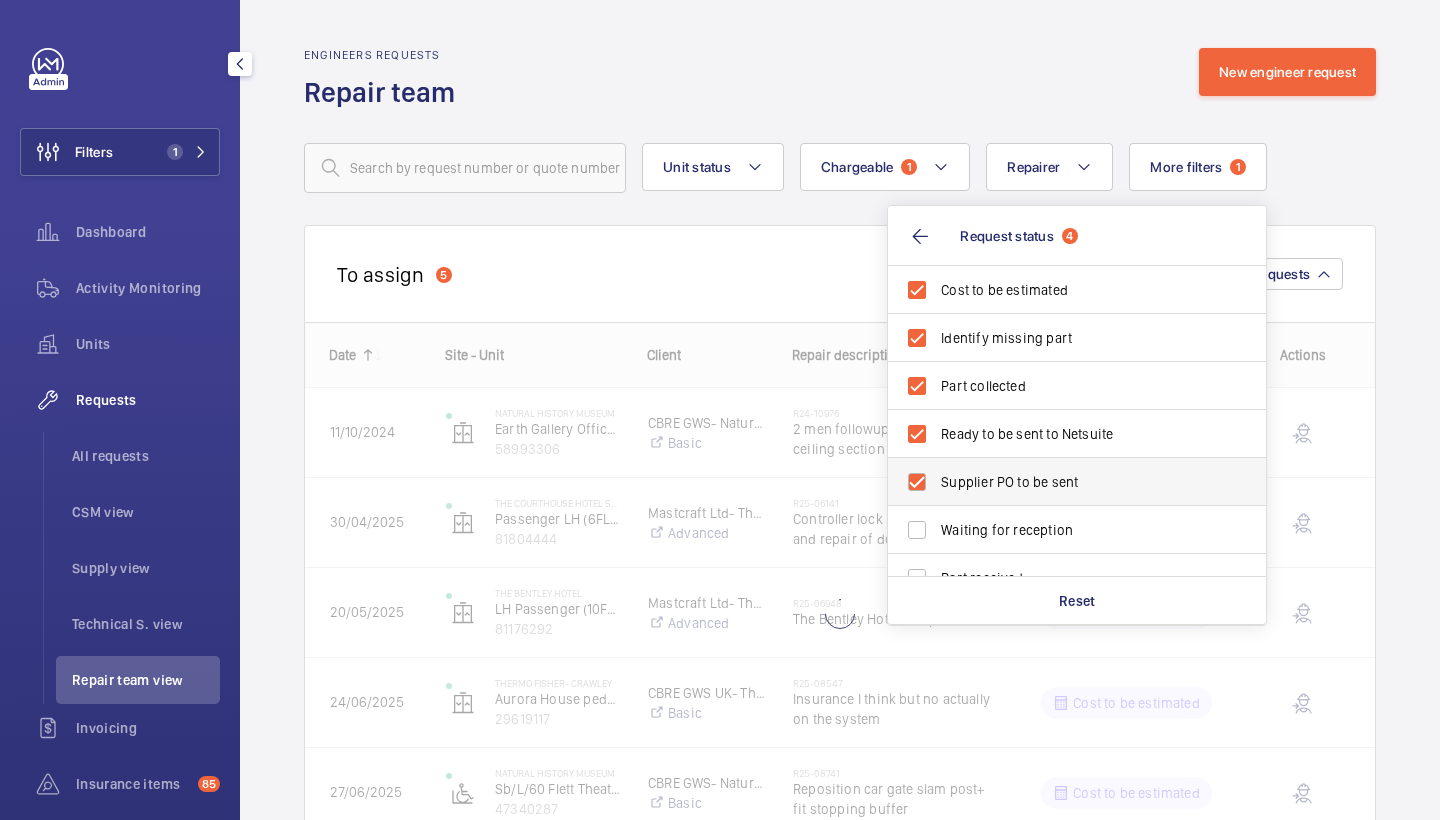checkbox on "true" 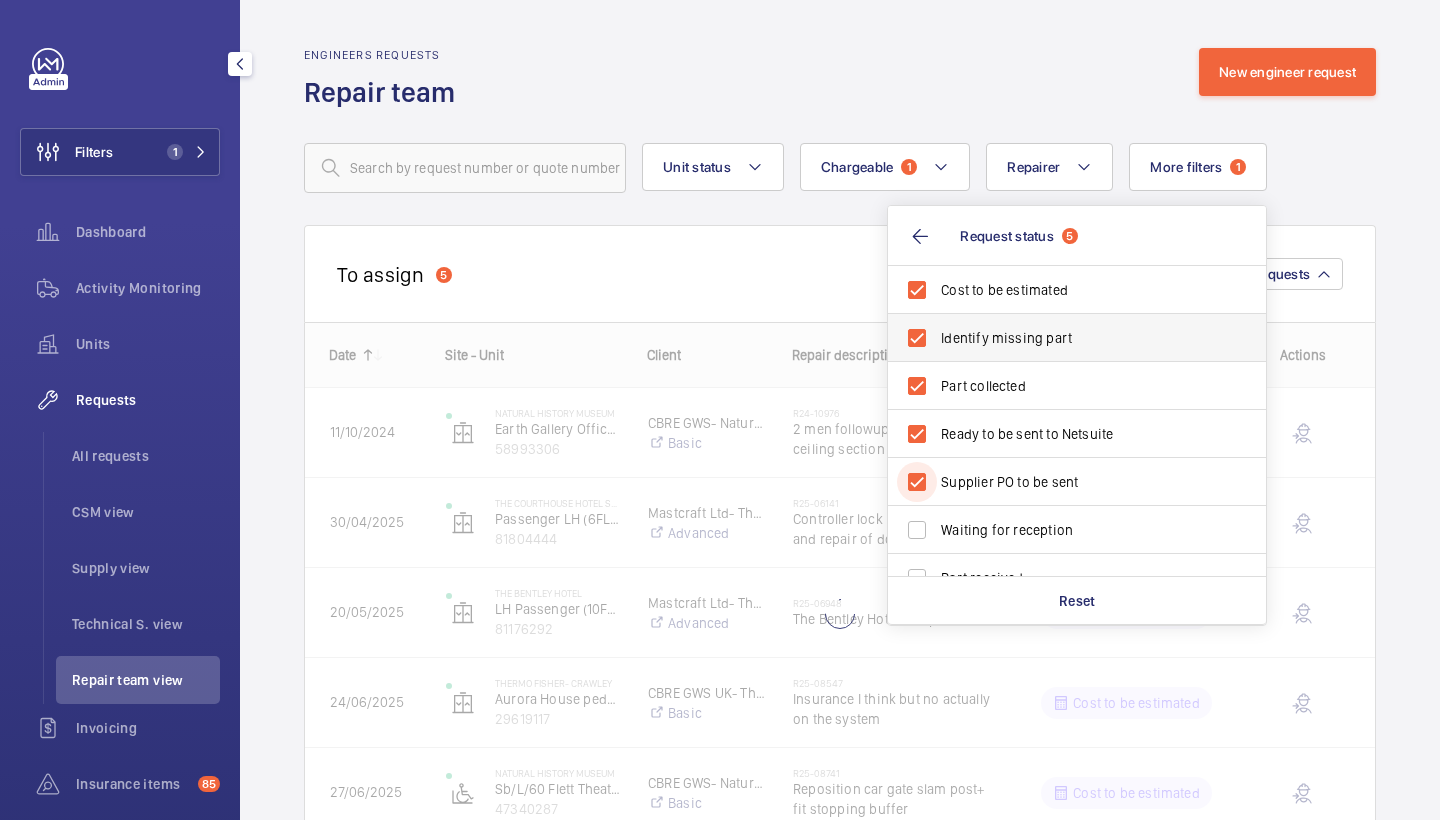 scroll, scrollTop: 0, scrollLeft: 0, axis: both 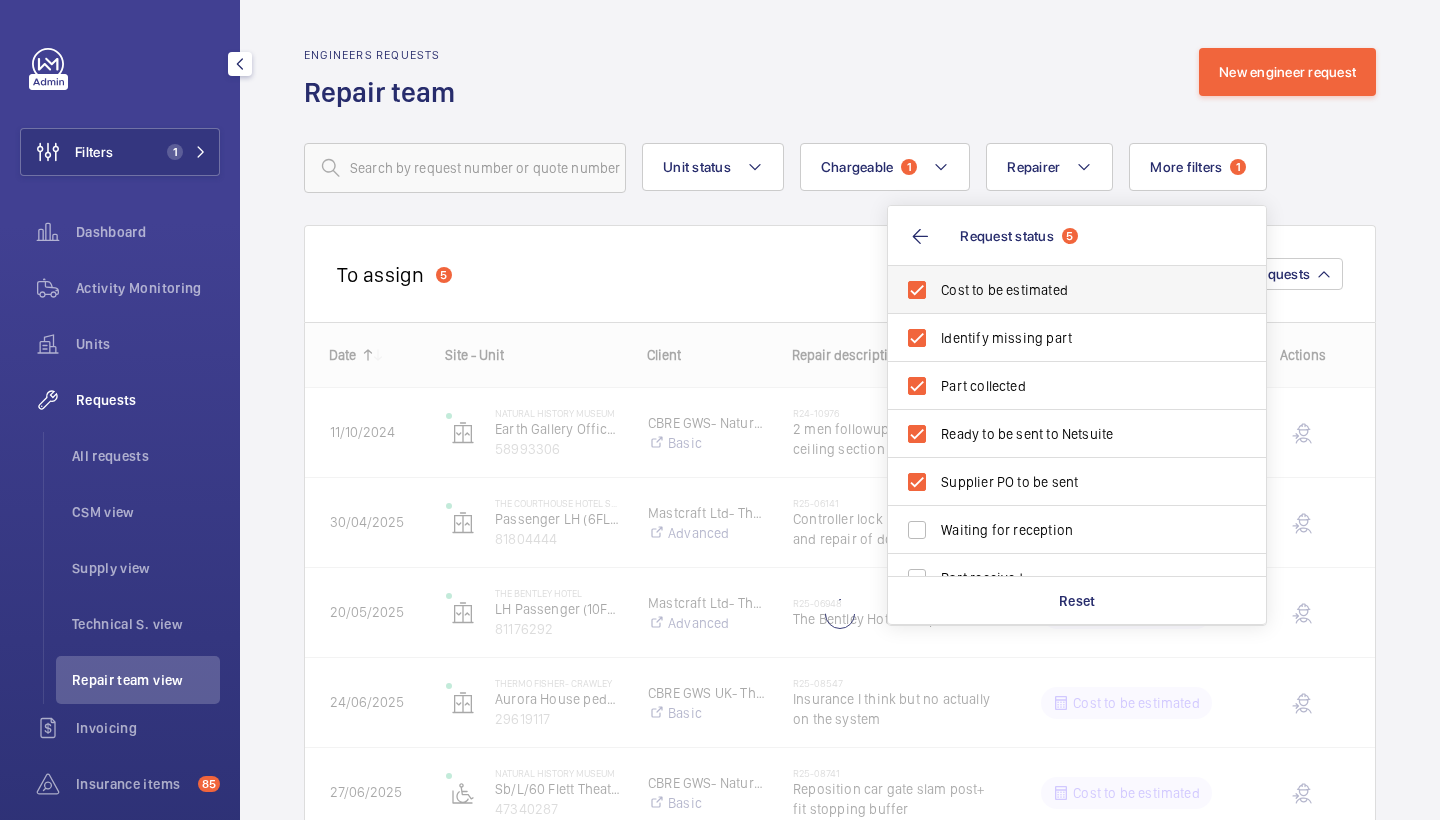 click on "Cost to be estimated" at bounding box center [1078, 290] 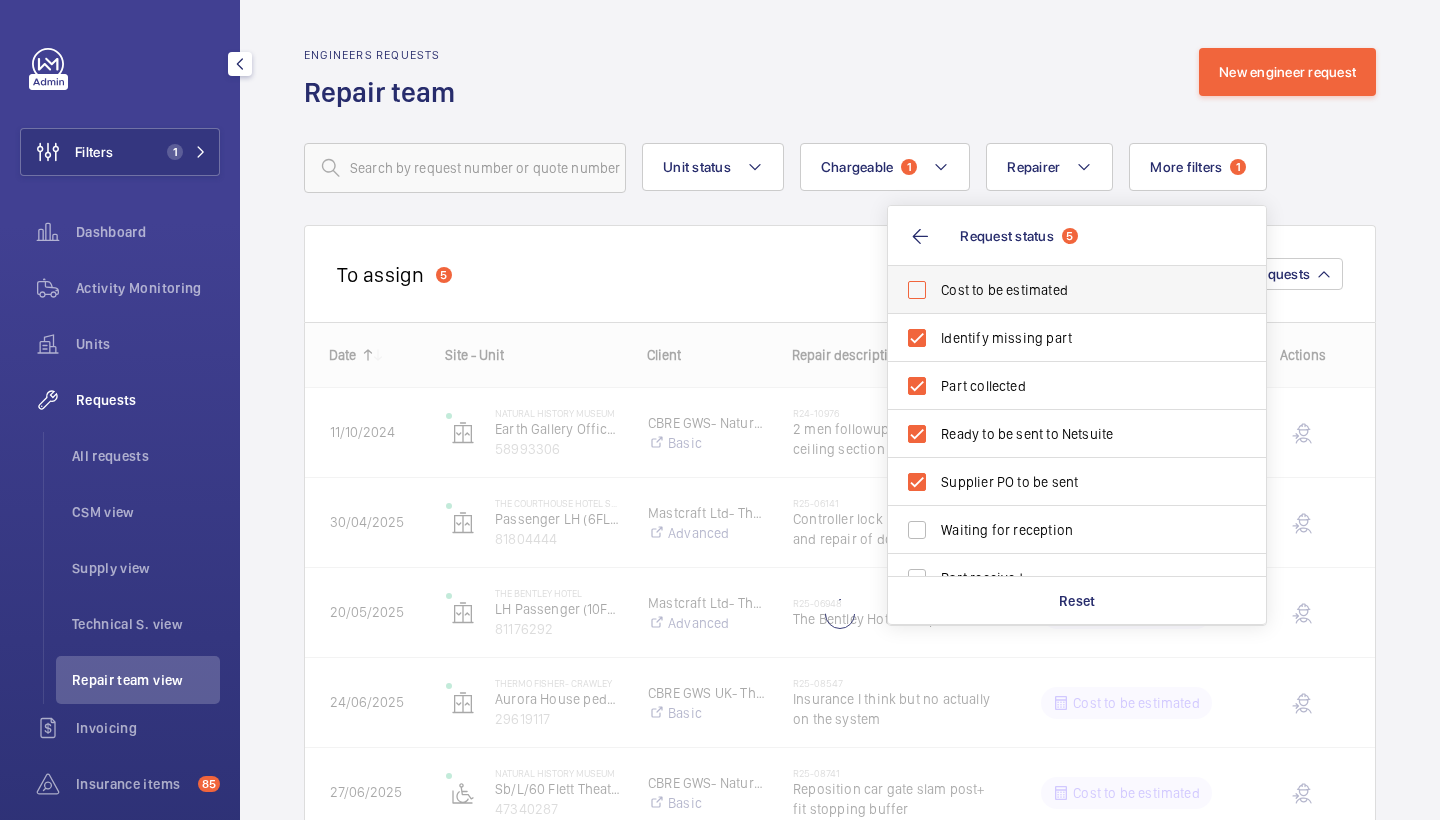 checkbox on "false" 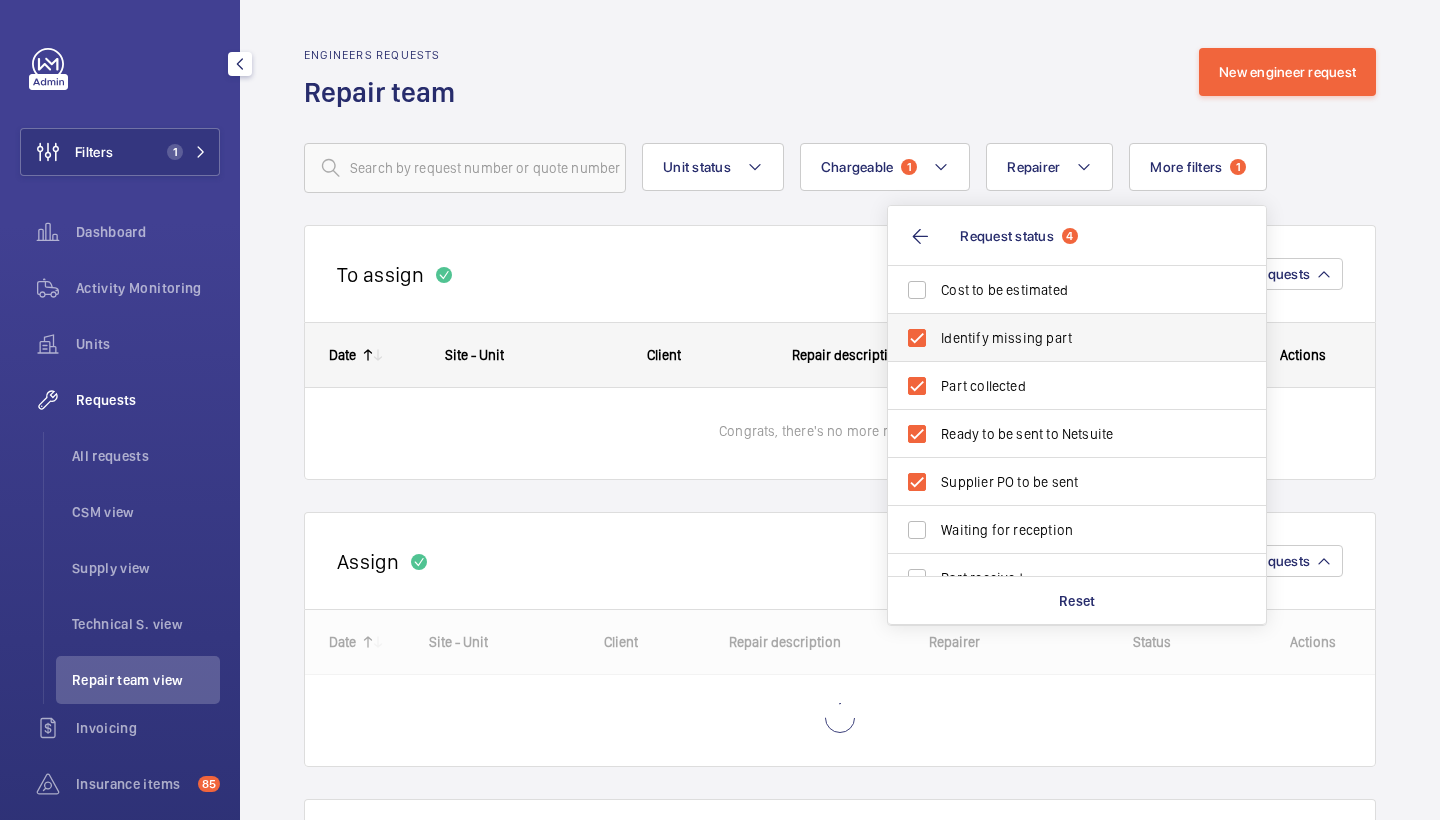 click on "Identify missing part" at bounding box center (1078, 338) 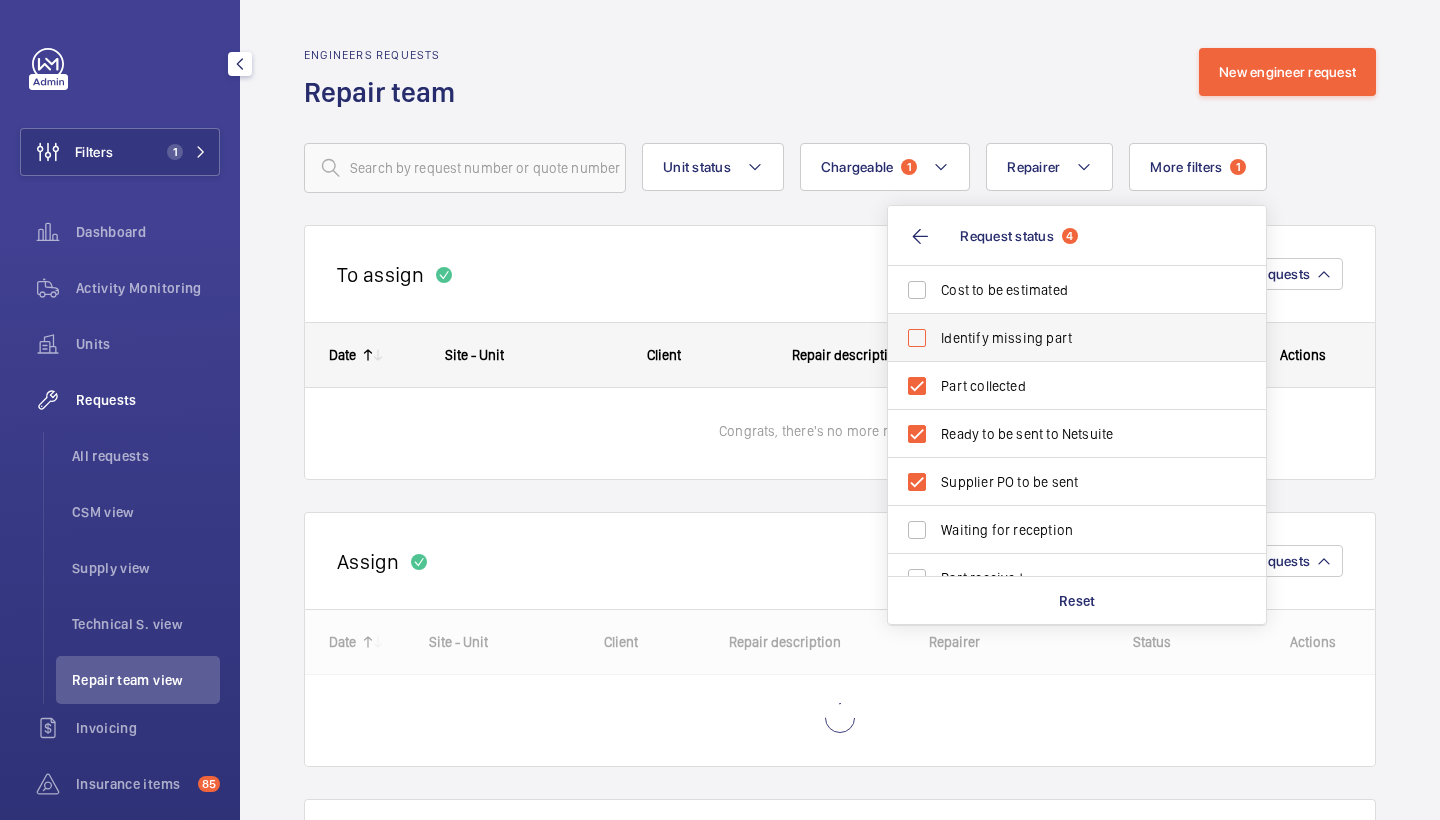 checkbox on "false" 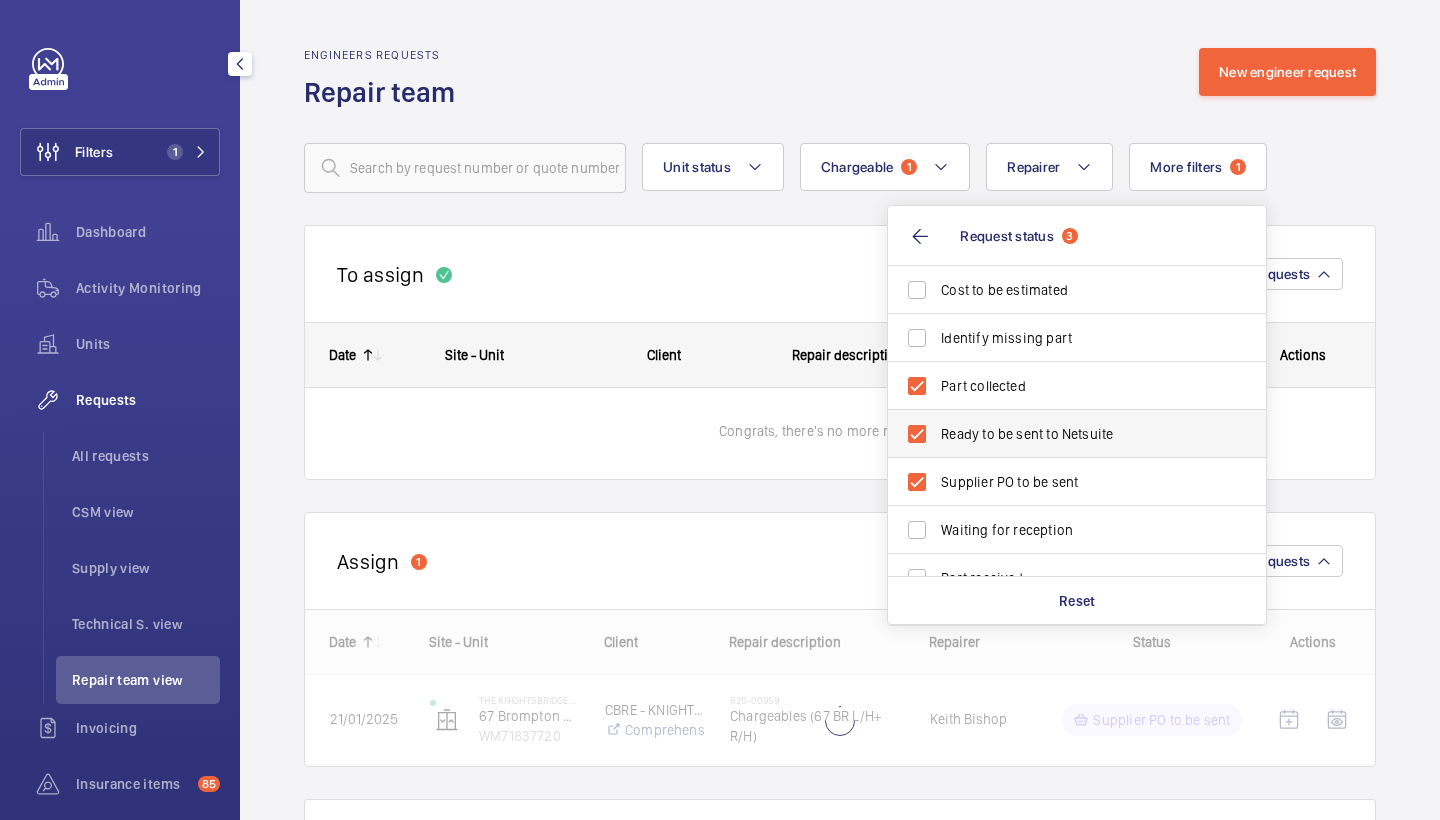click on "Ready to be sent to Netsuite" at bounding box center [1078, 434] 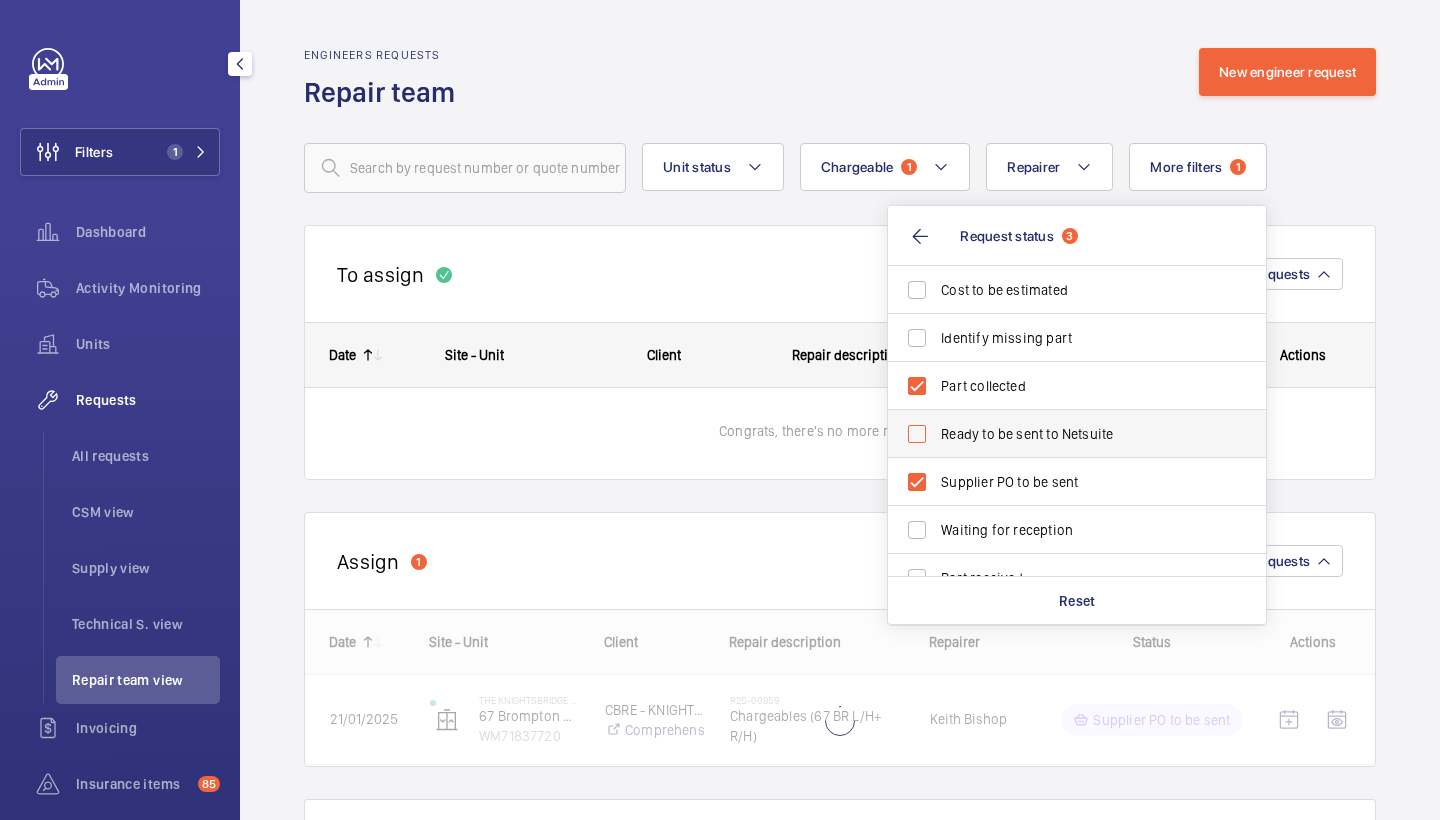 checkbox on "false" 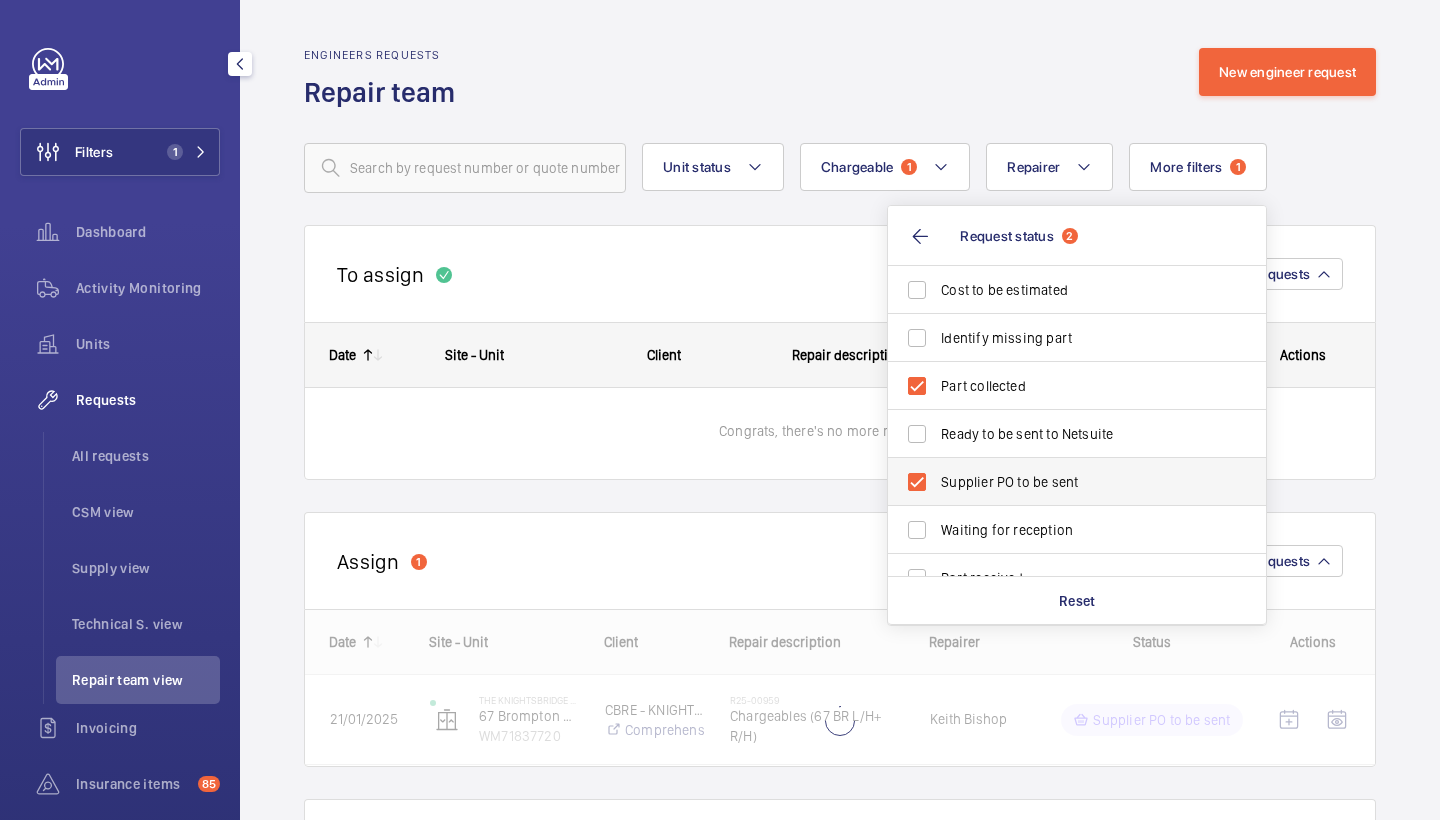 click on "Supplier PO to be sent" at bounding box center (1078, 482) 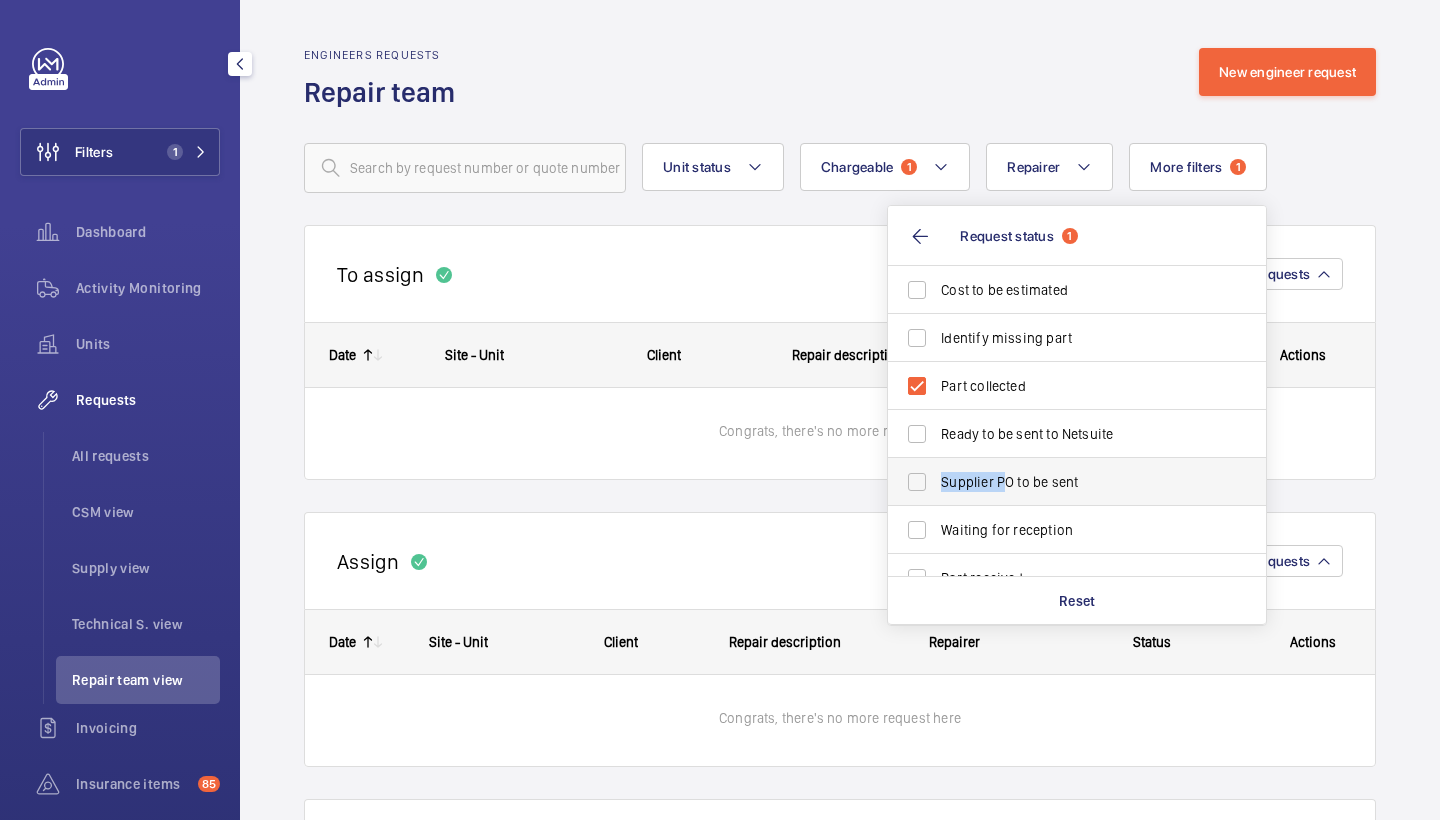 click on "Supplier PO to be sent" at bounding box center (1062, 482) 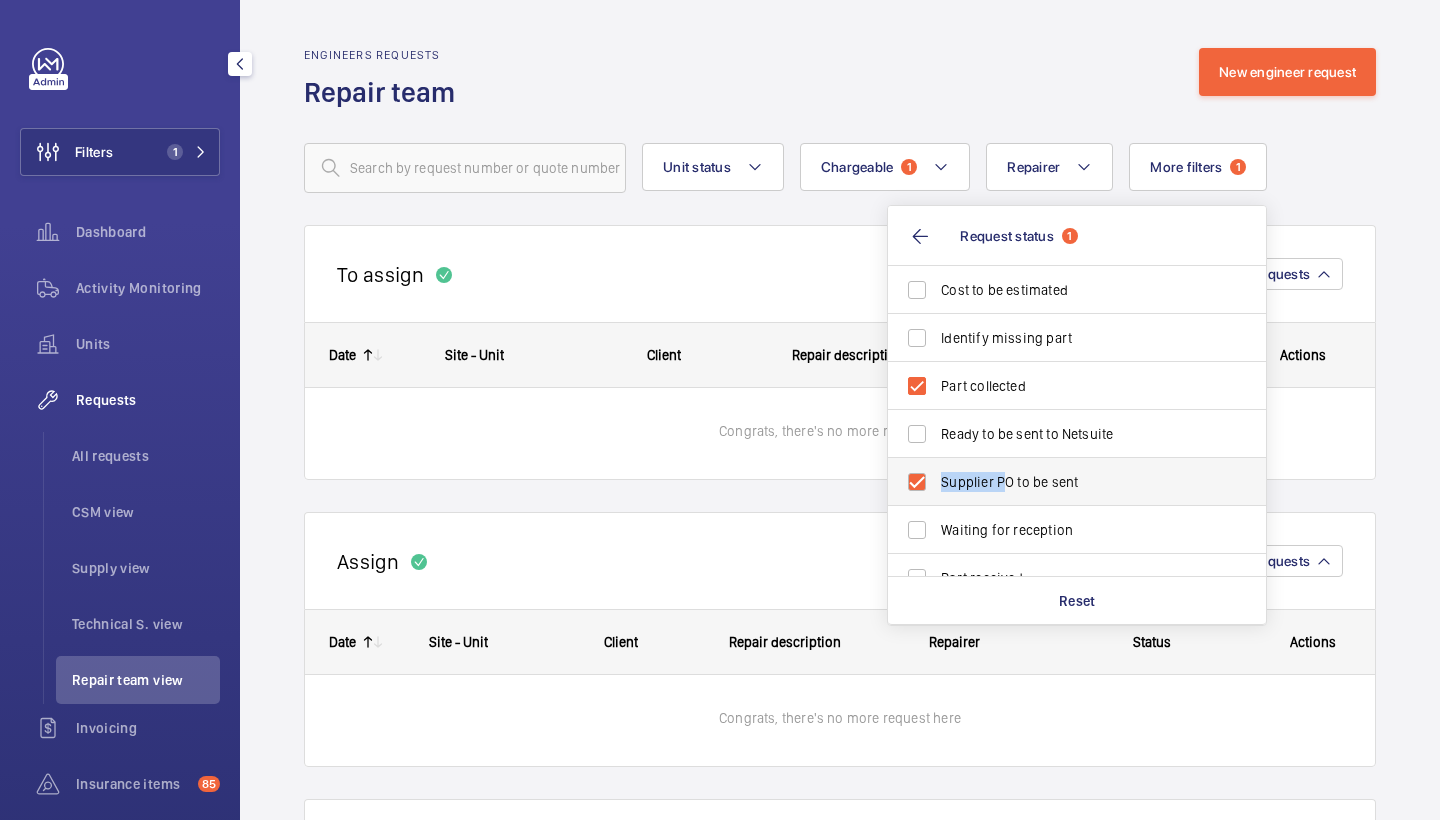 checkbox on "true" 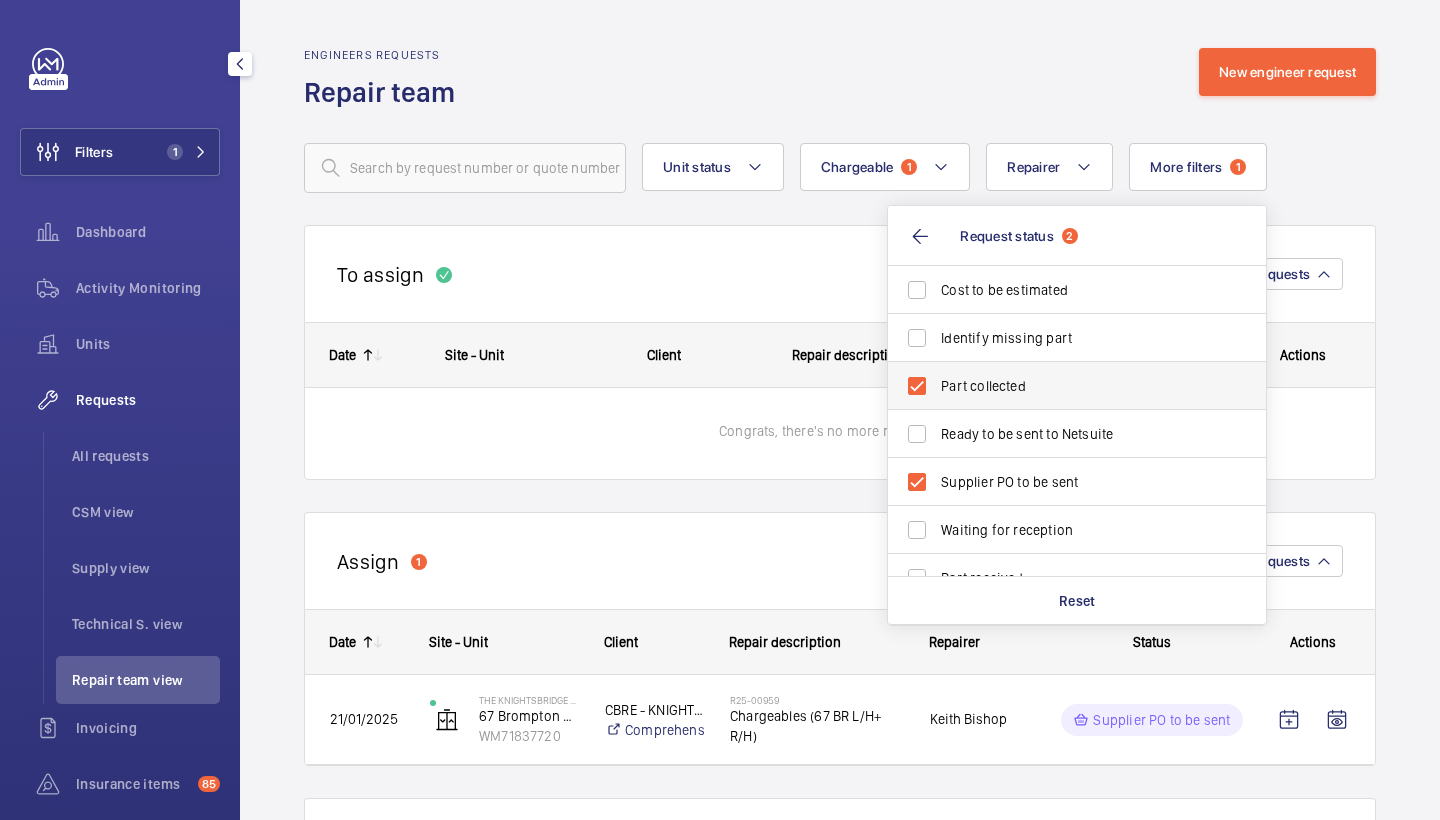 click on "Part collected" at bounding box center (1062, 386) 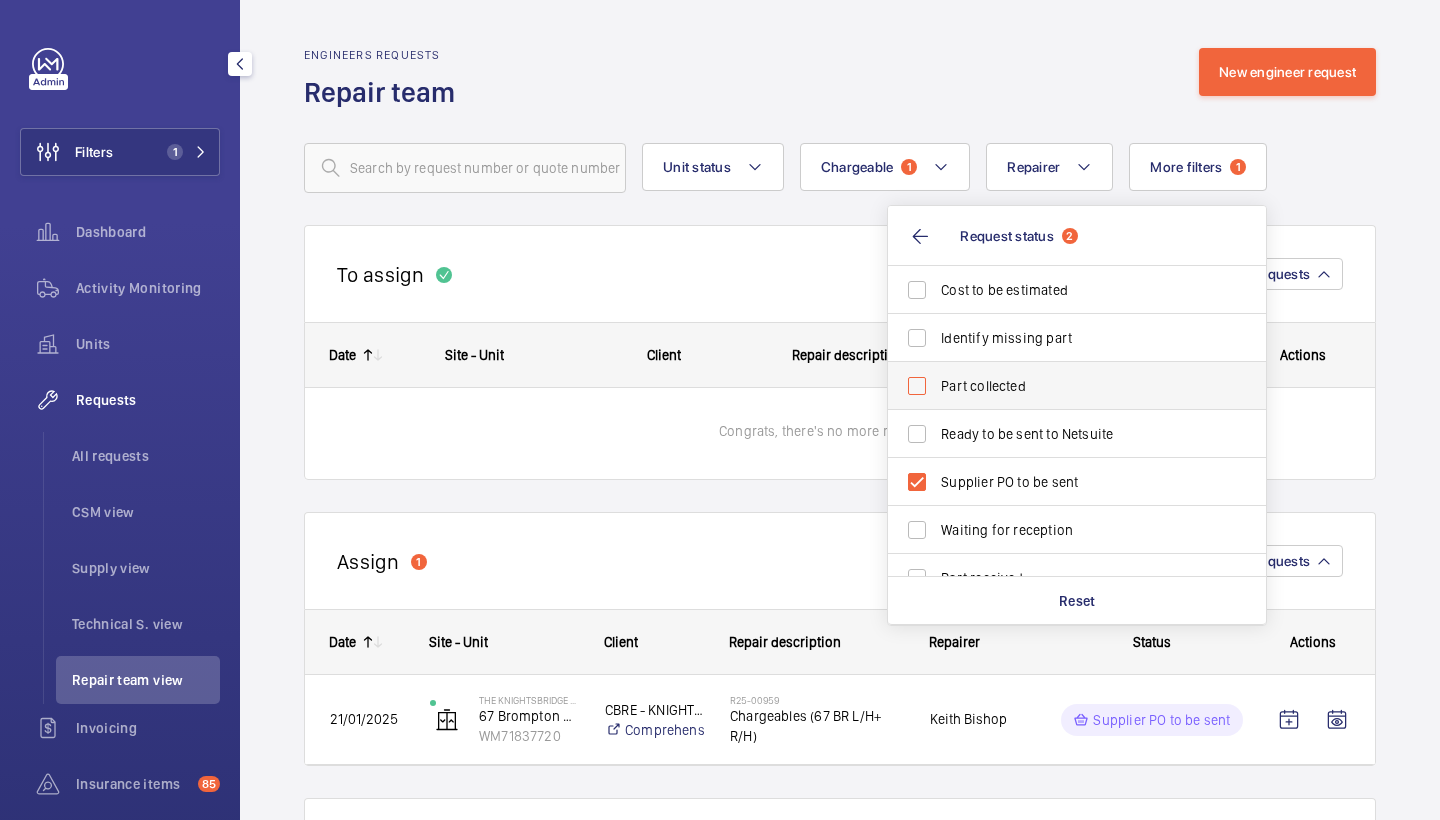 checkbox on "false" 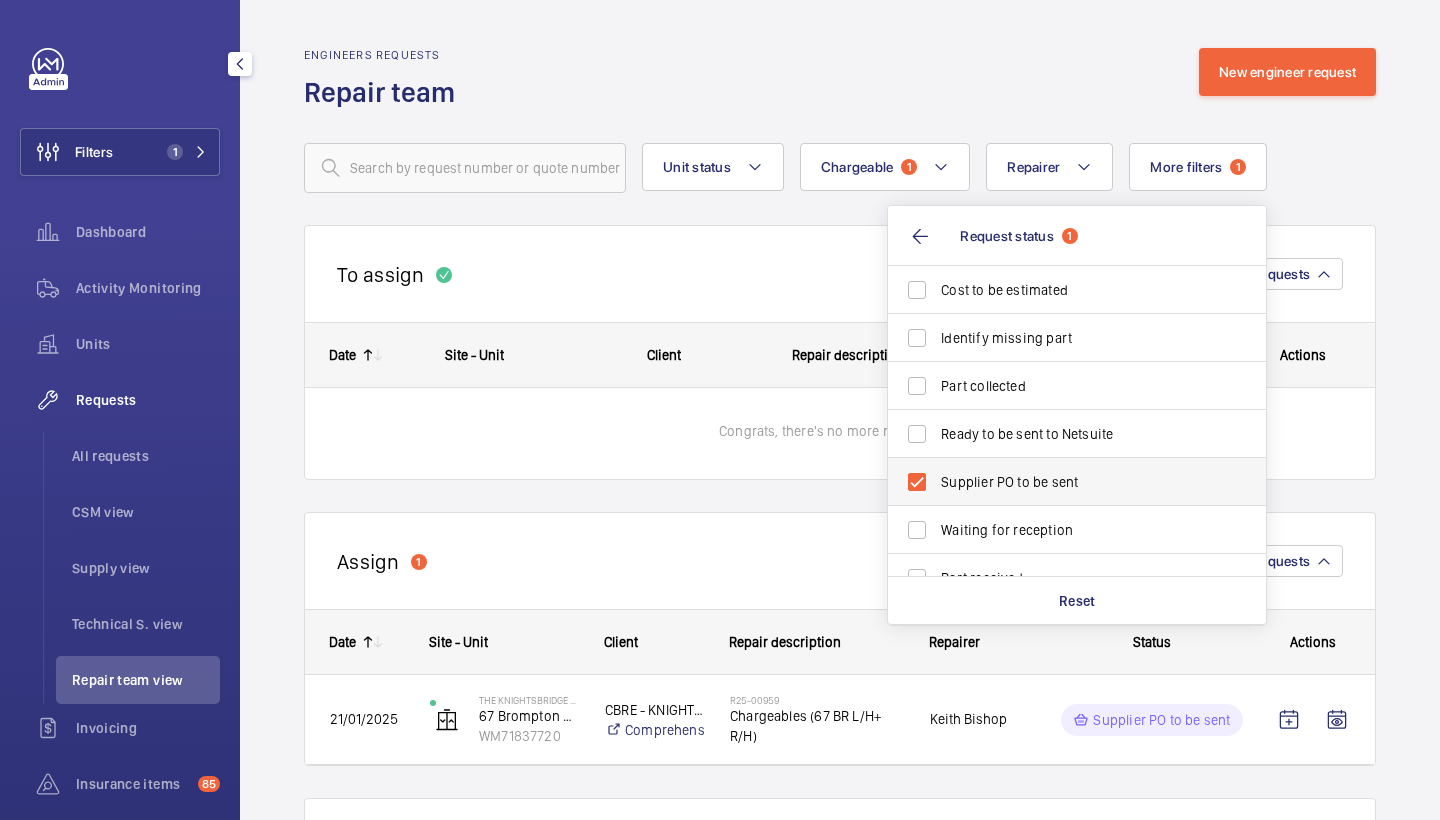click on "Supplier PO to be sent" at bounding box center (1078, 482) 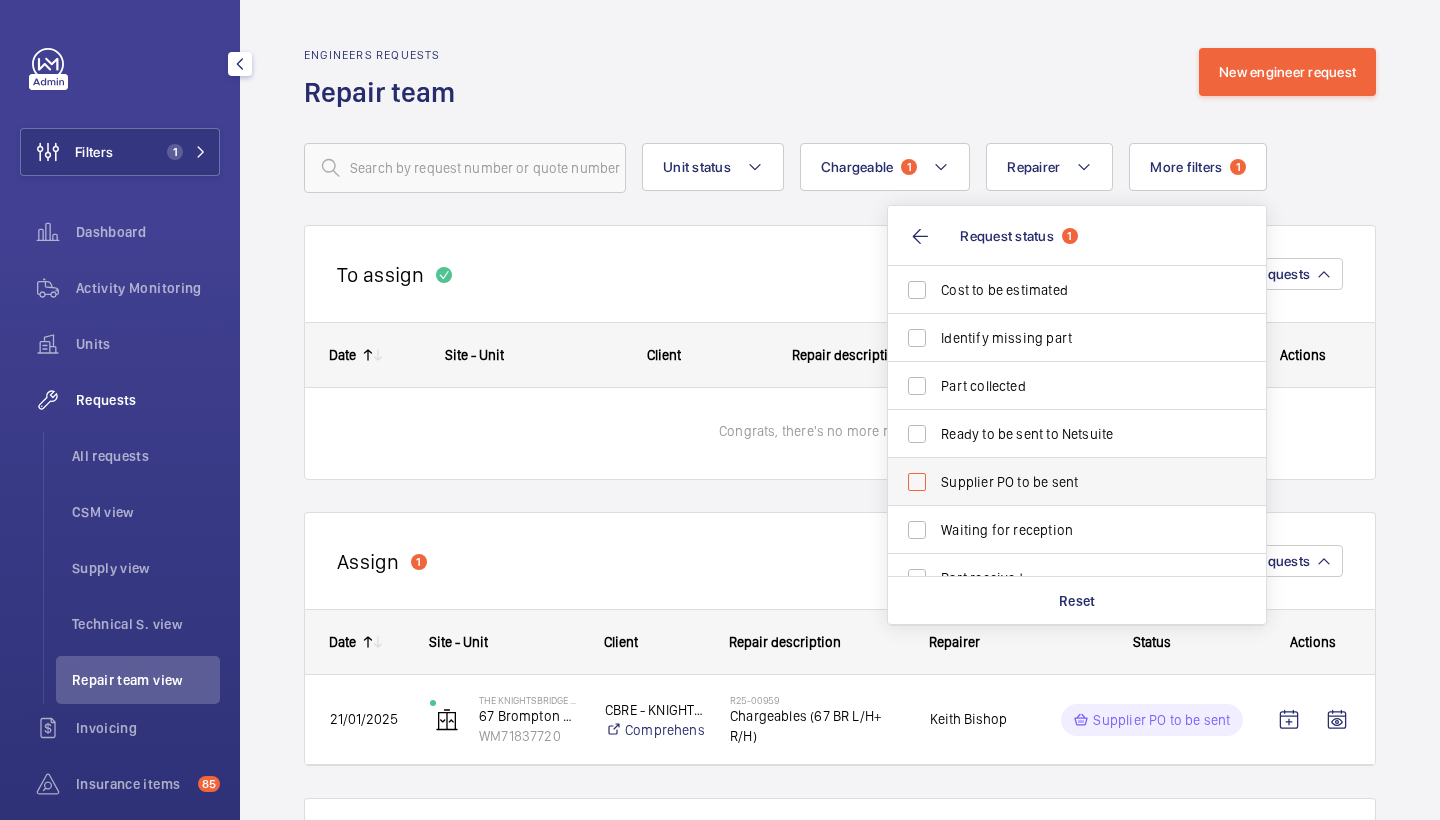 checkbox on "false" 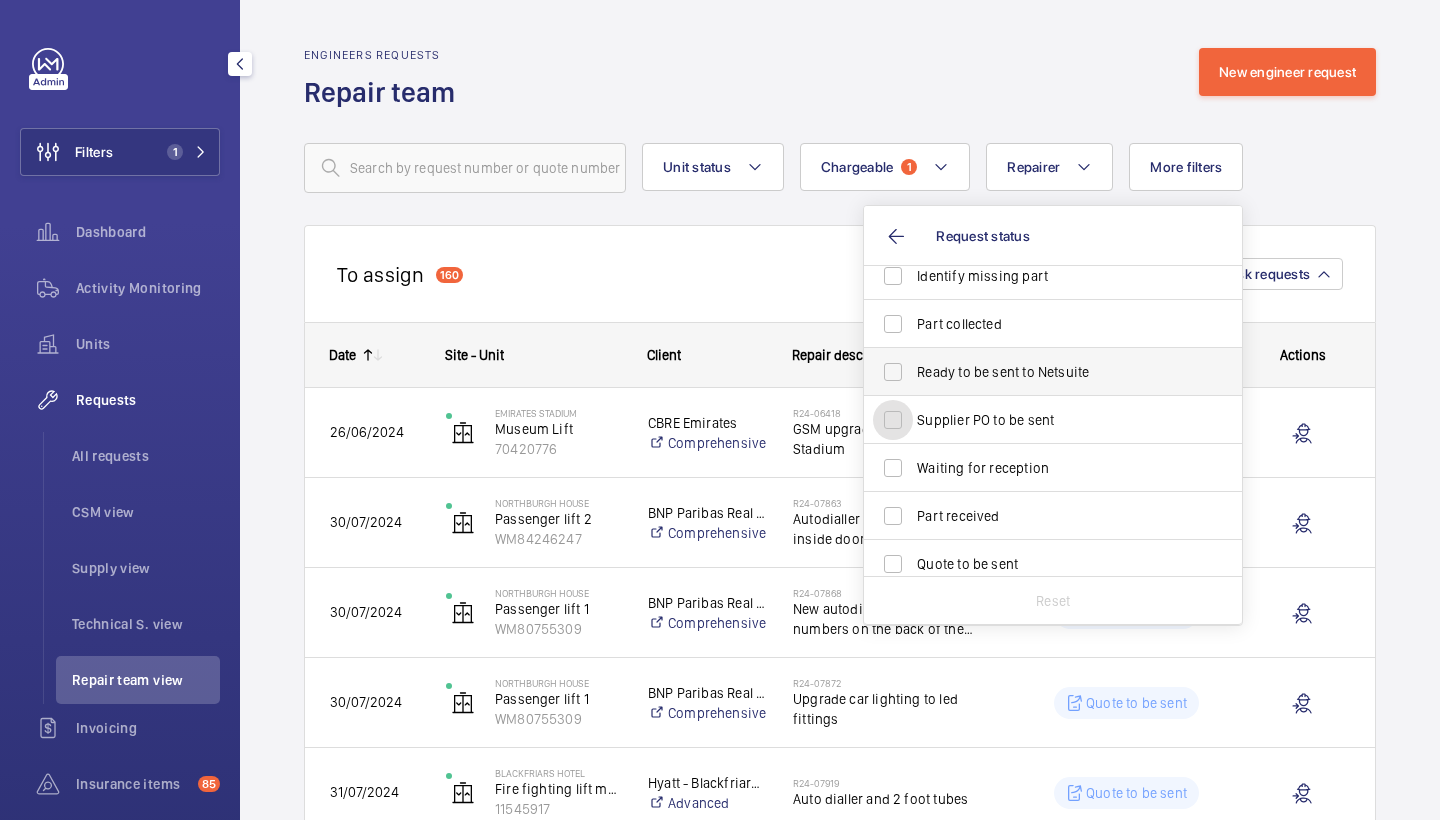 scroll, scrollTop: 67, scrollLeft: 0, axis: vertical 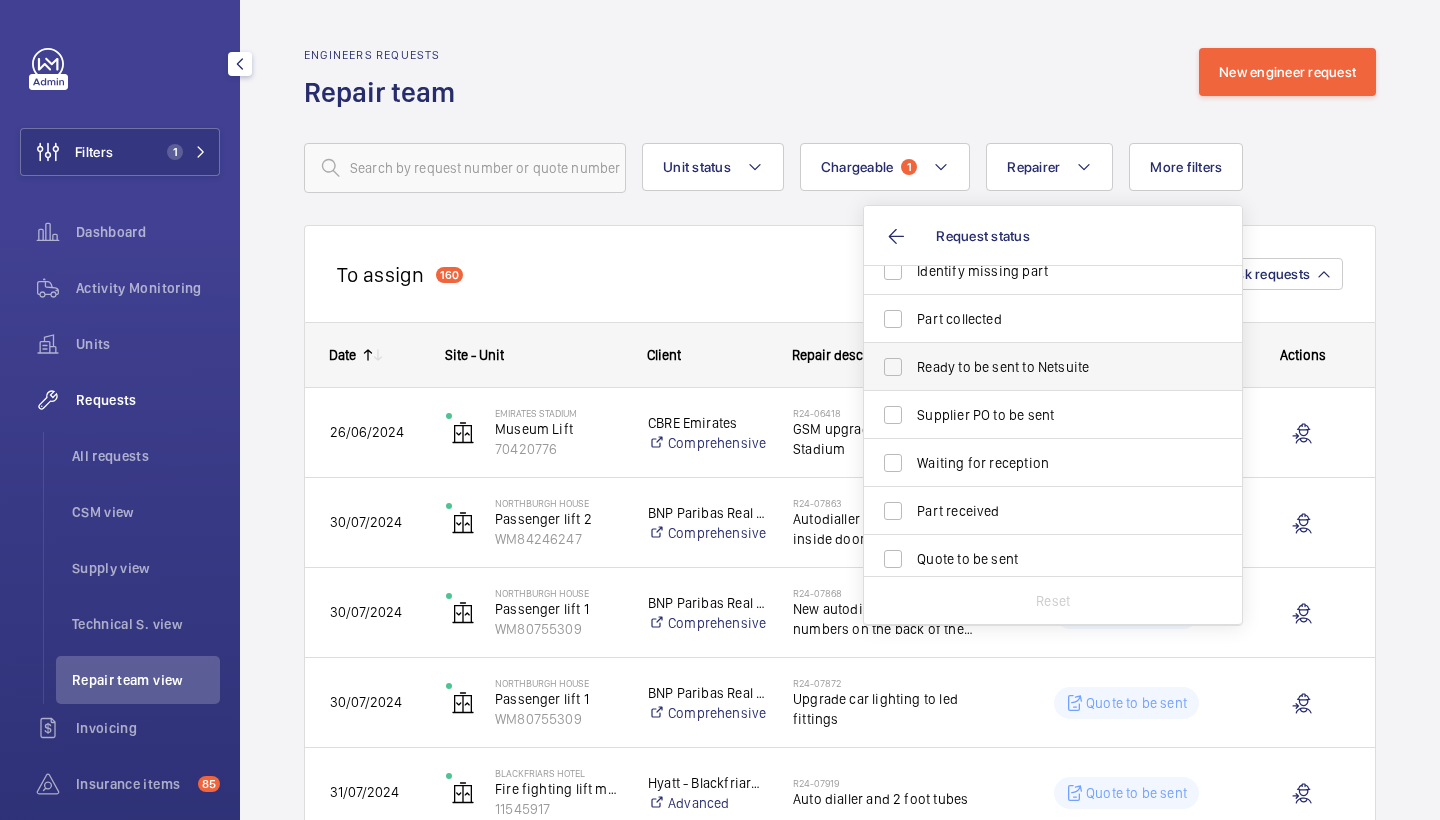 click on "Ready to be sent to Netsuite" at bounding box center (1054, 367) 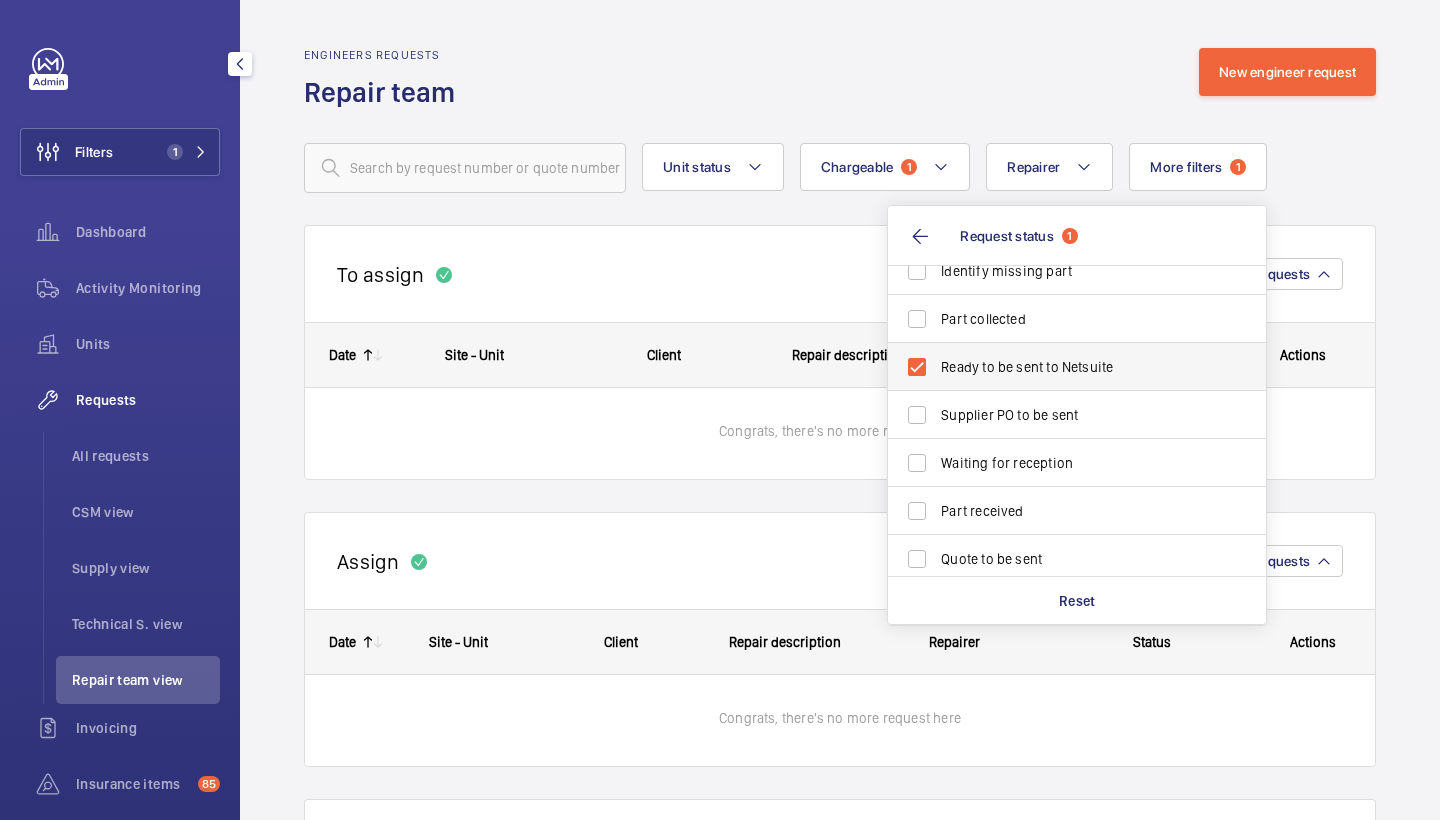 click on "Ready to be sent to Netsuite" at bounding box center [1078, 367] 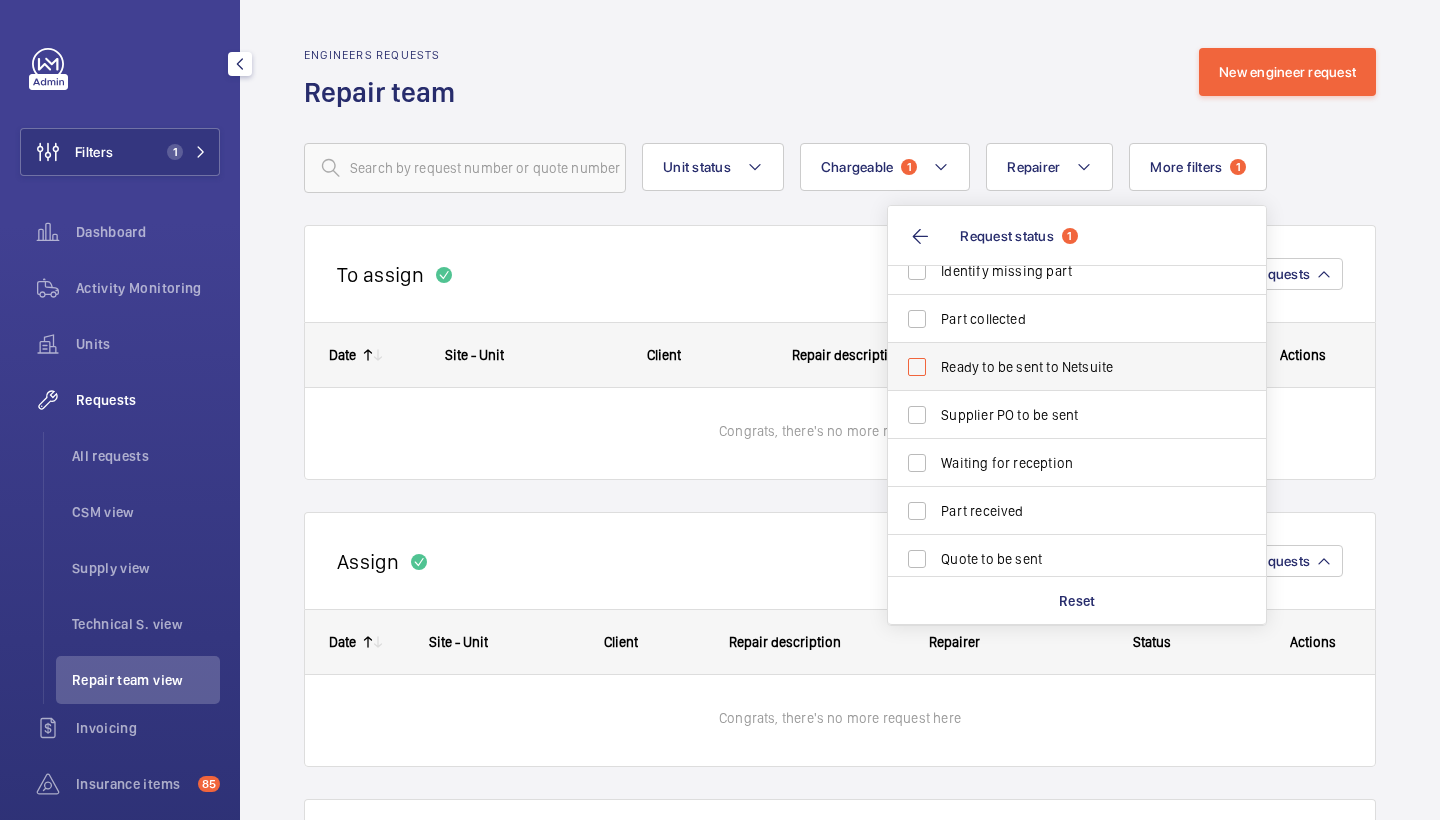 checkbox on "false" 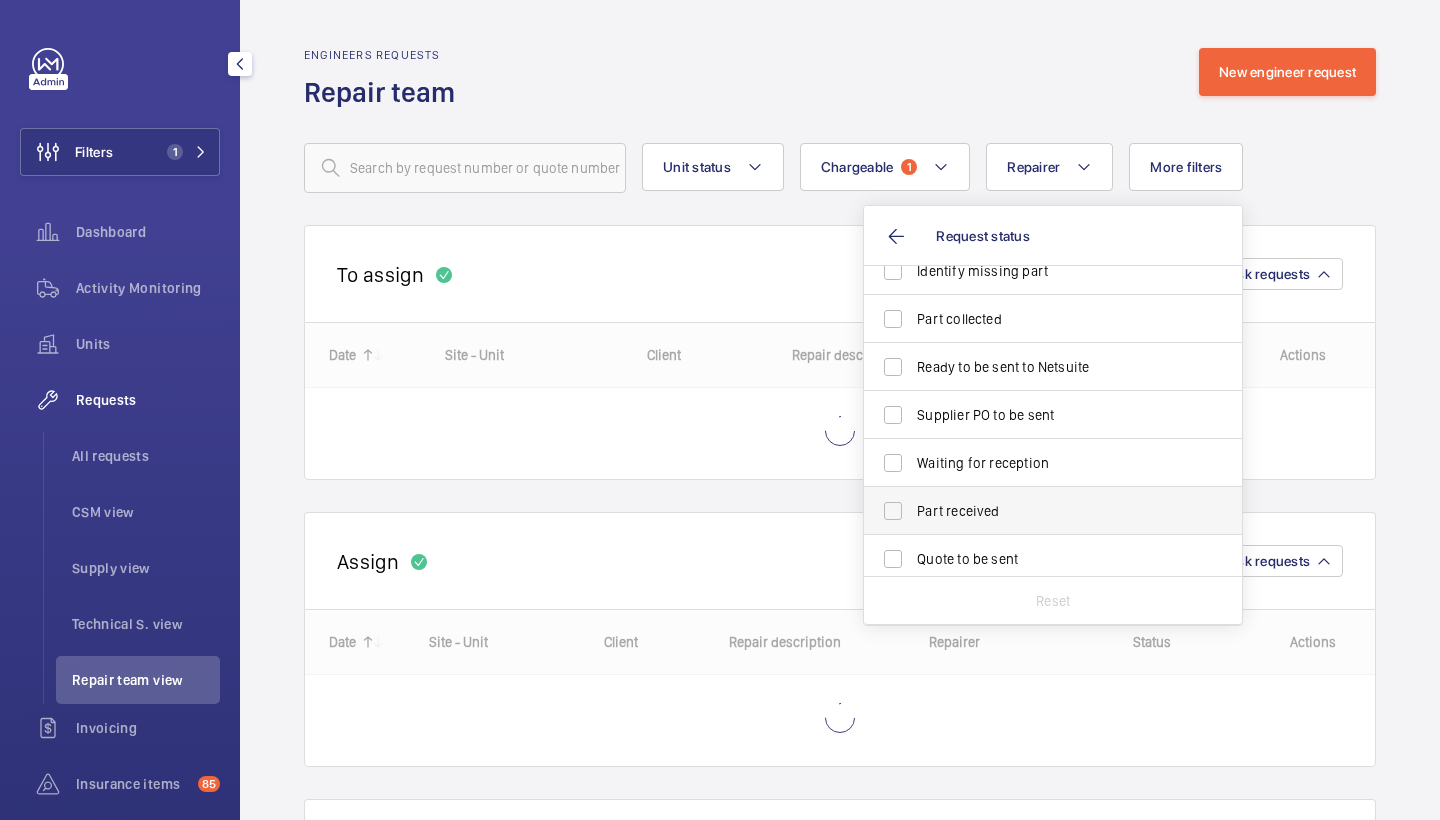 click on "Part received" at bounding box center (1054, 511) 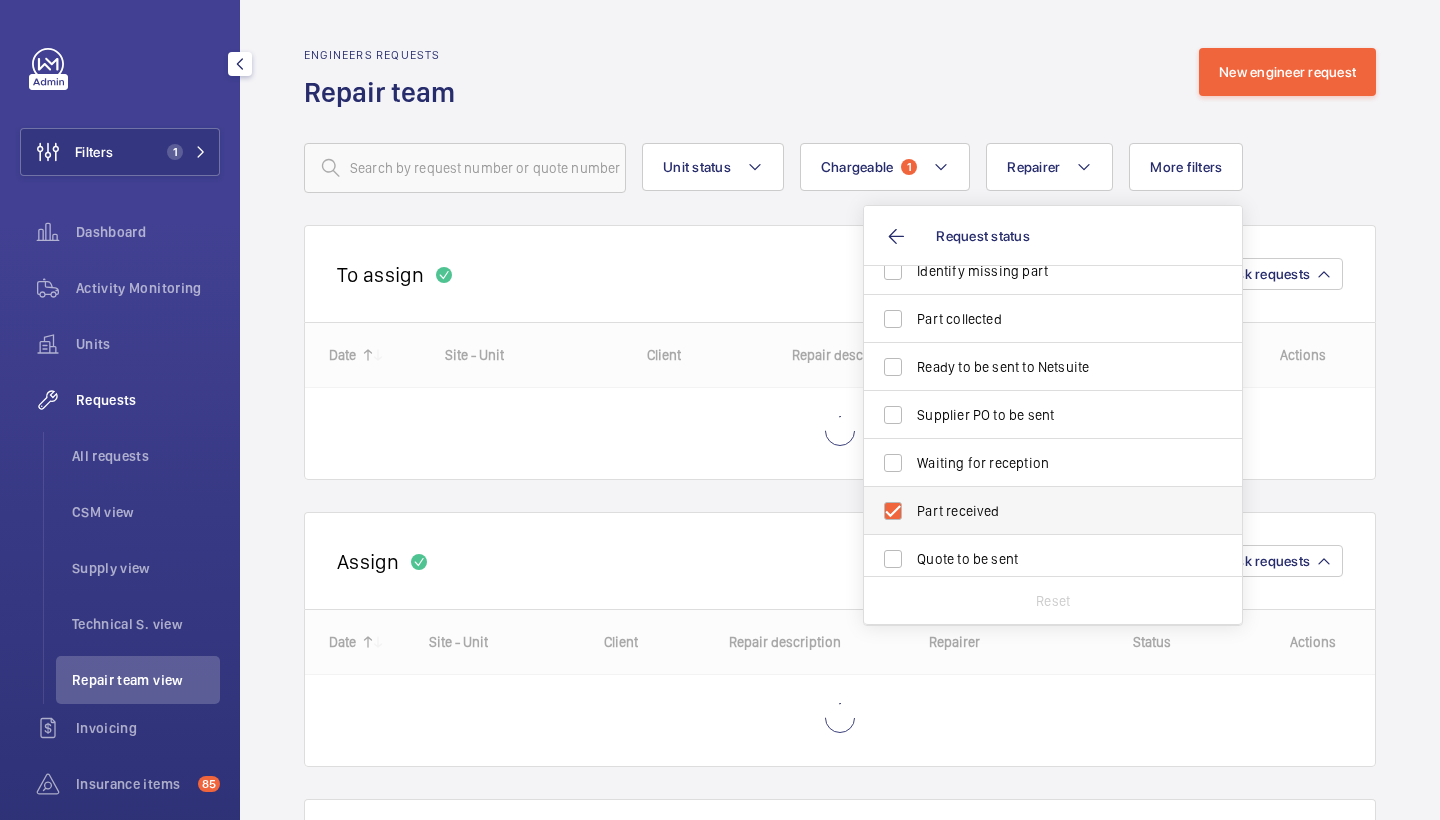 checkbox on "true" 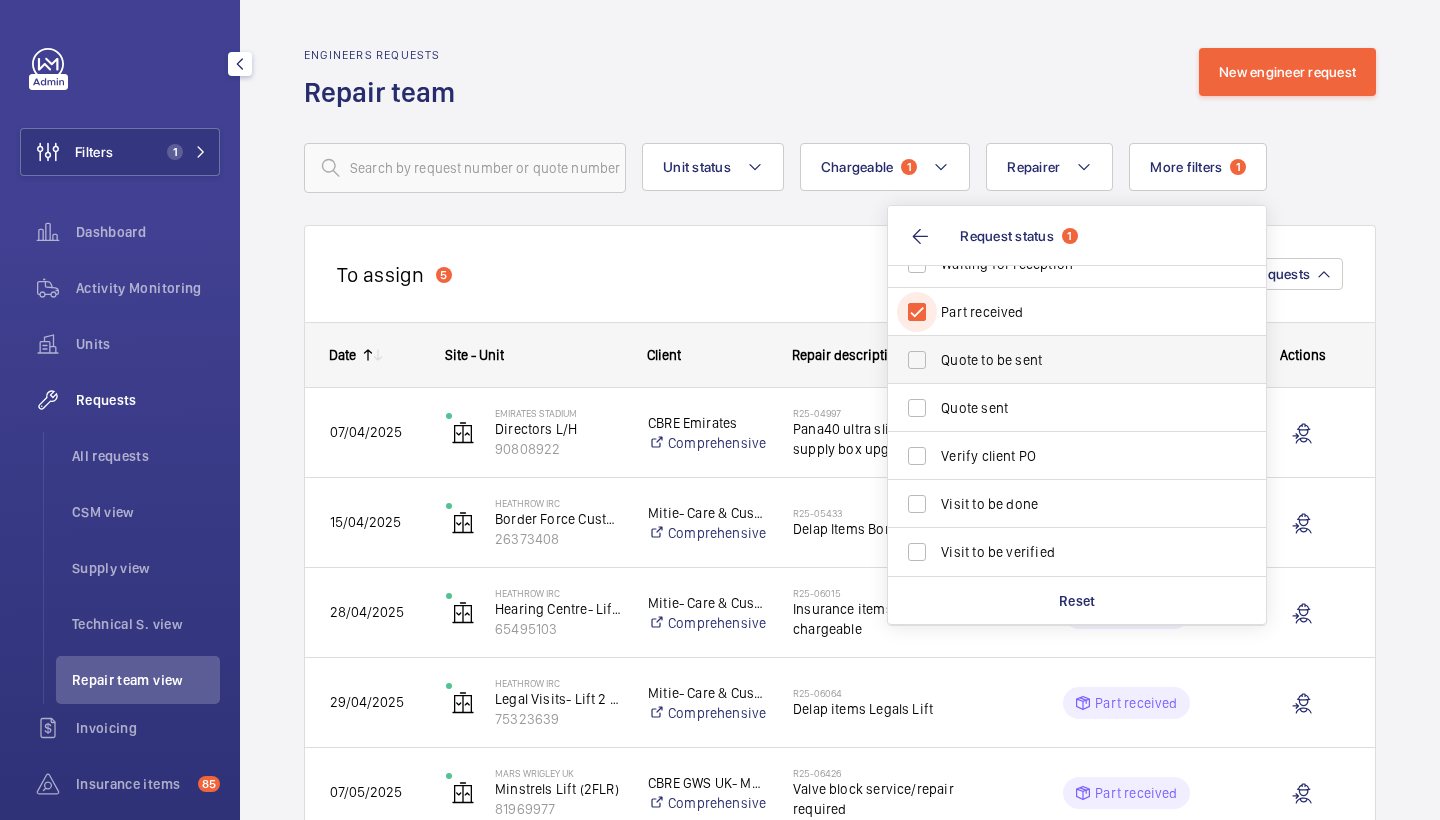 scroll, scrollTop: 266, scrollLeft: 0, axis: vertical 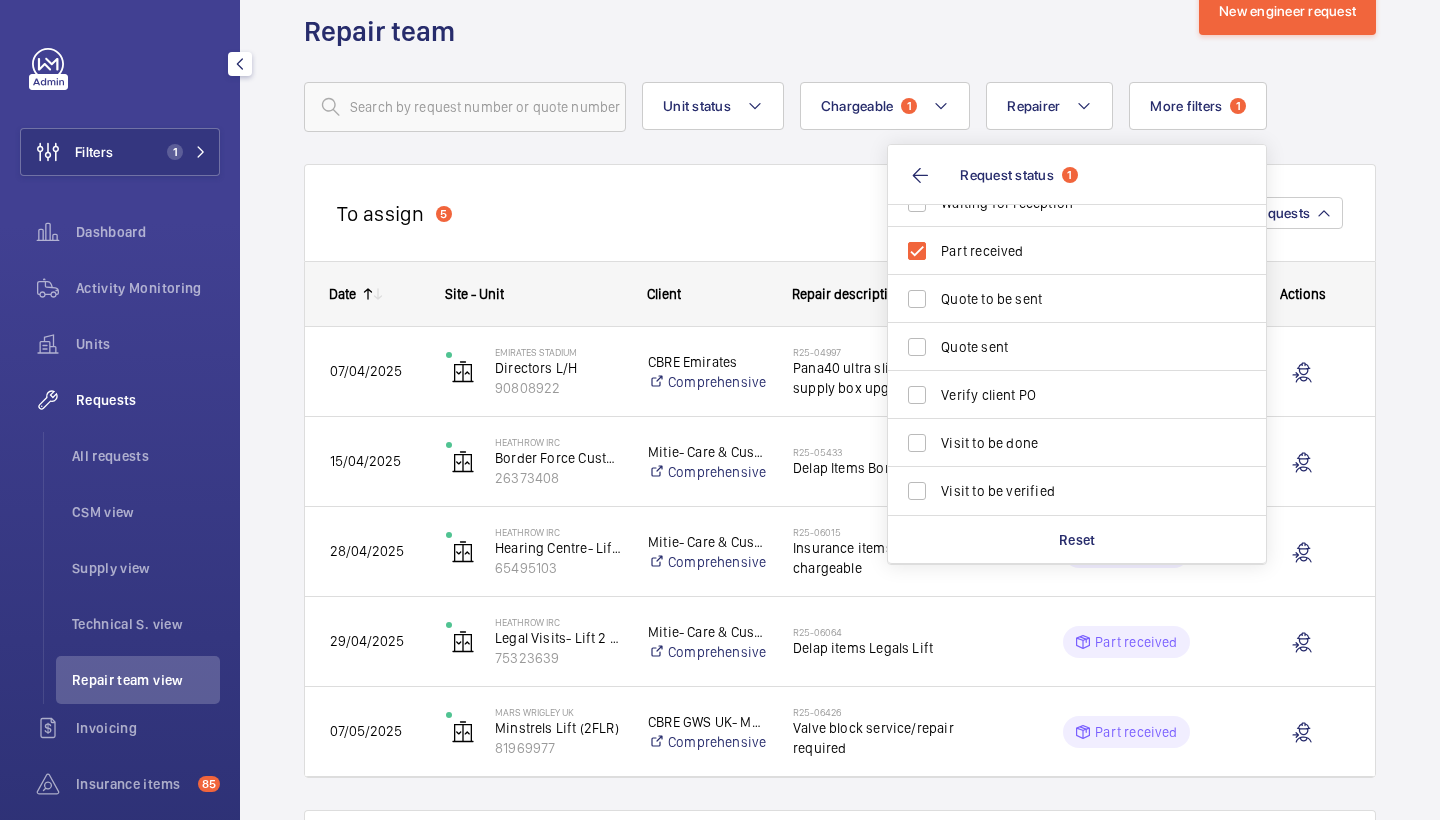 click on "To assign  5  Mask requests" 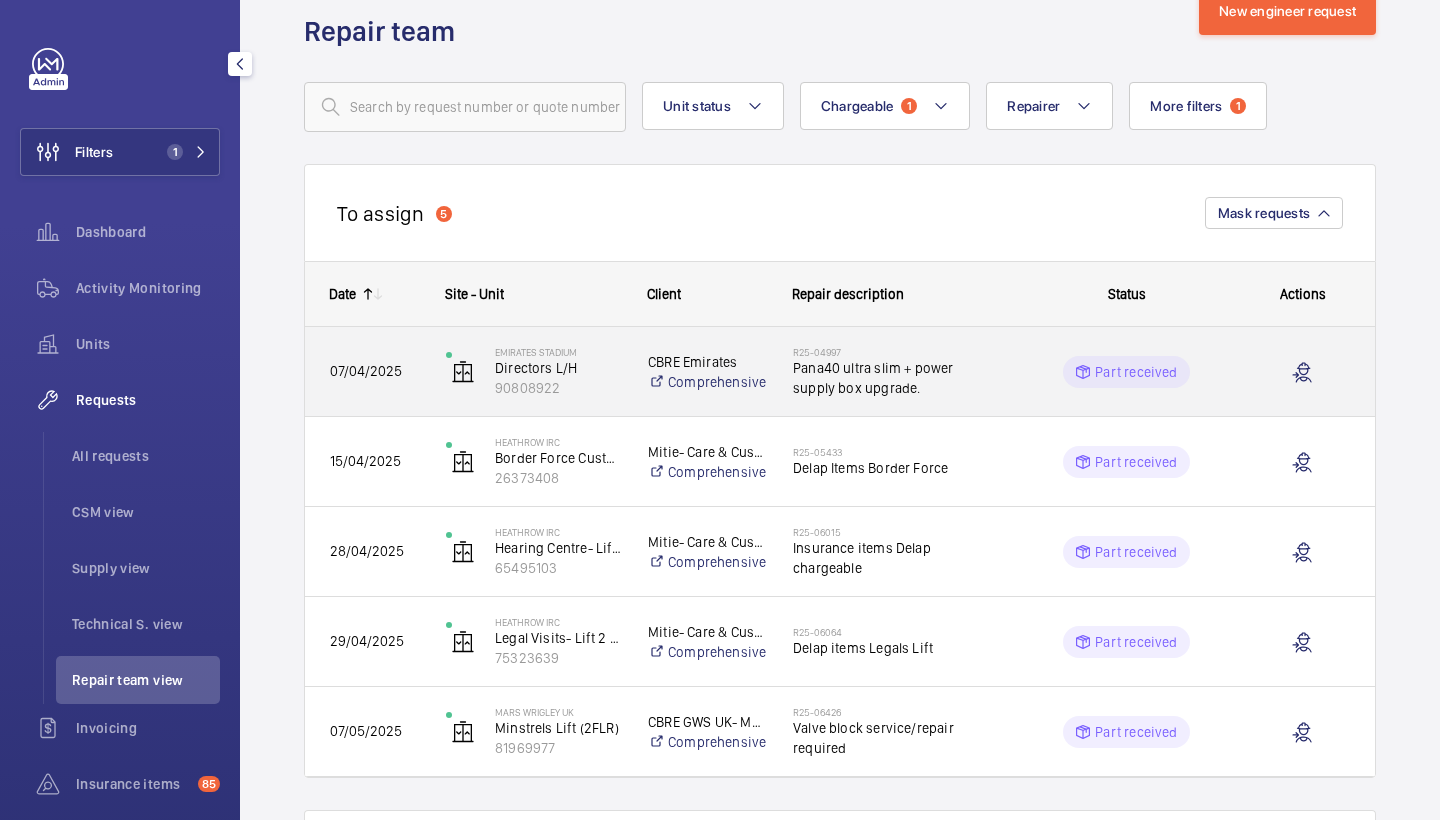 click on "R25-04997" 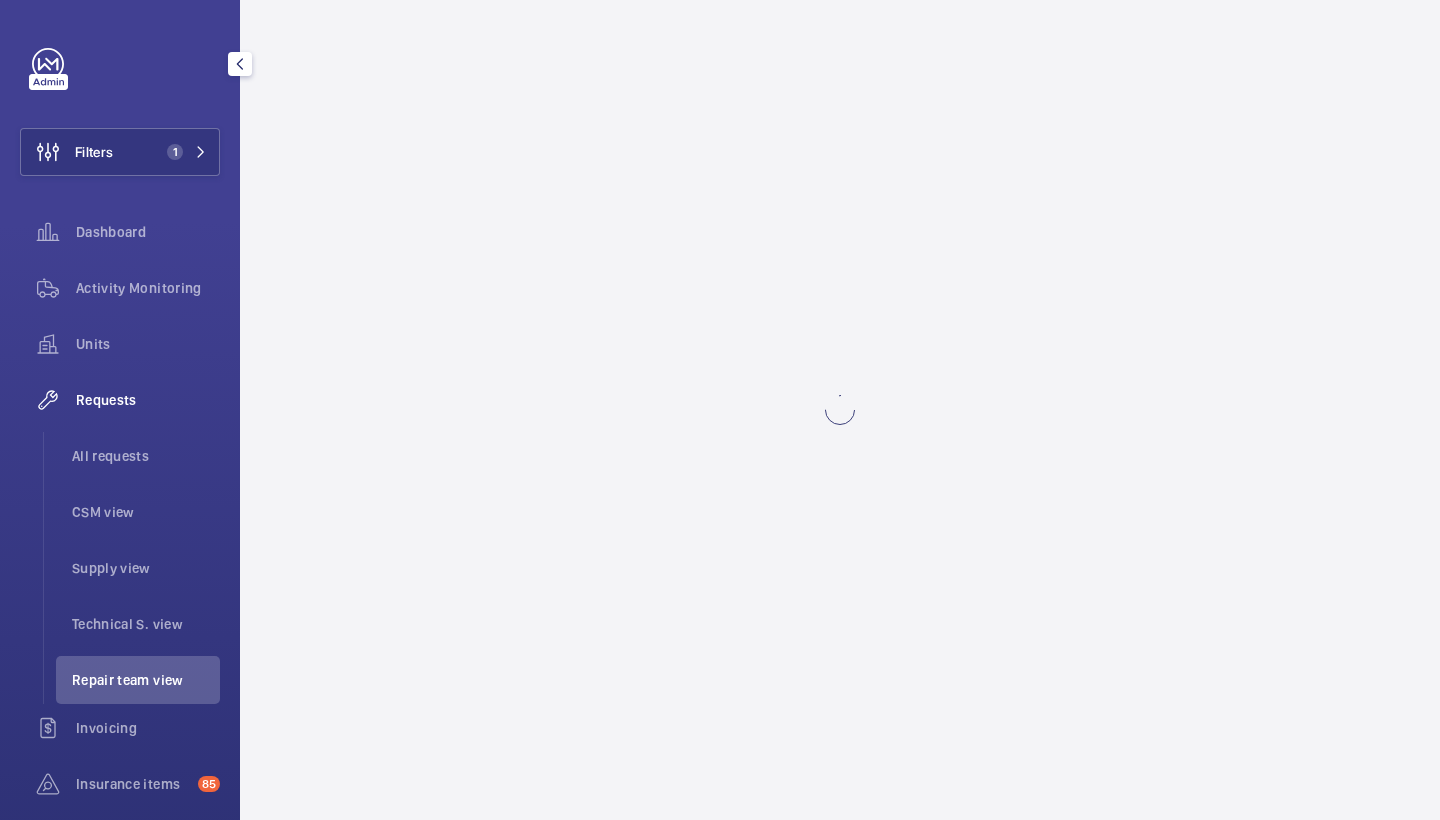 scroll, scrollTop: 0, scrollLeft: 0, axis: both 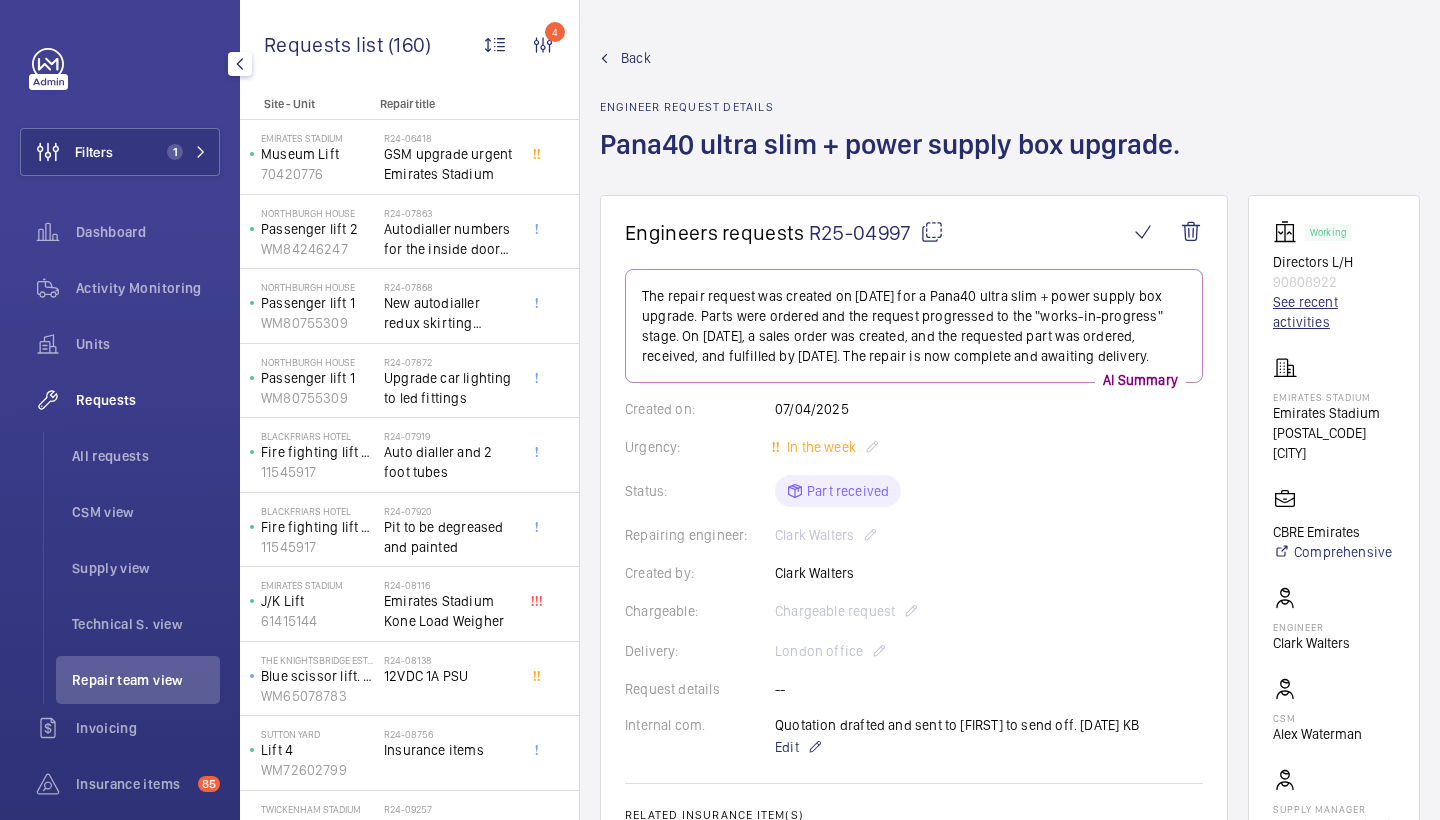 click on "See recent activities" 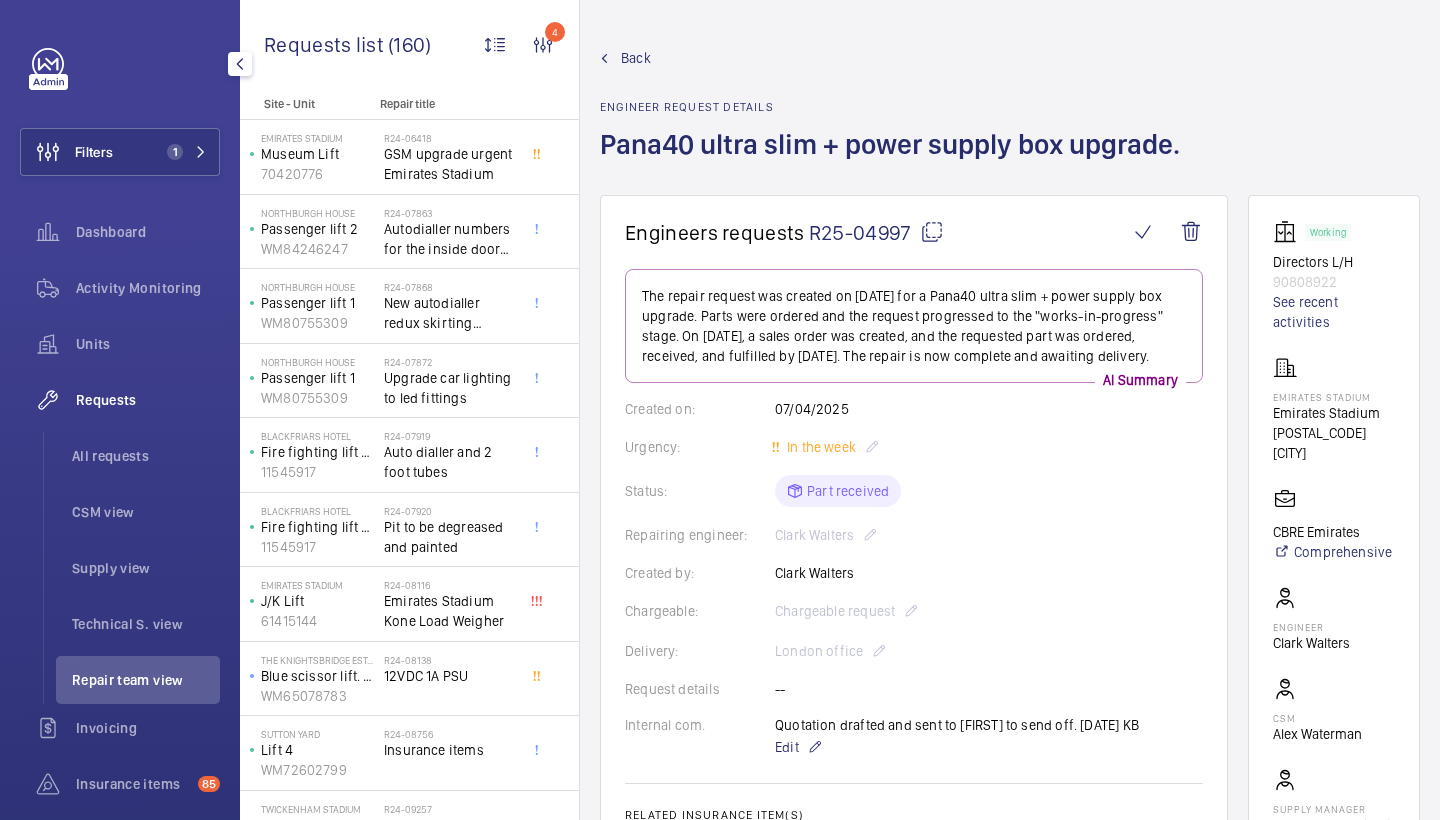 scroll, scrollTop: 13, scrollLeft: 0, axis: vertical 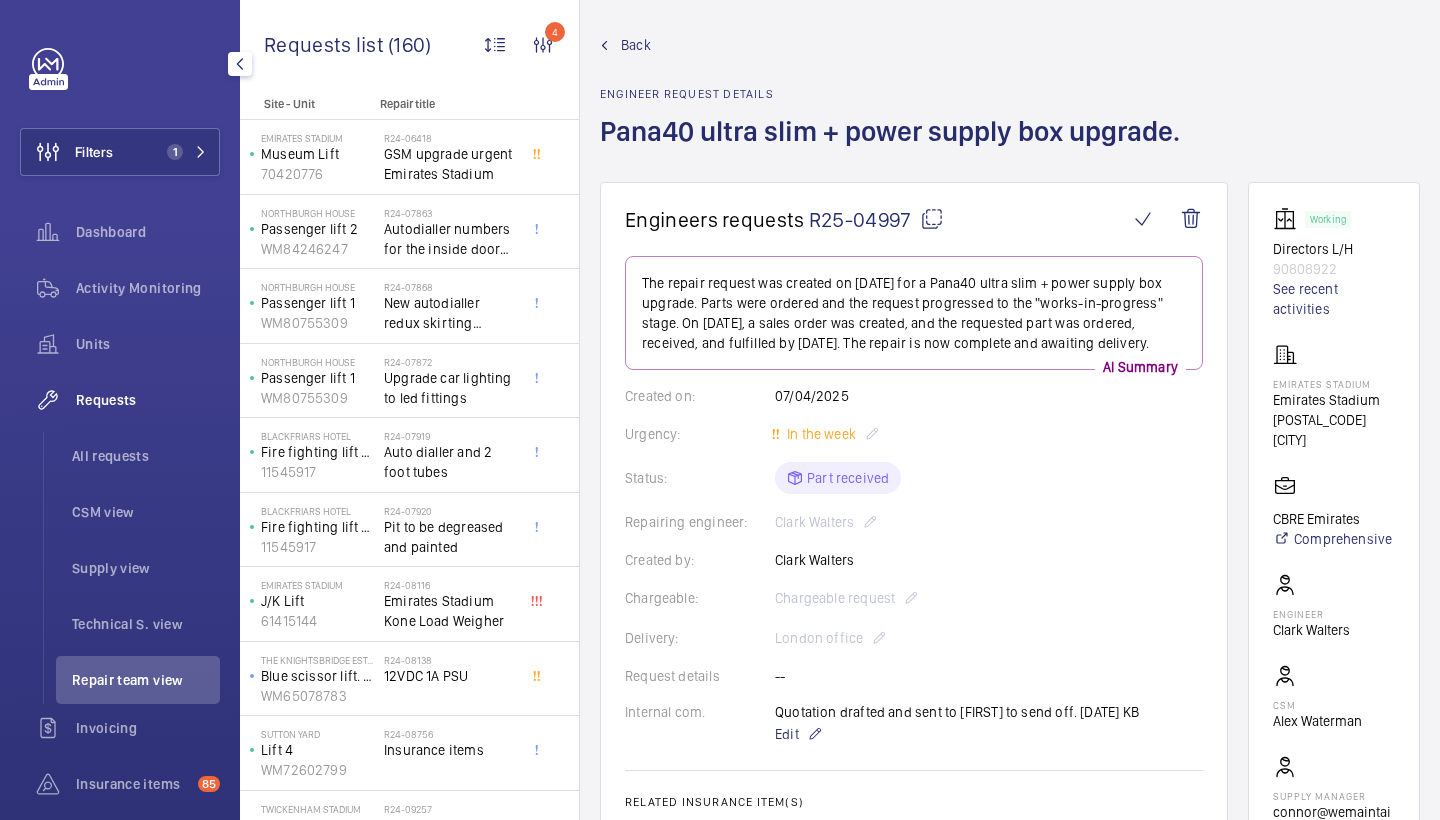 click on "Back" 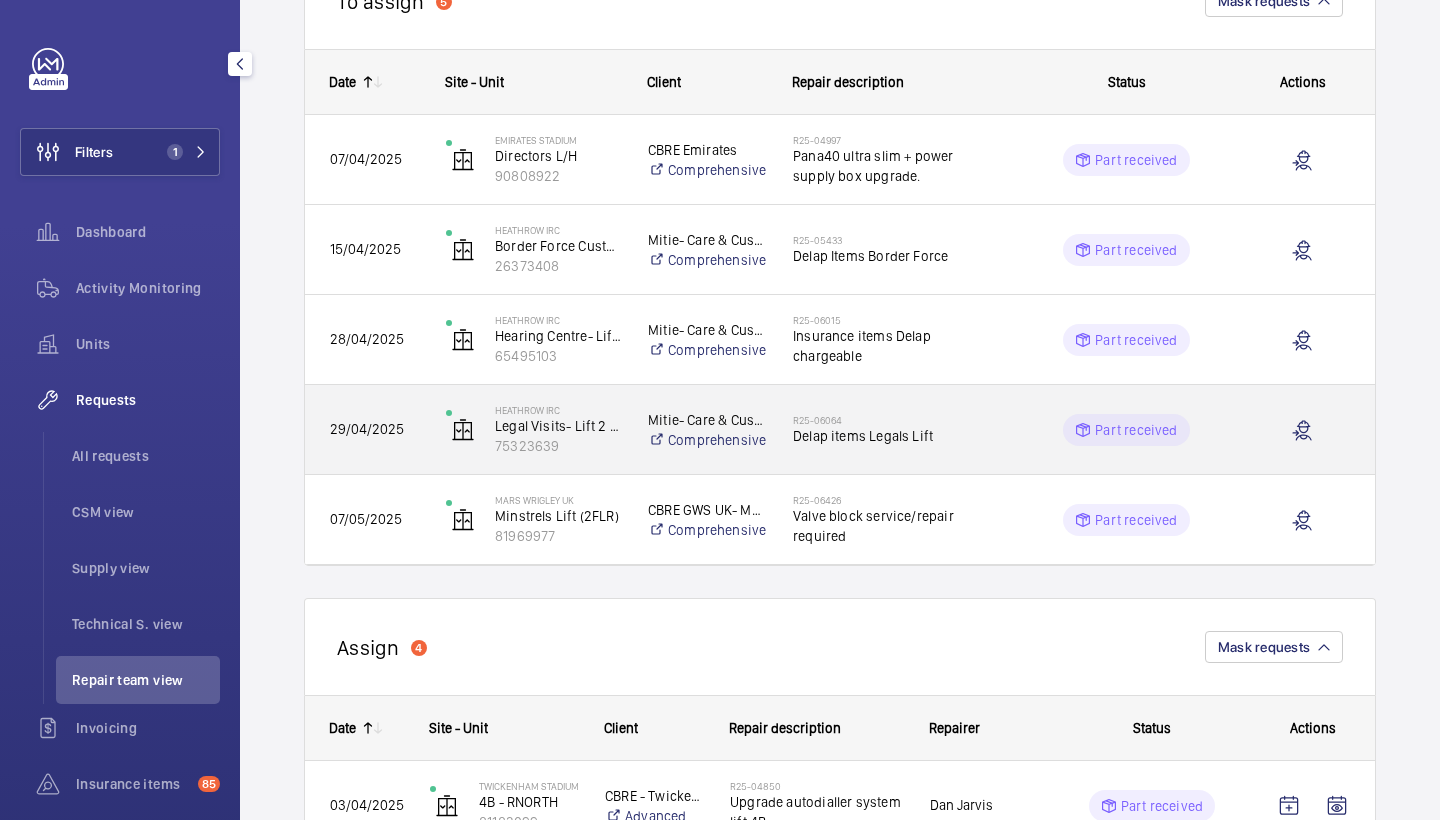 scroll, scrollTop: 274, scrollLeft: 0, axis: vertical 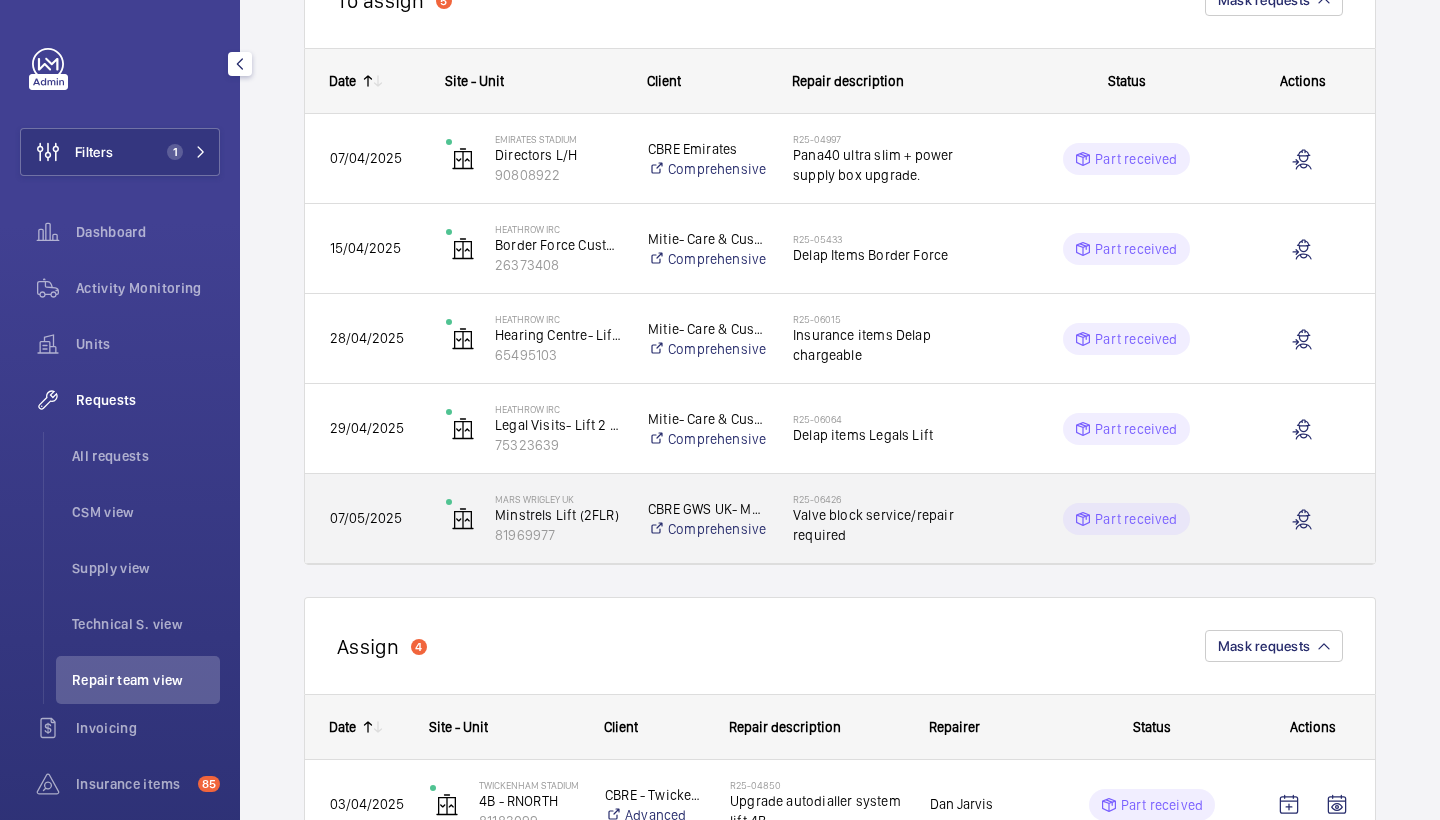 click on "R25-06426" 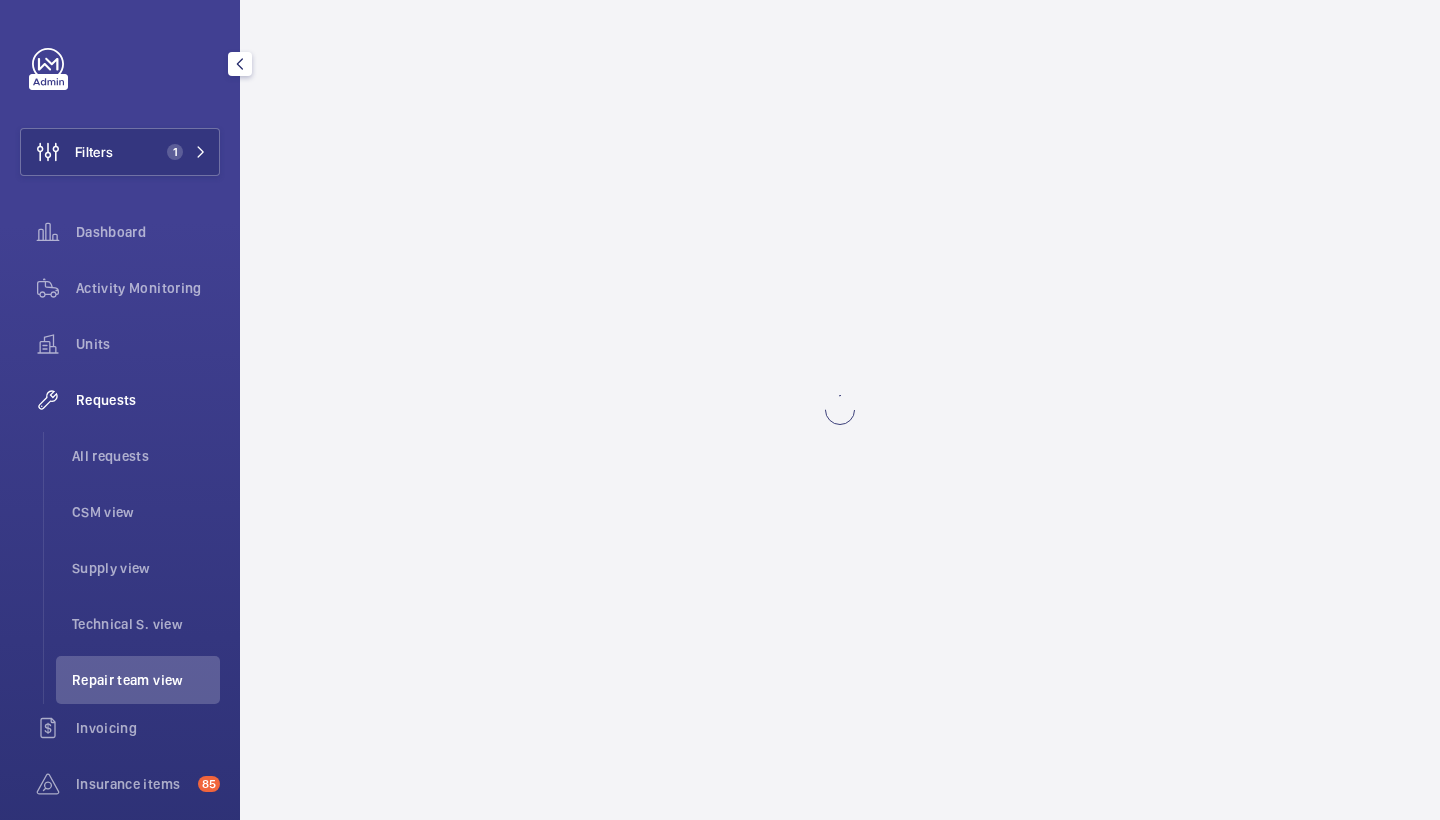 scroll, scrollTop: 0, scrollLeft: 0, axis: both 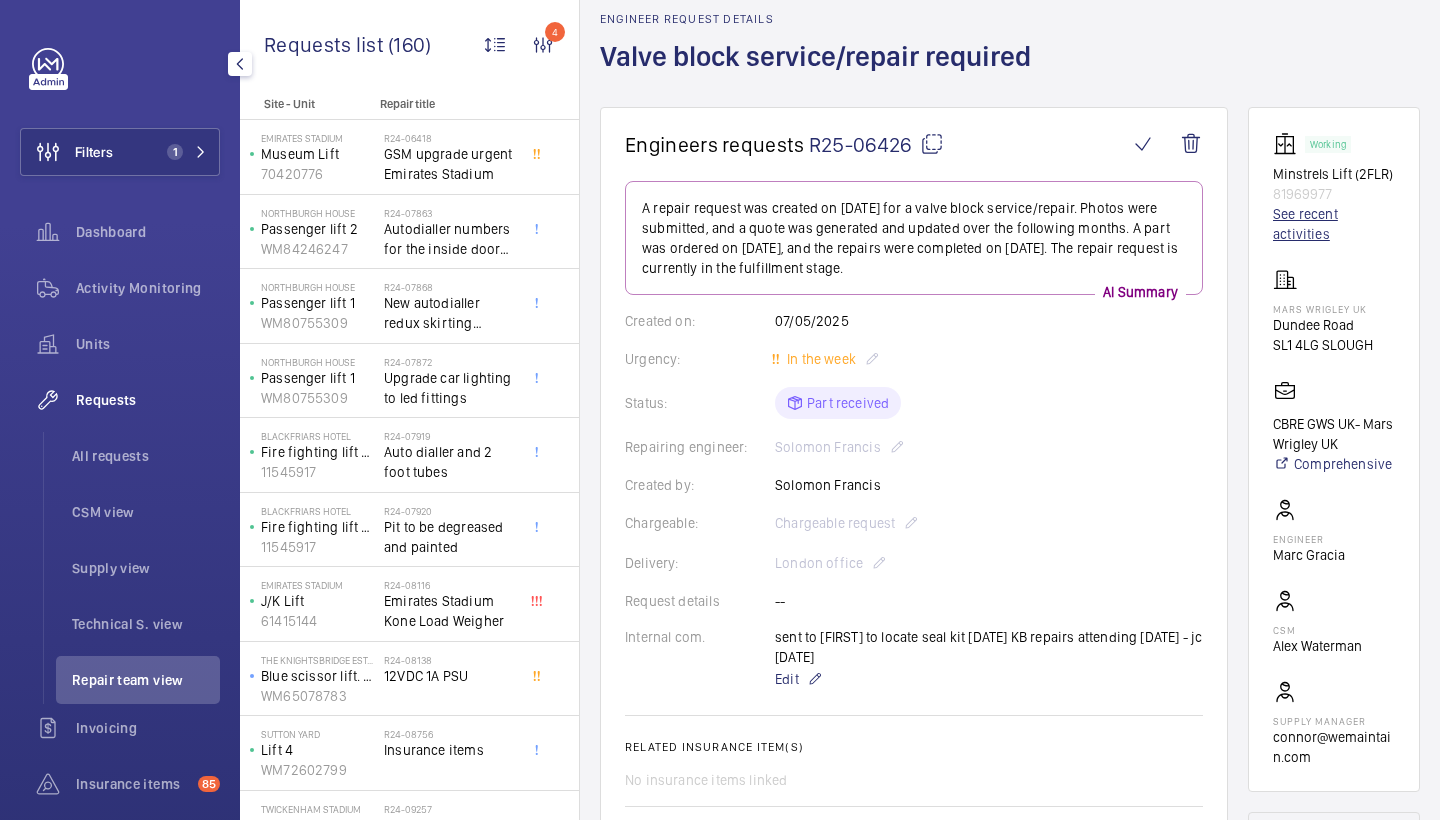 click on "See recent activities" 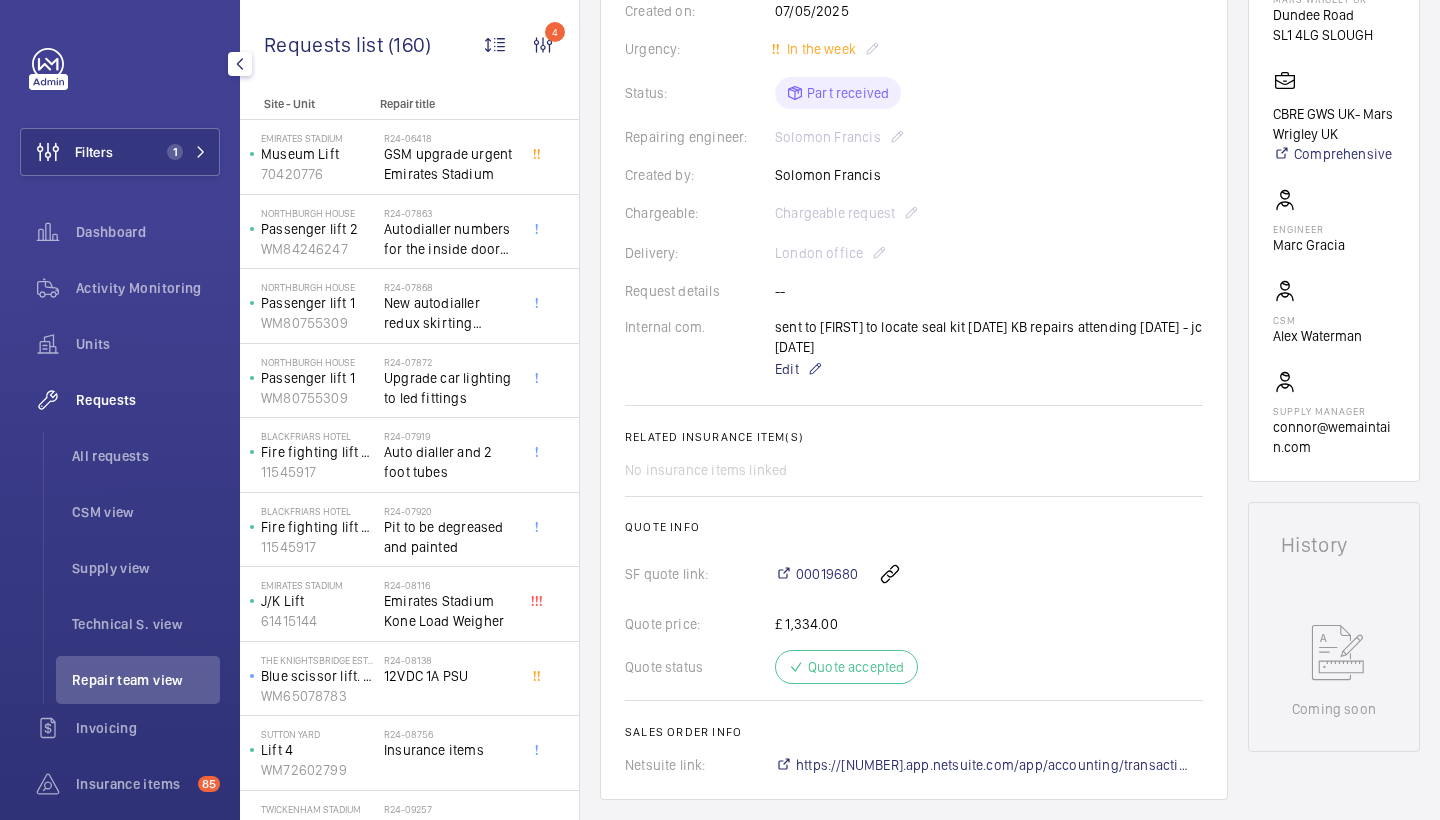 scroll, scrollTop: 397, scrollLeft: 0, axis: vertical 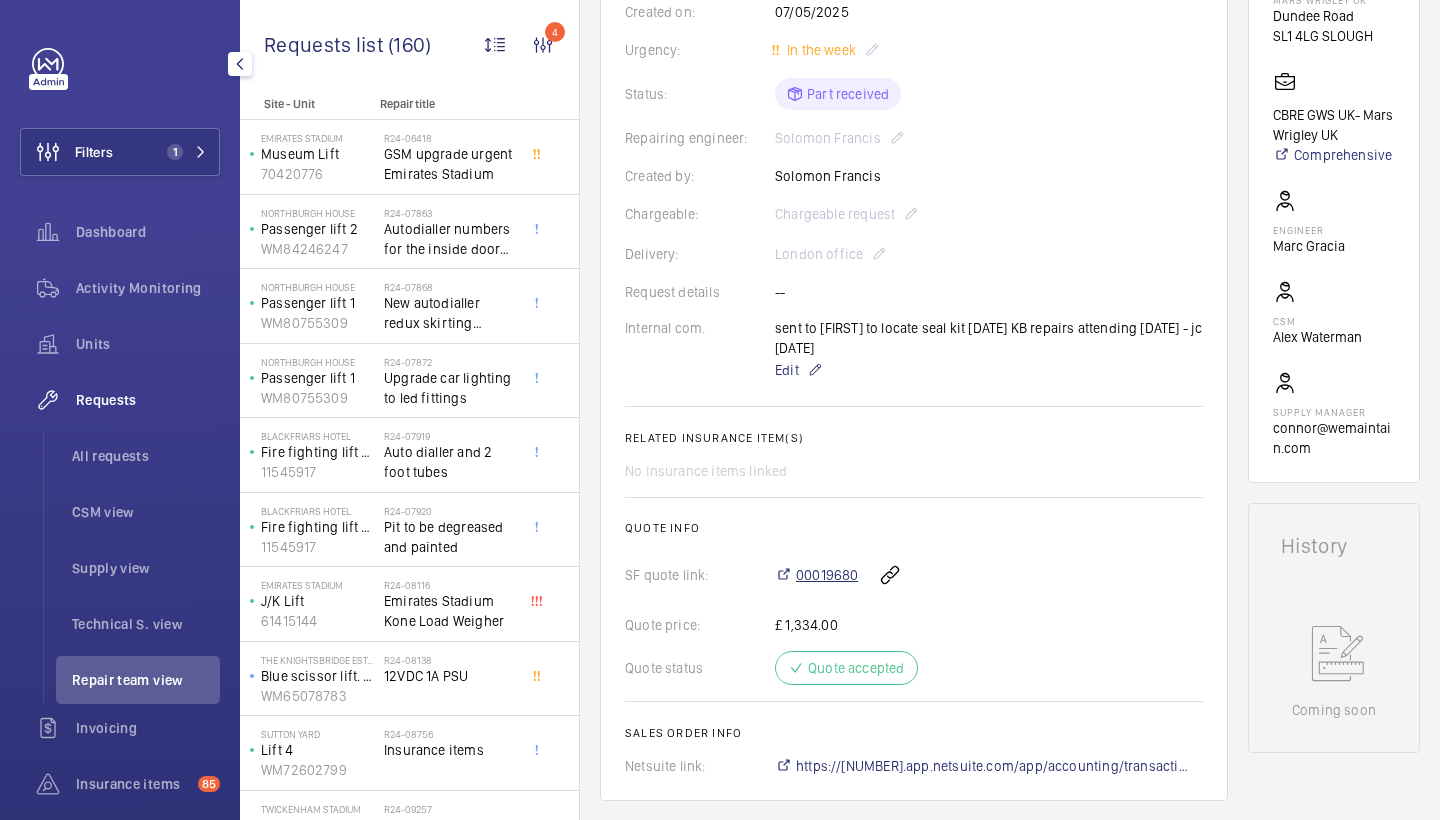 click on "00019680" 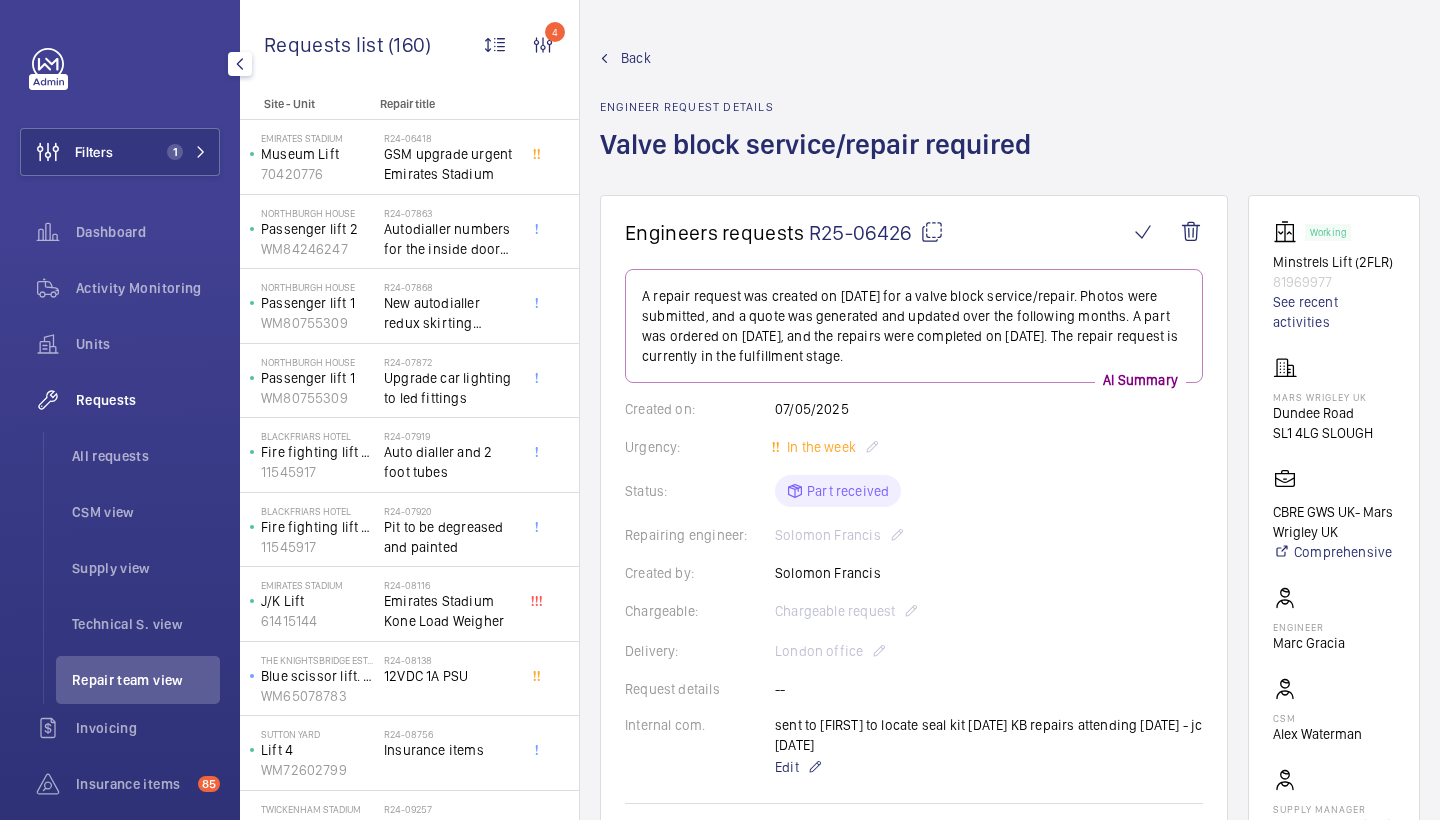scroll, scrollTop: 0, scrollLeft: 0, axis: both 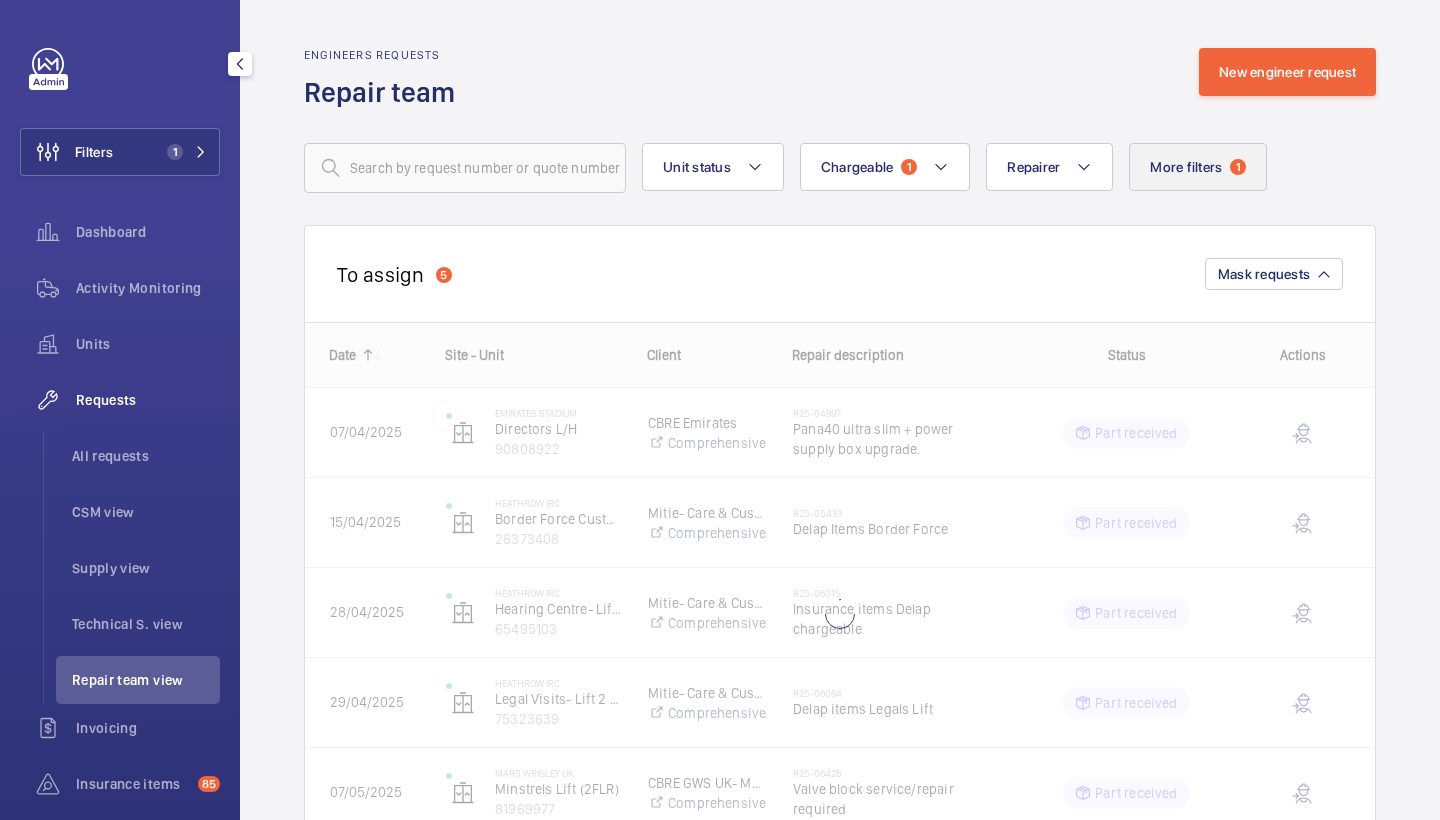 click on "More filters  1" 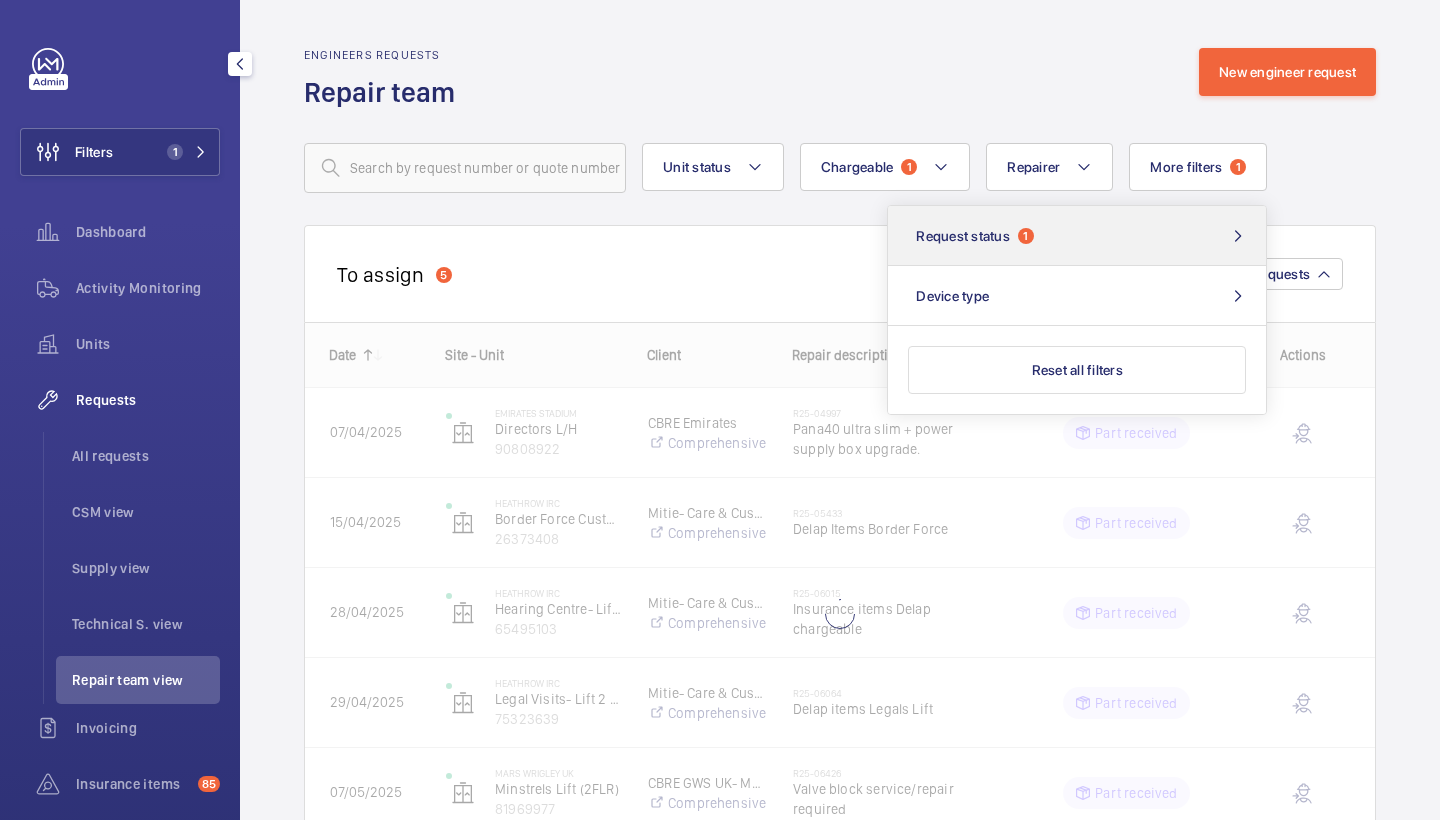 click on "Request status  1" 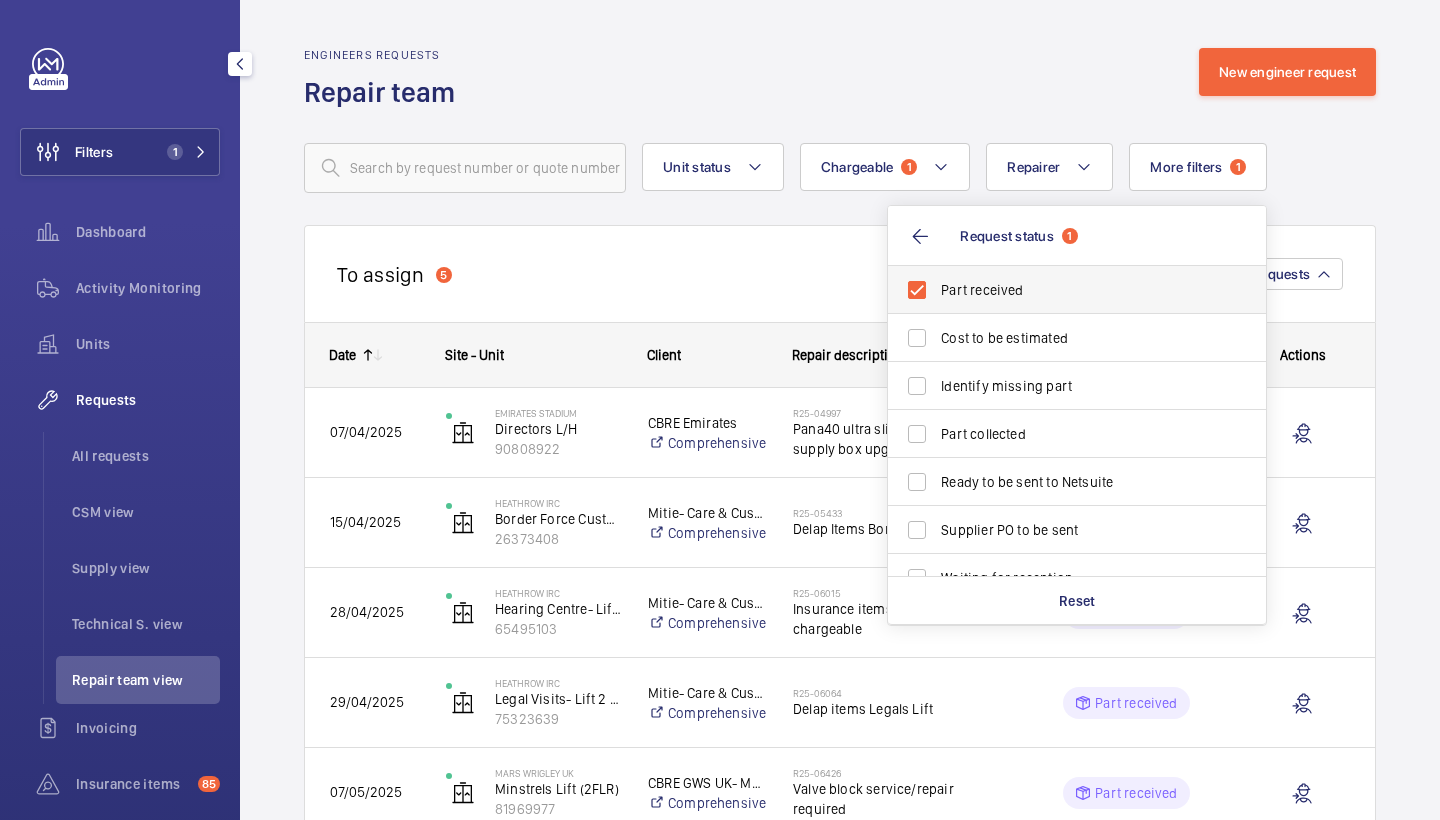 click on "Part received" at bounding box center (1078, 290) 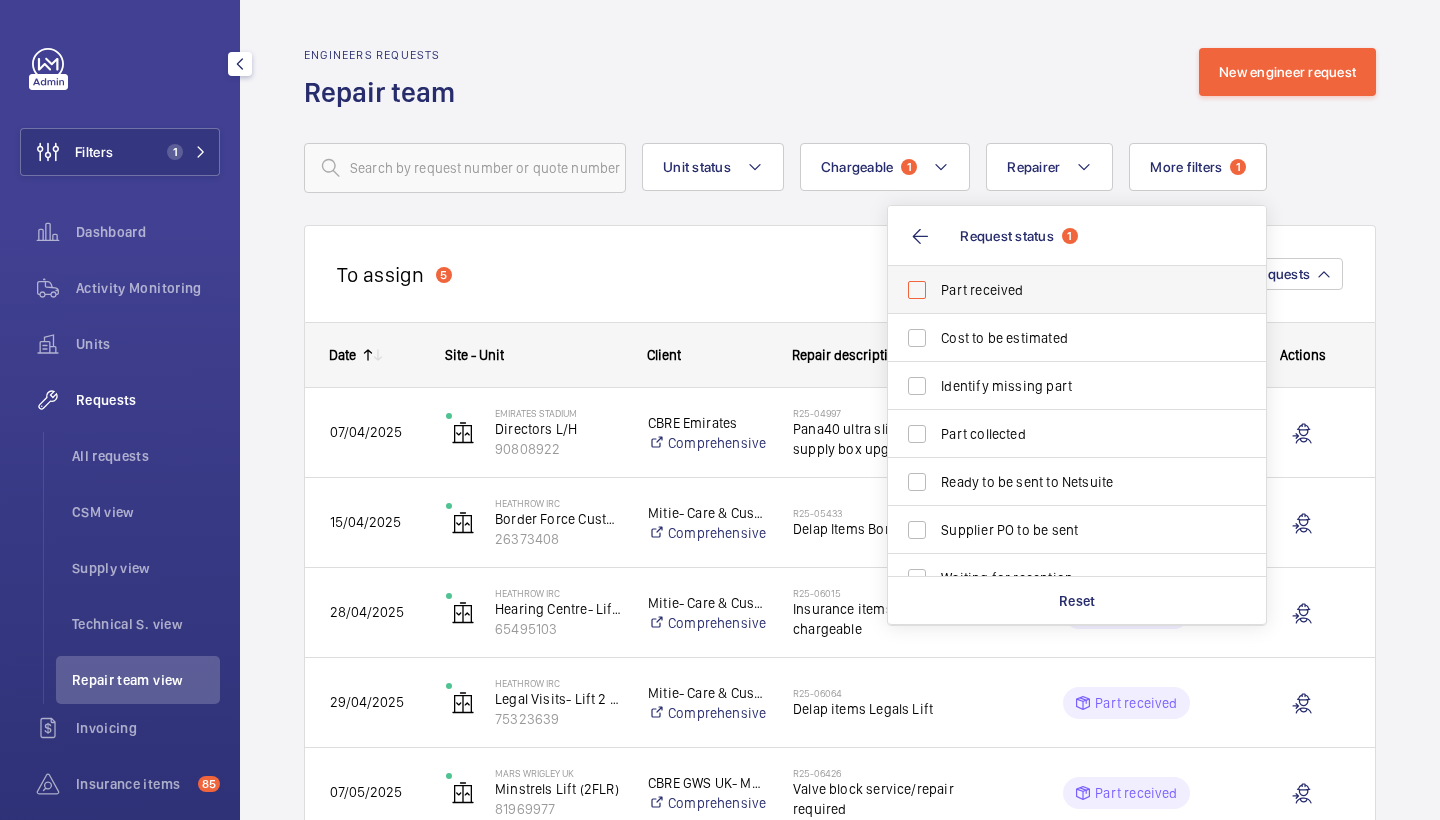 checkbox on "false" 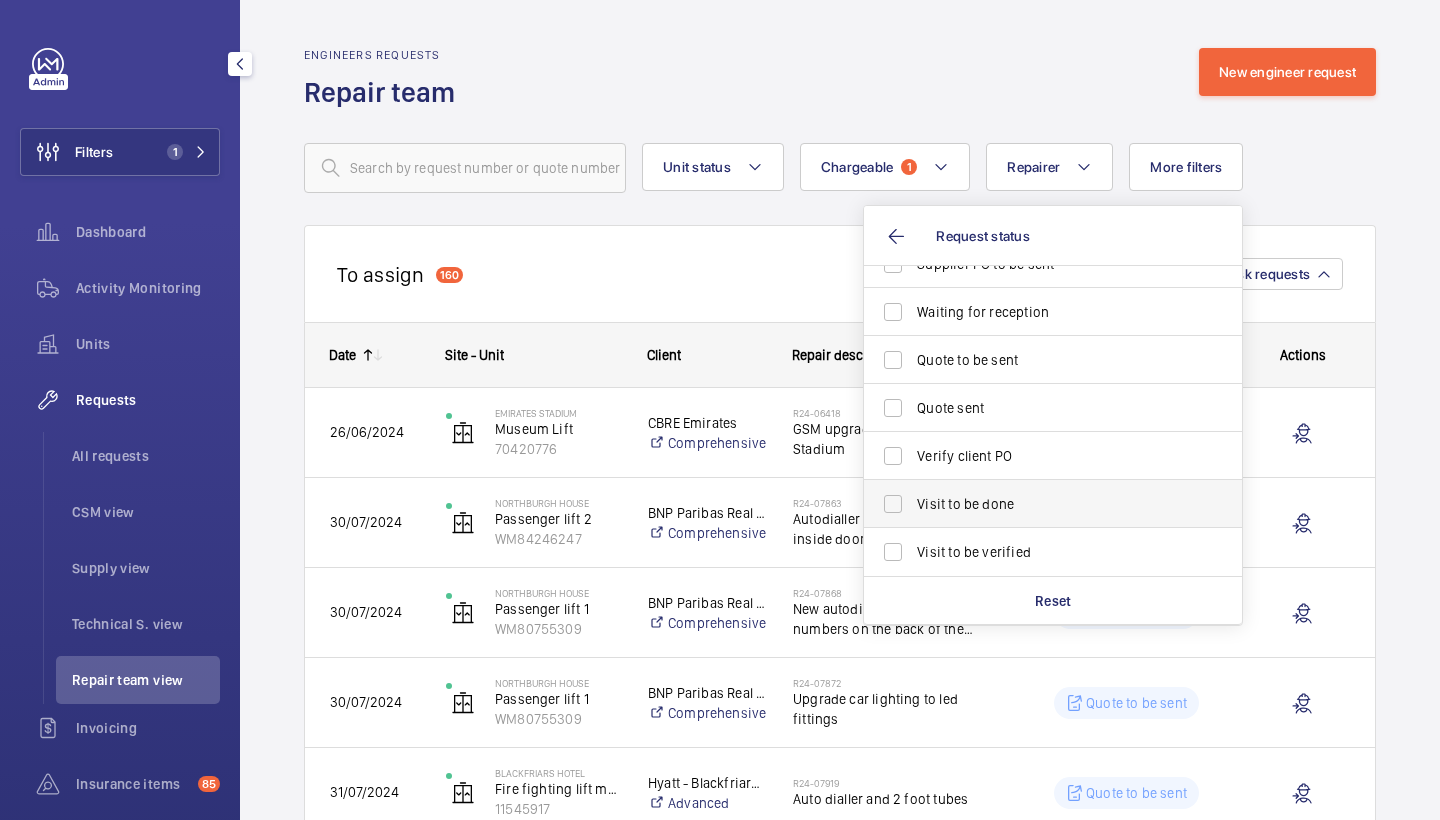 scroll, scrollTop: 266, scrollLeft: 0, axis: vertical 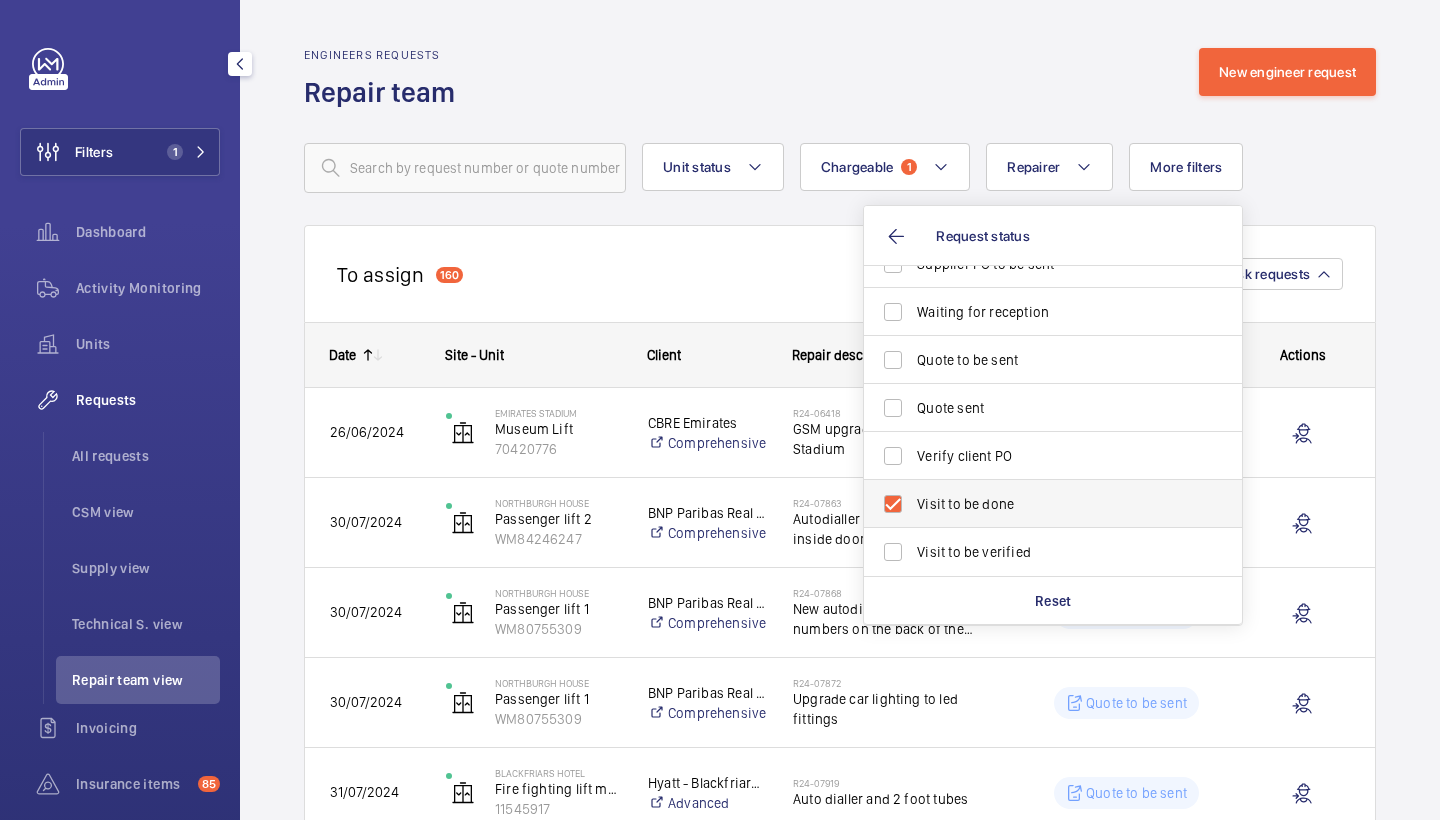 checkbox on "true" 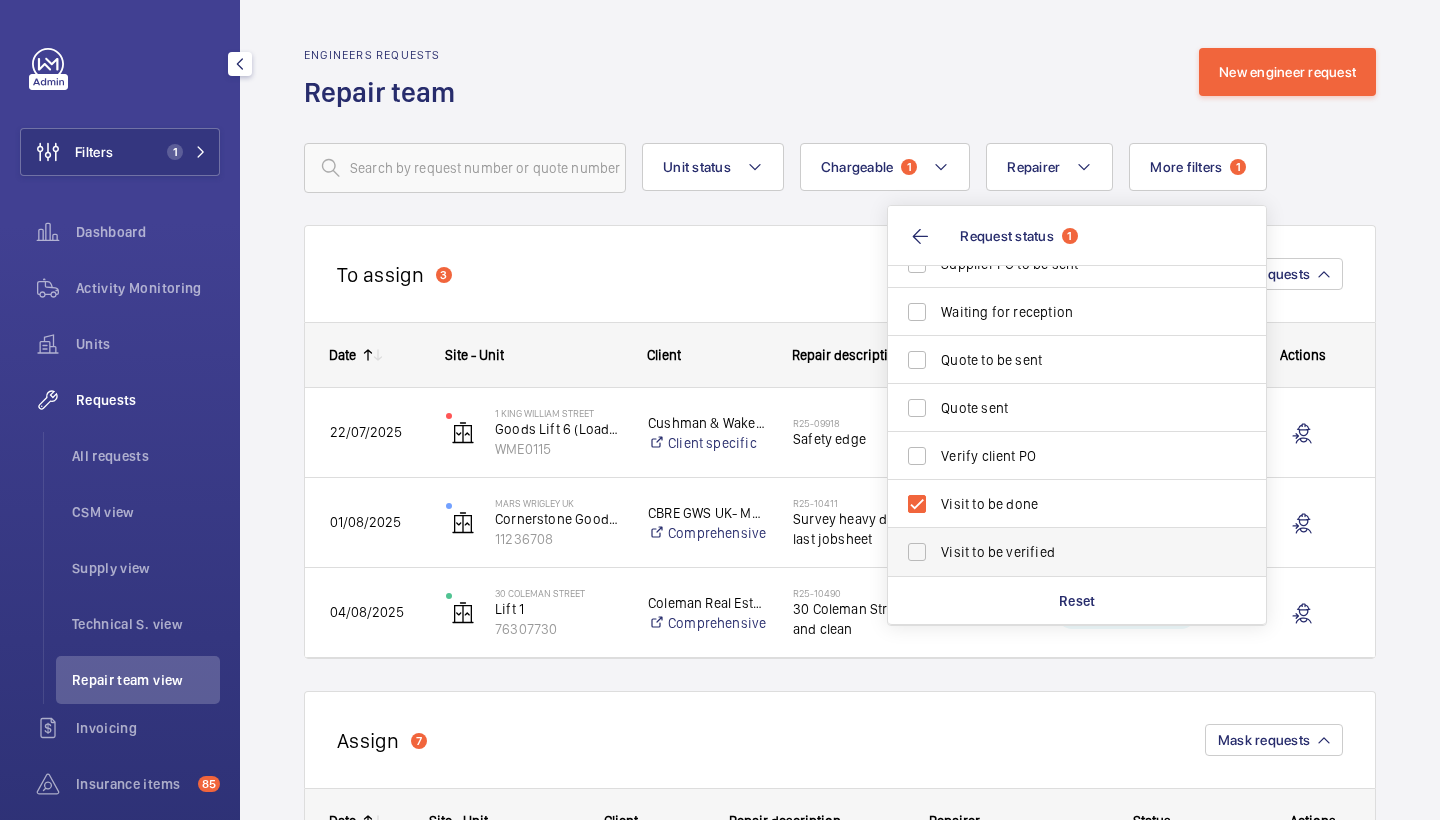 click on "Visit to be verified" at bounding box center [1078, 552] 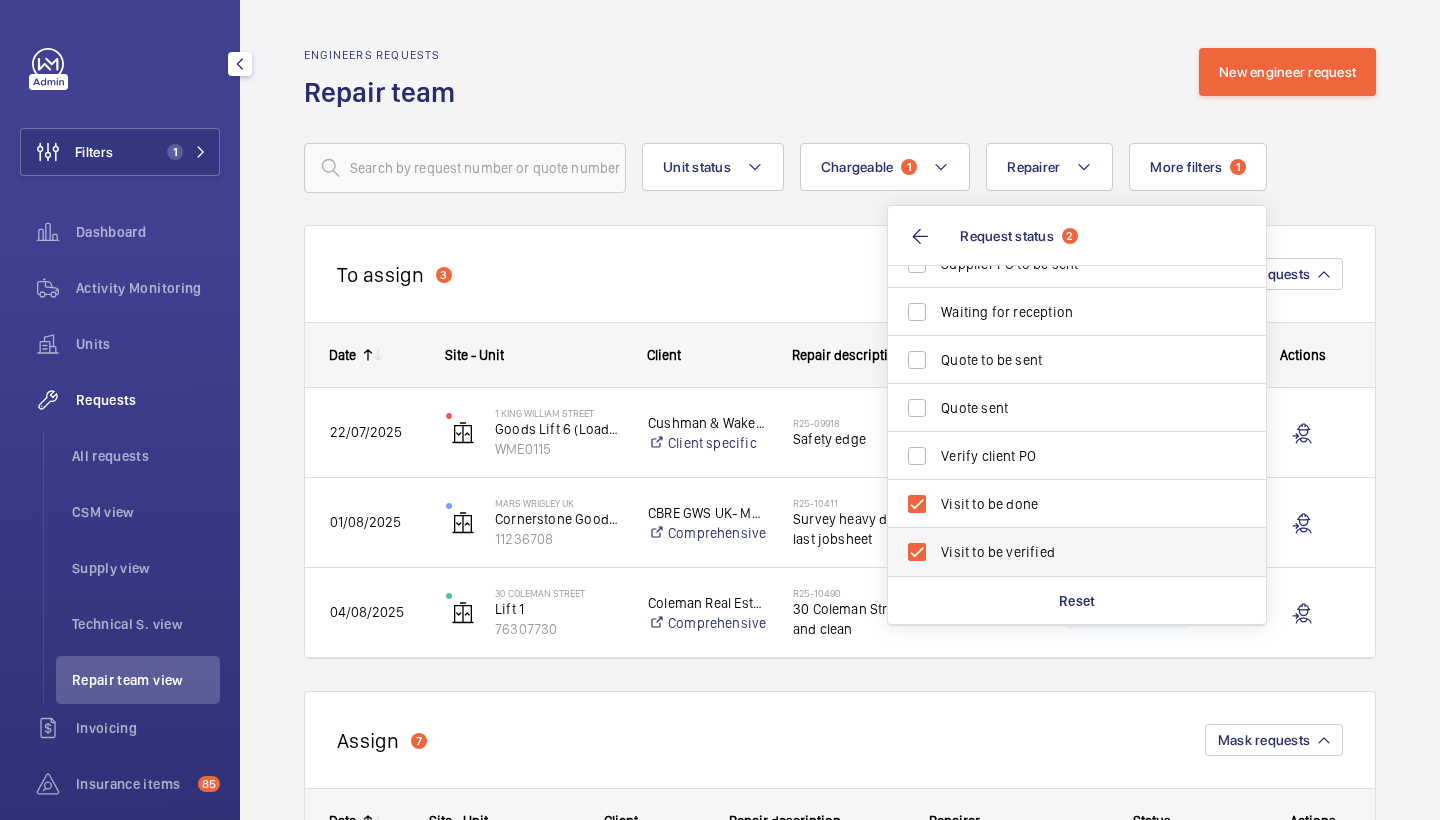 click on "Visit to be verified" at bounding box center (1078, 552) 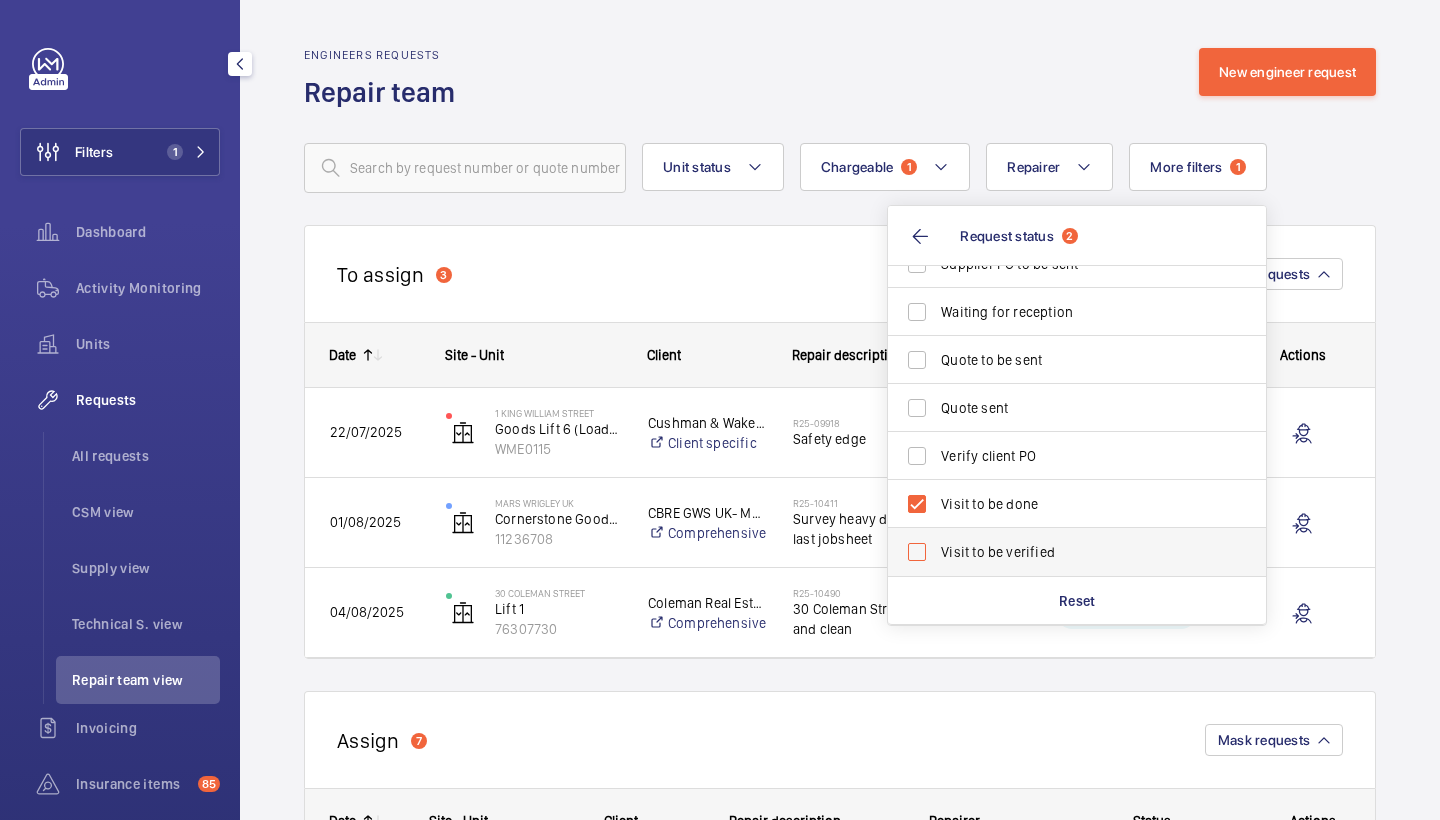 checkbox on "false" 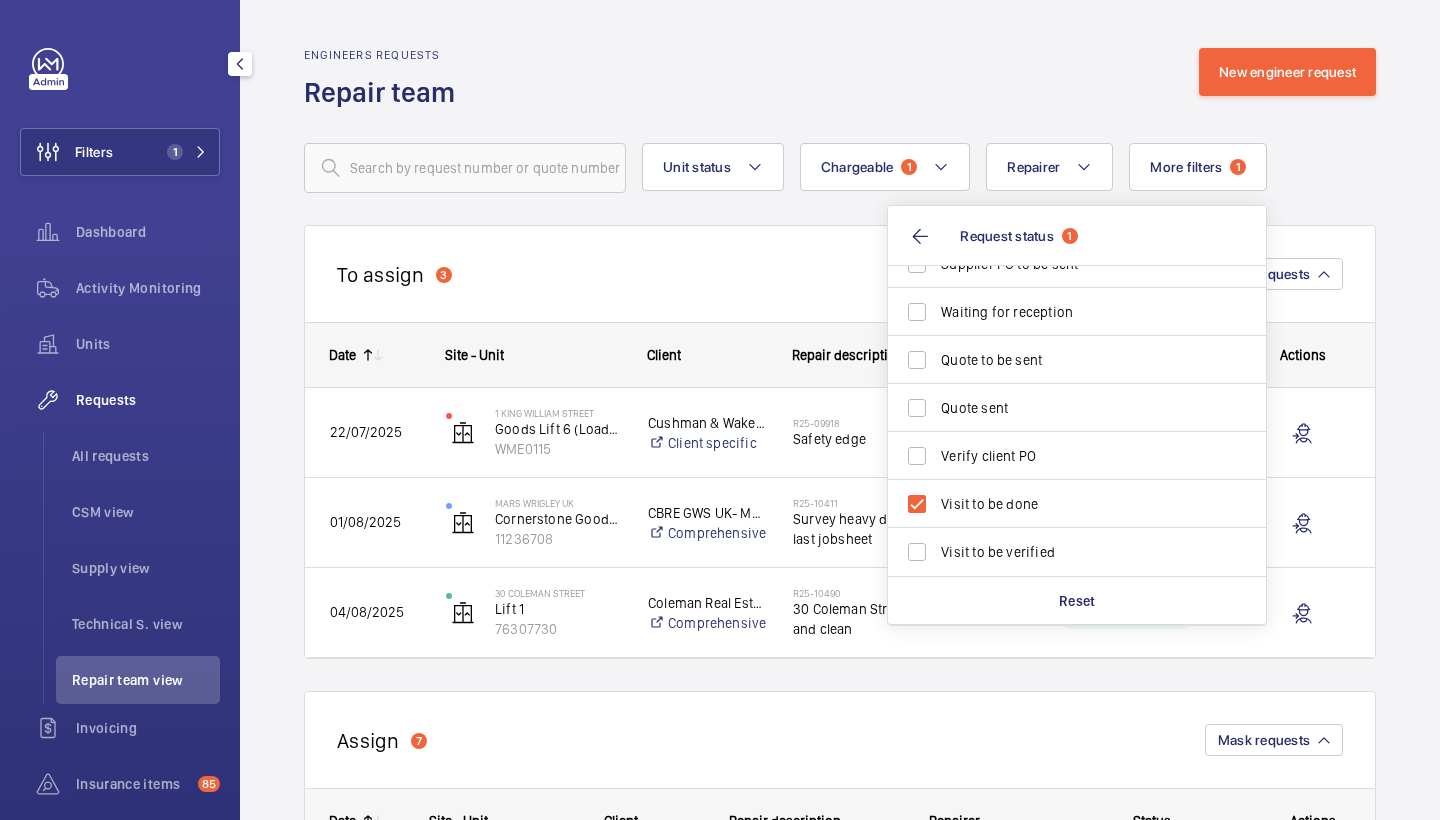 click on "Engineers requests  Repair team  New engineer request" 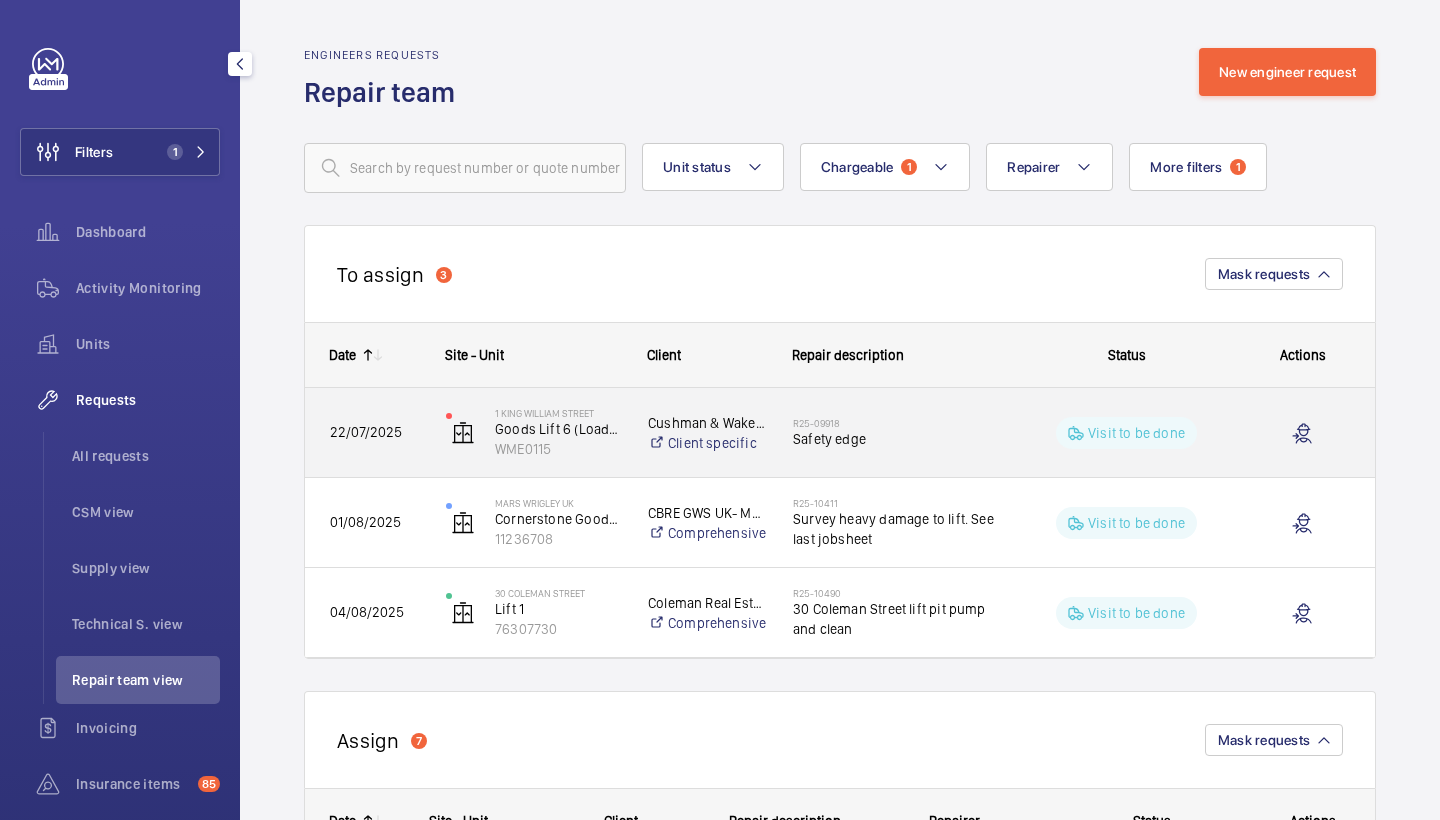 click on "R25-09918   Safety edge" 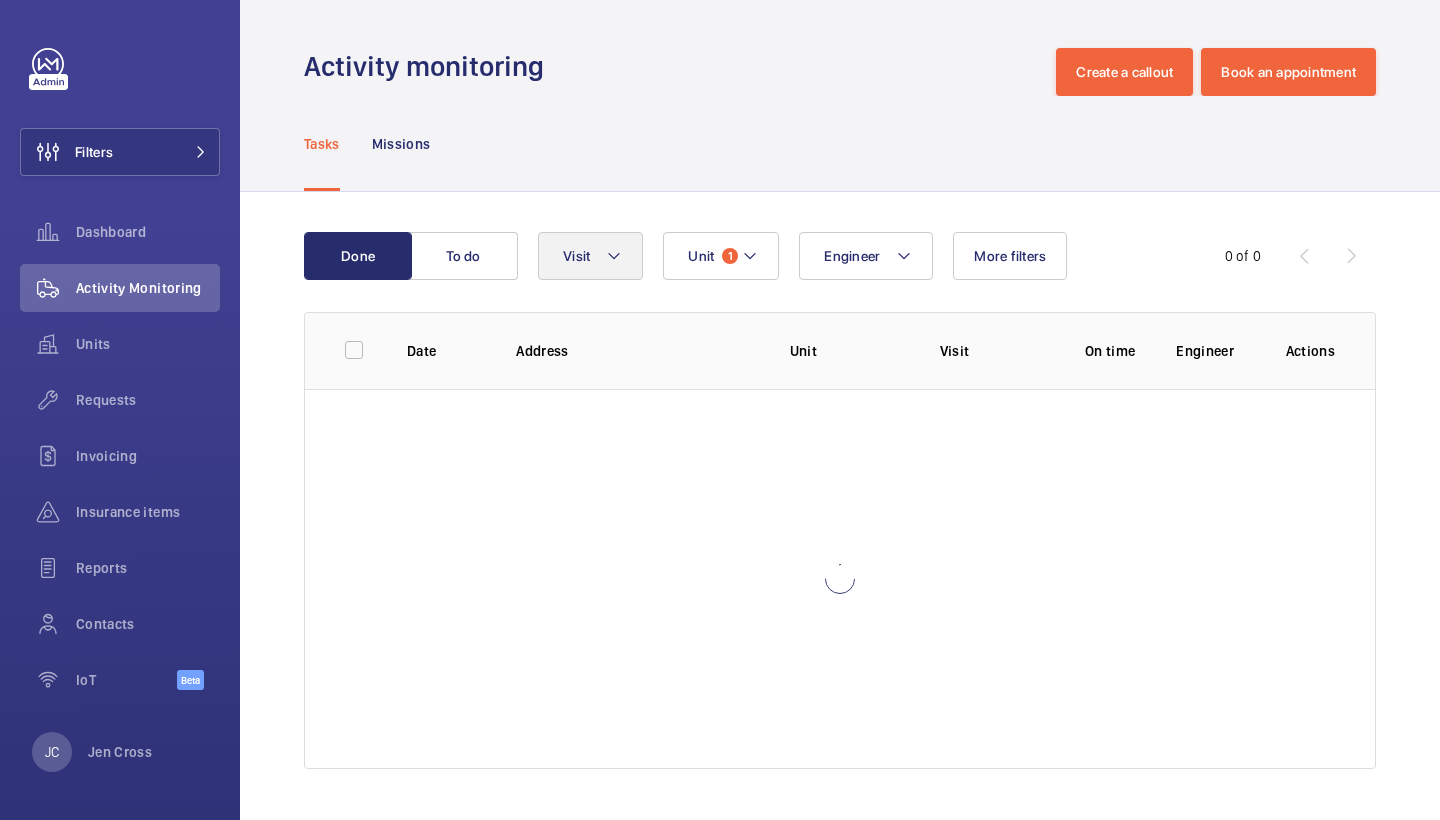 scroll, scrollTop: 0, scrollLeft: 0, axis: both 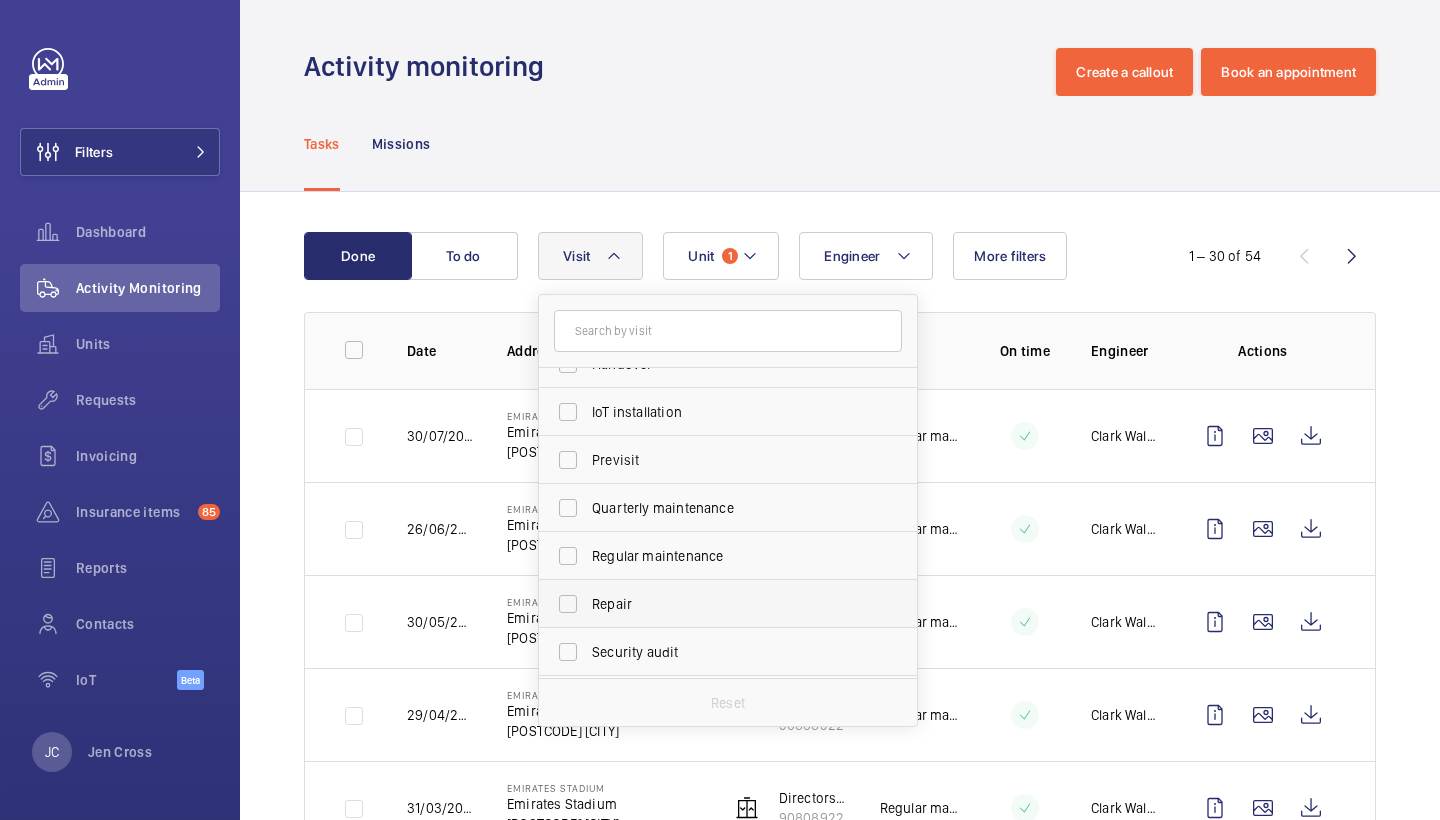 click on "Repair" at bounding box center [729, 604] 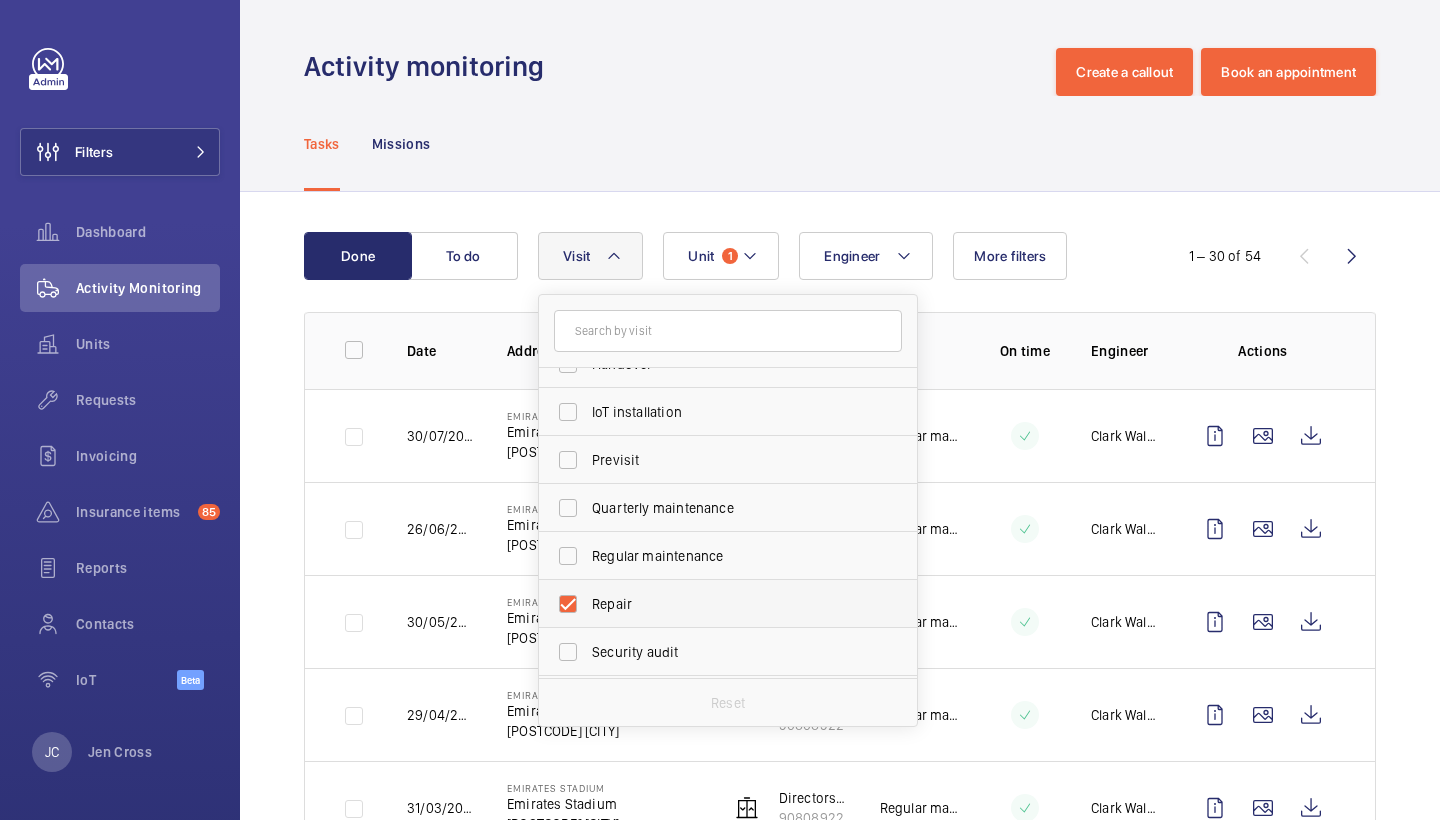 checkbox on "true" 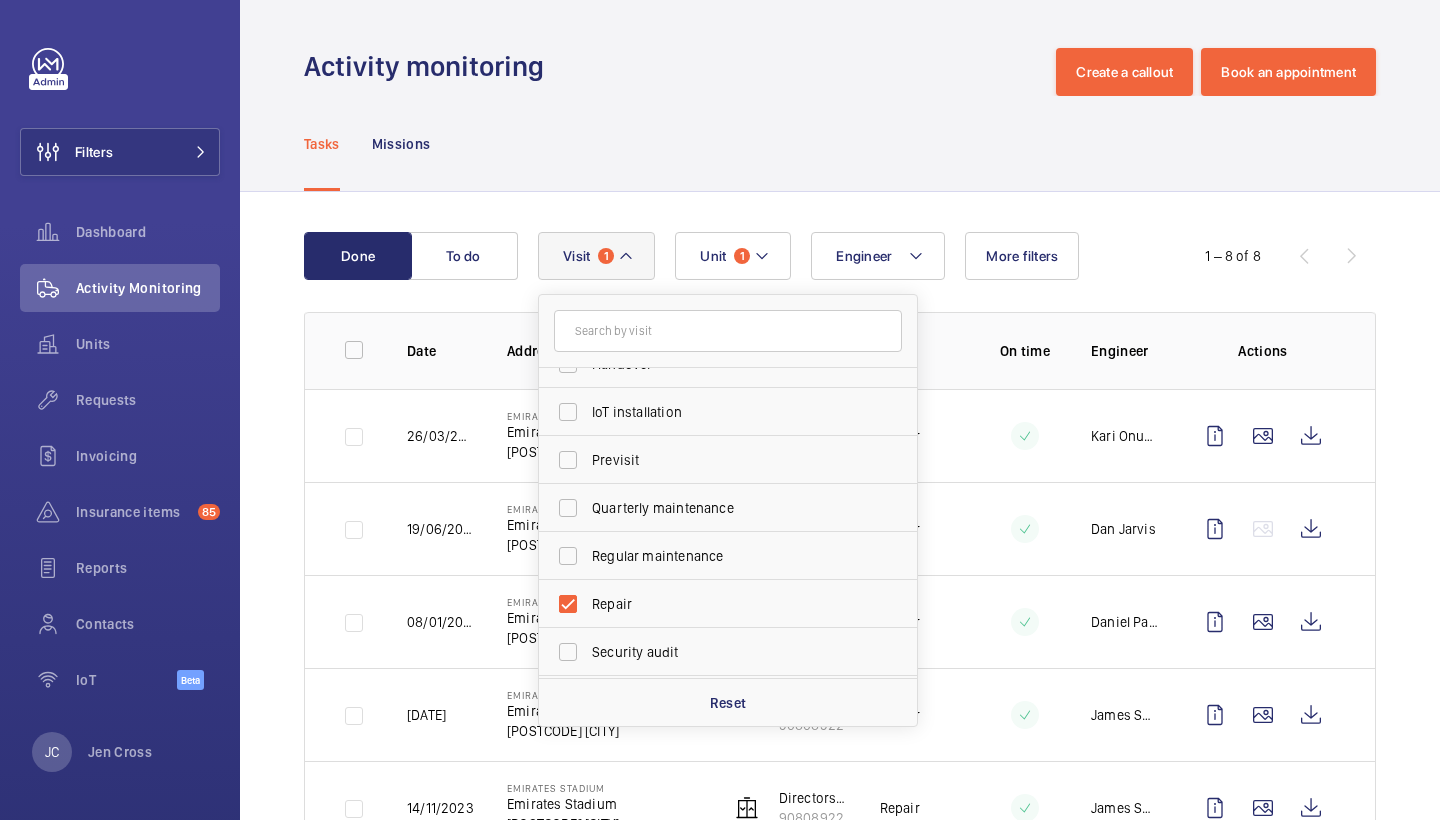 click on "Tasks Missions" 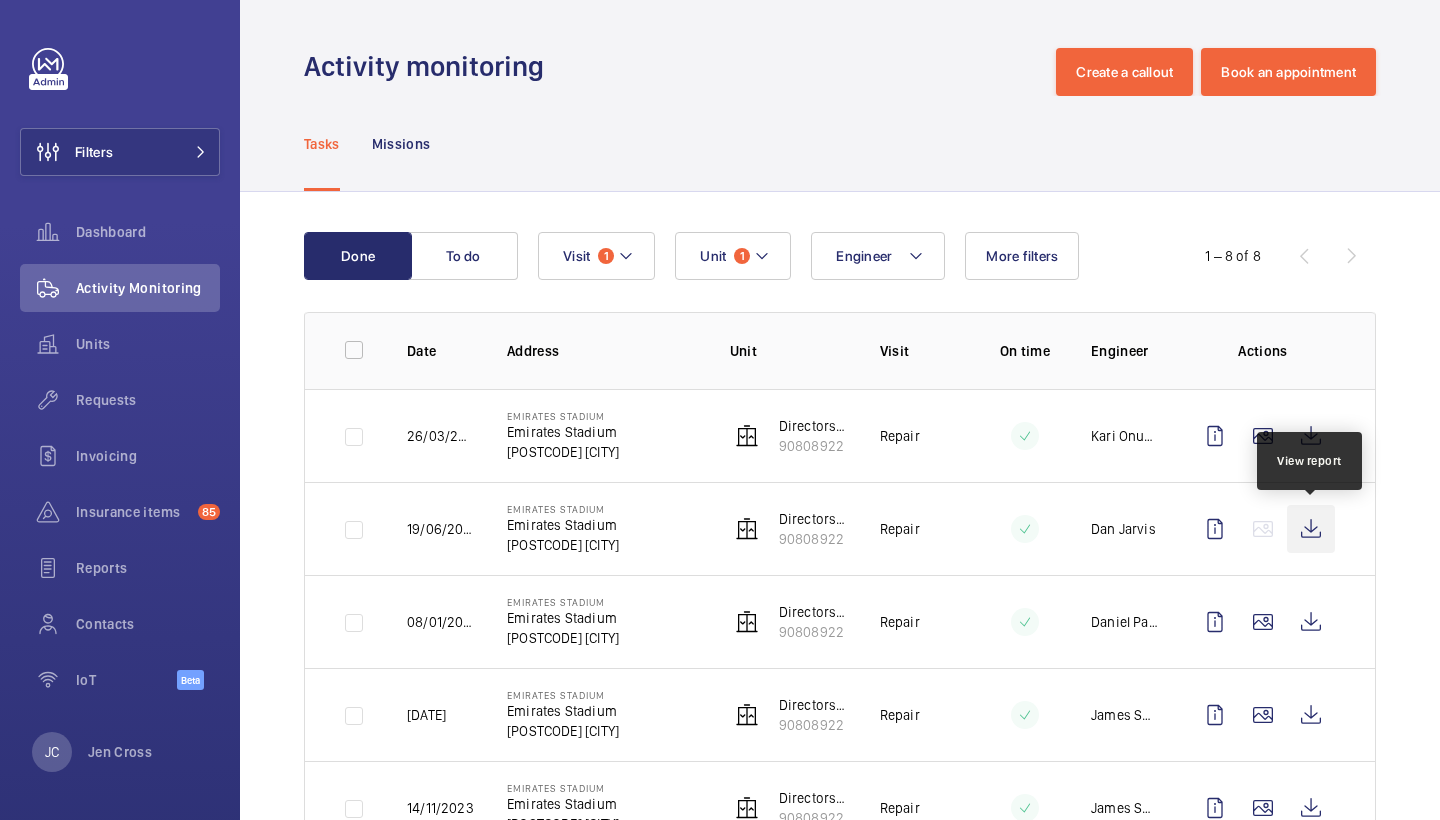 click 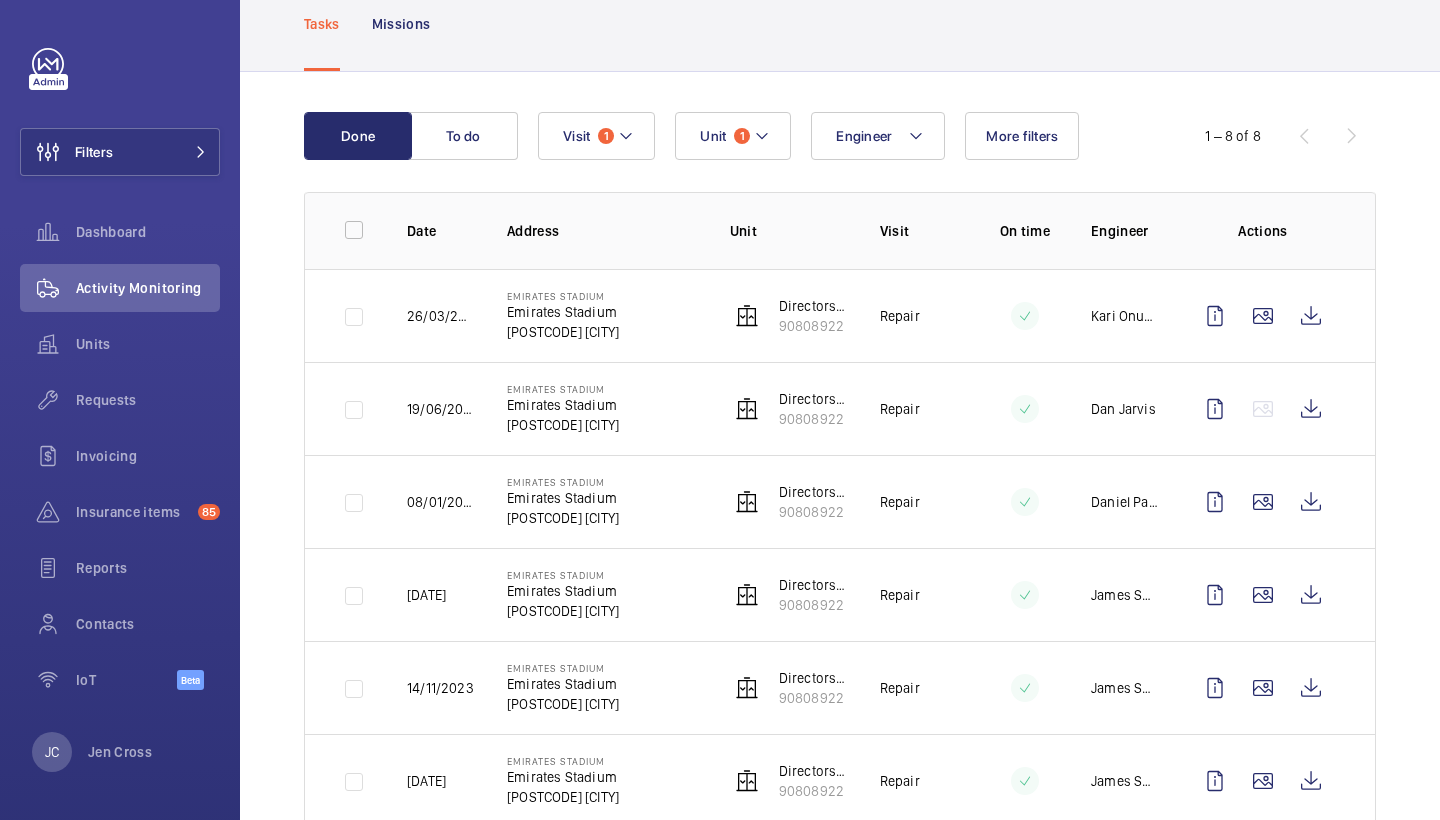 scroll, scrollTop: 125, scrollLeft: 0, axis: vertical 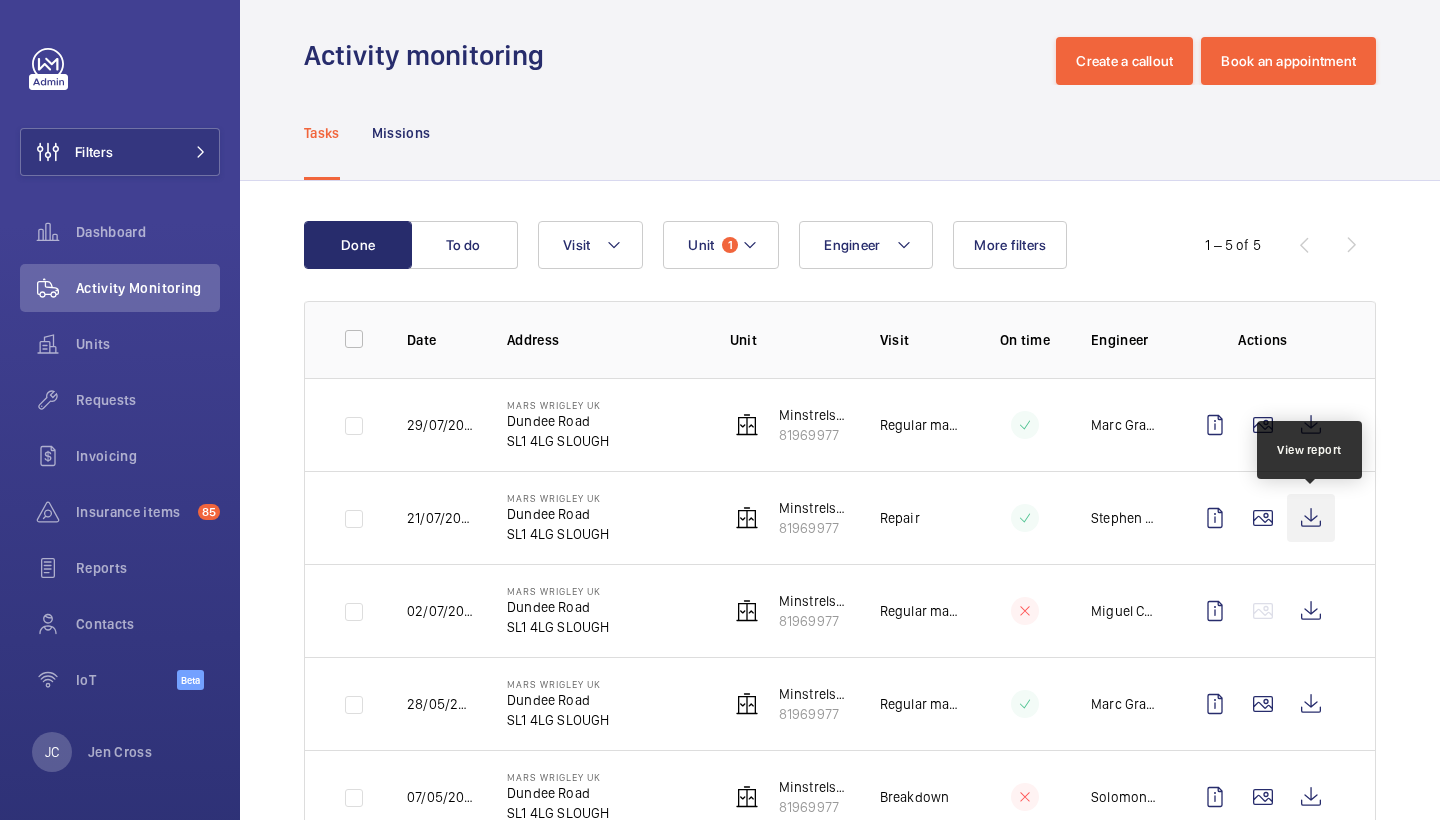click 